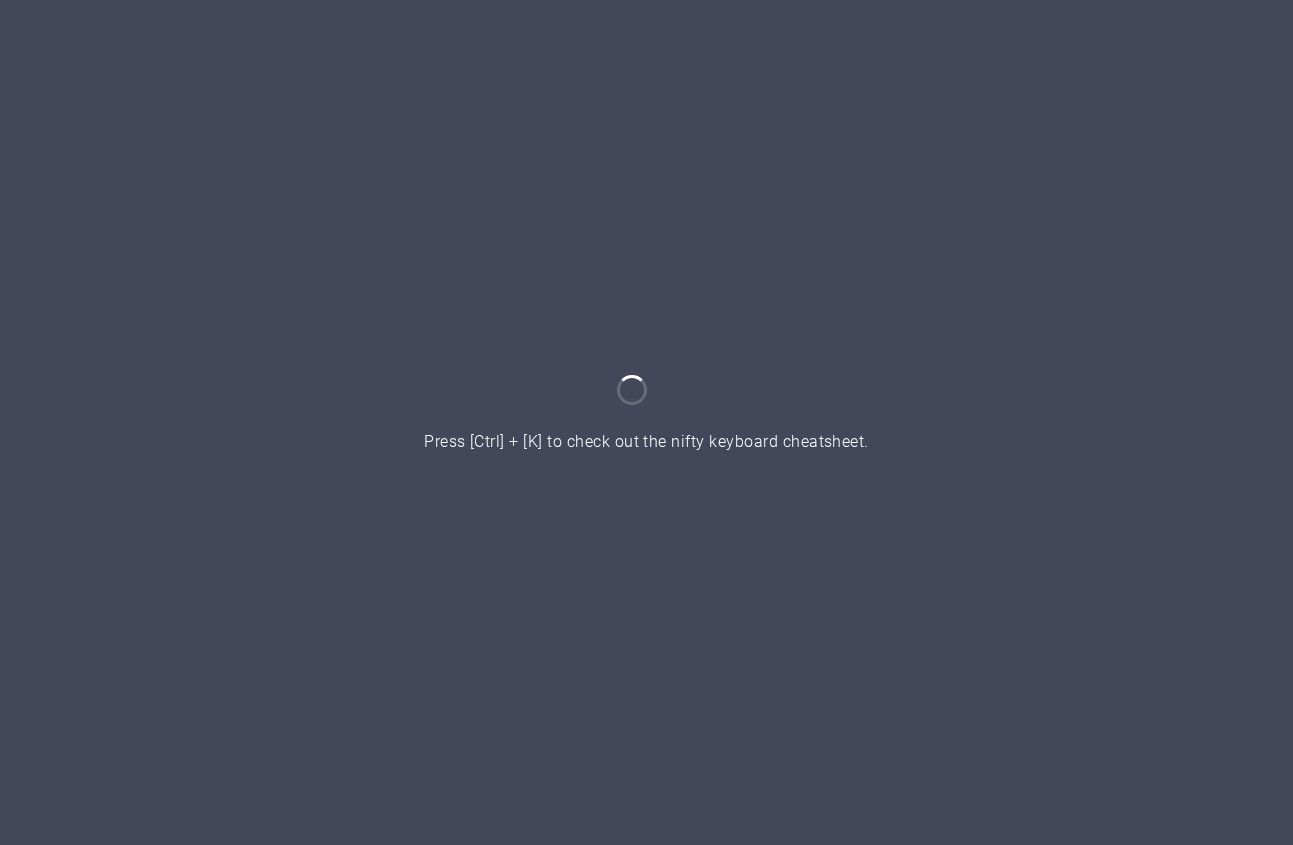 scroll, scrollTop: 0, scrollLeft: 0, axis: both 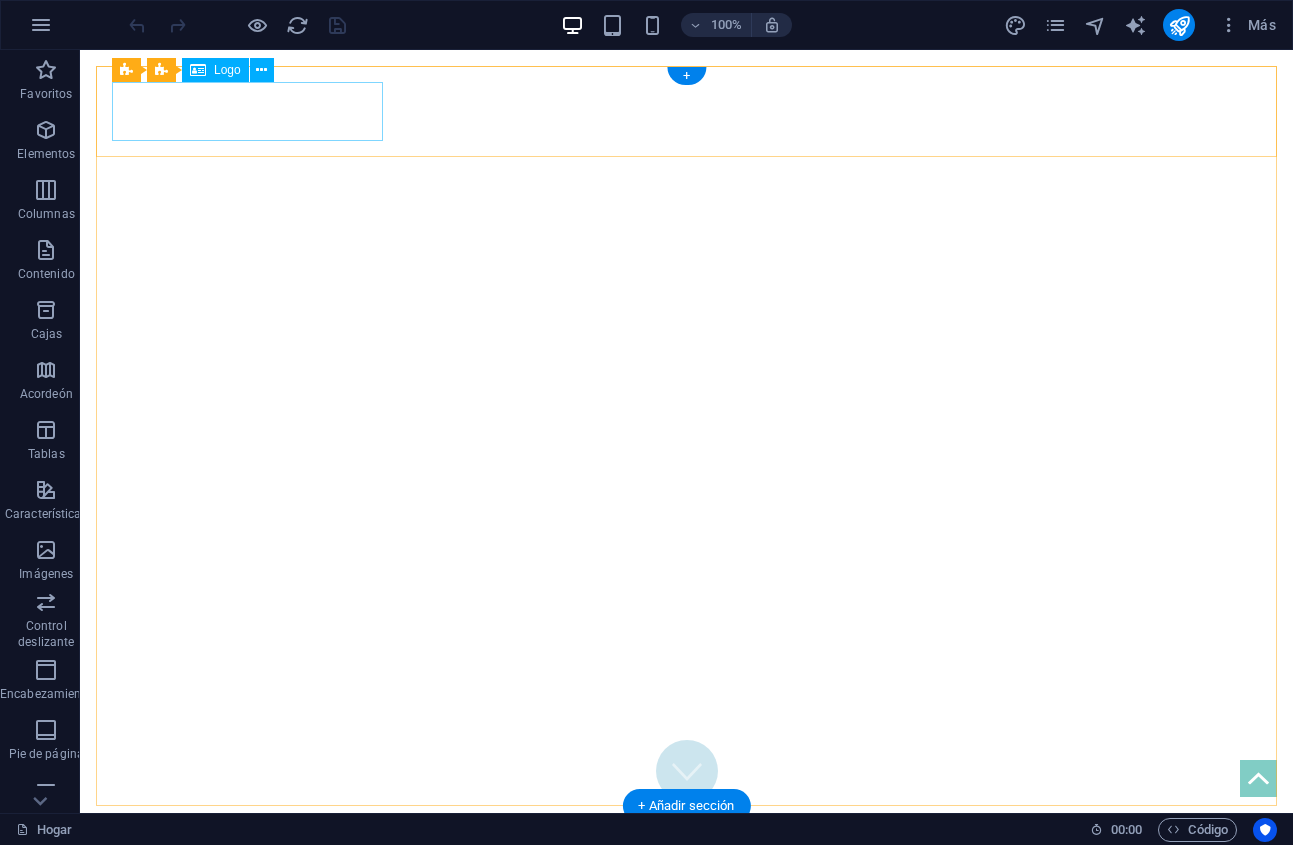click at bounding box center (686, 851) 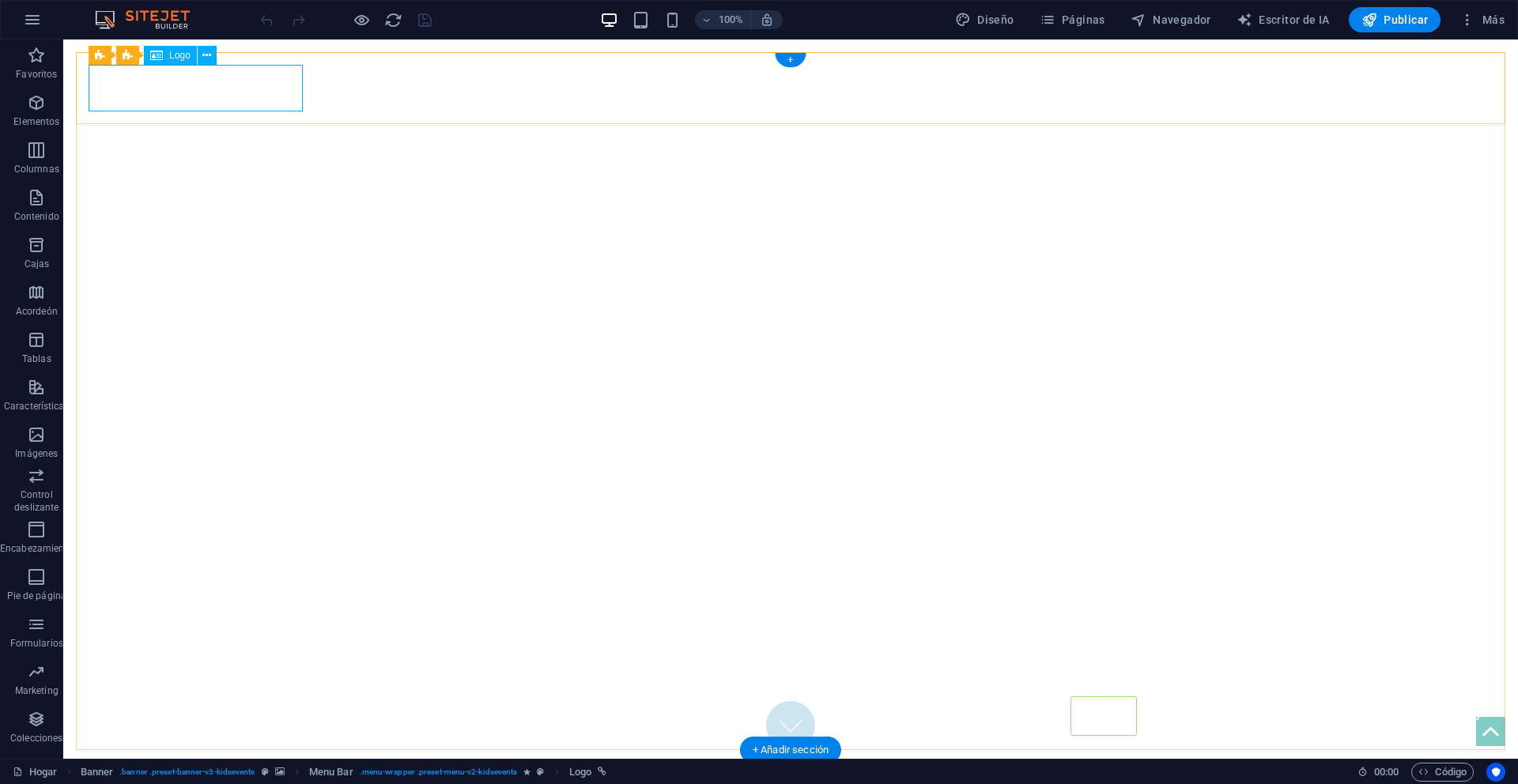 click at bounding box center (791, 673) 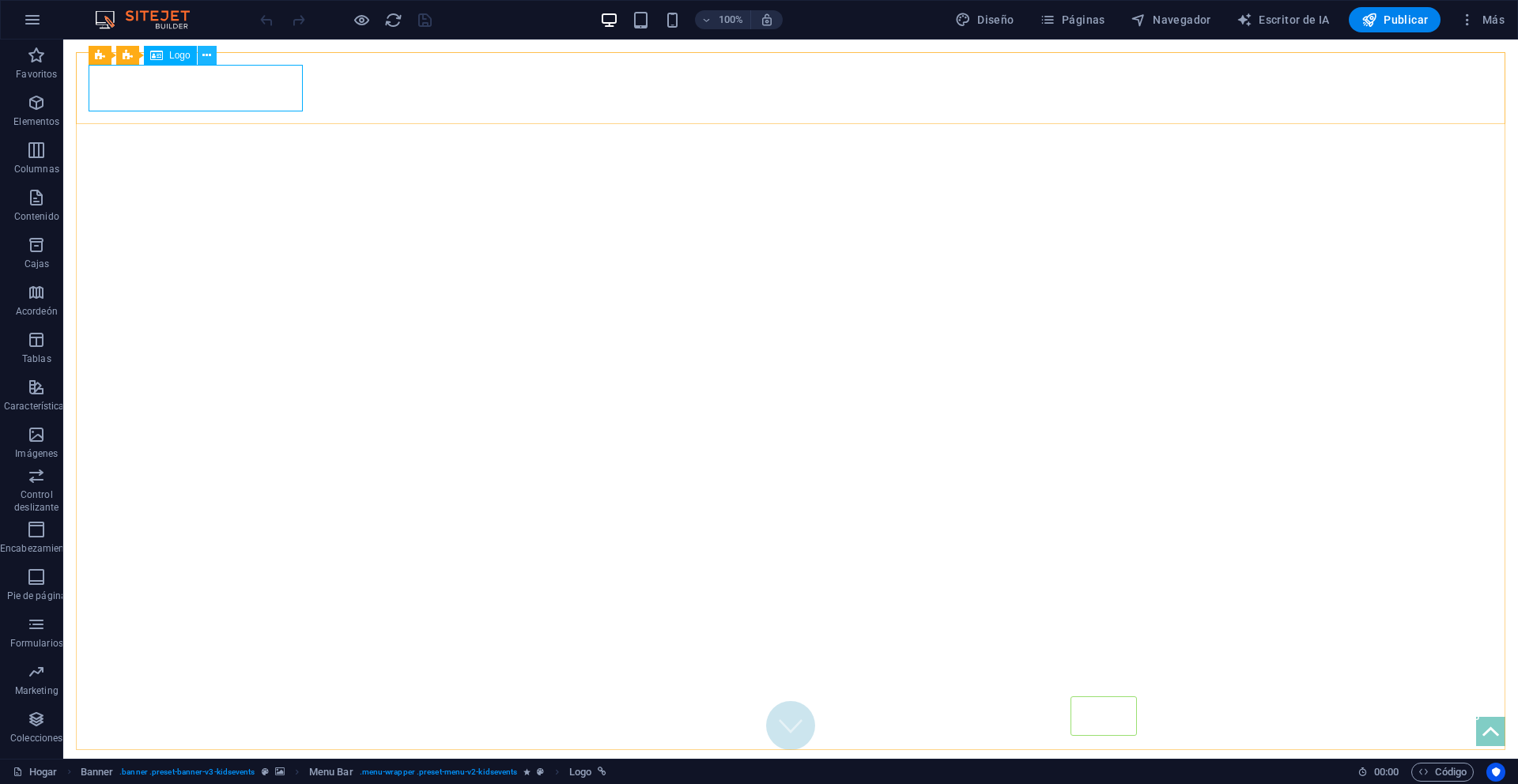 click at bounding box center [206, 55] 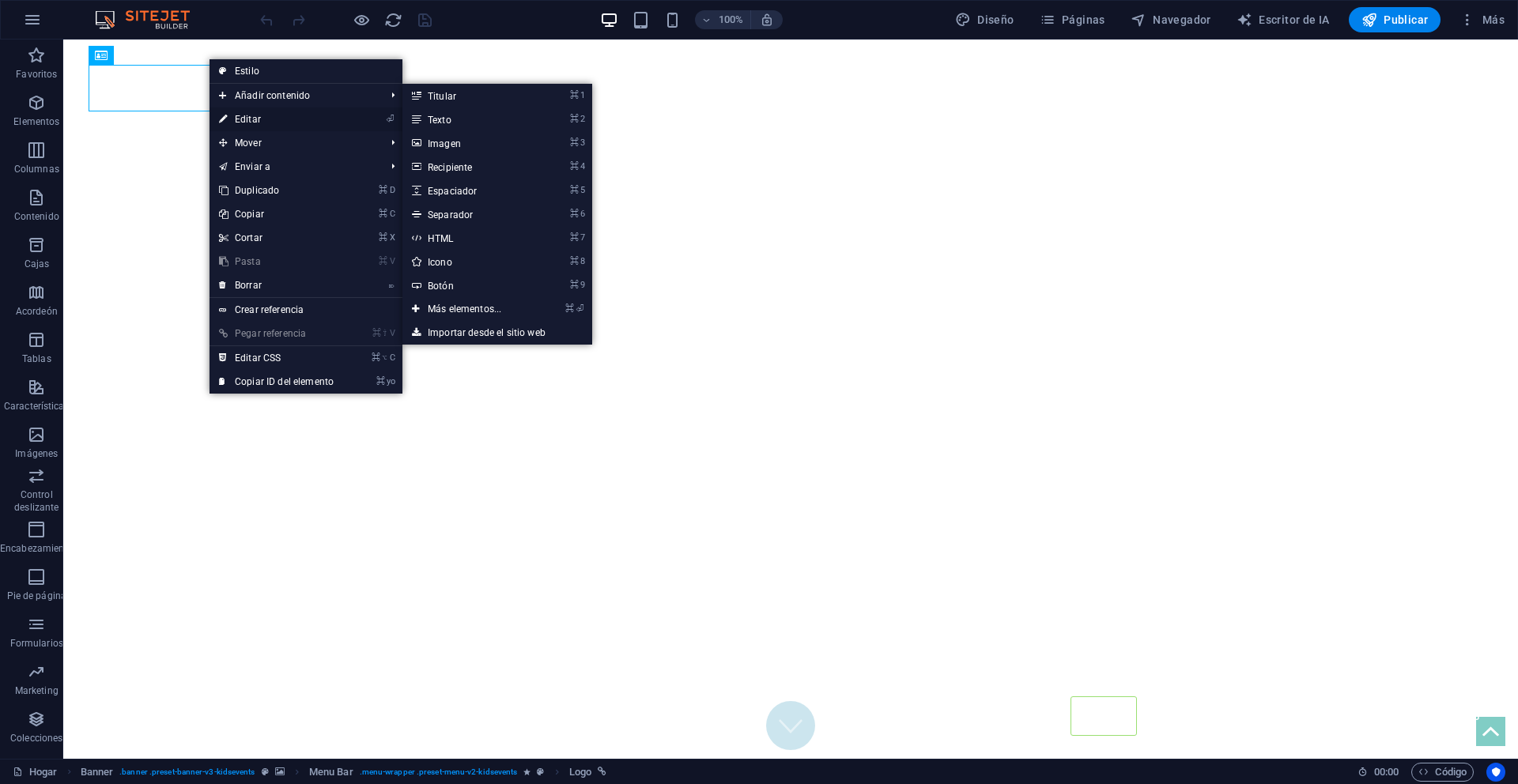 click on "Editar" at bounding box center [247, 119] 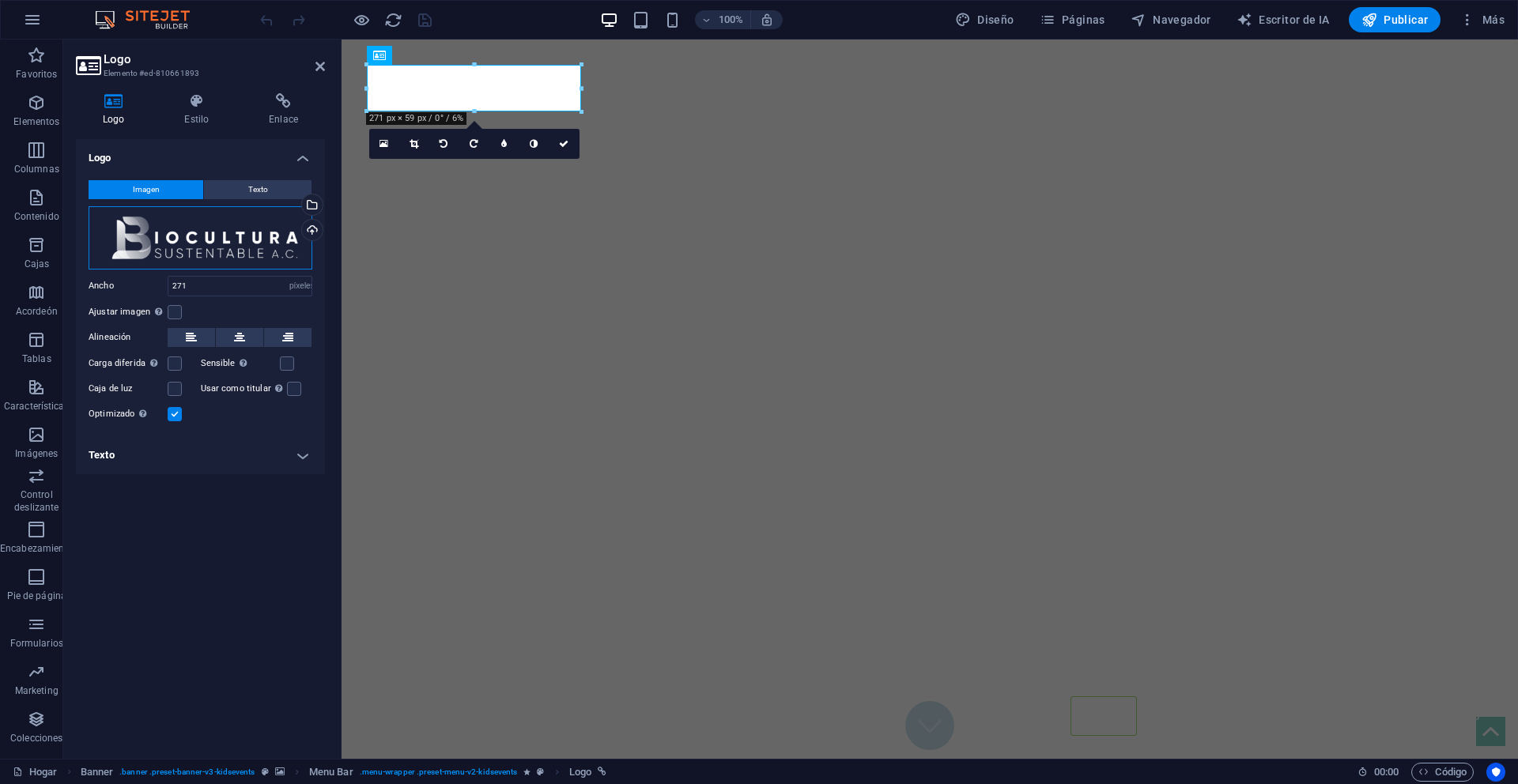 click on "Arrastre los archivos aquí, haga clic para elegir archivos o  seleccione archivos de Archivos o de nuestras fotos y videos de archivo gratuitos" at bounding box center (200, 238) 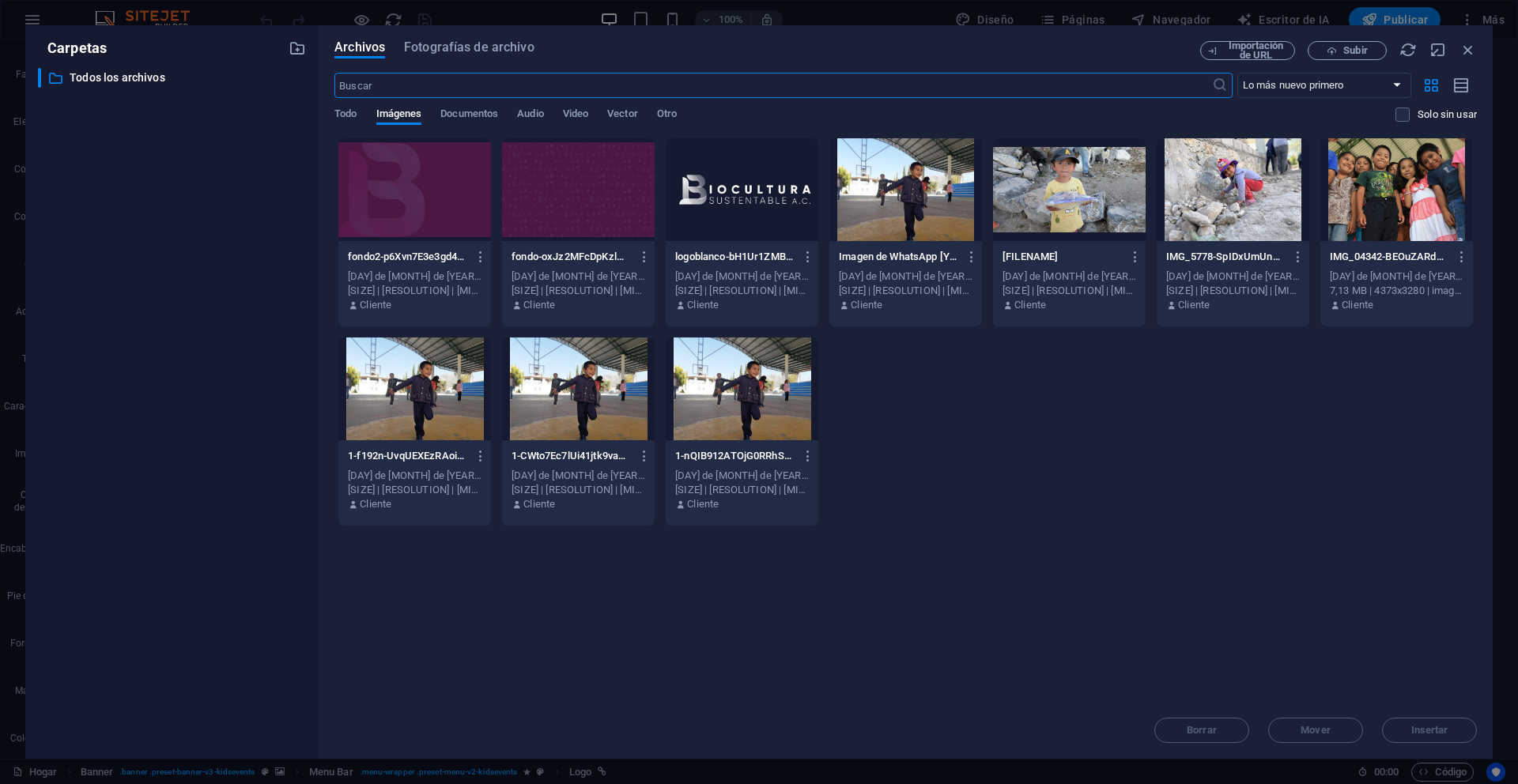 click on "Borrar Mover Insertar" at bounding box center (905, 722) 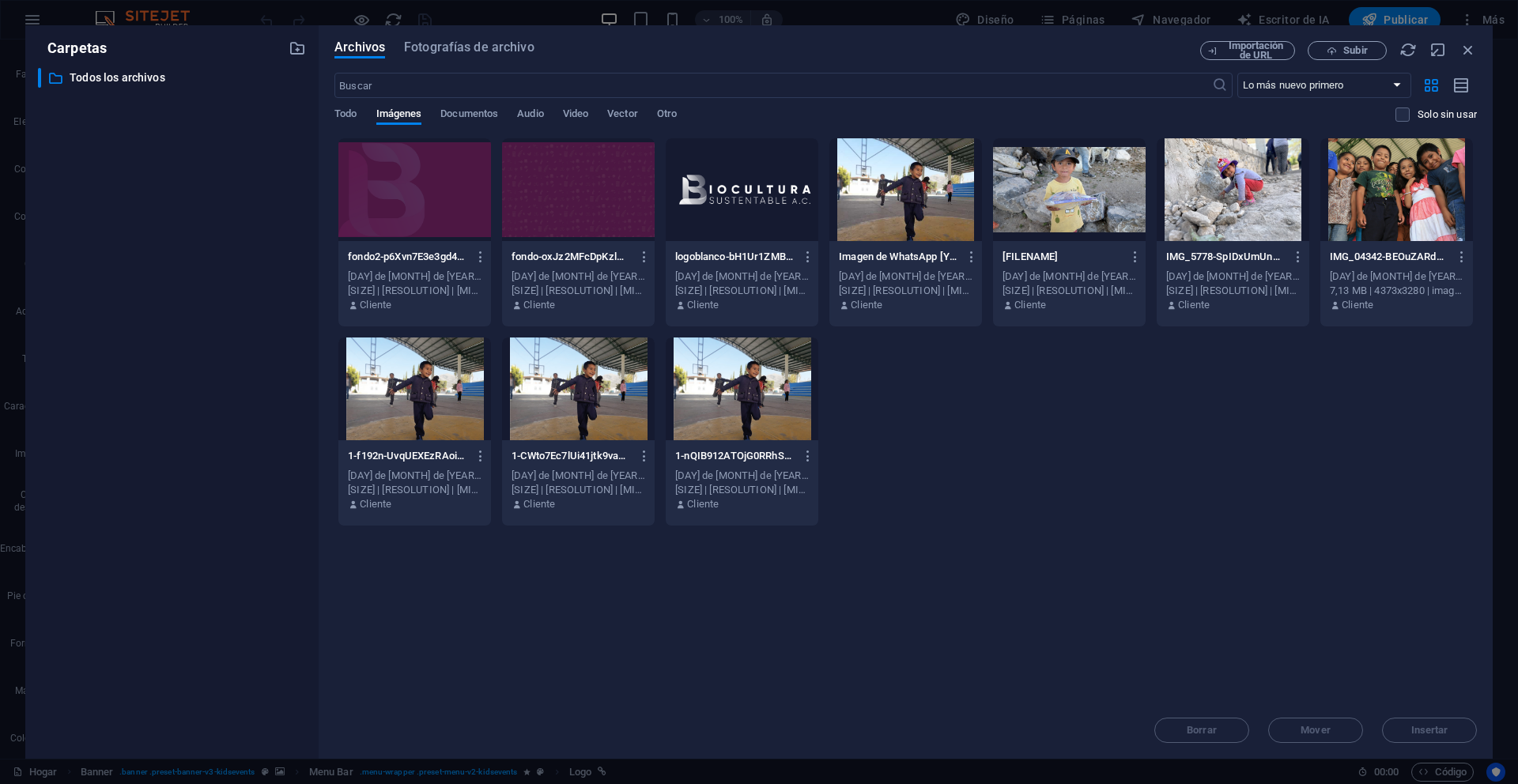 click on "Suelta archivos aquí para cargarlos instantáneamente [FILENAME] [FILENAME] [MONTH] [DAY], [YEAR] [HOUR]:[MINUTE] [SIZE] | [RESOLUTION] | [MIME_TYPE] Cliente [FILENAME] [FILENAME] [MONTH] [DAY], [YEAR] [HOUR]:[MINUTE] [SIZE] | [RESOLUTION] | [MIME_TYPE] Cliente [FILENAME] [FILENAME] [MONTH] [DAY], [YEAR] [HOUR]:[MINUTE] [SIZE] | [RESOLUTION] | [MIME_TYPE] Cliente [FILENAME] [FILENAME] [MONTH] [DAY], [YEAR] [HOUR]:[MINUTE] [SIZE] | [RESOLUTION] | [MIME_TYPE] Cliente [FILENAME] [FILENAME] [YEAR]-[MONTH]-[DAY] a las [HOUR].[MINUTE].[SECOND] [AM/PM] [SIZE] | [RESOLUTION] | [MIME_TYPE] Cliente [FILENAME] [FILENAME] [YEAR]-[MONTH]-[DAY] a las [HOUR].[MINUTE].[SECOND] [AM/PM] [SIZE] | [RESOLUTION] | [MIME_TYPE] Cliente [FILENAME] [FILENAME] [YEAR]-[MONTH]-[DAY] a las [HOUR].[MINUTE].[SECOND] [AM/PM] [SIZE] | [RESOLUTION] | [MIME_TYPE] Cliente Cliente Cliente Cliente" at bounding box center (905, 420) 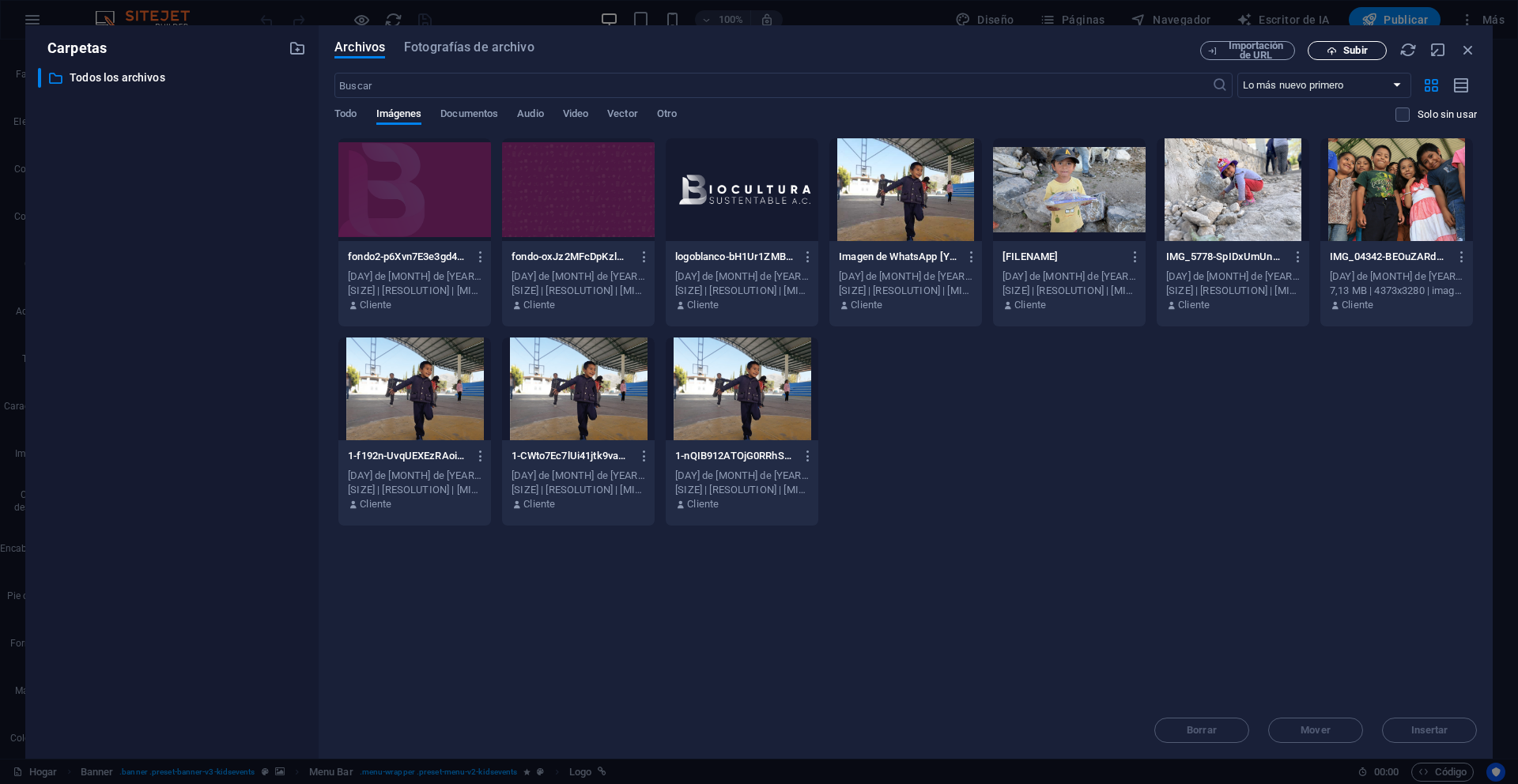 click at bounding box center [1331, 51] 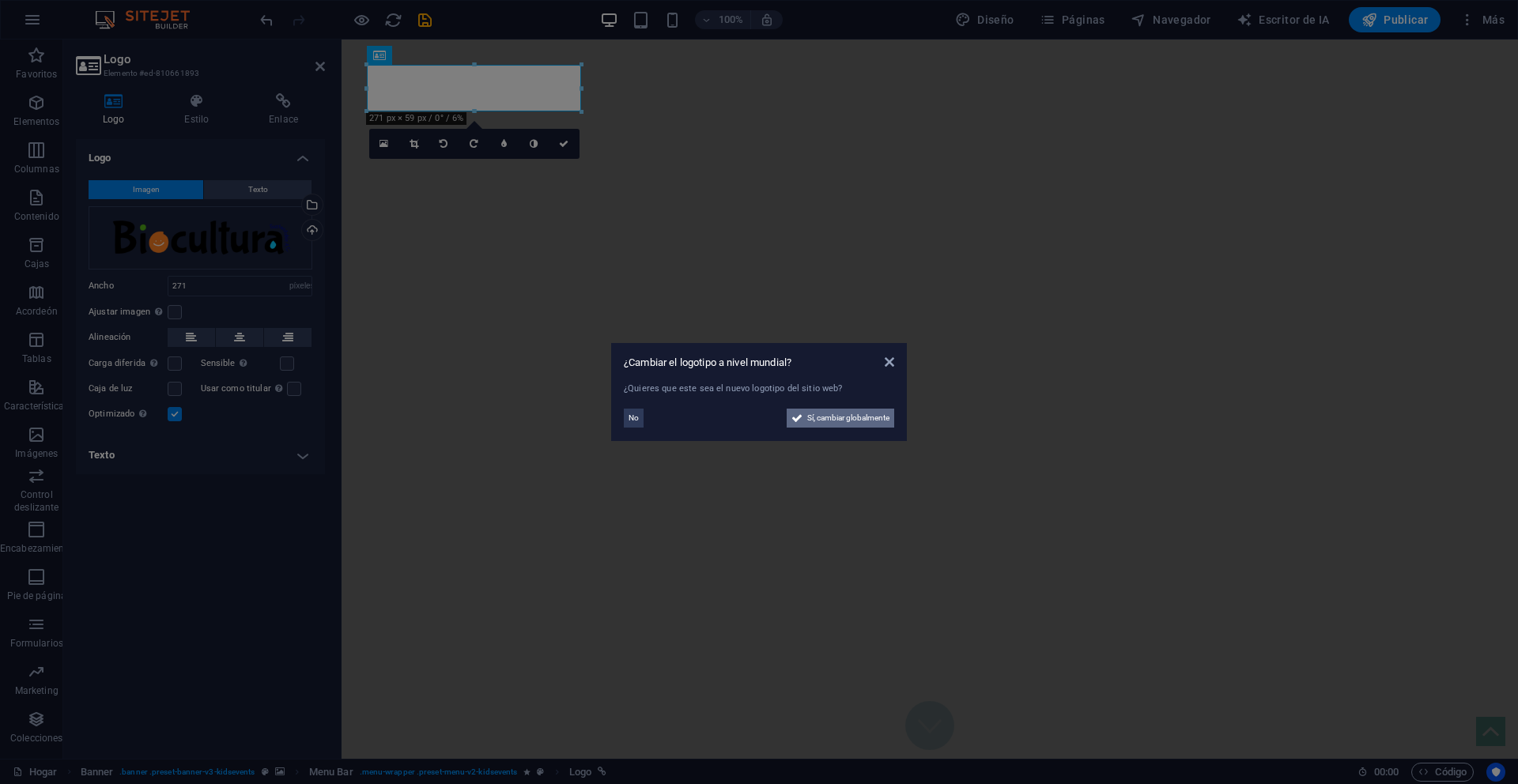 click on "Sí, cambiar globalmente" at bounding box center [848, 417] 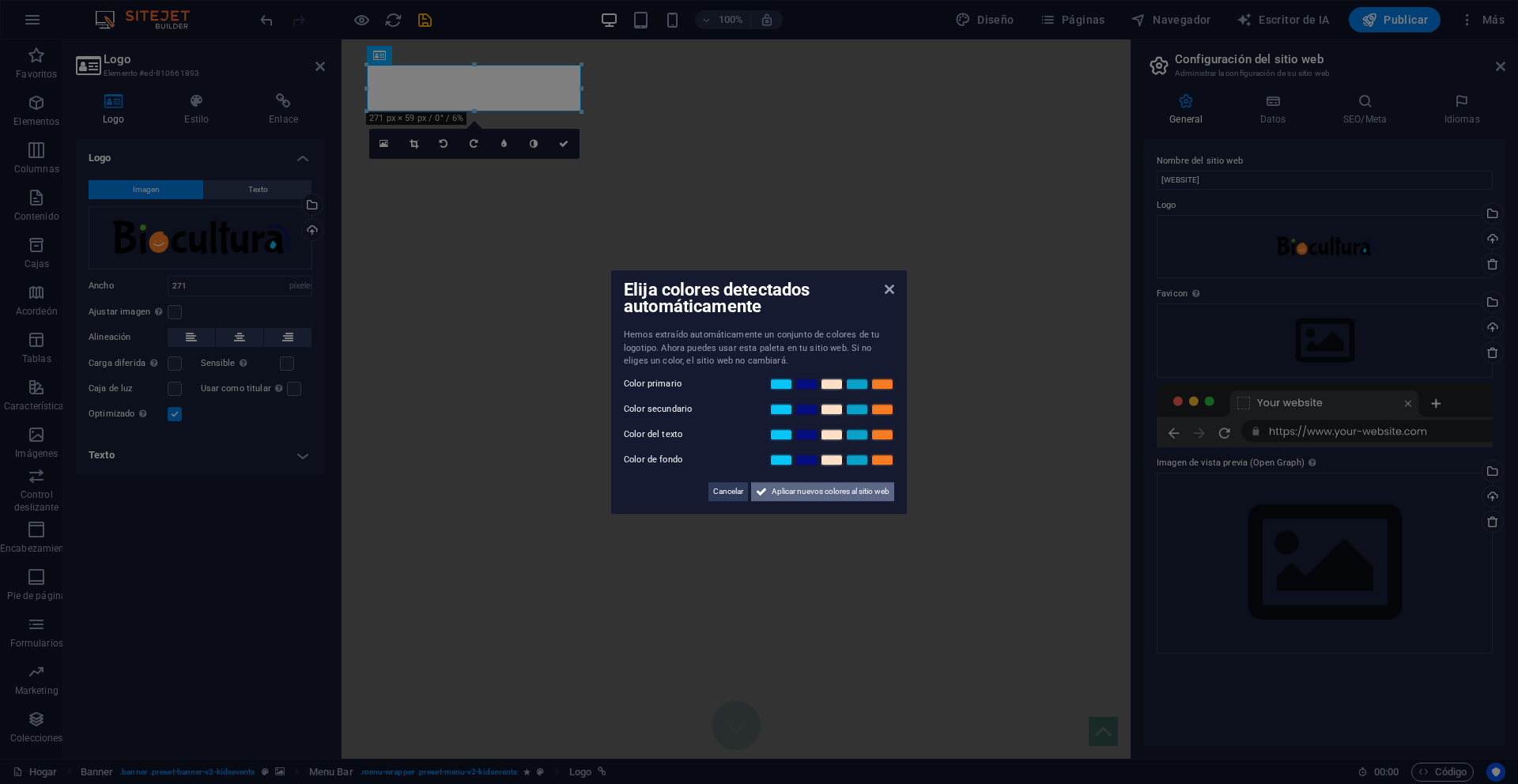 click on "Aplicar nuevos colores al sitio web" at bounding box center [830, 491] 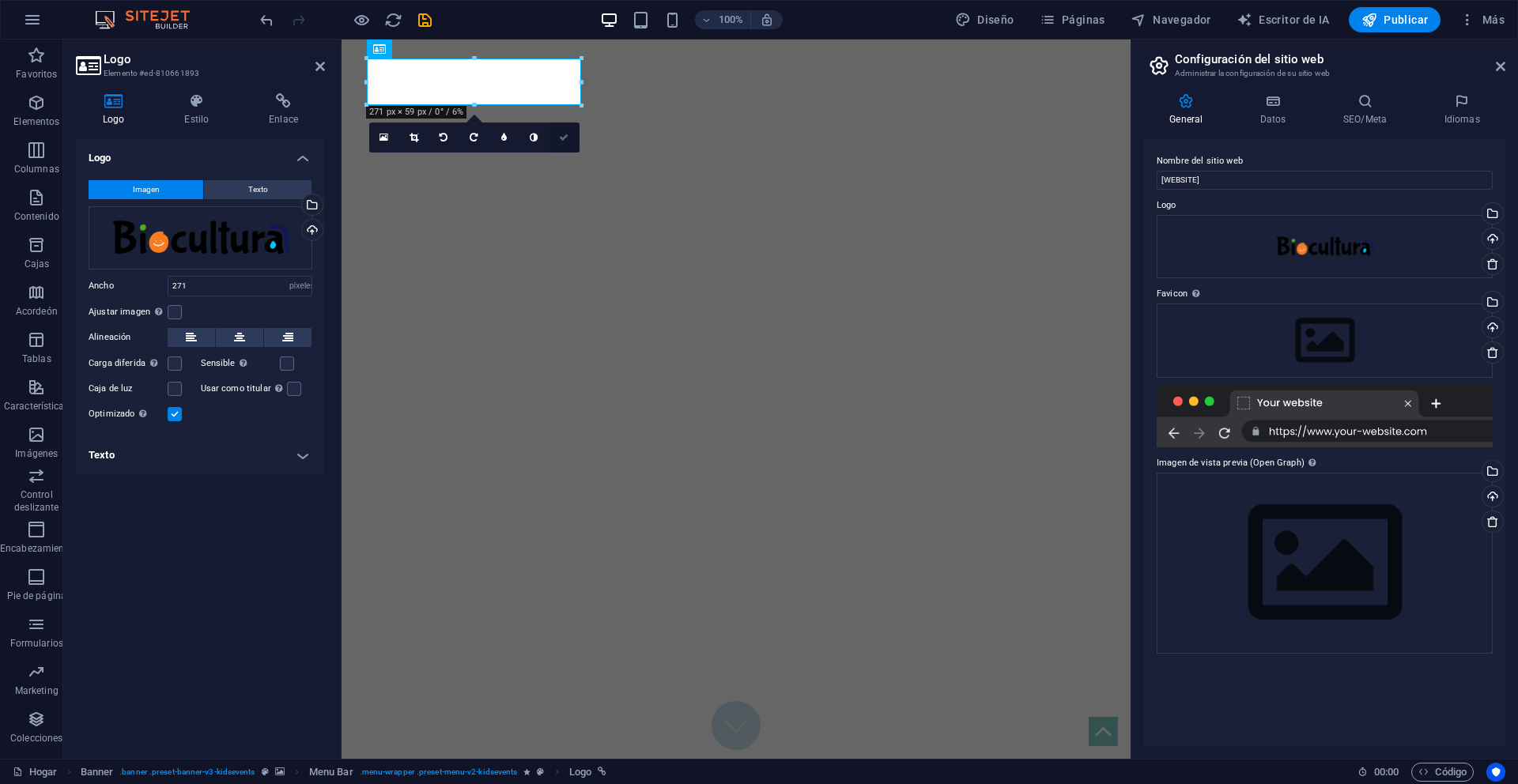 scroll, scrollTop: 6, scrollLeft: 0, axis: vertical 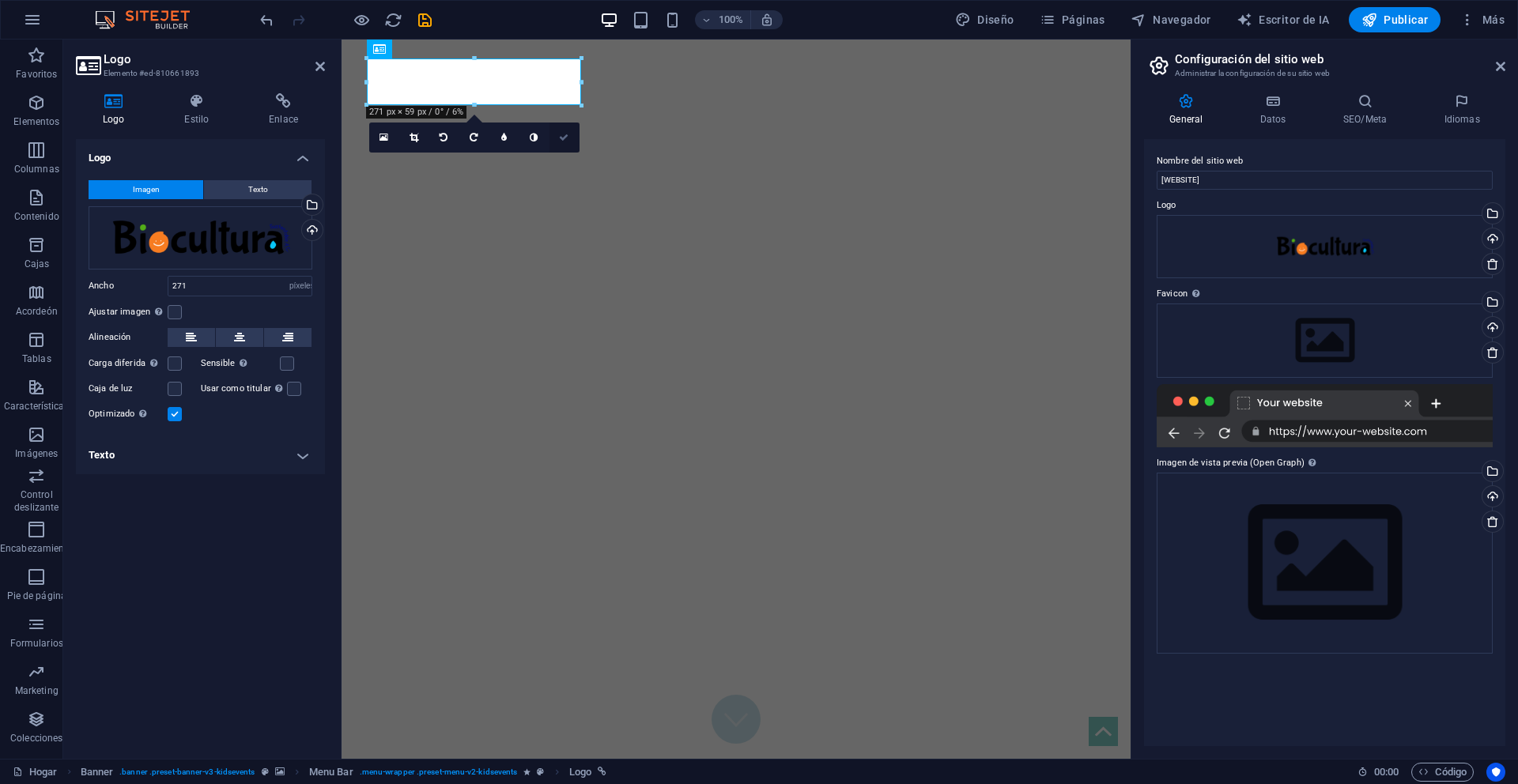 click at bounding box center [565, 138] 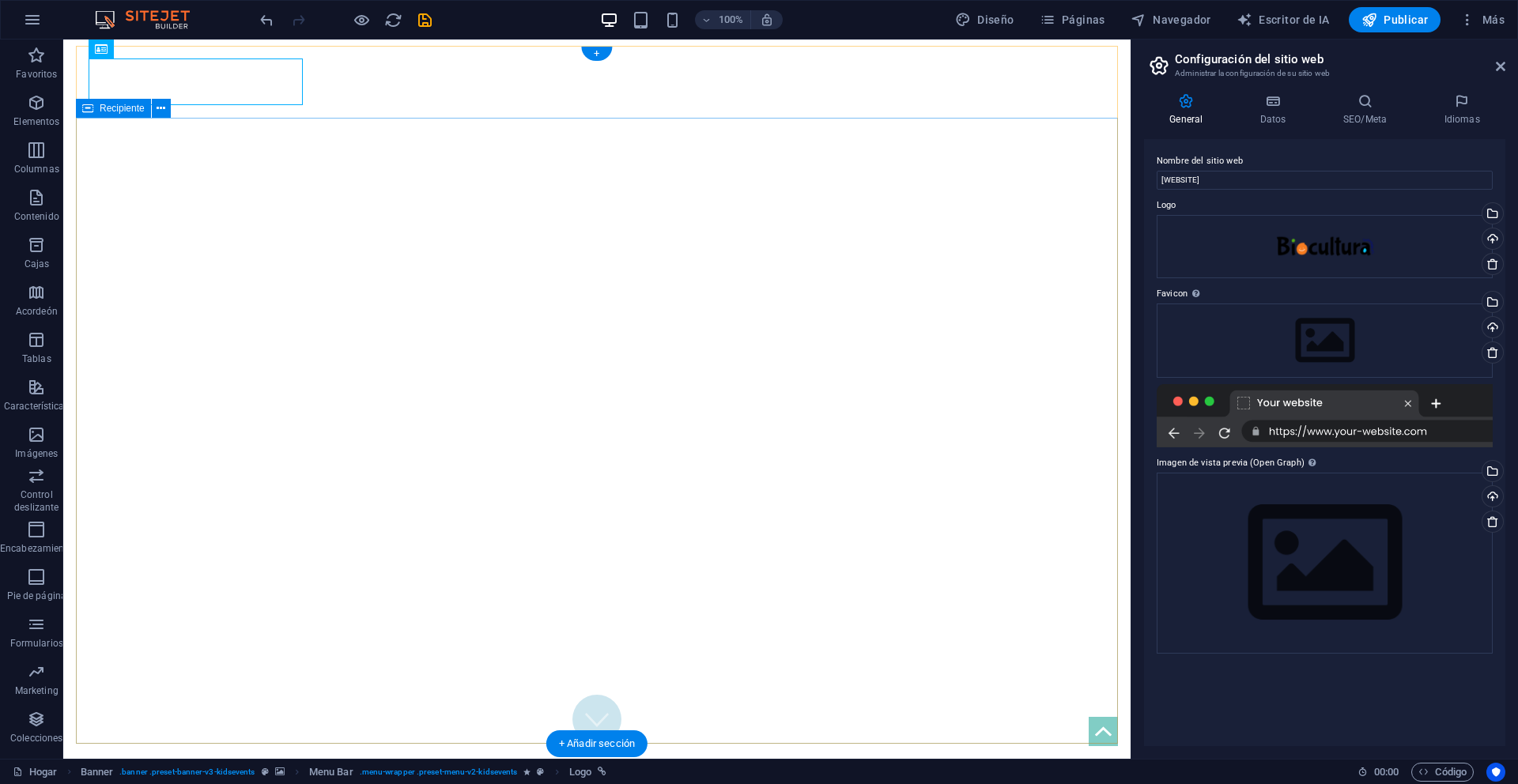 scroll, scrollTop: 11, scrollLeft: 0, axis: vertical 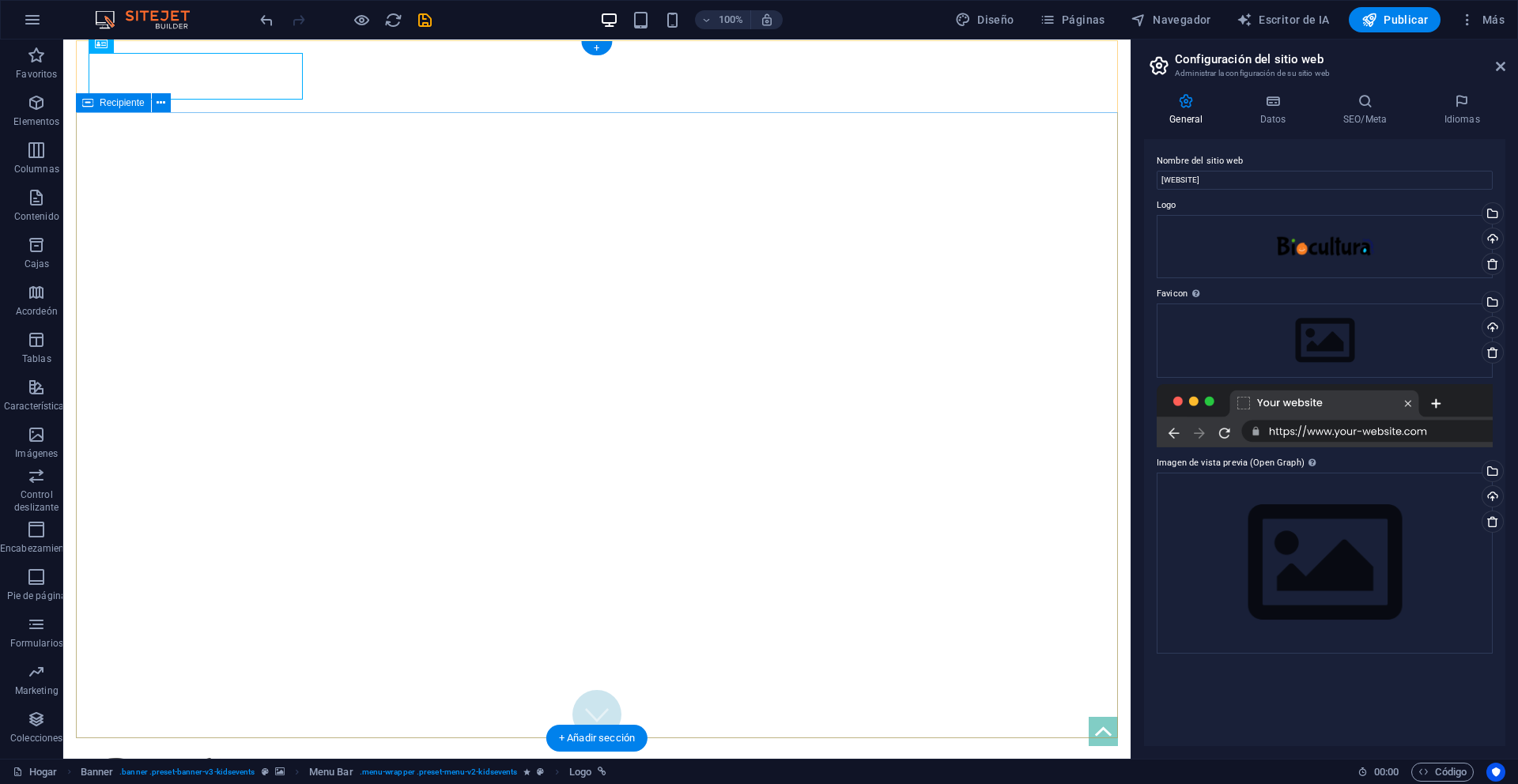 click at bounding box center [597, 939] 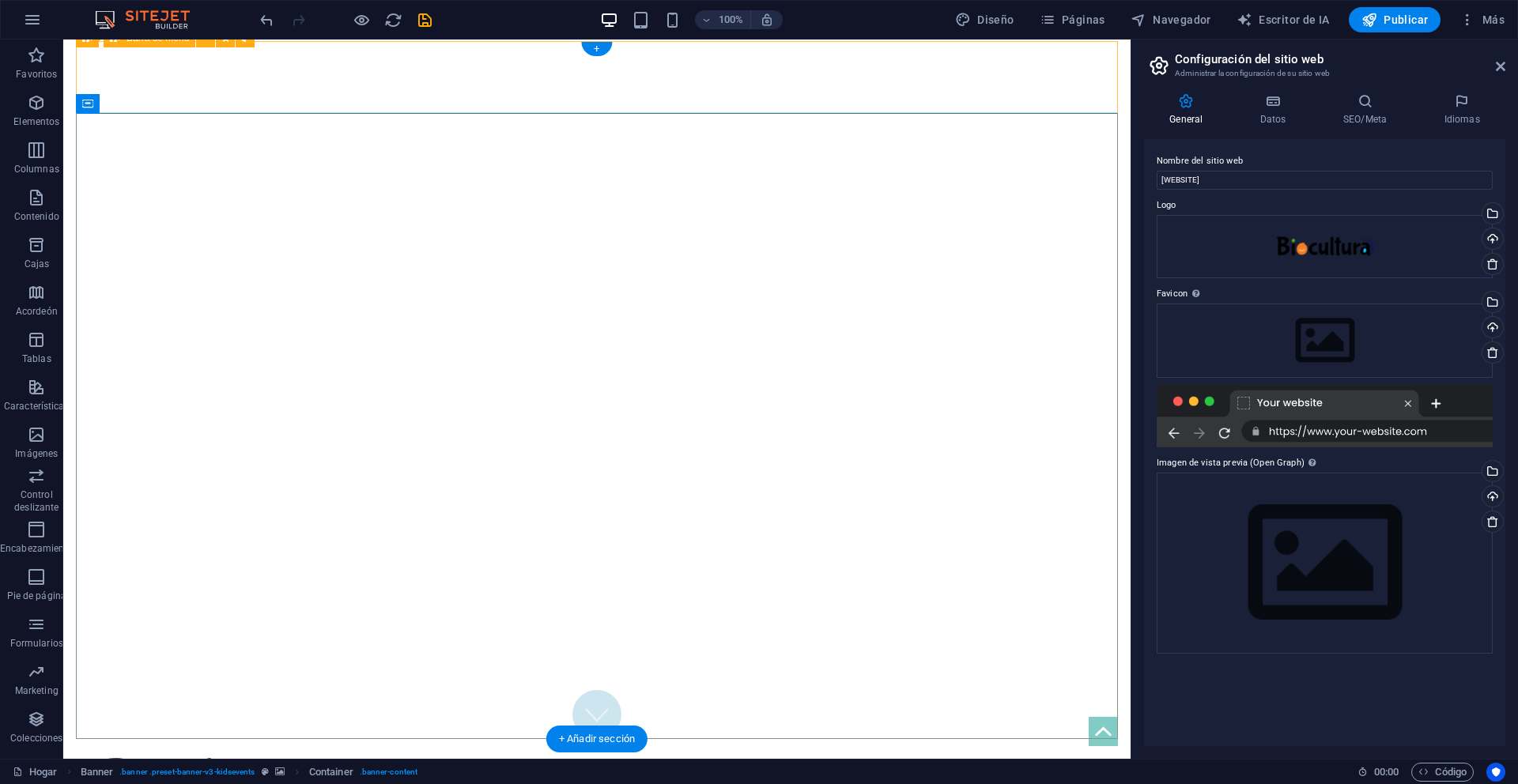click on "Inicio Sobre nosotros Historia Contáctanos" at bounding box center (597, 794) 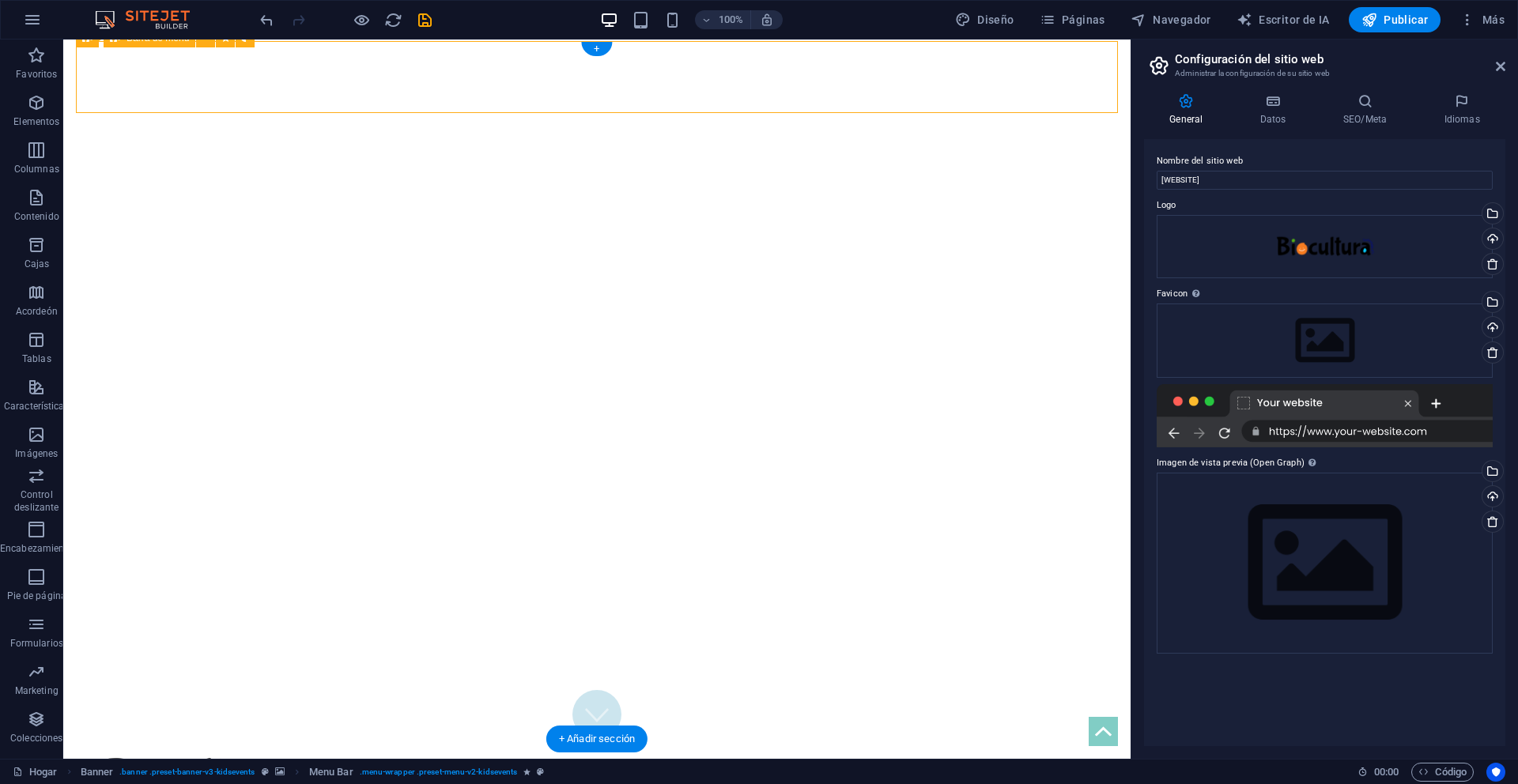 scroll, scrollTop: 0, scrollLeft: 0, axis: both 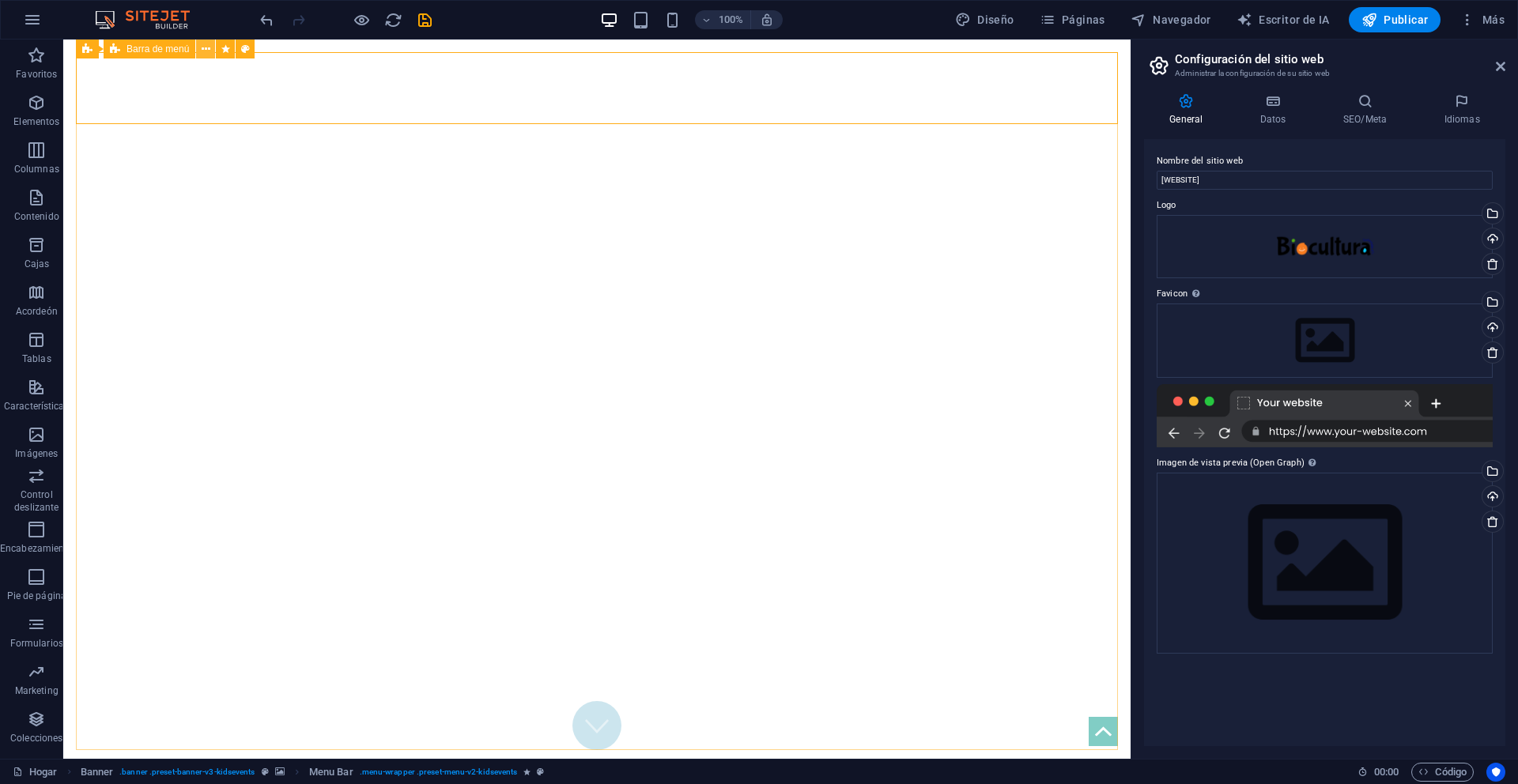 click at bounding box center [206, 49] 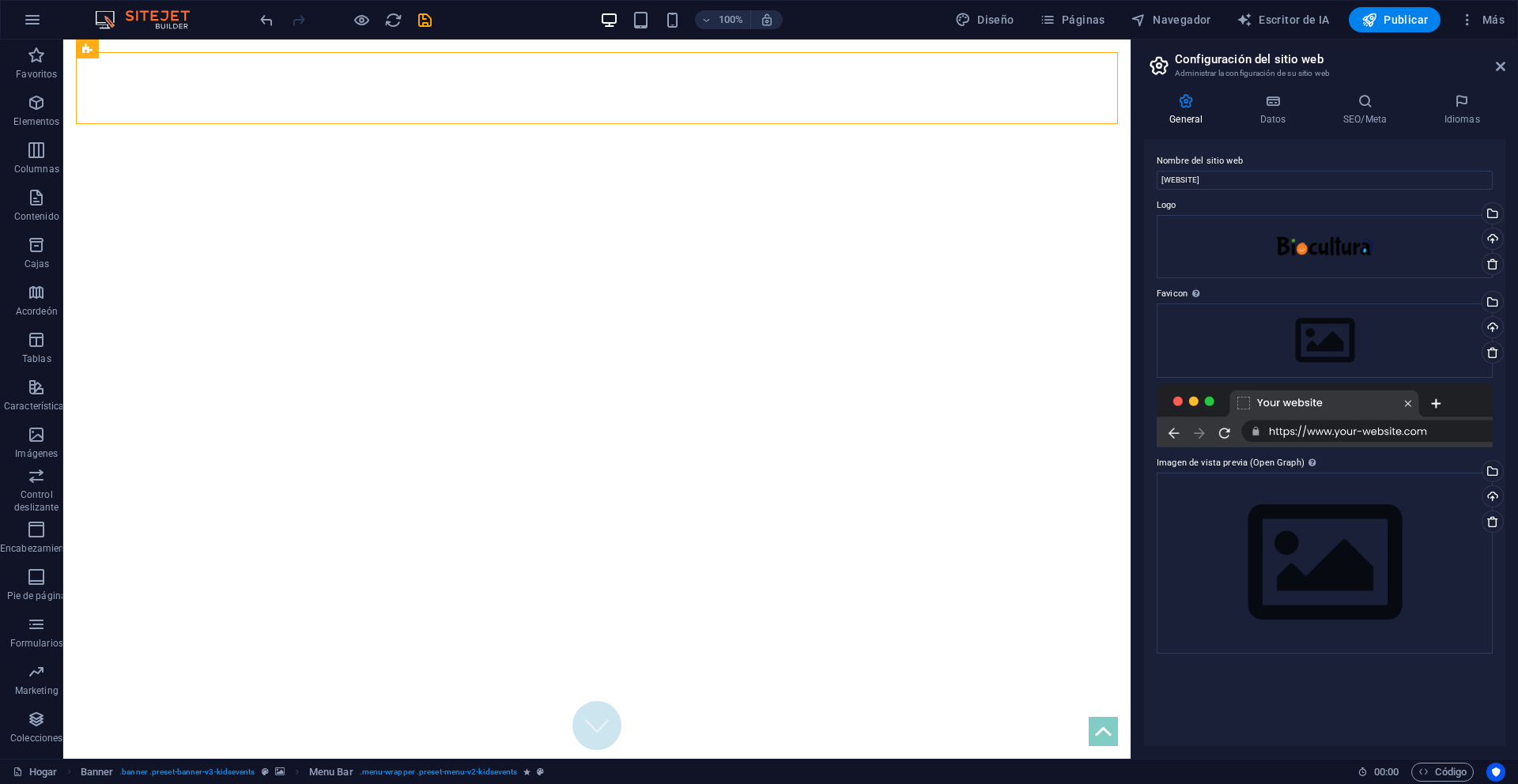click on "Configuración del sitio web Administrar la configuración de su sitio web General Datos SEO/Meta Idiomas Nombre del sitio web [WEBSITE] Logo Arrastre los archivos aquí, haga clic para elegir archivos o  seleccione archivos de Archivos o de nuestras fotos y videos de archivo gratuitos Seleccione archivos del administrador de archivos, fotos de archivo o cargue archivo(s) Subir Favicon Configura aquí el favicono de tu sitio web. Un favicono es un pequeño icono que se muestra en la pestaña del navegador junto al título de tu sitio web. Ayuda a los visitantes a identificarlo. Arrastre los archivos aquí, haga clic para elegir archivos o  seleccione archivos de Archivos o de nuestras fotos y videos de archivo gratuitos Seleccione archivos del administrador de archivos, fotos de archivo o cargue archivo(s) Subir Imagen de vista previa (Open Graph) Esta imagen se mostrará cuando se comparta el sitio web en redes sociales. Arrastre los archivos aquí, haga clic para elegir archivos o  Subir Compañía" at bounding box center [1324, 399] 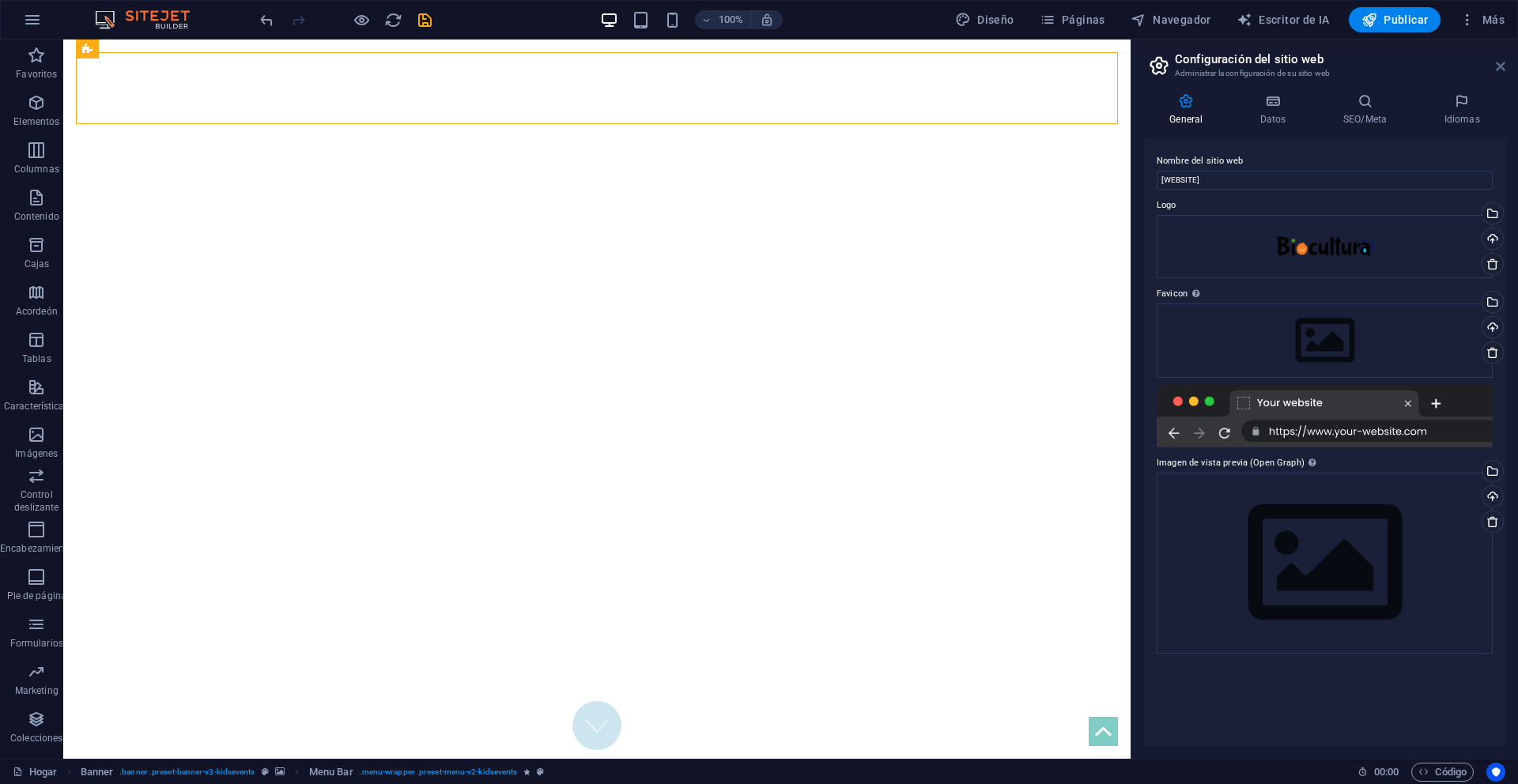 click at bounding box center (1501, 66) 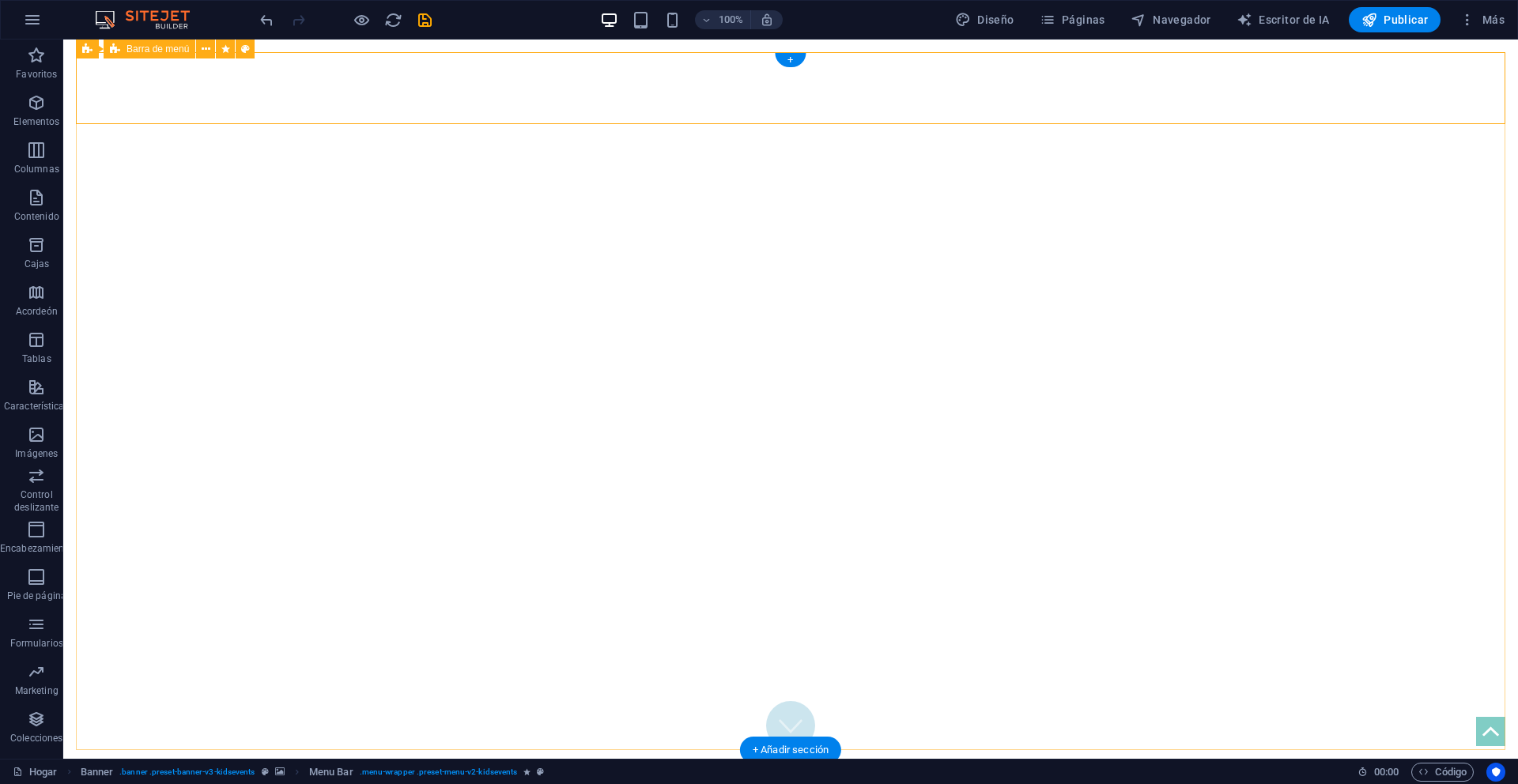 click on "Inicio Sobre nosotros Historia Contáctanos" at bounding box center (791, 805) 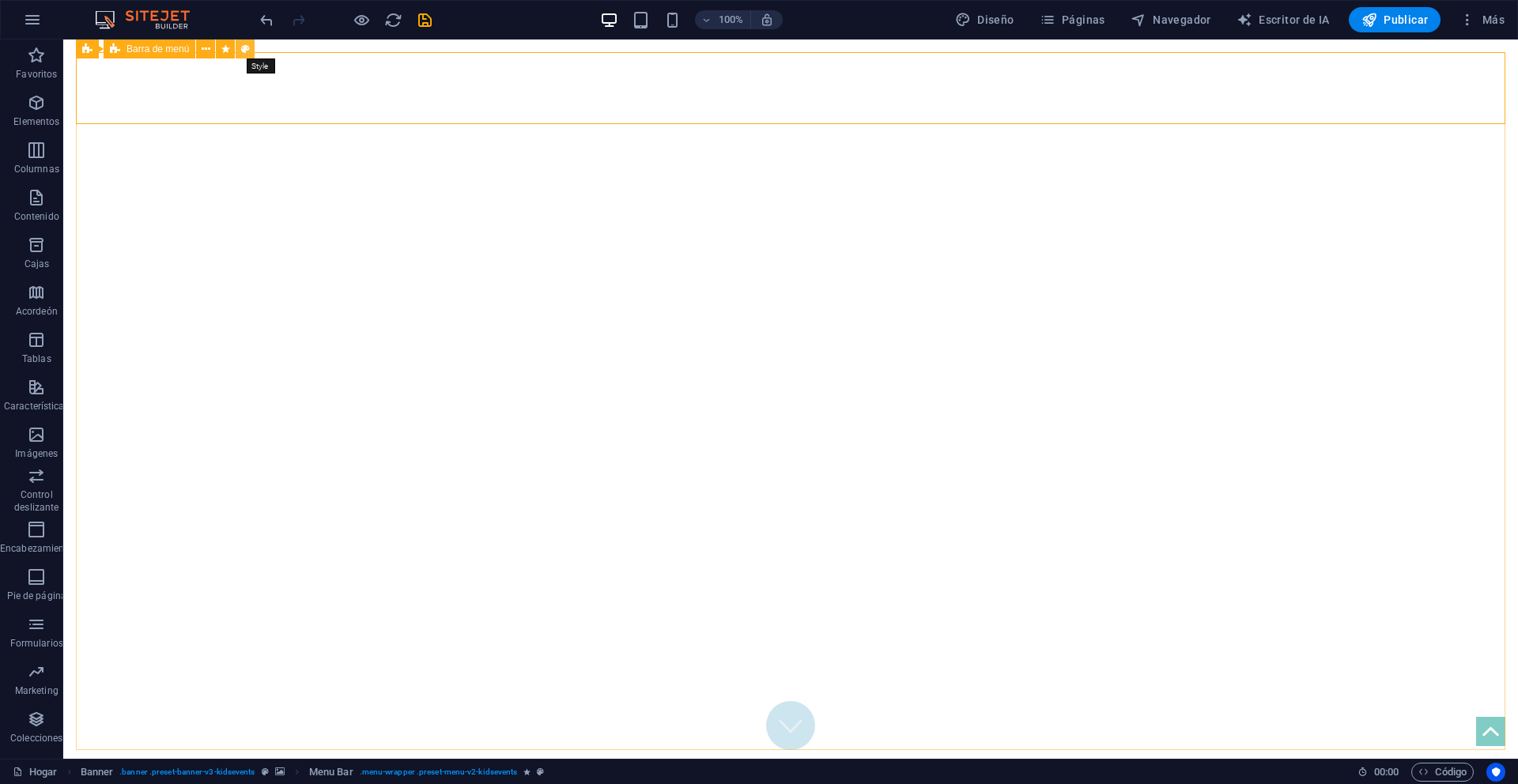 click at bounding box center (245, 49) 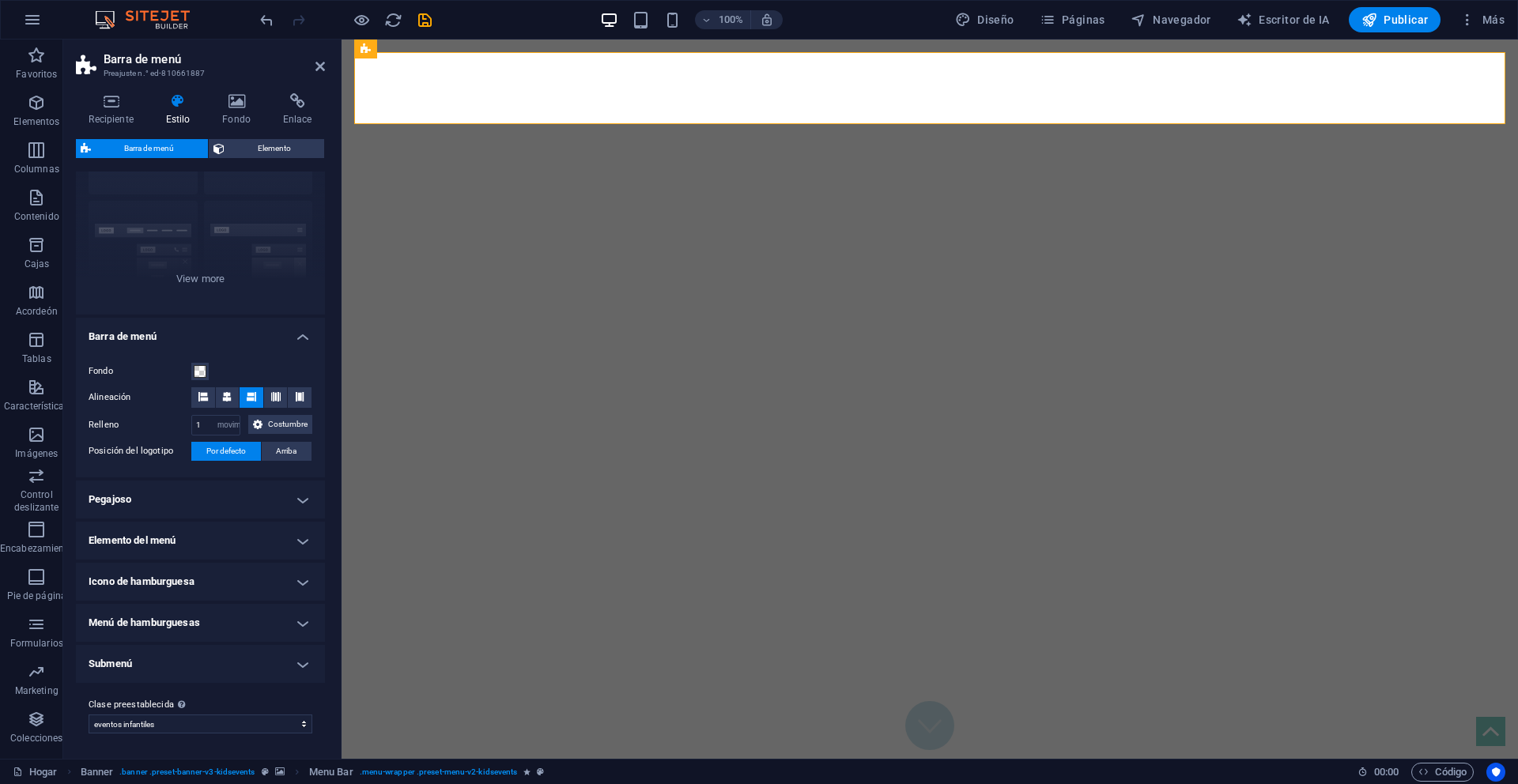scroll, scrollTop: 0, scrollLeft: 0, axis: both 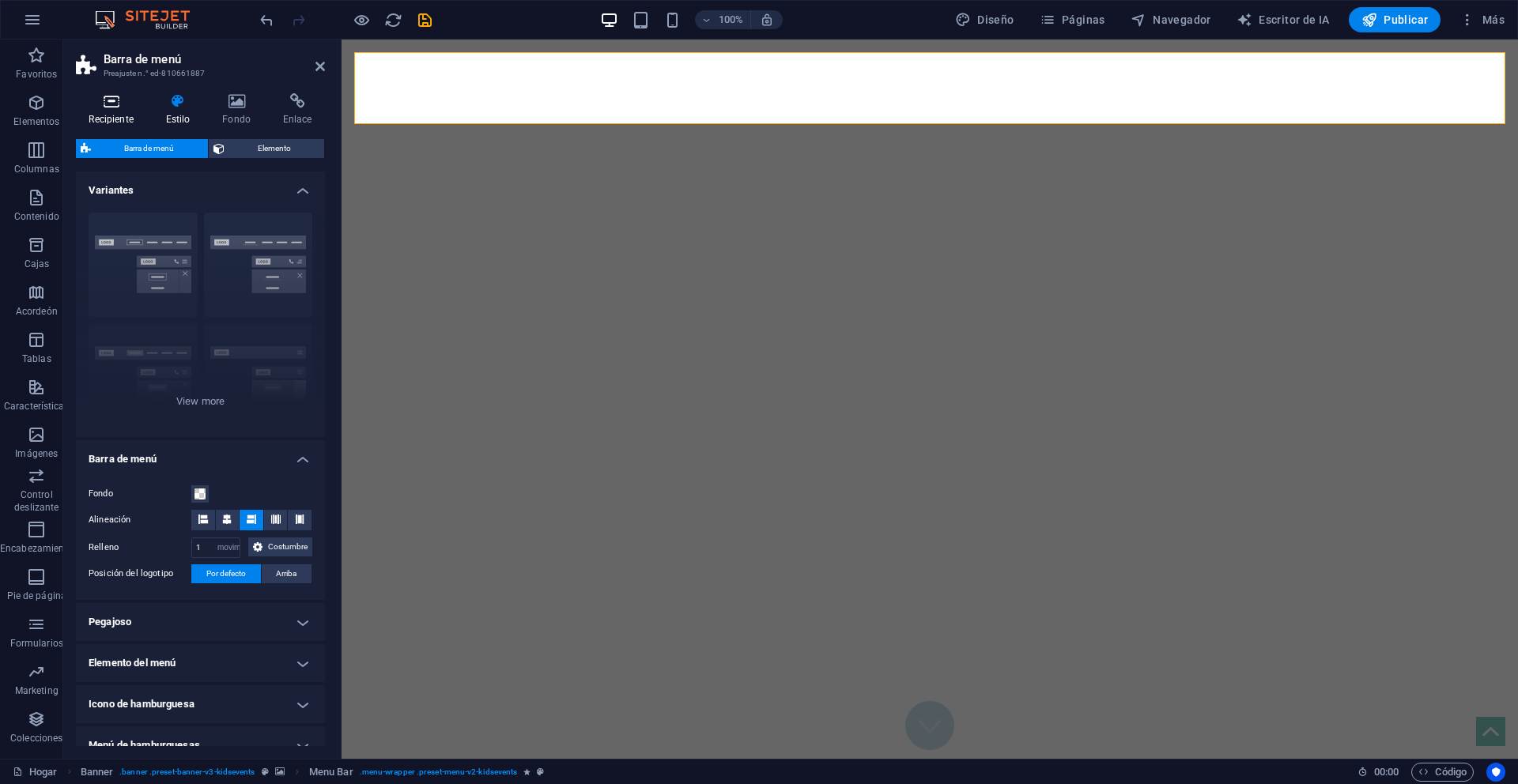 click at bounding box center [111, 101] 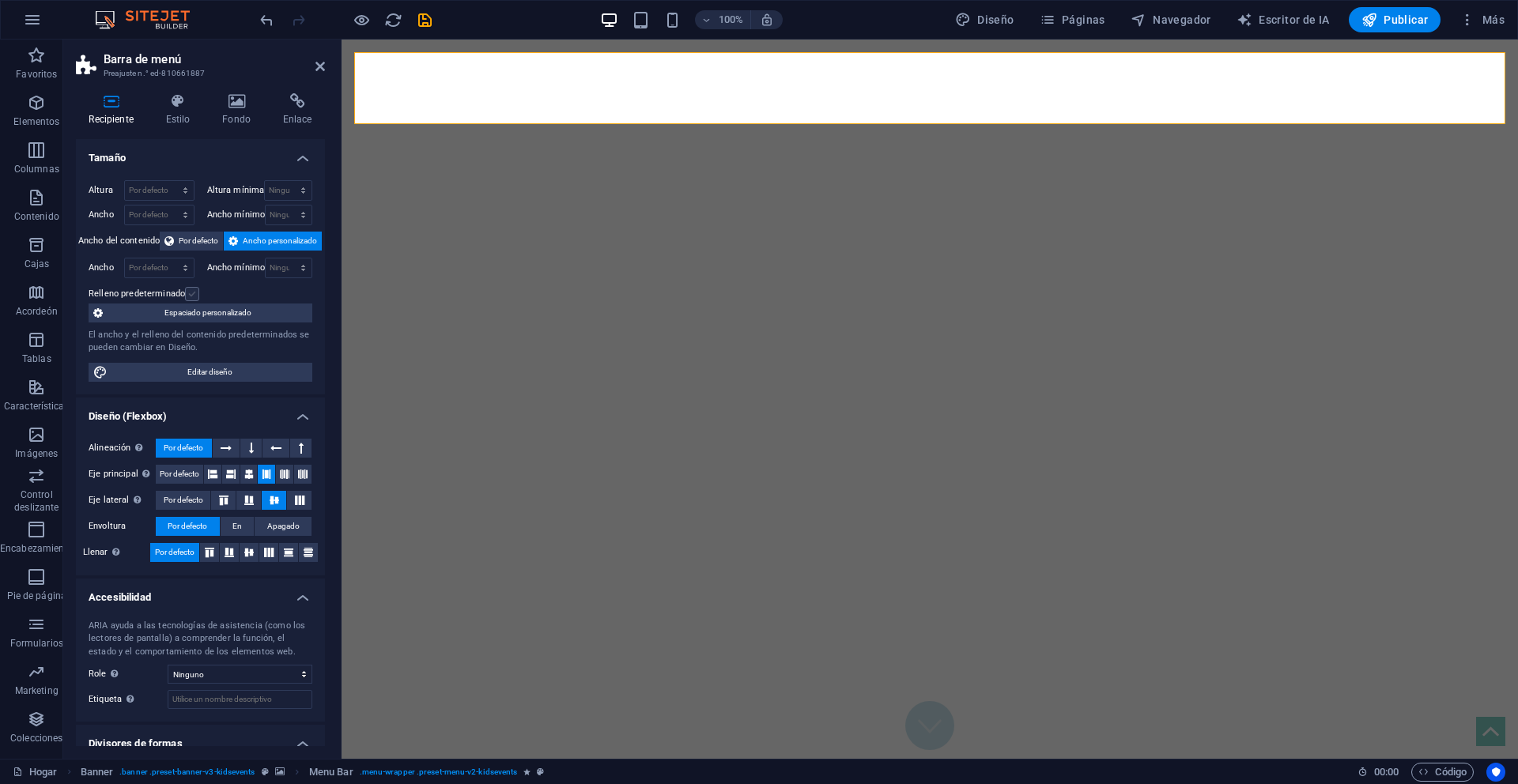 click at bounding box center [192, 294] 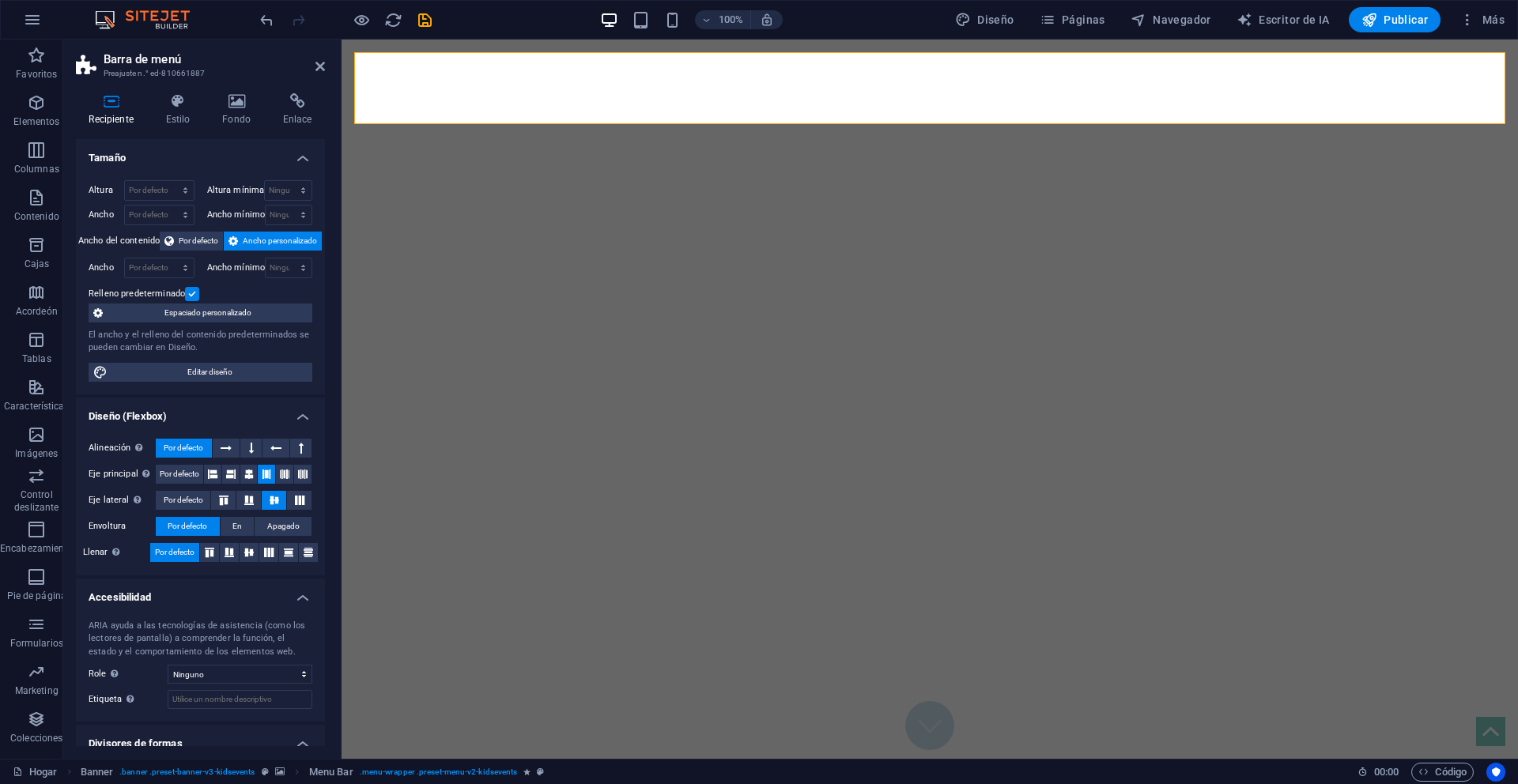 click at bounding box center [192, 294] 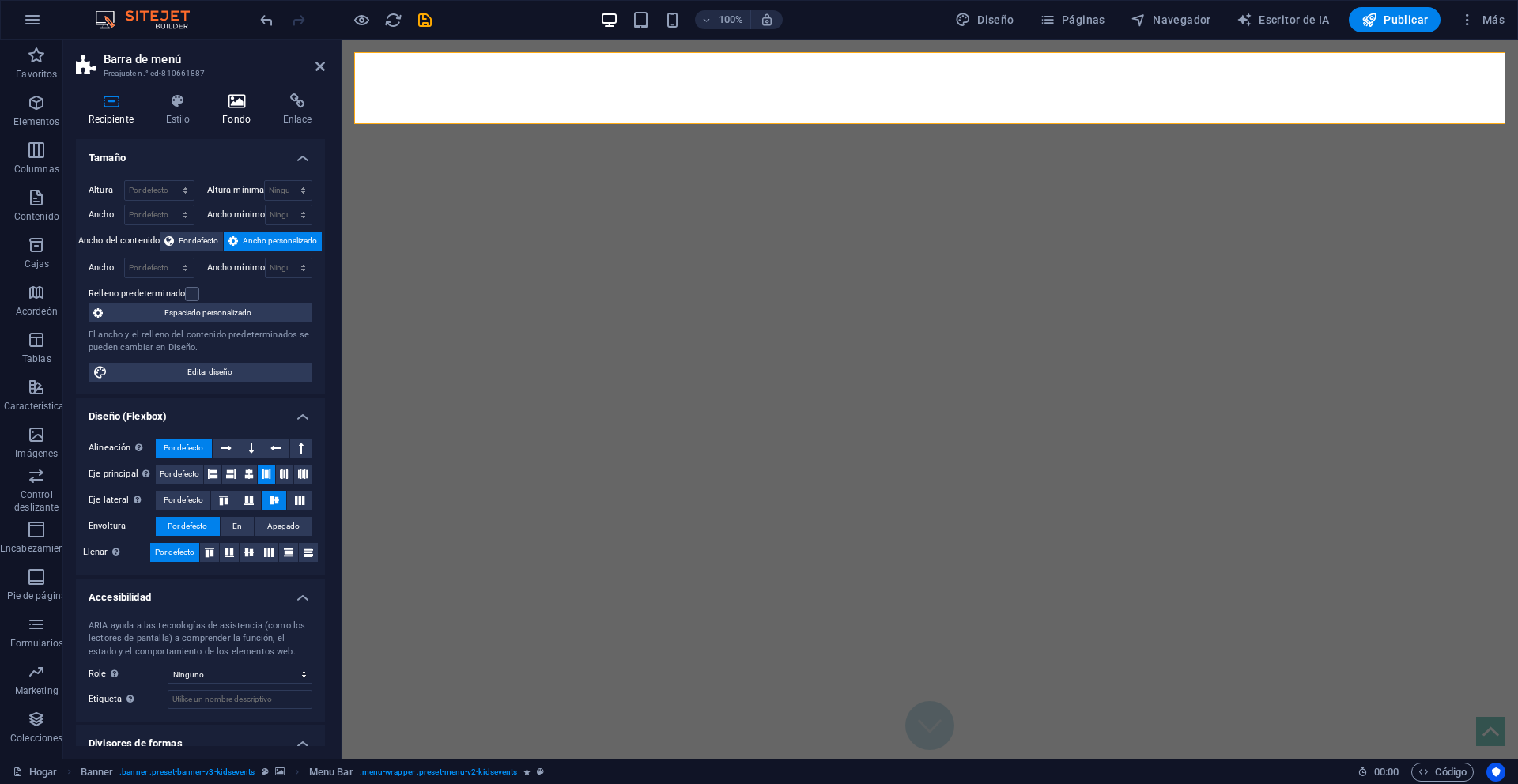 click at bounding box center (236, 101) 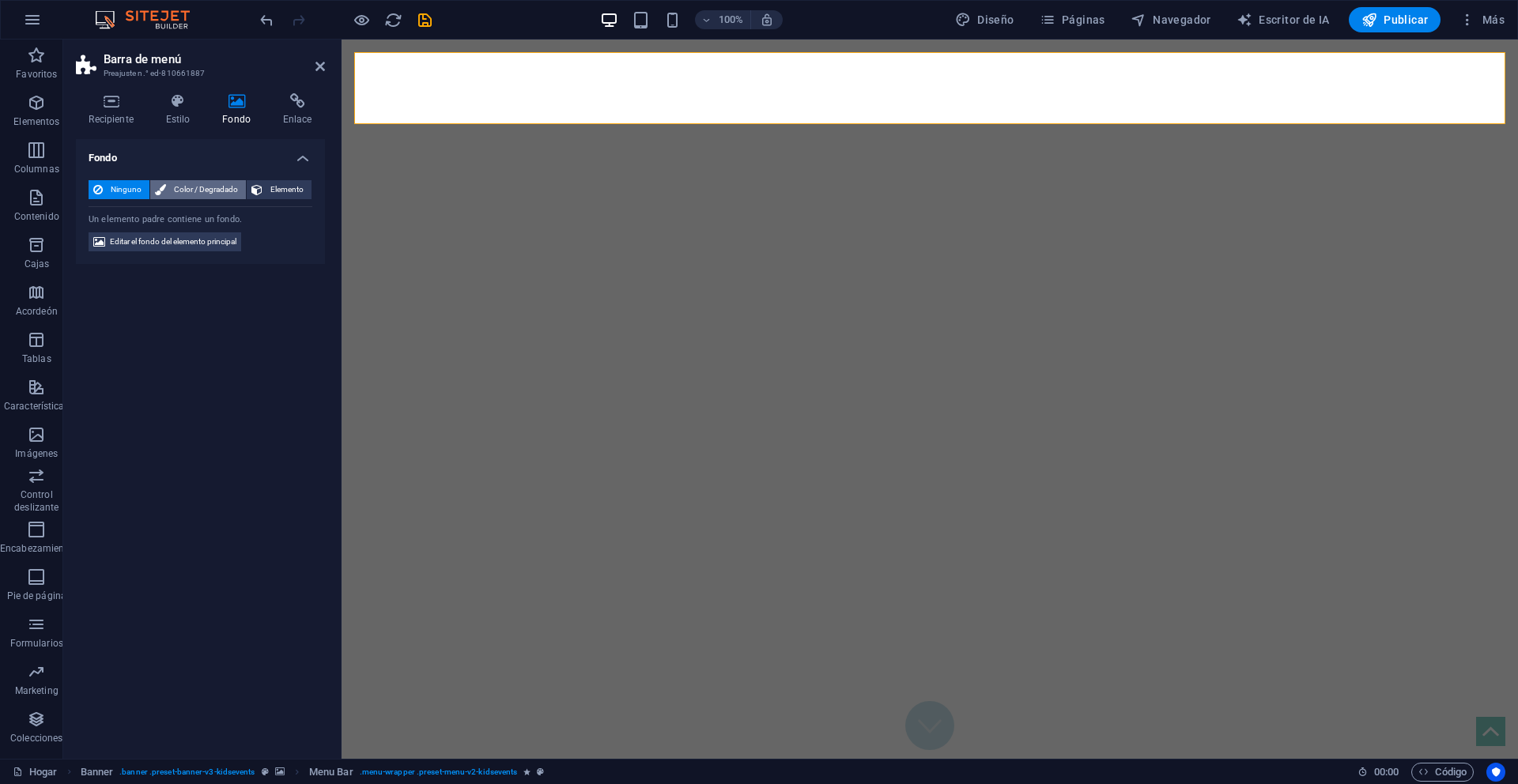click on "Color / Degradado" at bounding box center (206, 189) 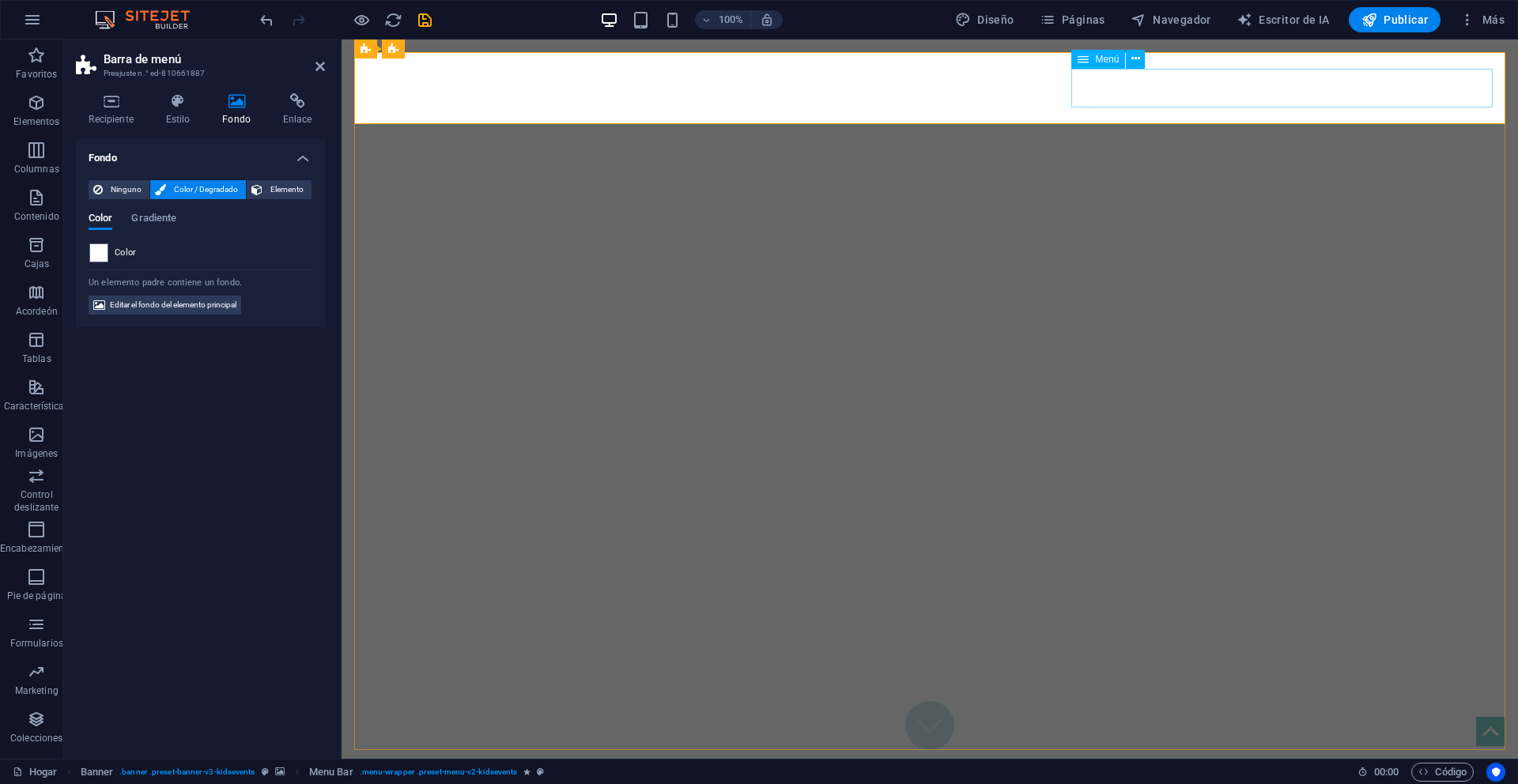 click on "Inicio Sobre nosotros Historia Contáctanos" at bounding box center [930, 829] 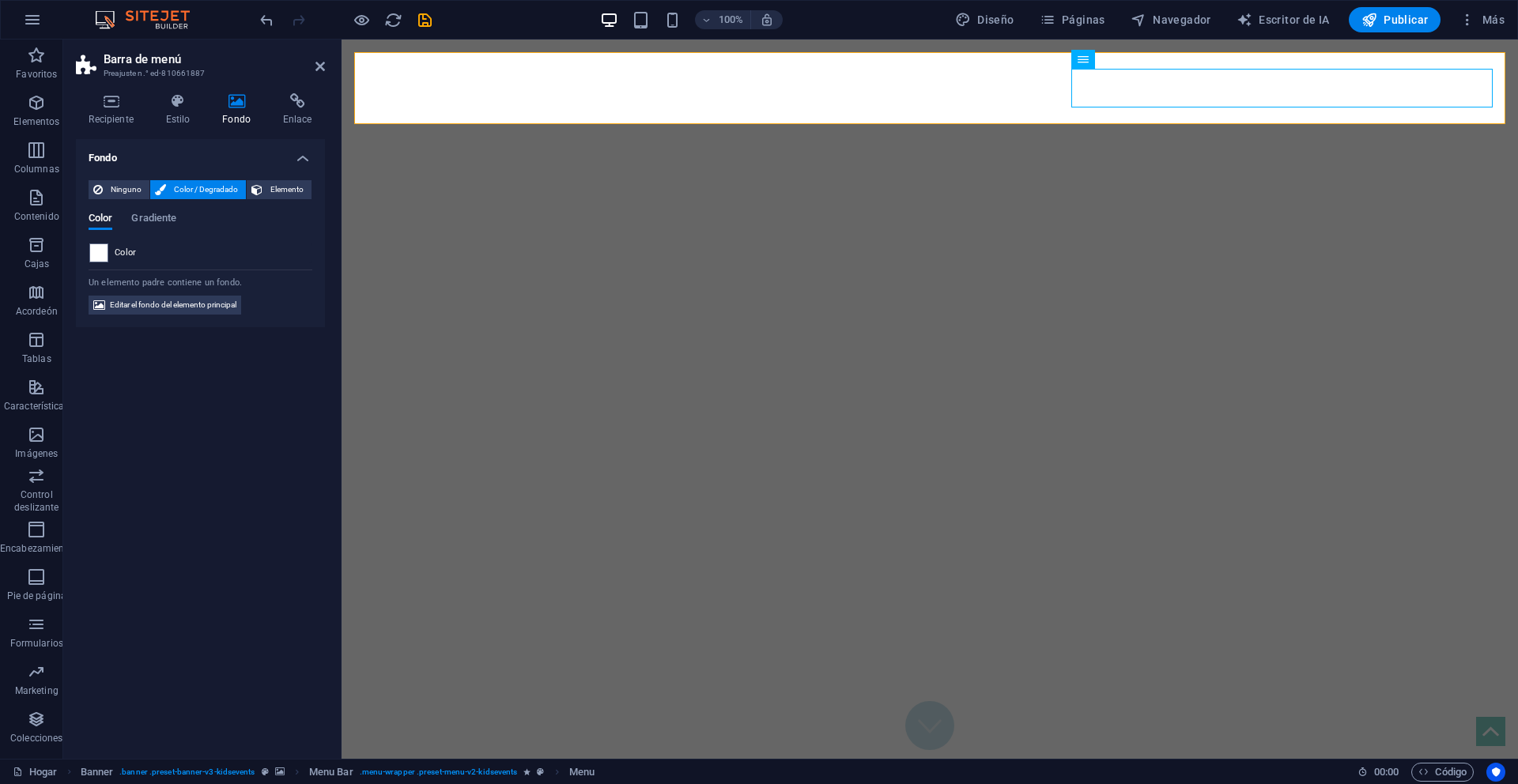 click on "Barra de menú Preajuste n.° ed-810661887" at bounding box center (200, 60) 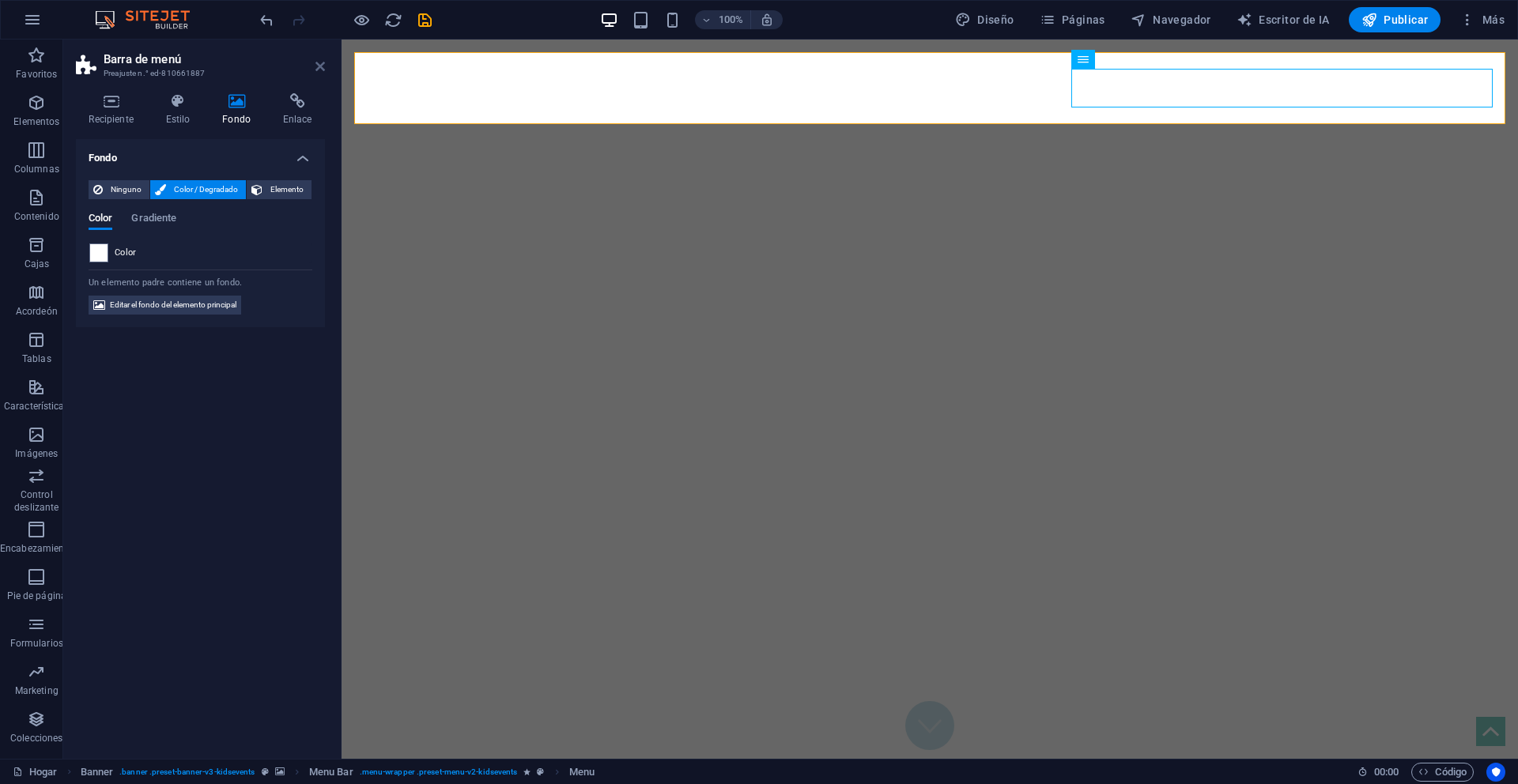 click at bounding box center [320, 66] 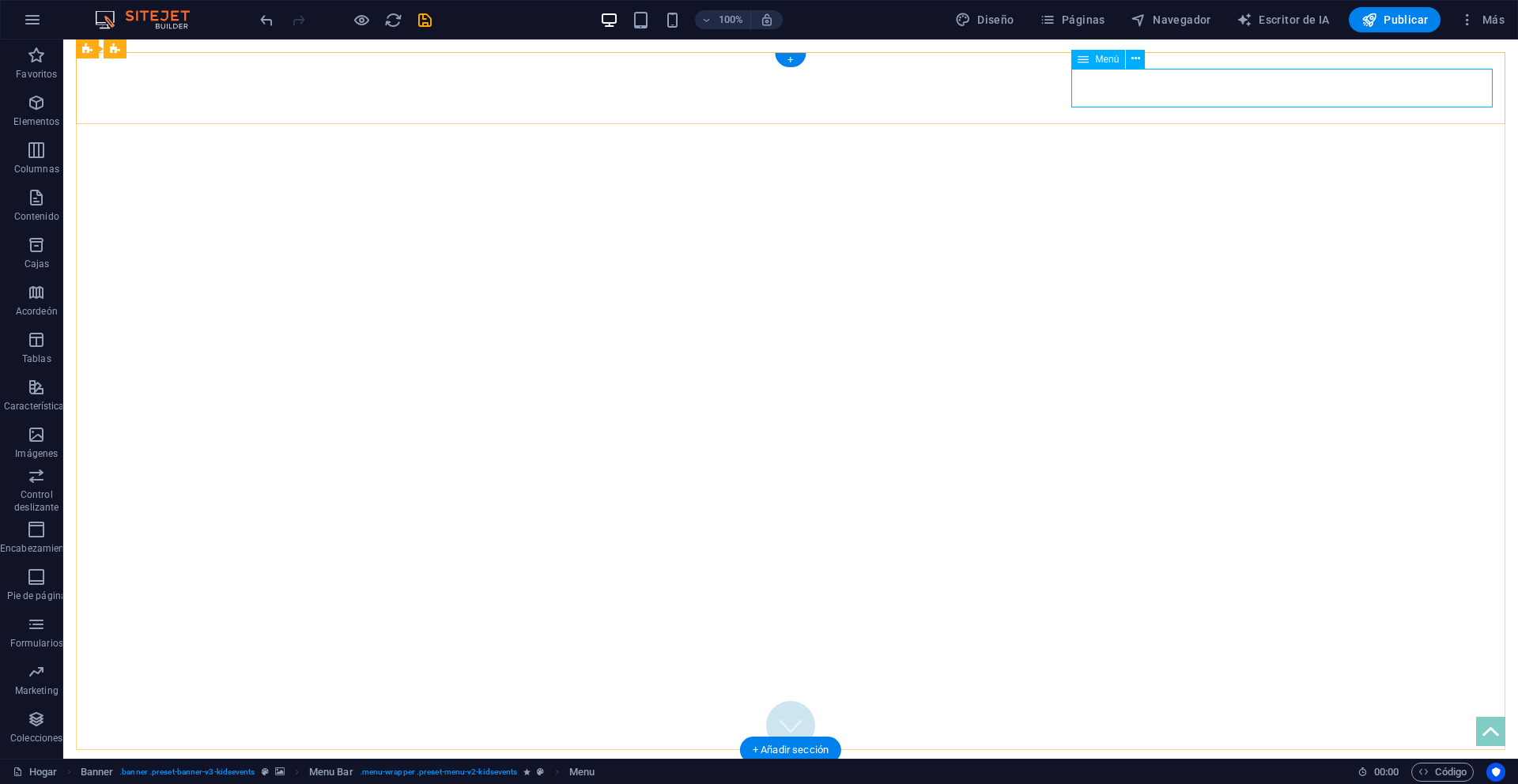 click on "Inicio Sobre nosotros Historia Contáctanos" at bounding box center (791, 829) 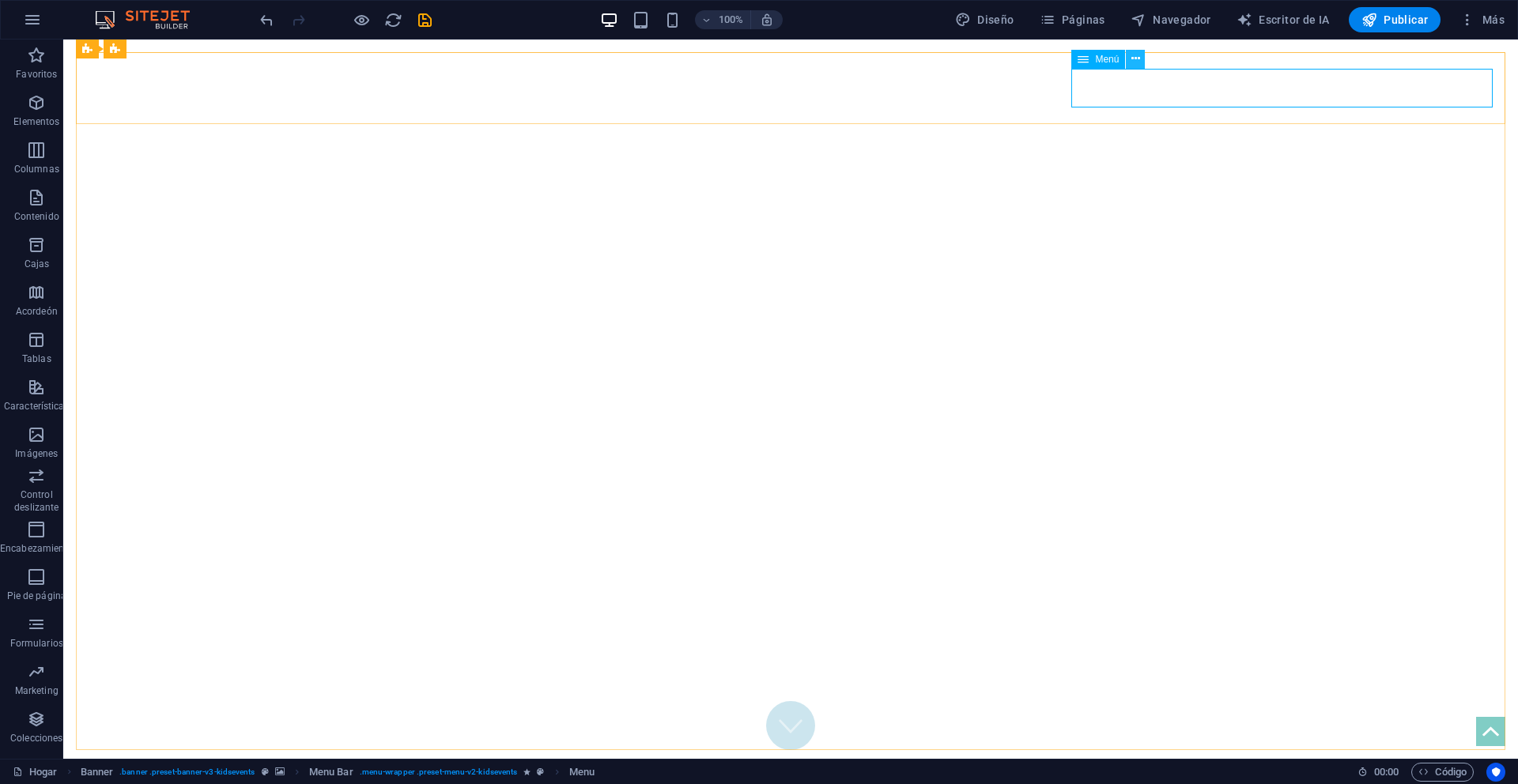 click at bounding box center (1135, 58) 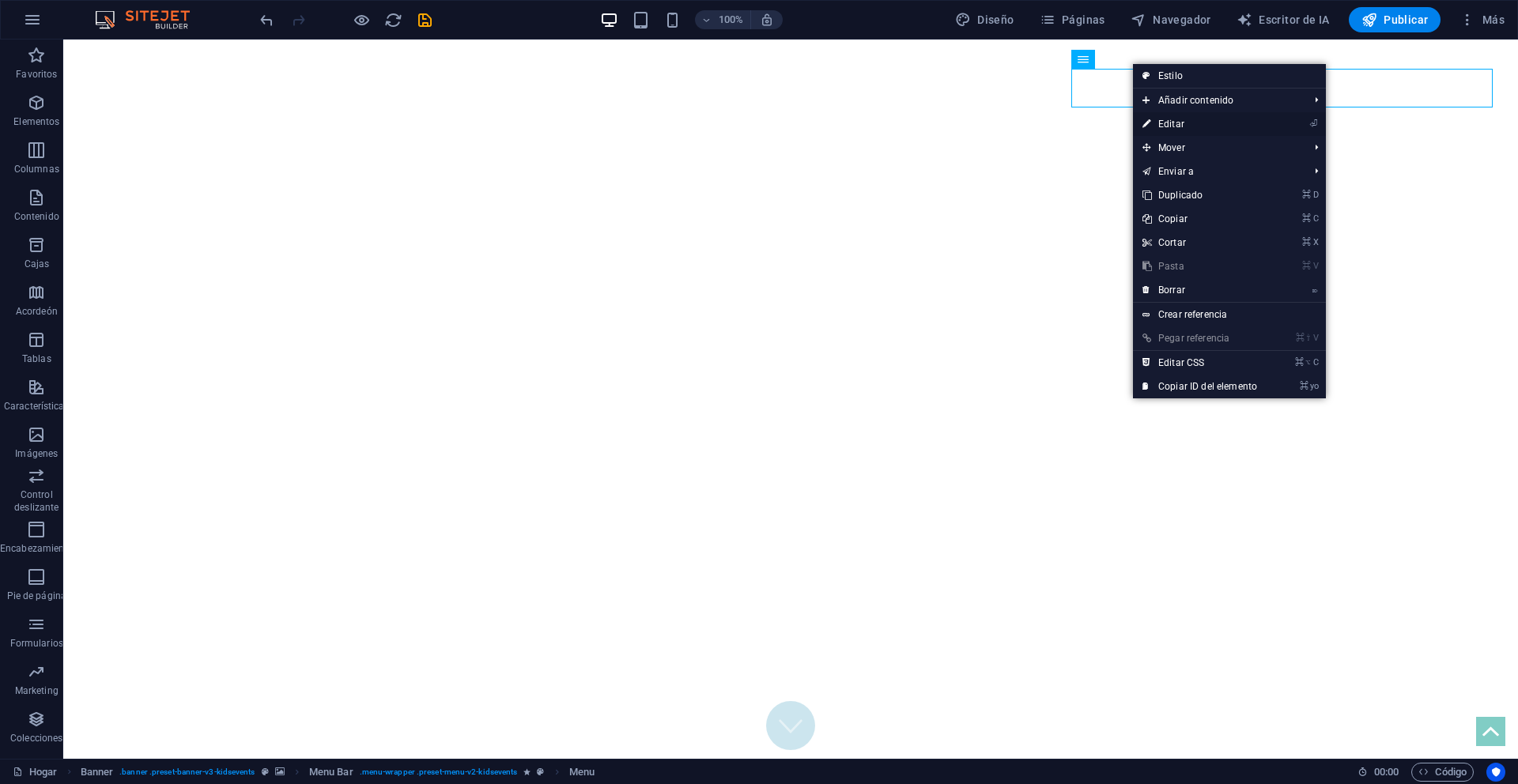click on "⏎ Editar" at bounding box center (1199, 124) 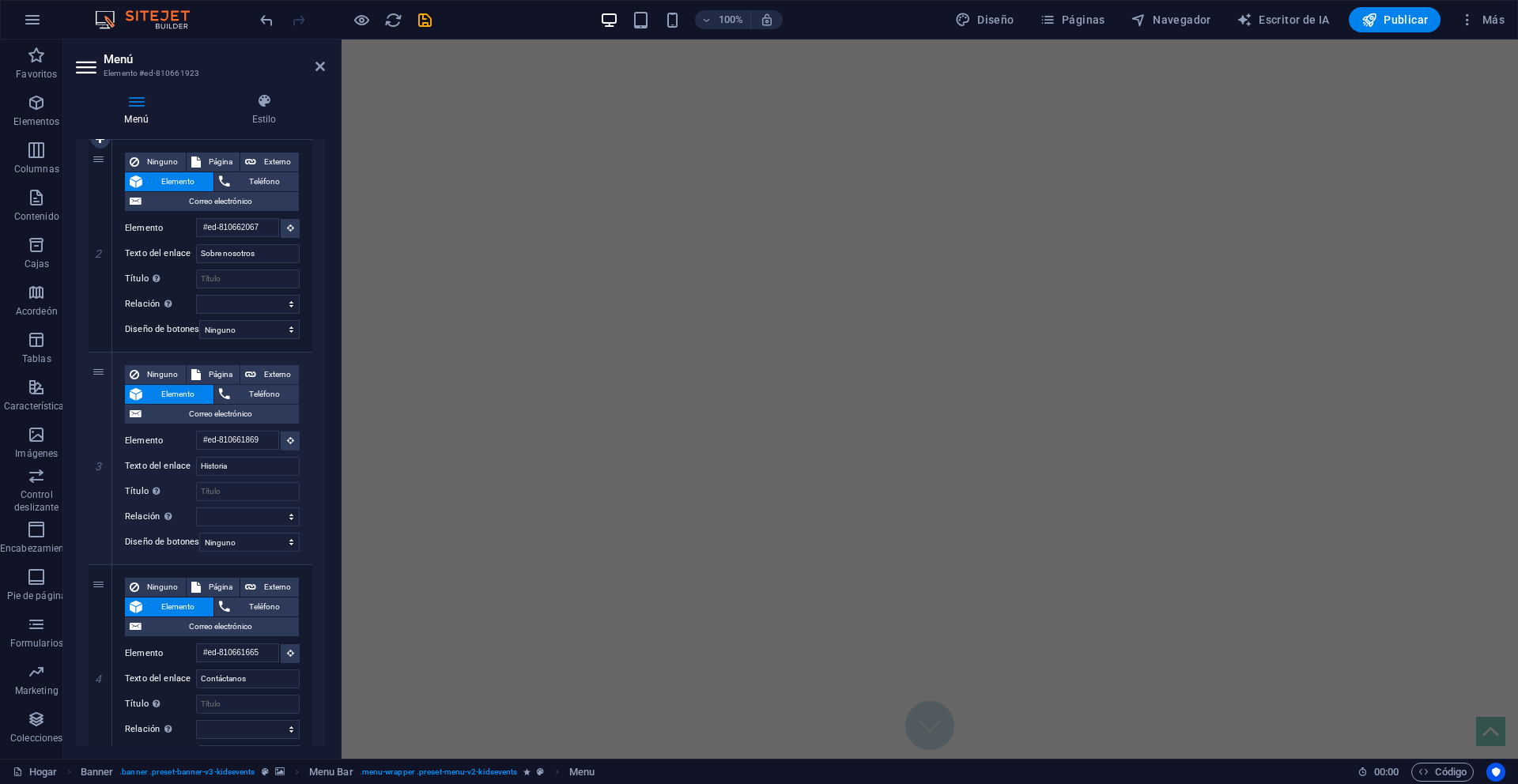 scroll, scrollTop: 429, scrollLeft: 0, axis: vertical 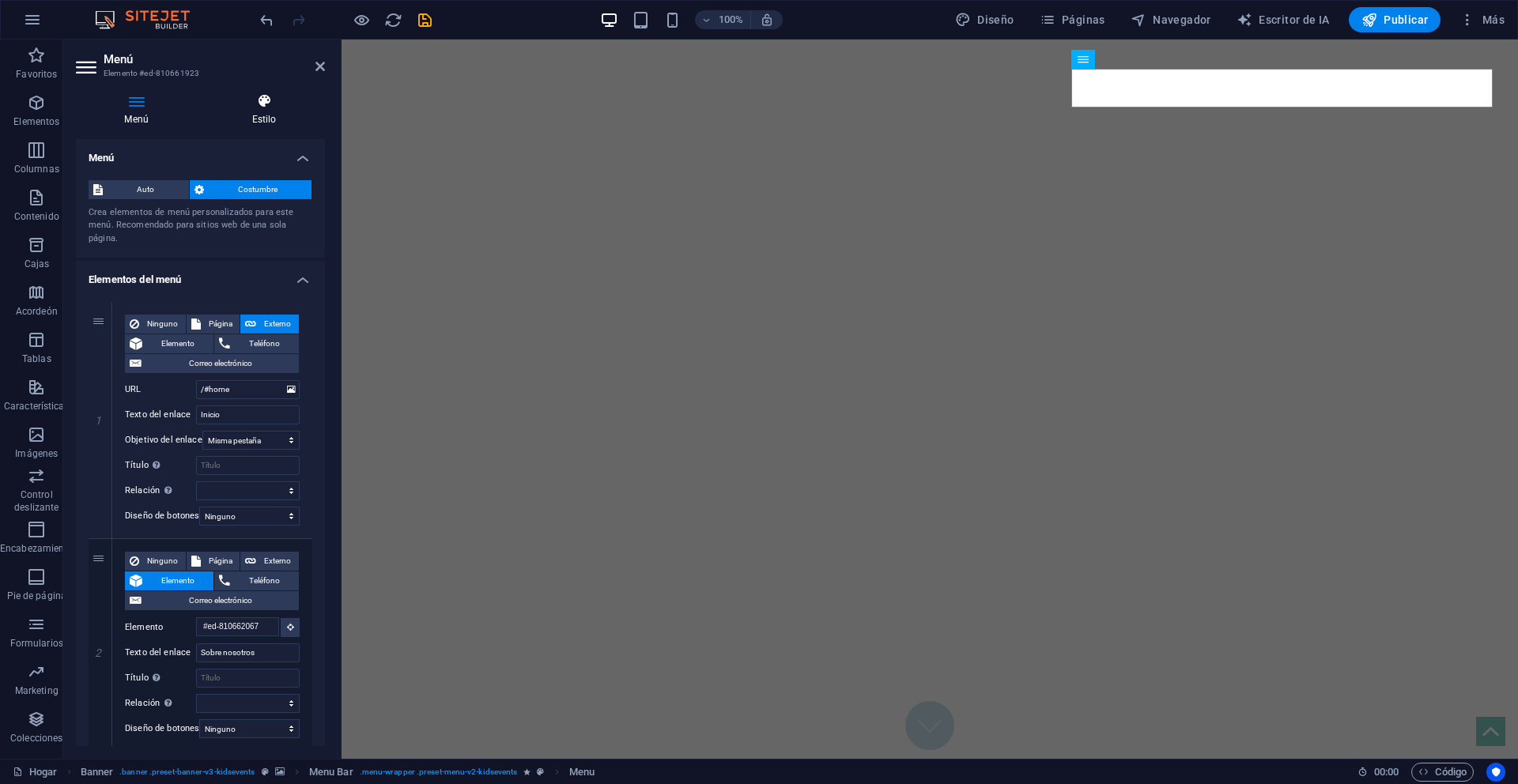 click on "Estilo" at bounding box center (264, 119) 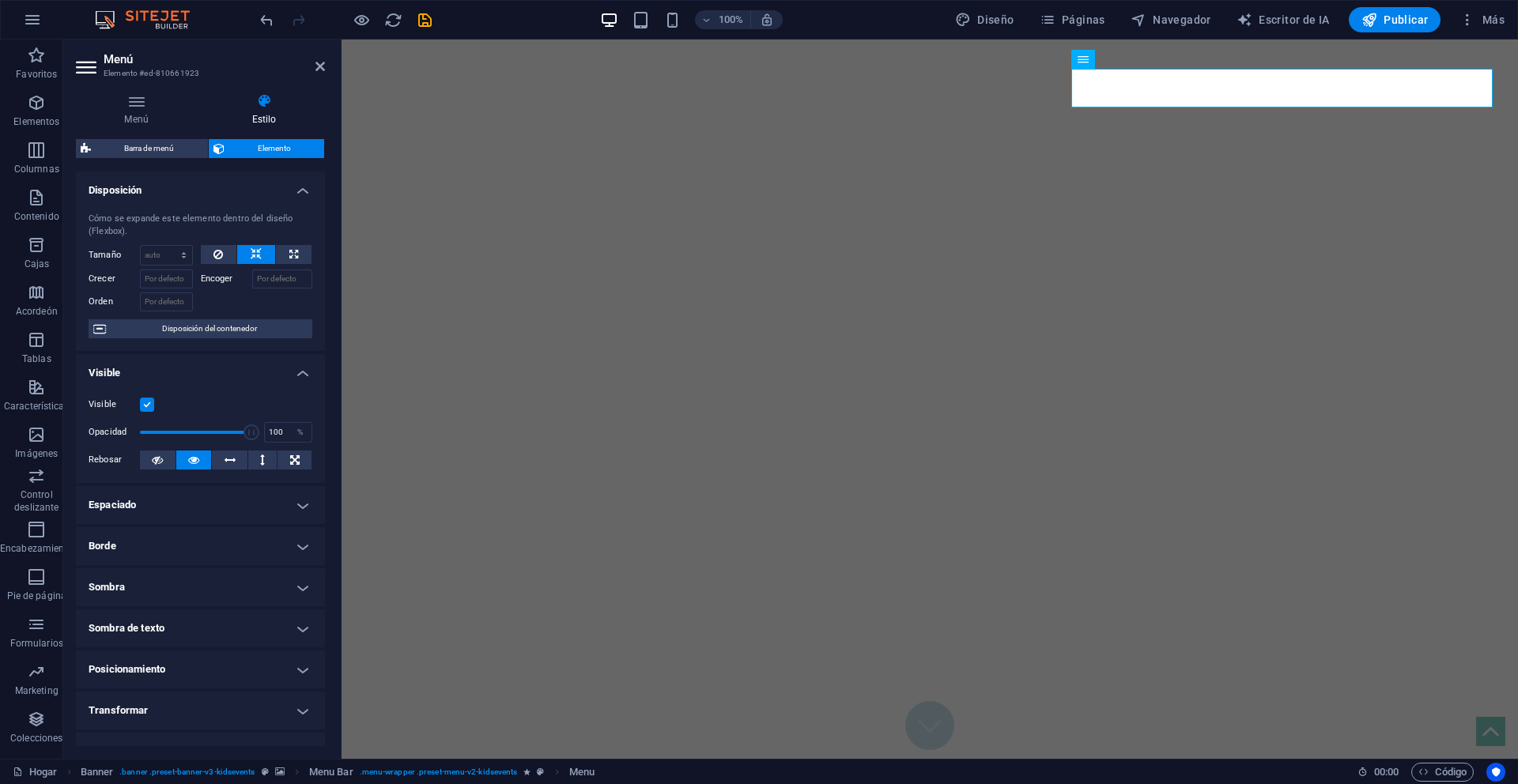 scroll, scrollTop: 107, scrollLeft: 0, axis: vertical 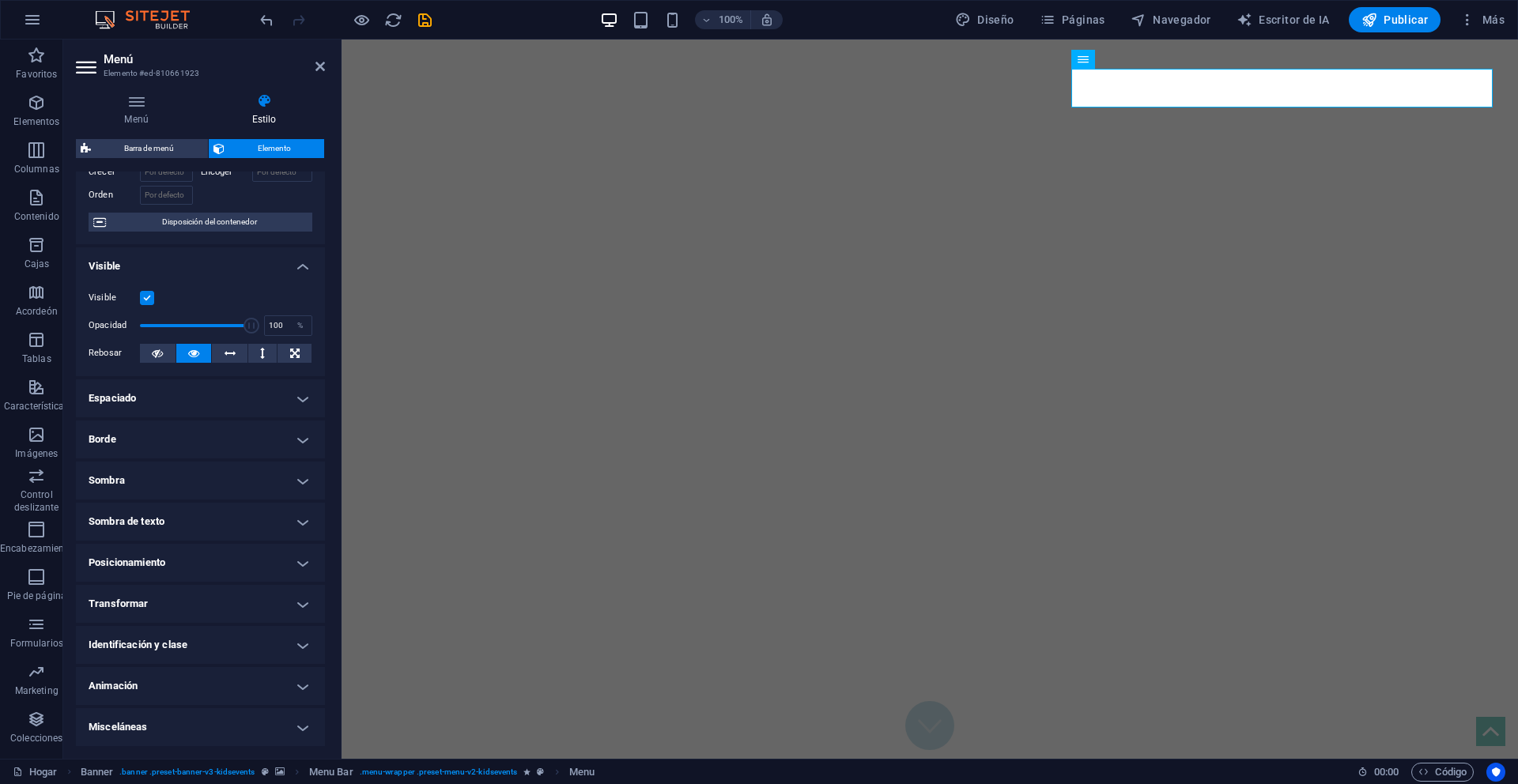 click on "Espaciado" at bounding box center [200, 398] 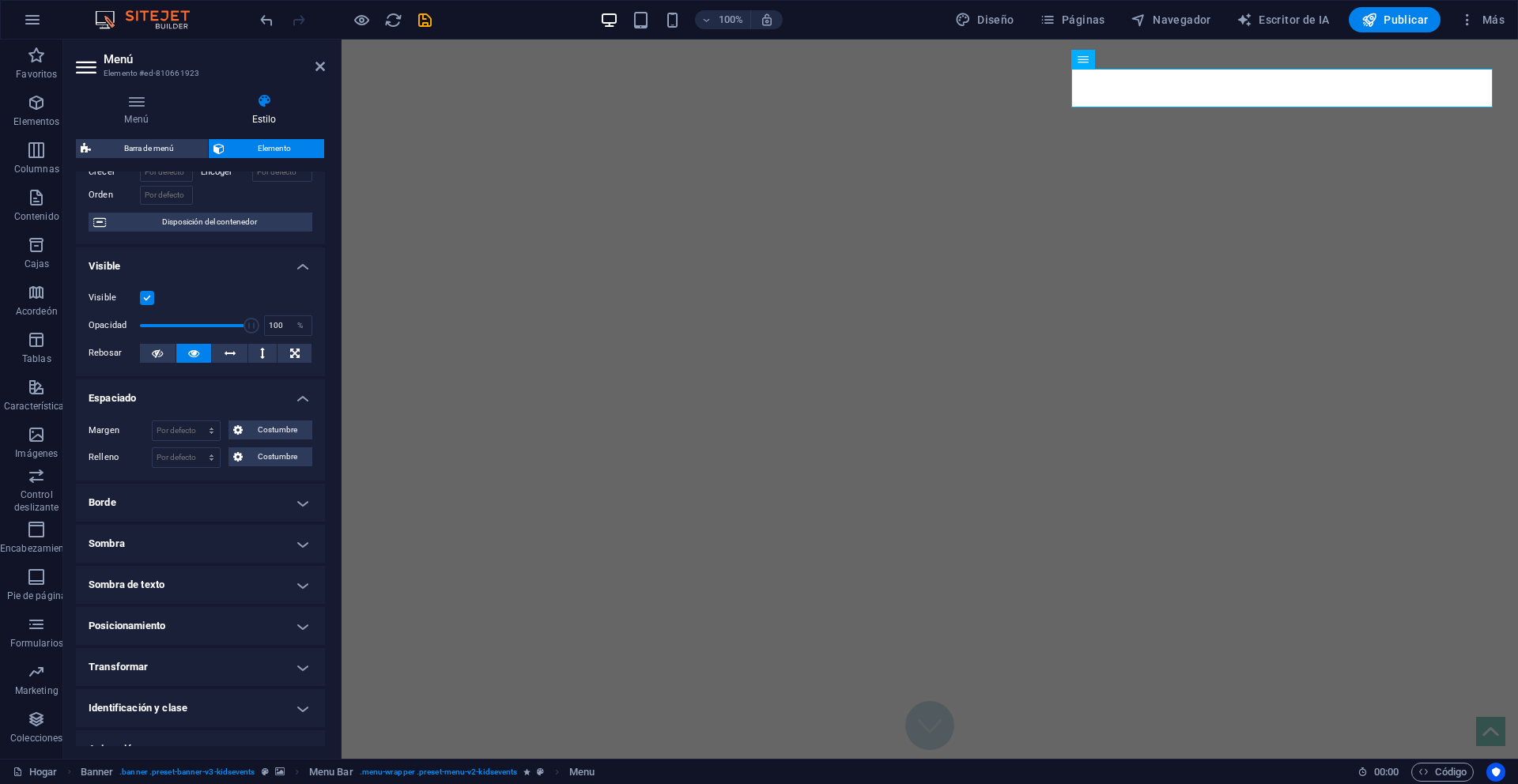 click on "Espaciado" at bounding box center [200, 394] 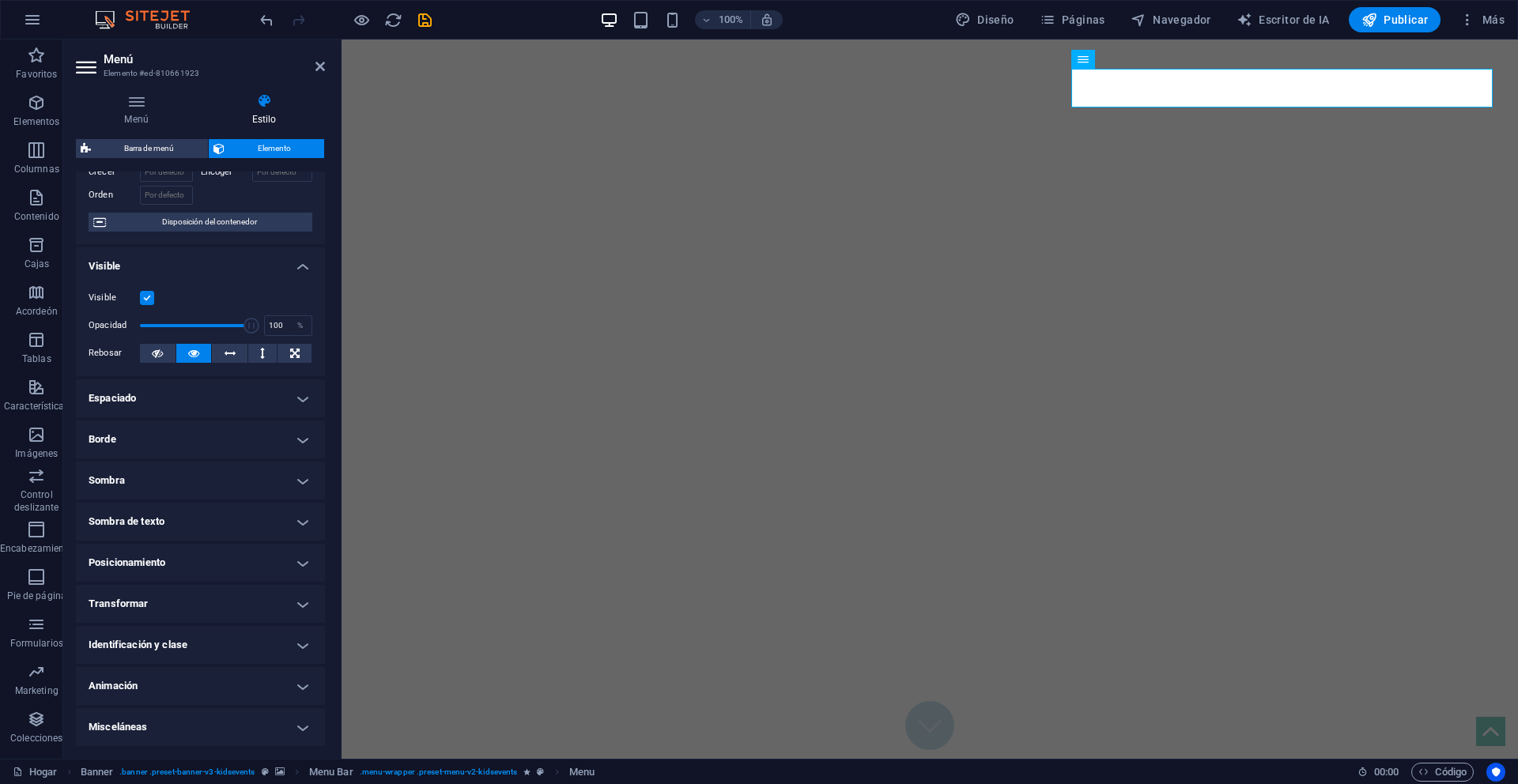click on "Visible" at bounding box center (200, 262) 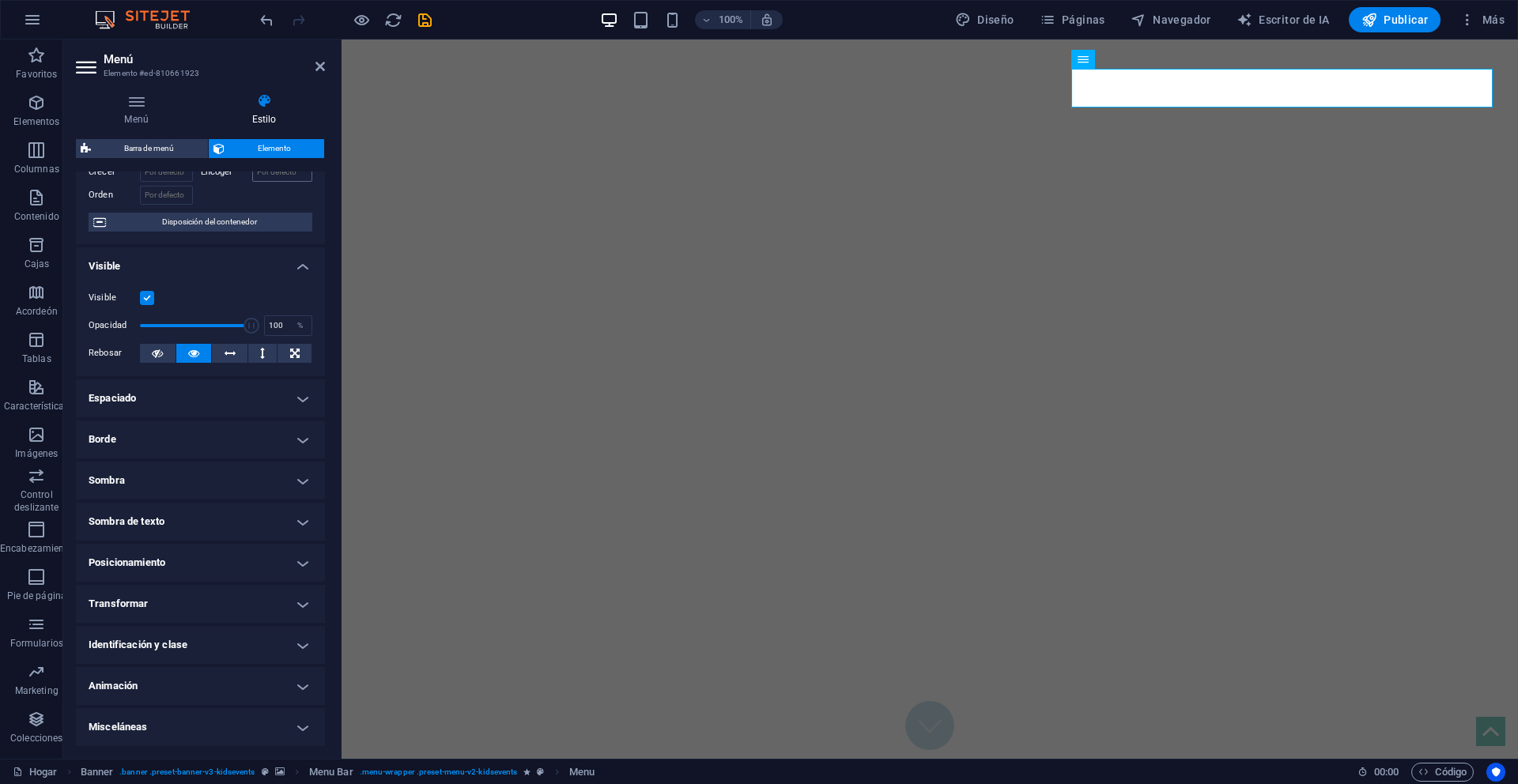 scroll, scrollTop: 16, scrollLeft: 0, axis: vertical 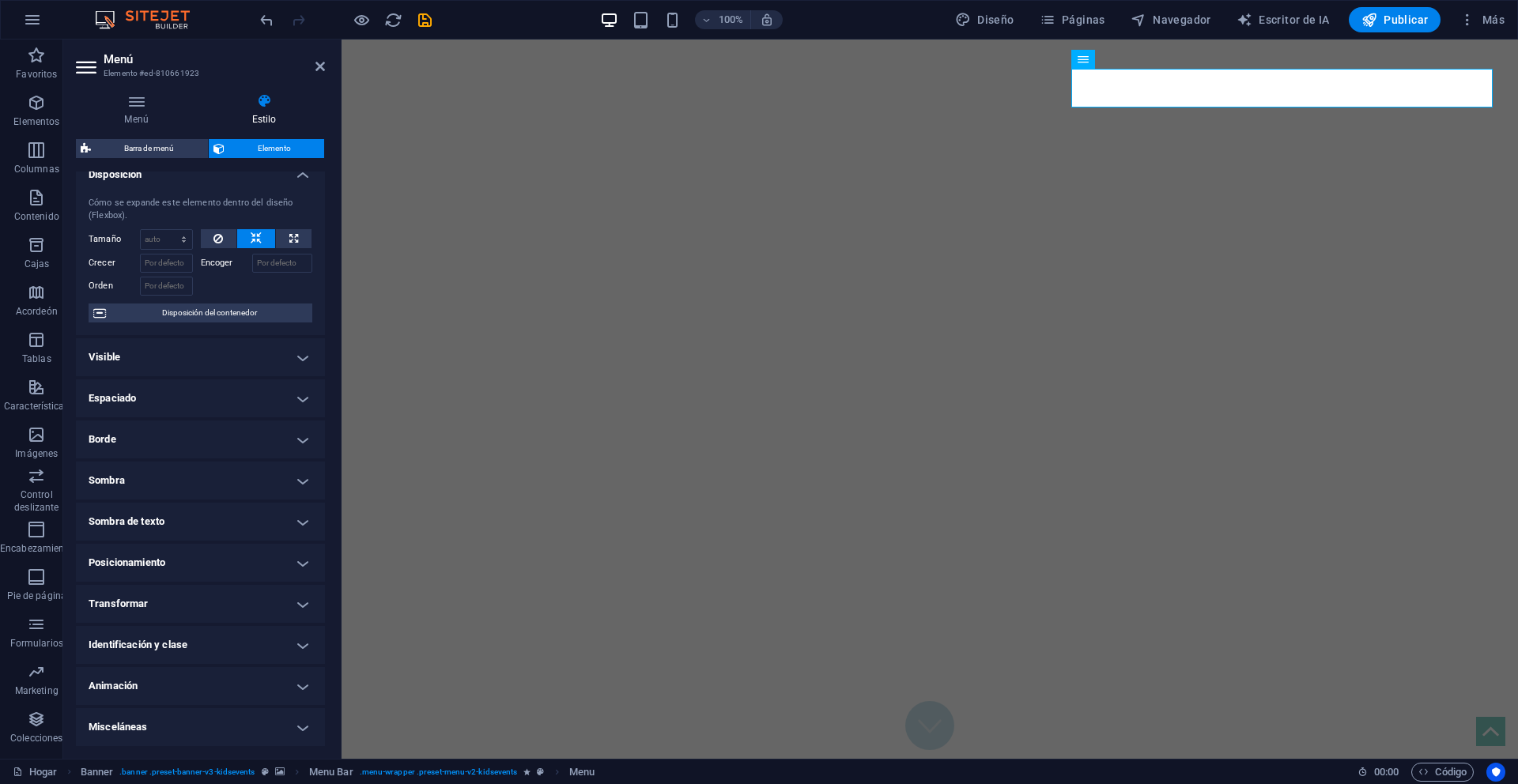click on "Disposición" at bounding box center [200, 170] 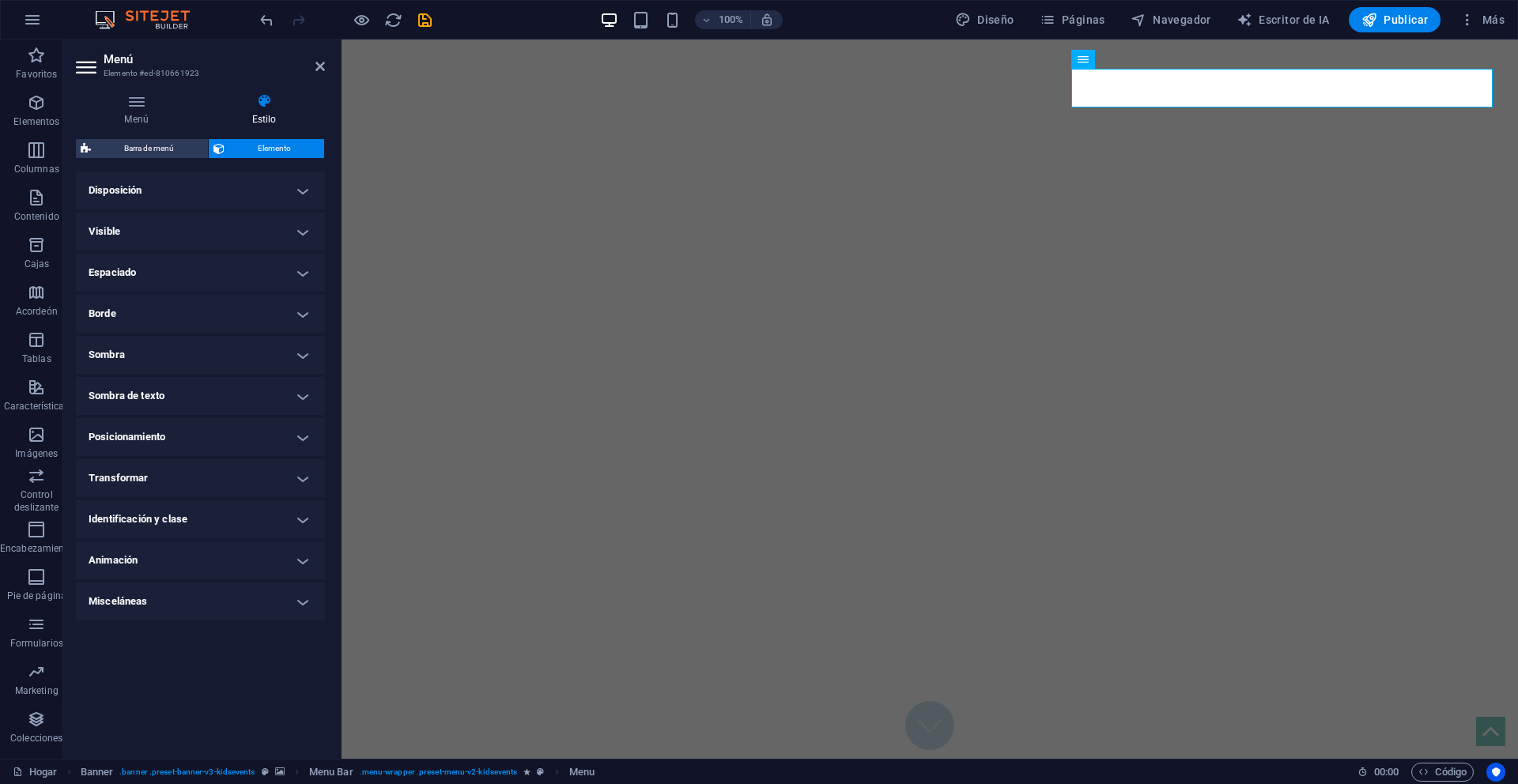 scroll, scrollTop: 0, scrollLeft: 0, axis: both 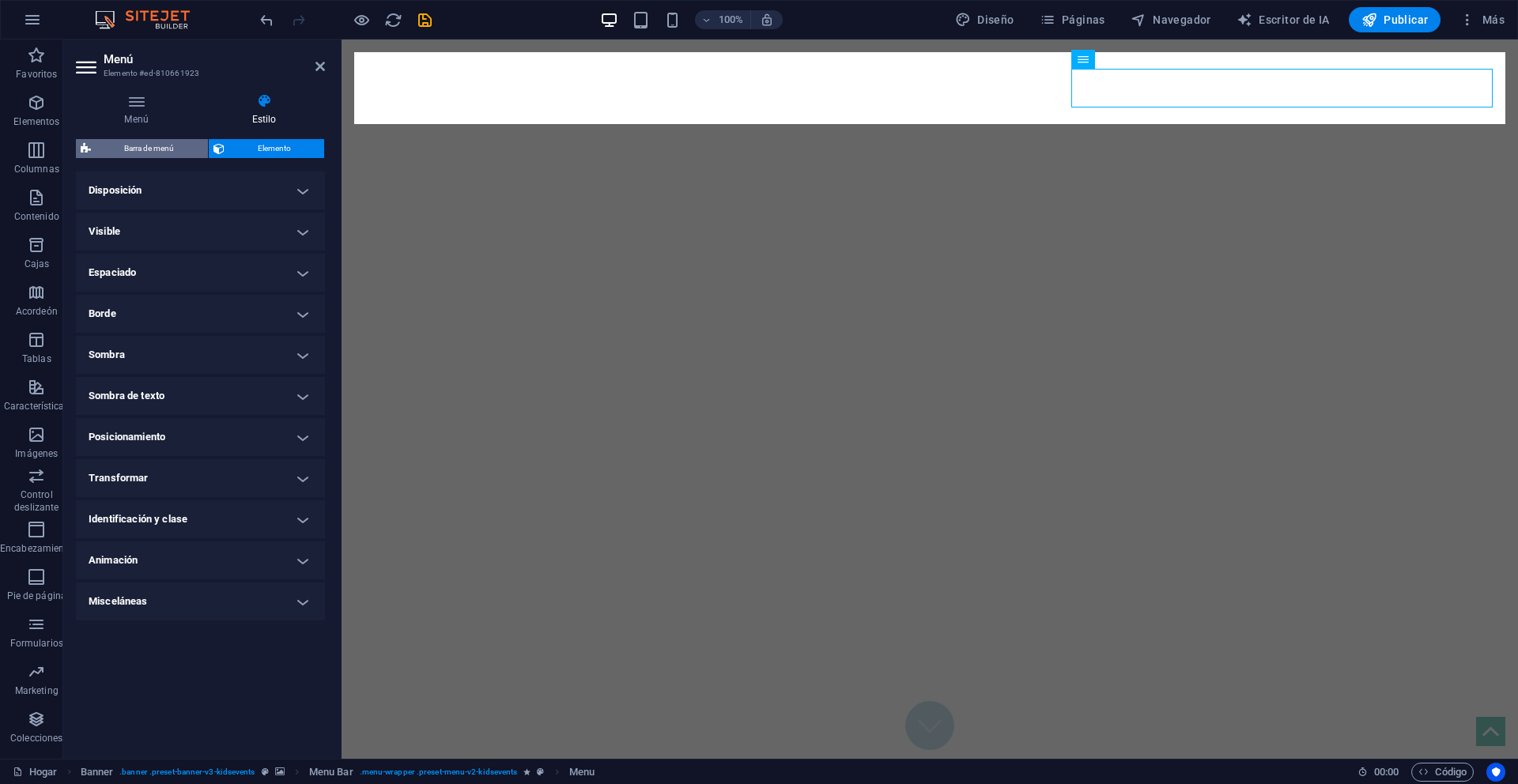 click on "Barra de menú" at bounding box center [149, 149] 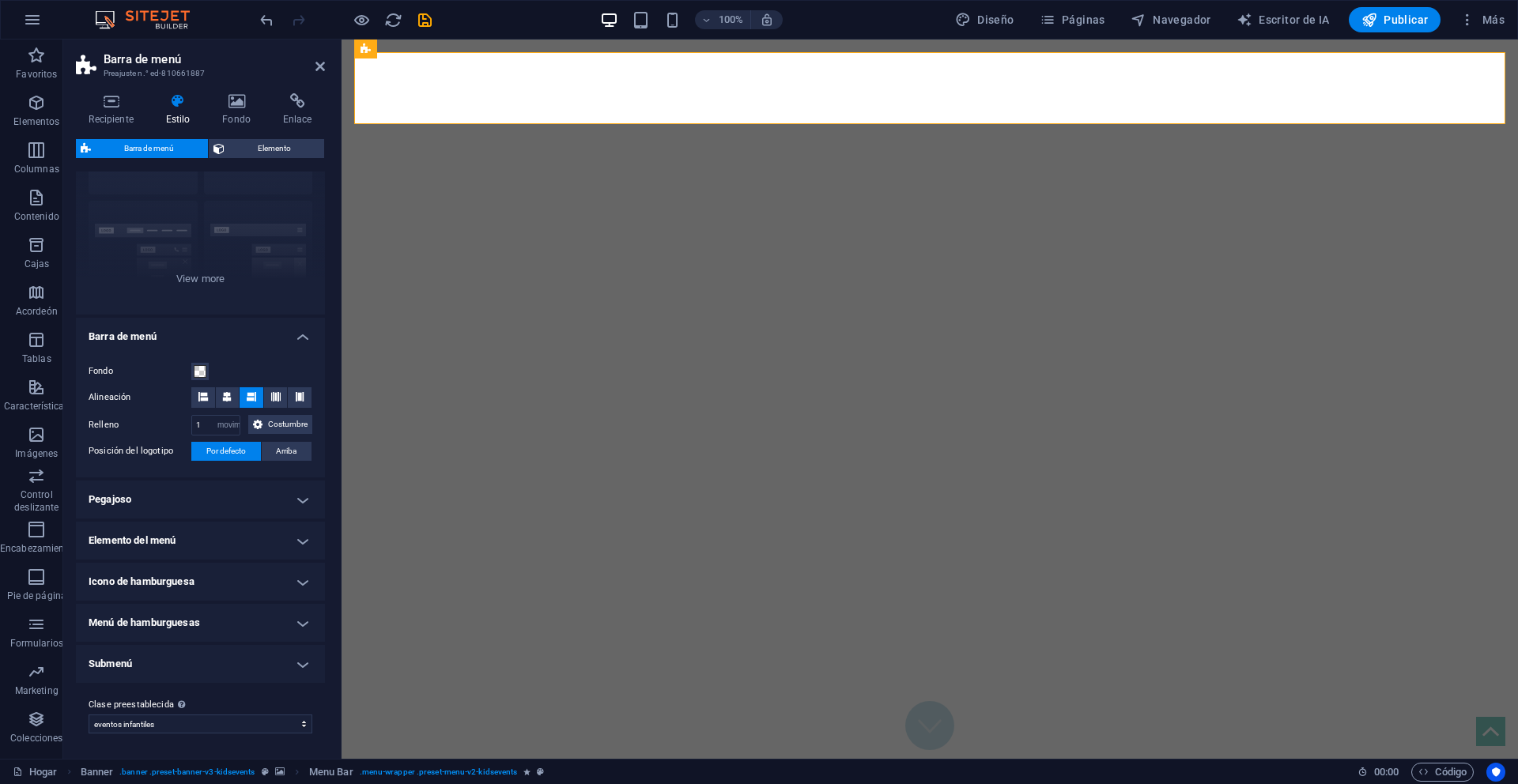 scroll, scrollTop: 141, scrollLeft: 0, axis: vertical 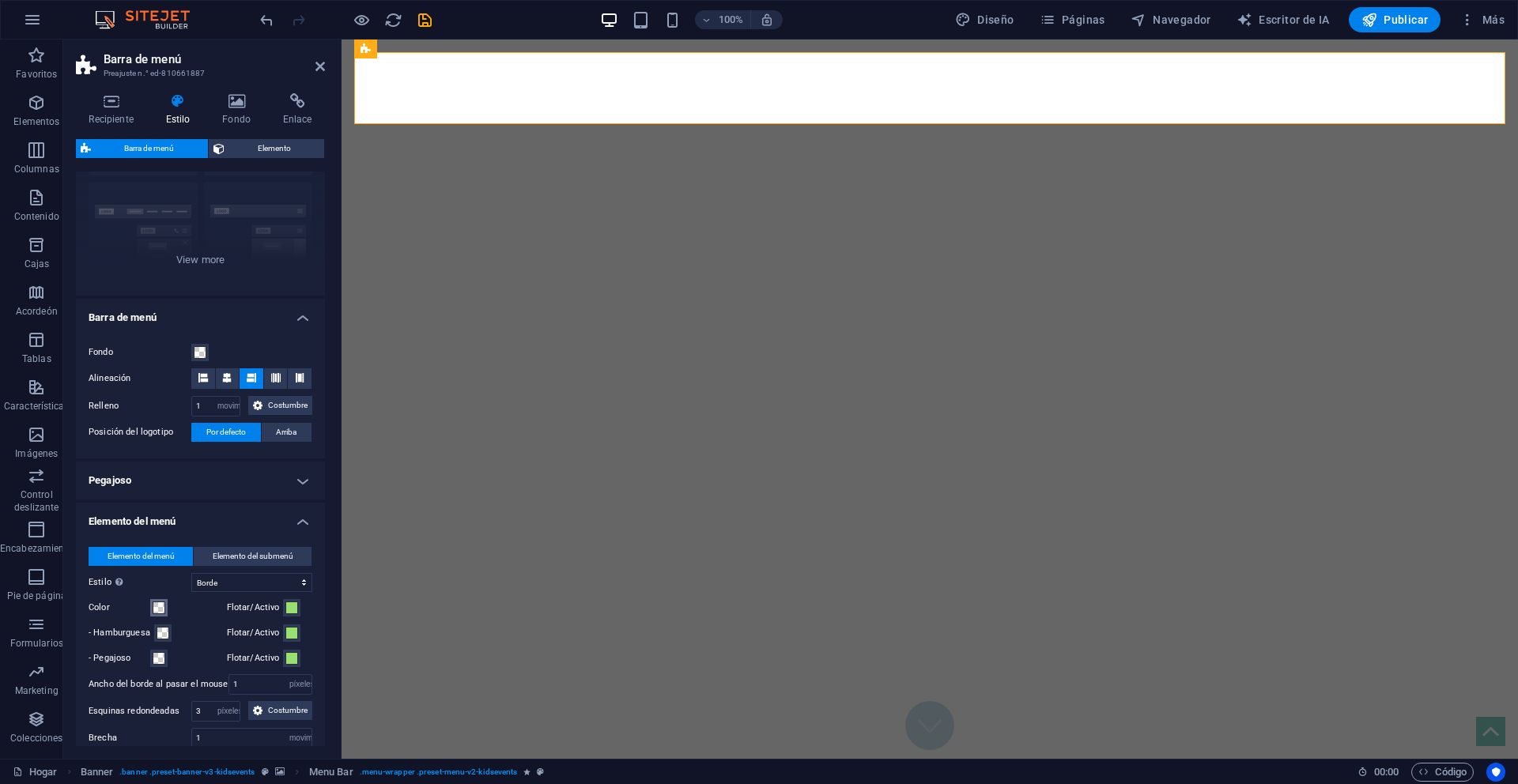 click at bounding box center (159, 608) 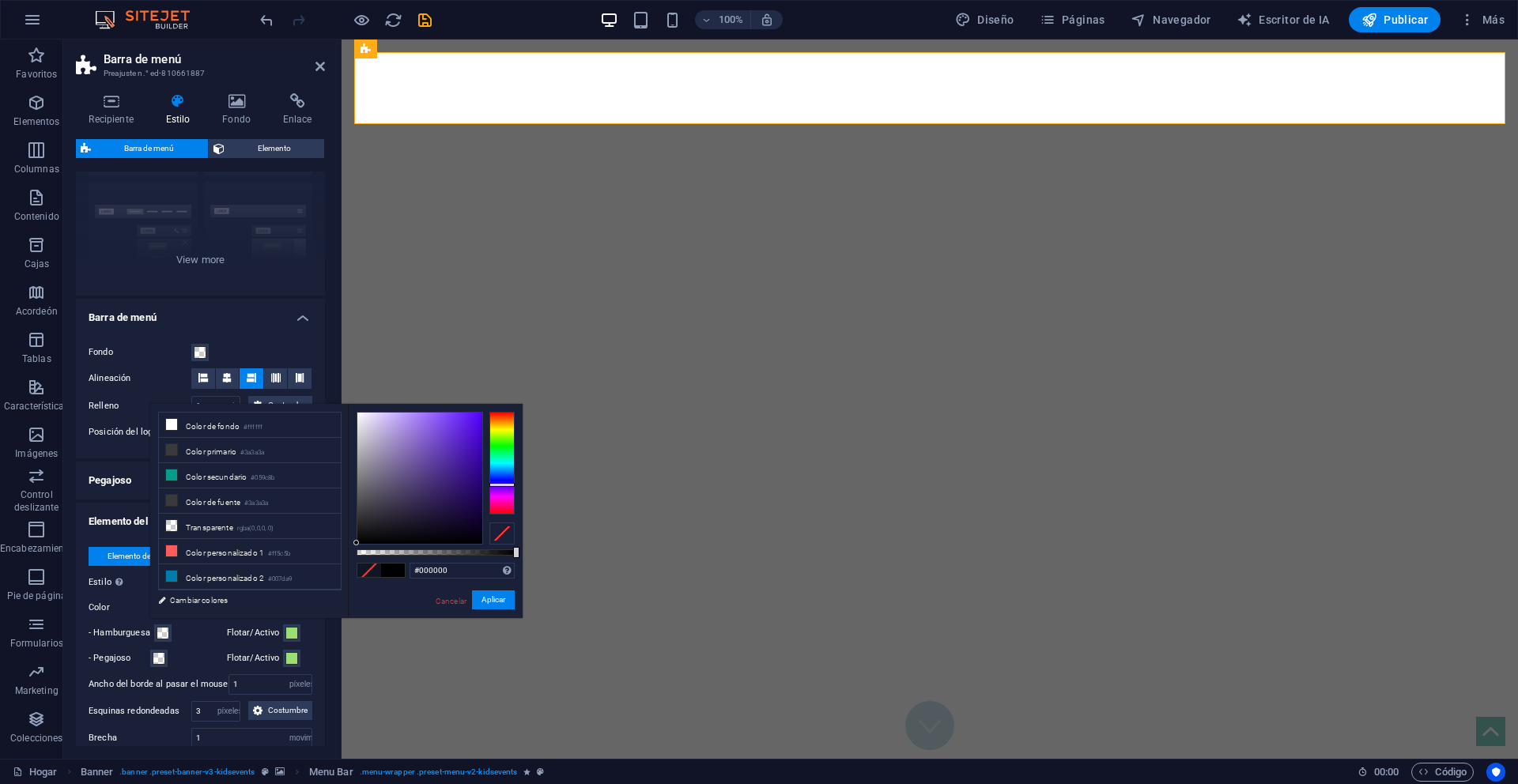 click at bounding box center [502, 463] 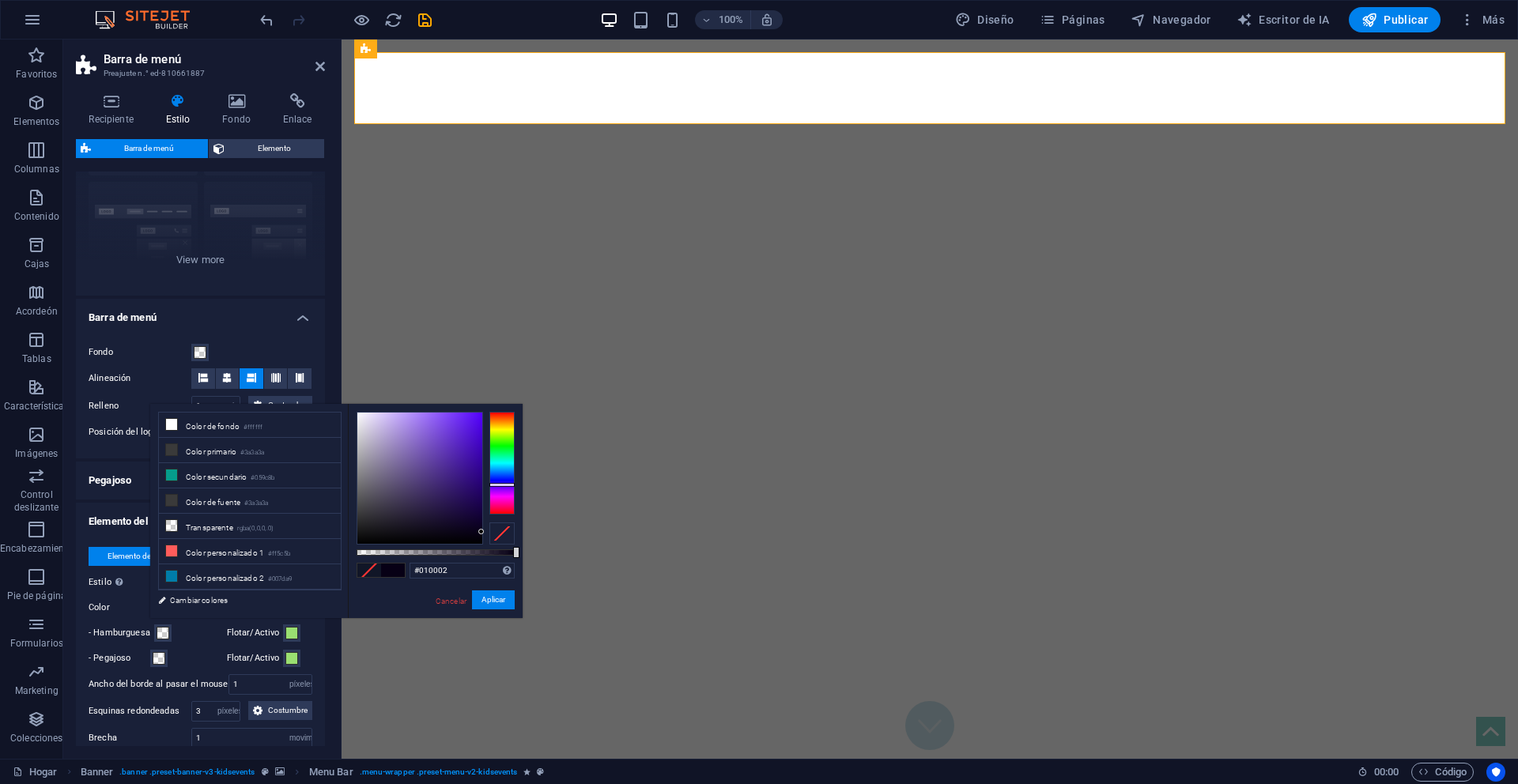 type on "#000000" 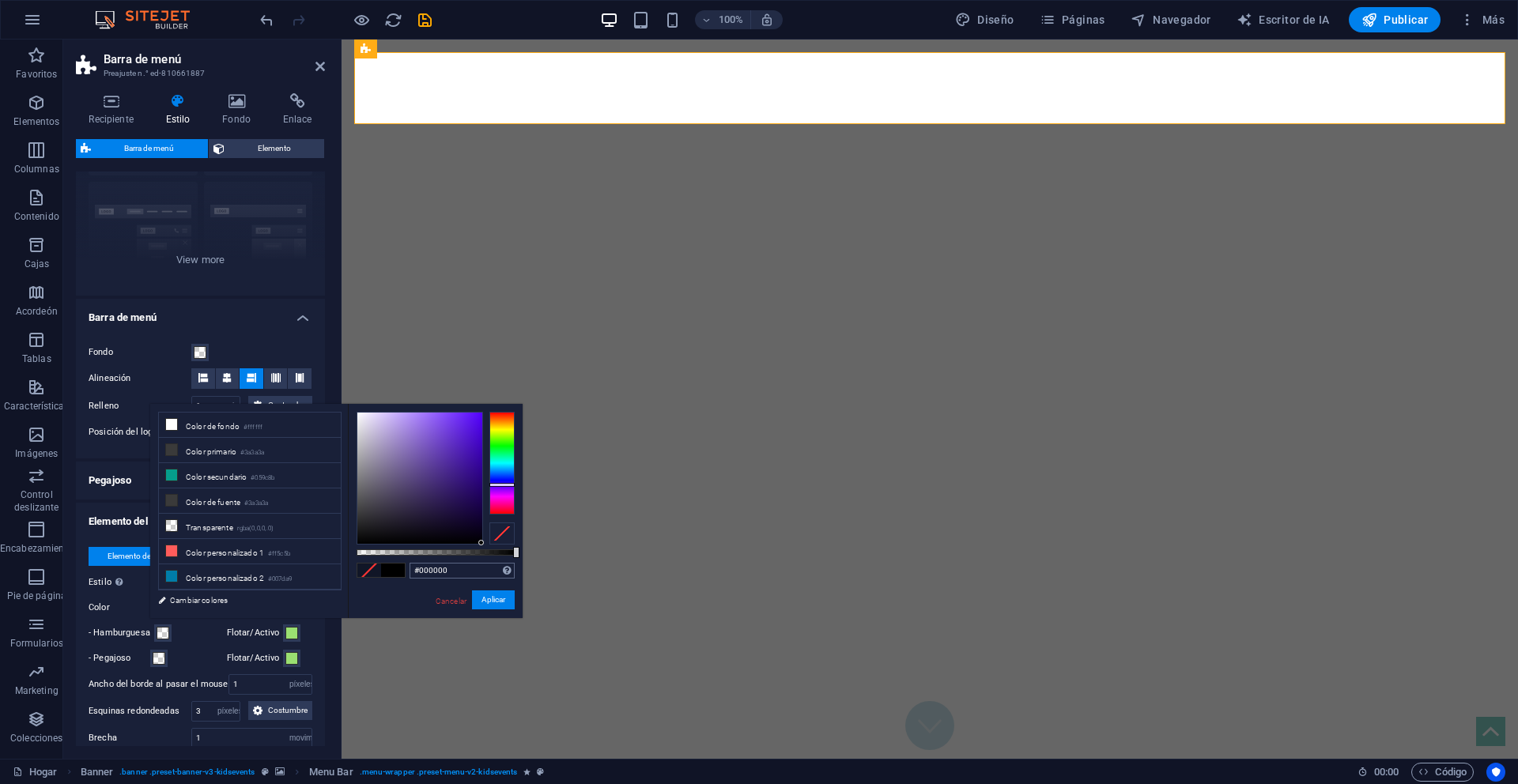 drag, startPoint x: 479, startPoint y: 531, endPoint x: 488, endPoint y: 575, distance: 44.911023 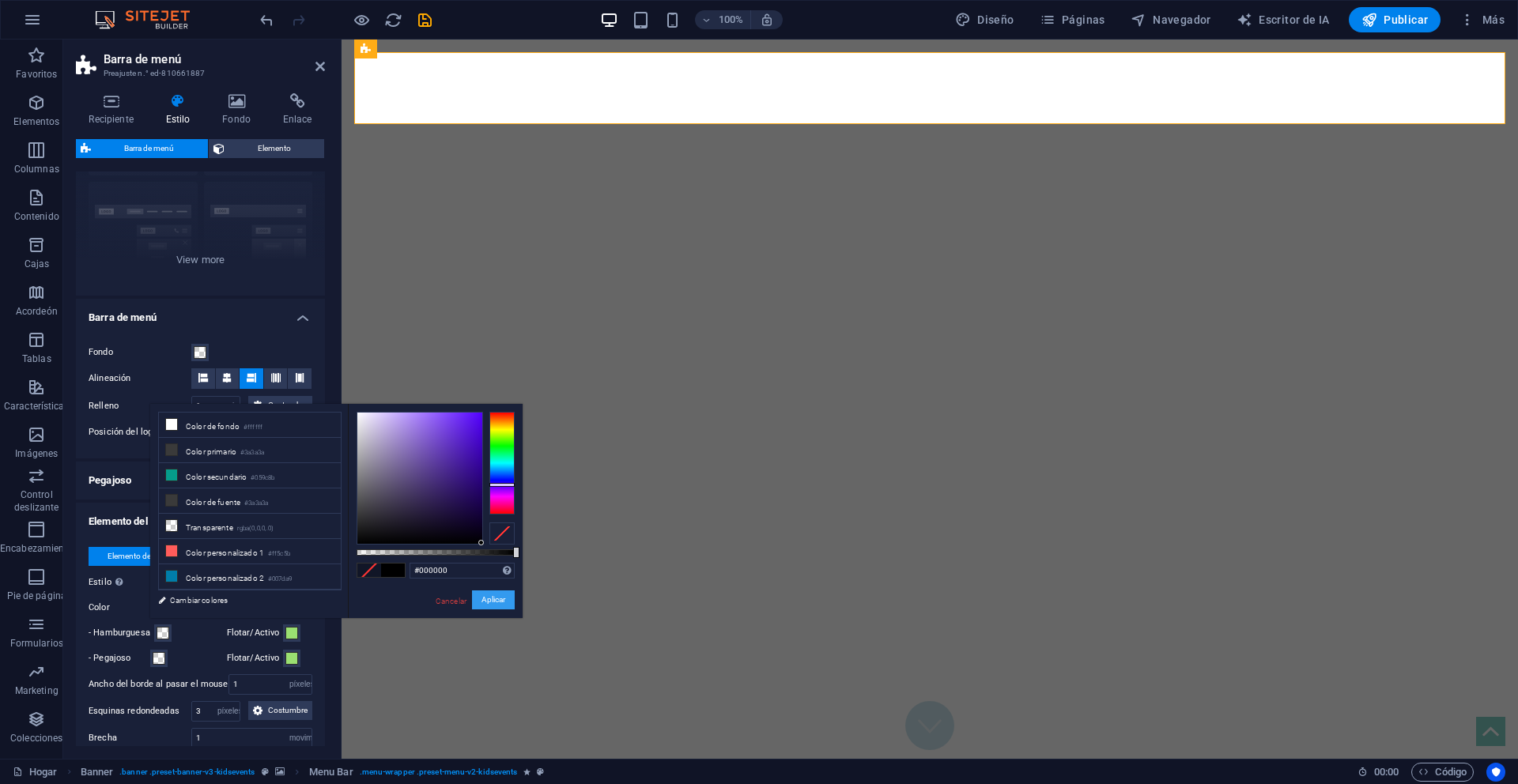 click on "Aplicar" at bounding box center (493, 600) 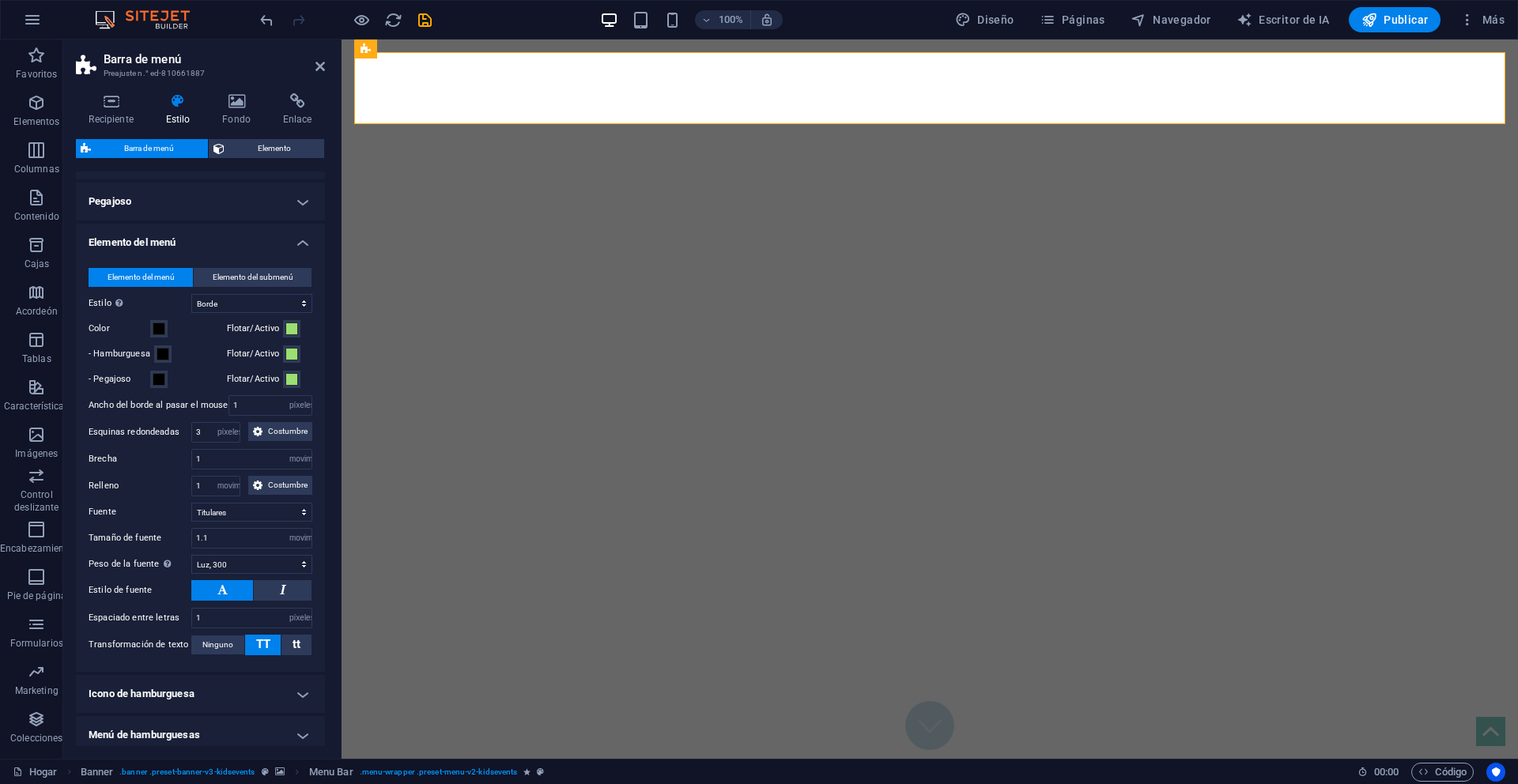 scroll, scrollTop: 414, scrollLeft: 0, axis: vertical 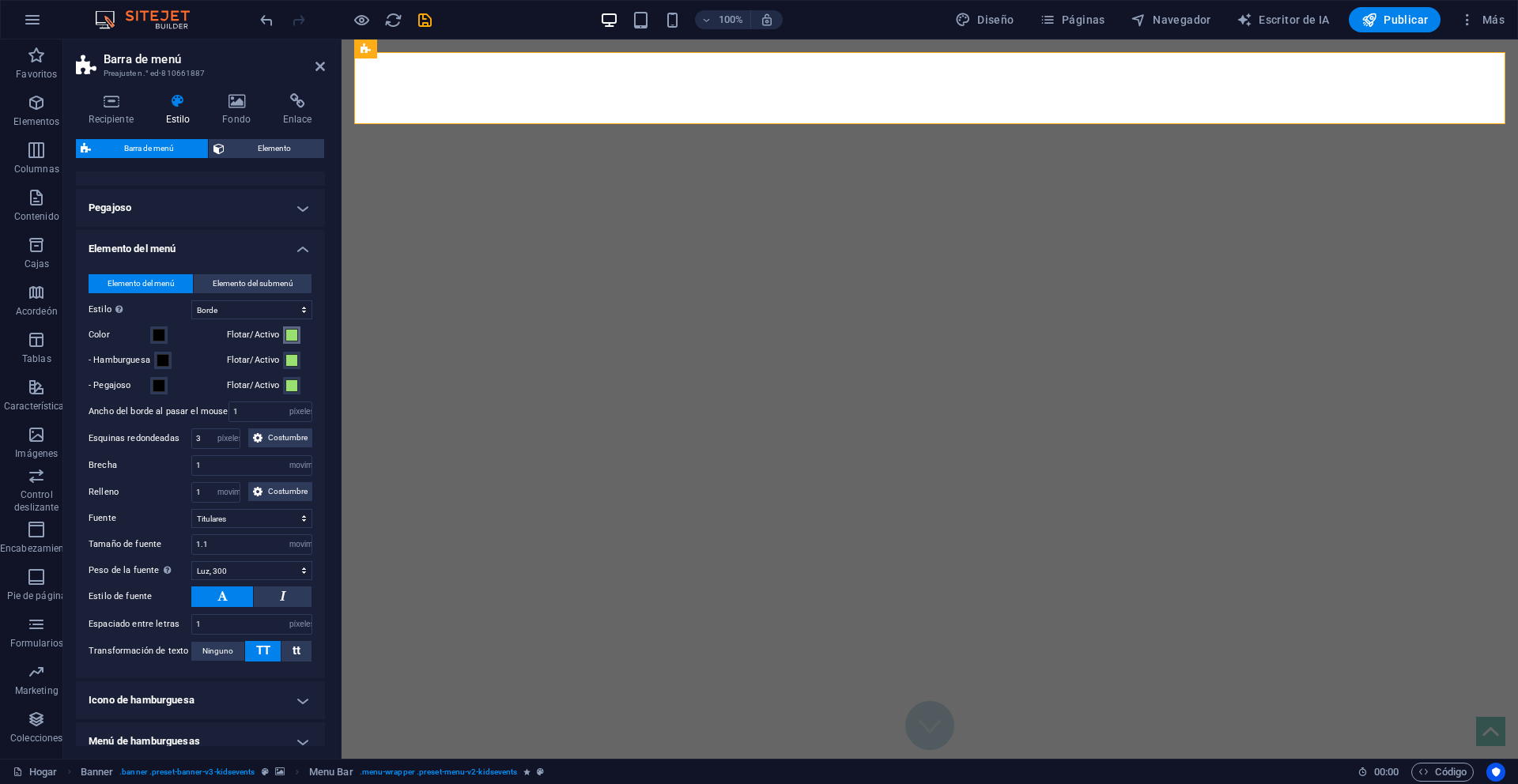 click at bounding box center [292, 335] 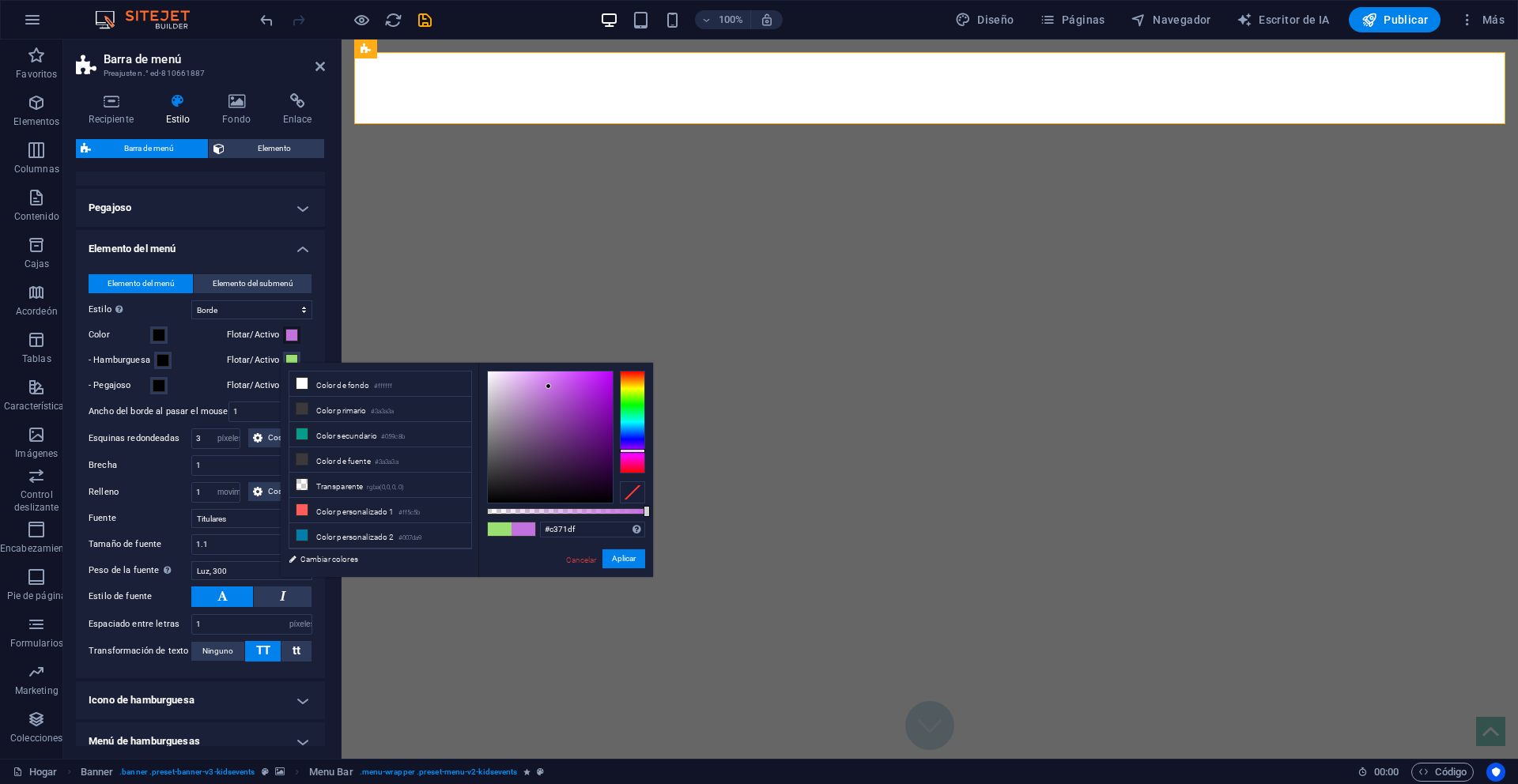 click at bounding box center (632, 422) 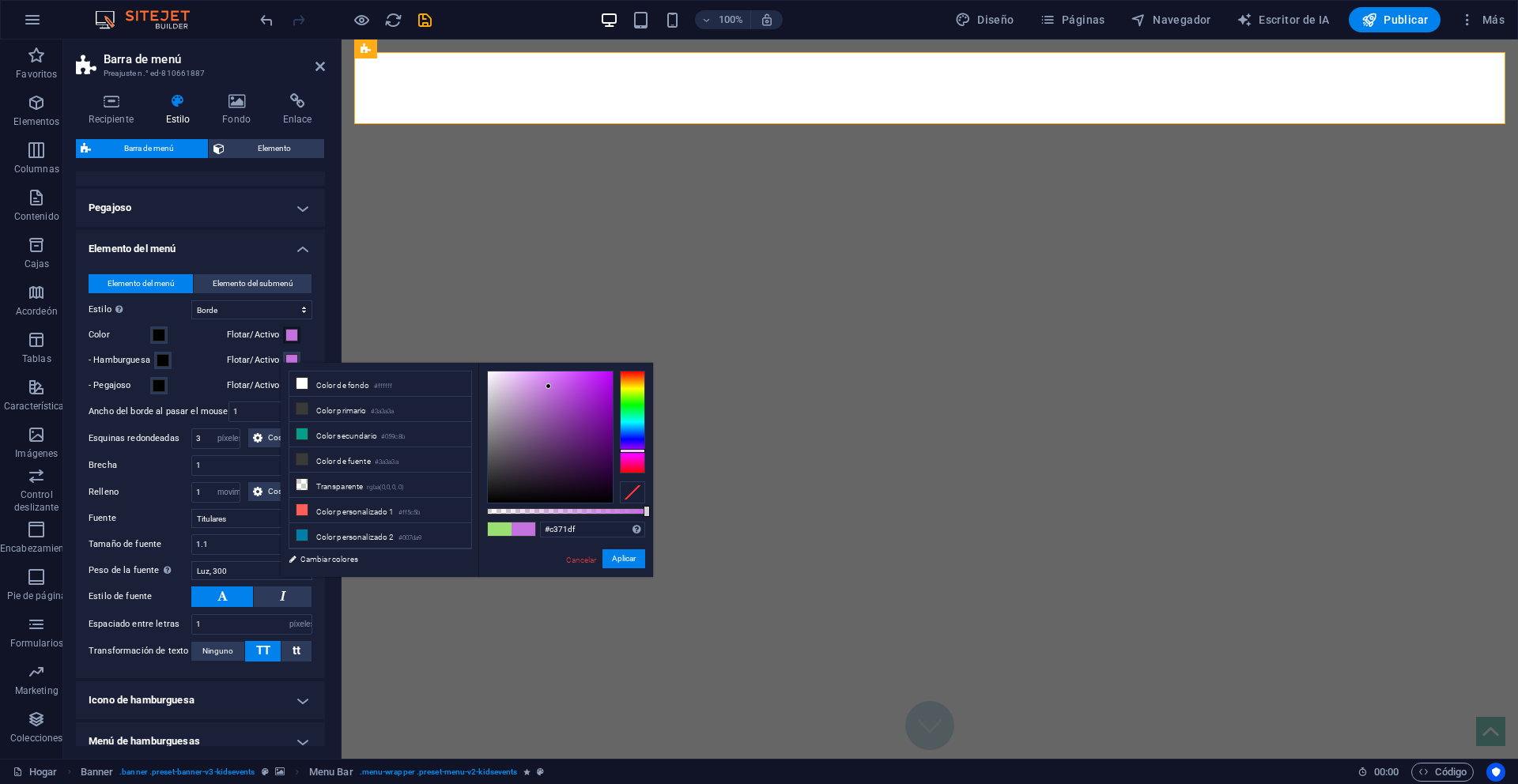 drag, startPoint x: 640, startPoint y: 450, endPoint x: 640, endPoint y: 459, distance: 9 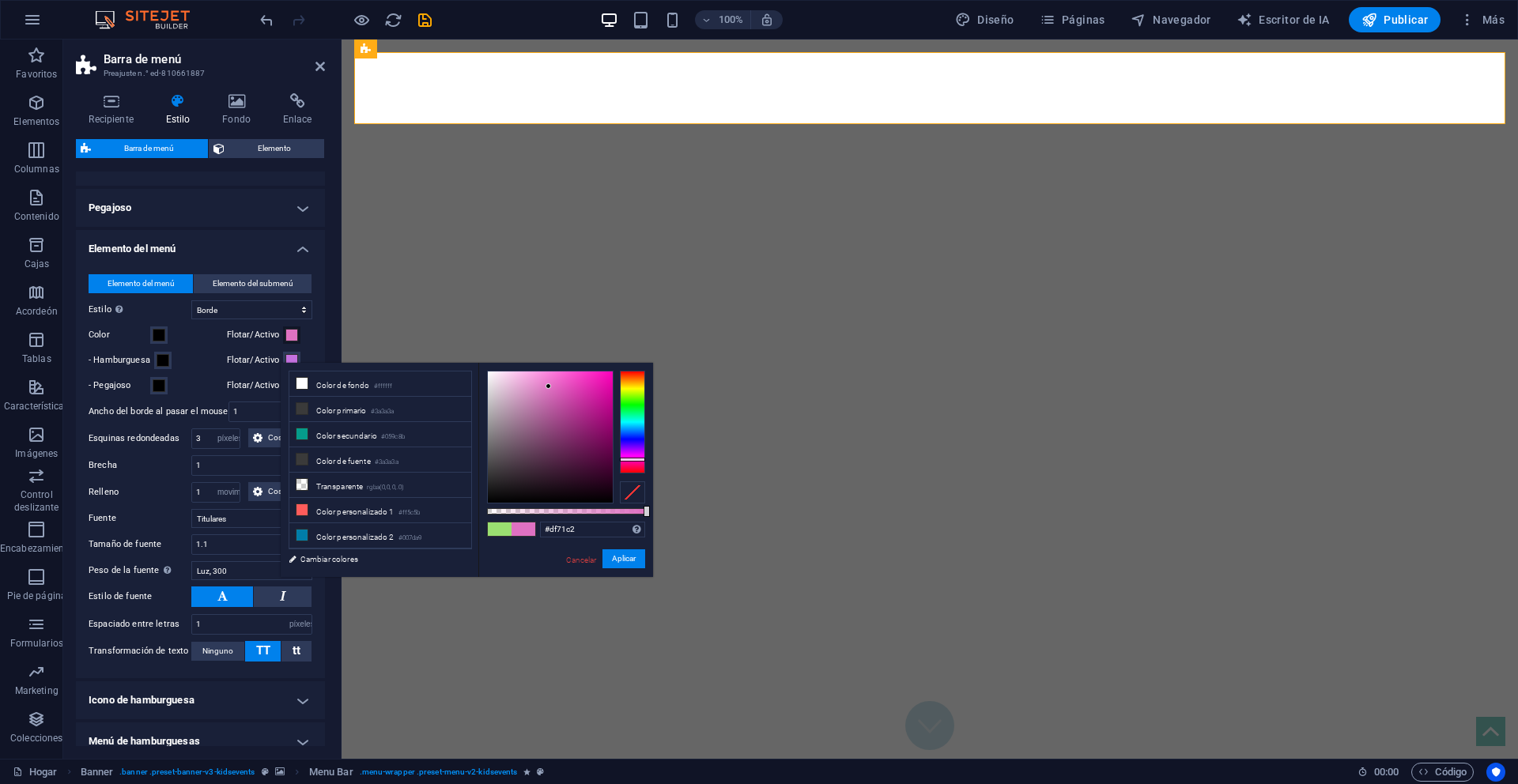 type on "#550641" 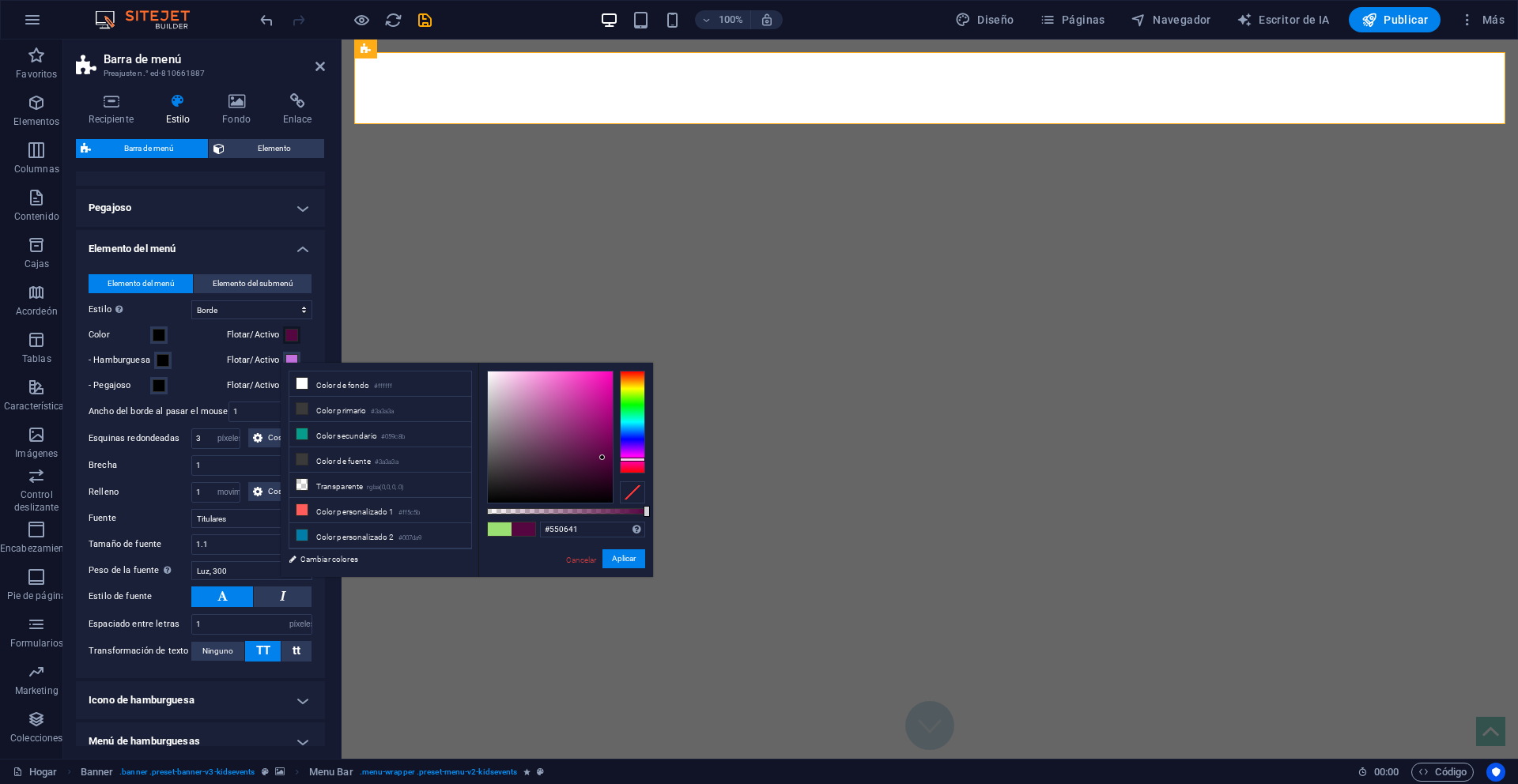 click at bounding box center [550, 437] 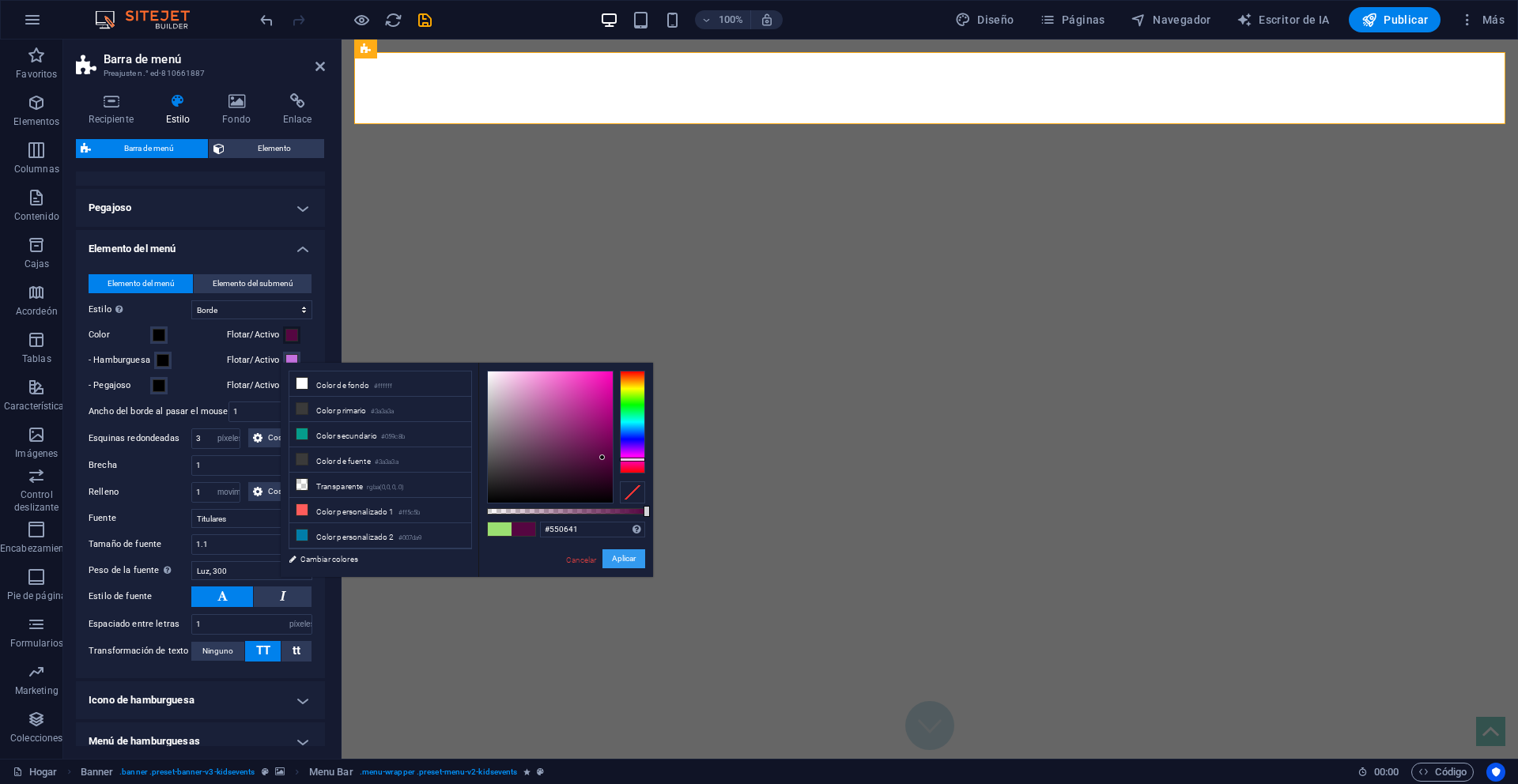 drag, startPoint x: 632, startPoint y: 560, endPoint x: 289, endPoint y: 520, distance: 345.3245 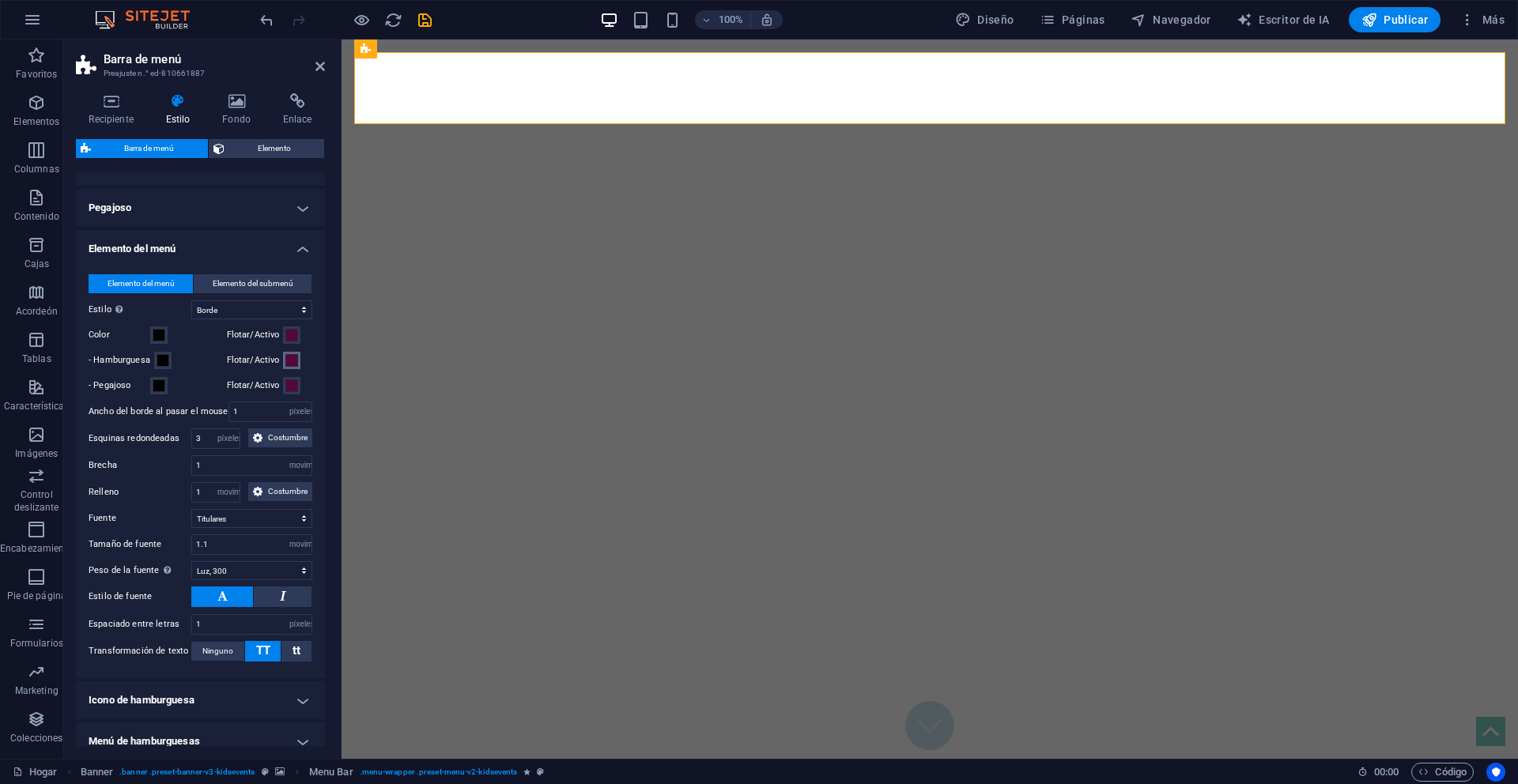 click at bounding box center (292, 360) 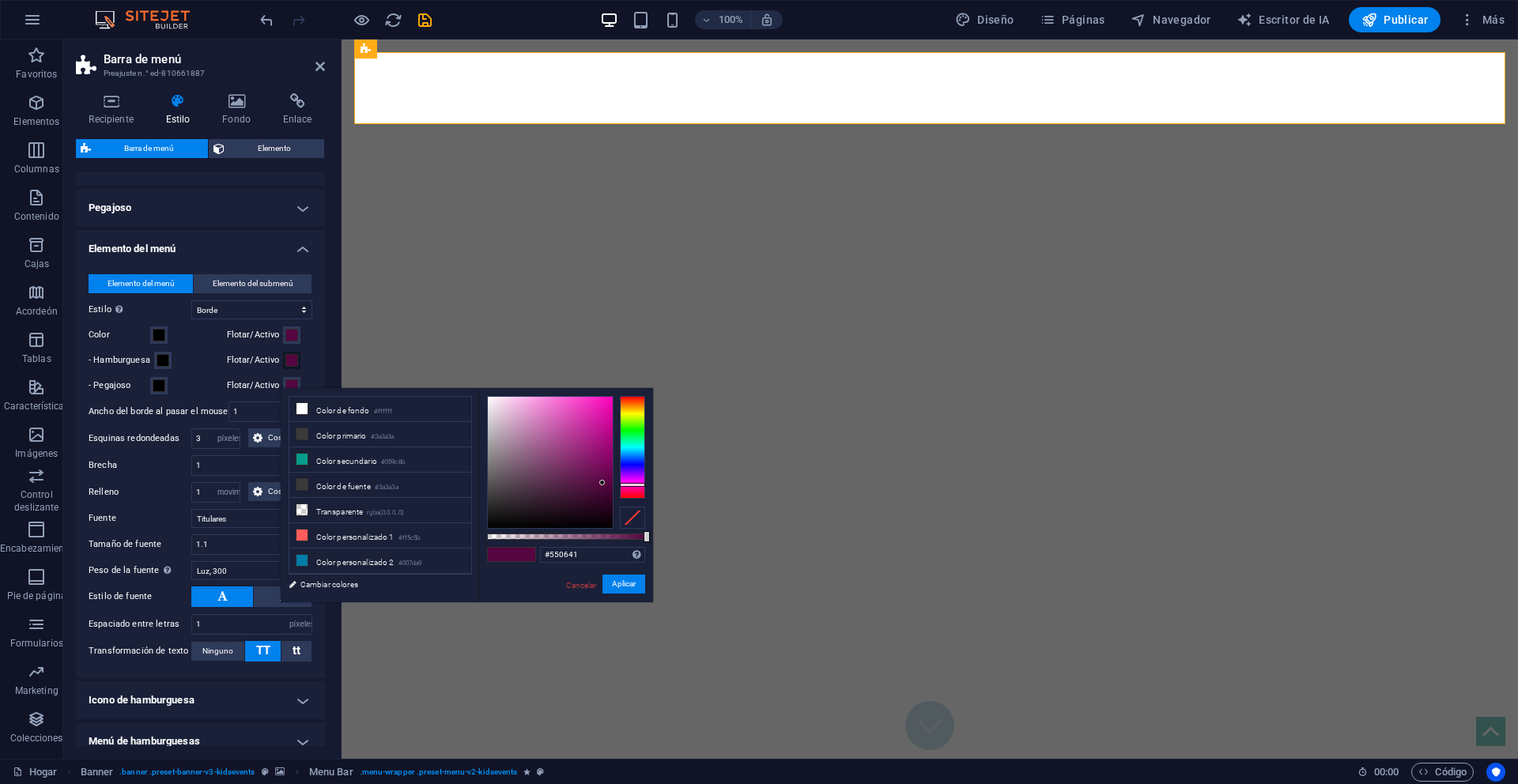 click at bounding box center [292, 360] 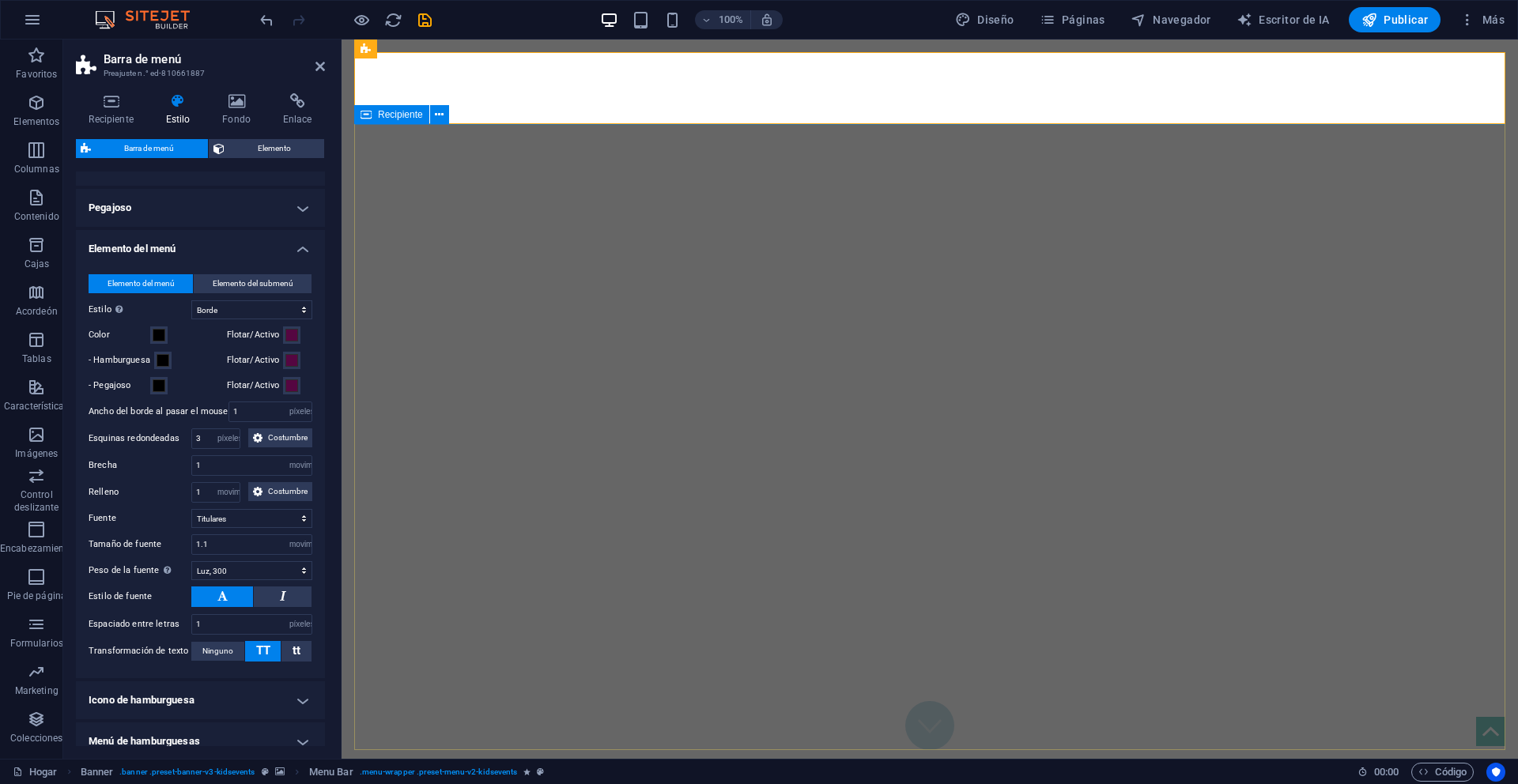 scroll, scrollTop: 1, scrollLeft: 0, axis: vertical 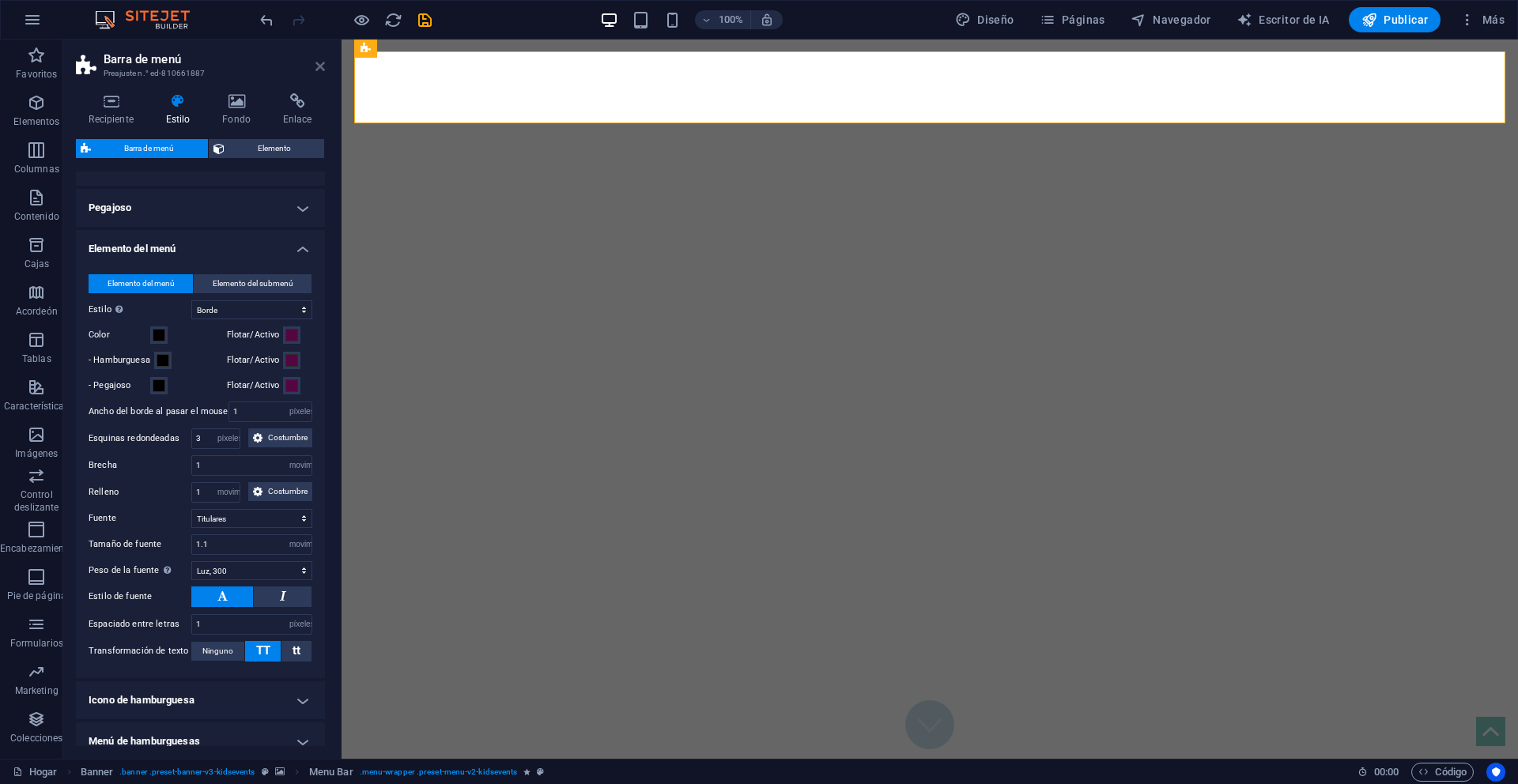 click at bounding box center (320, 66) 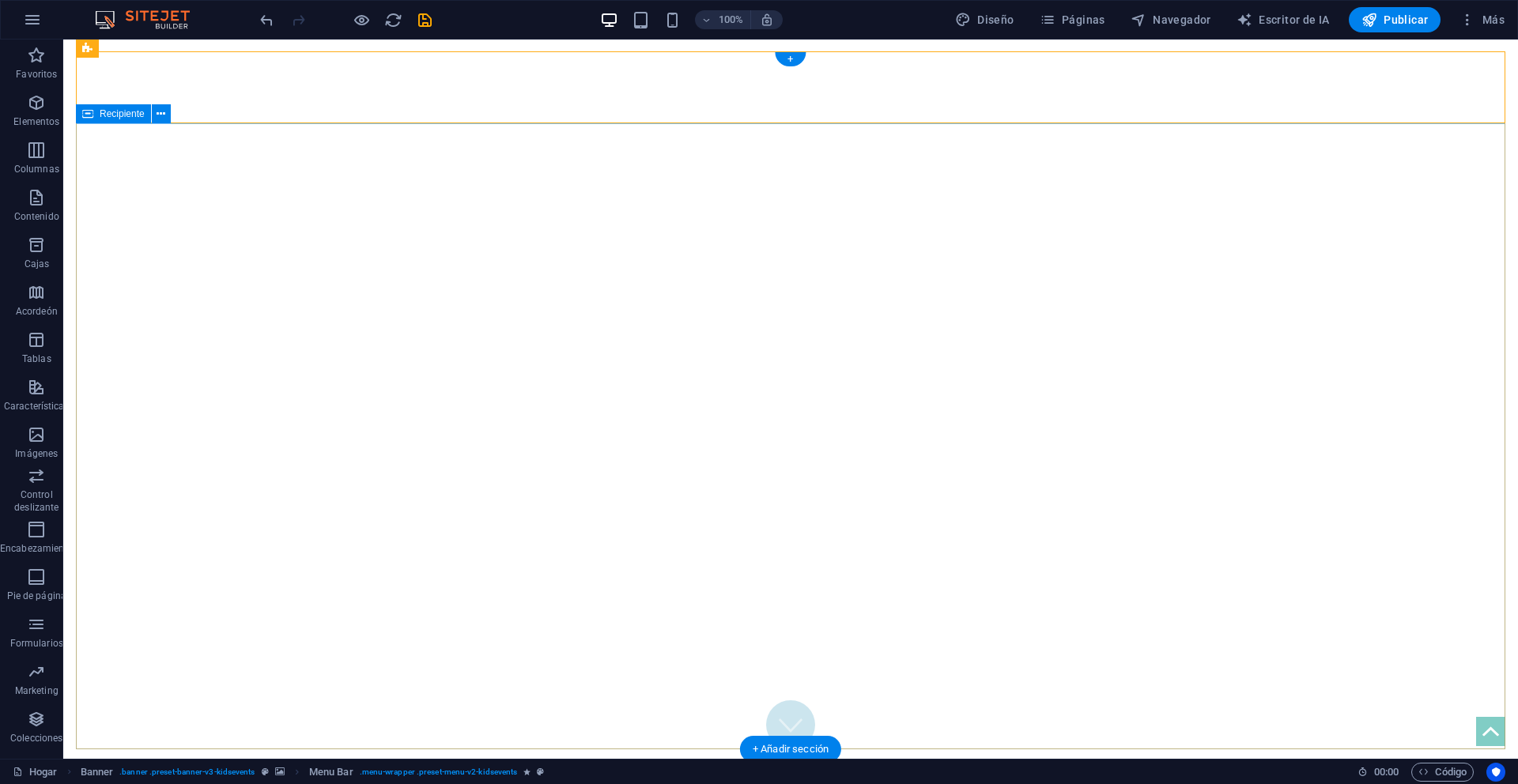 click at bounding box center [791, 949] 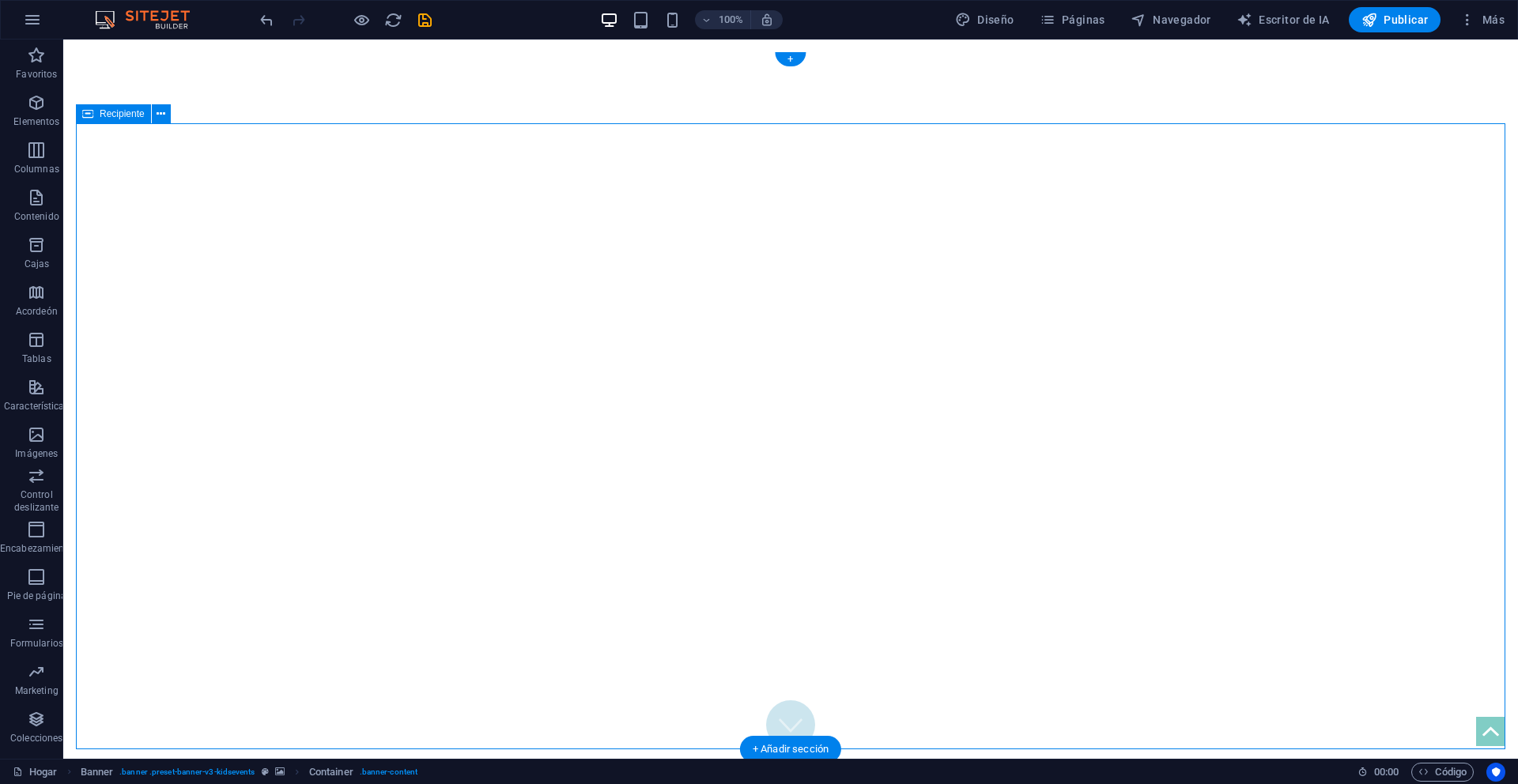 click at bounding box center [791, 949] 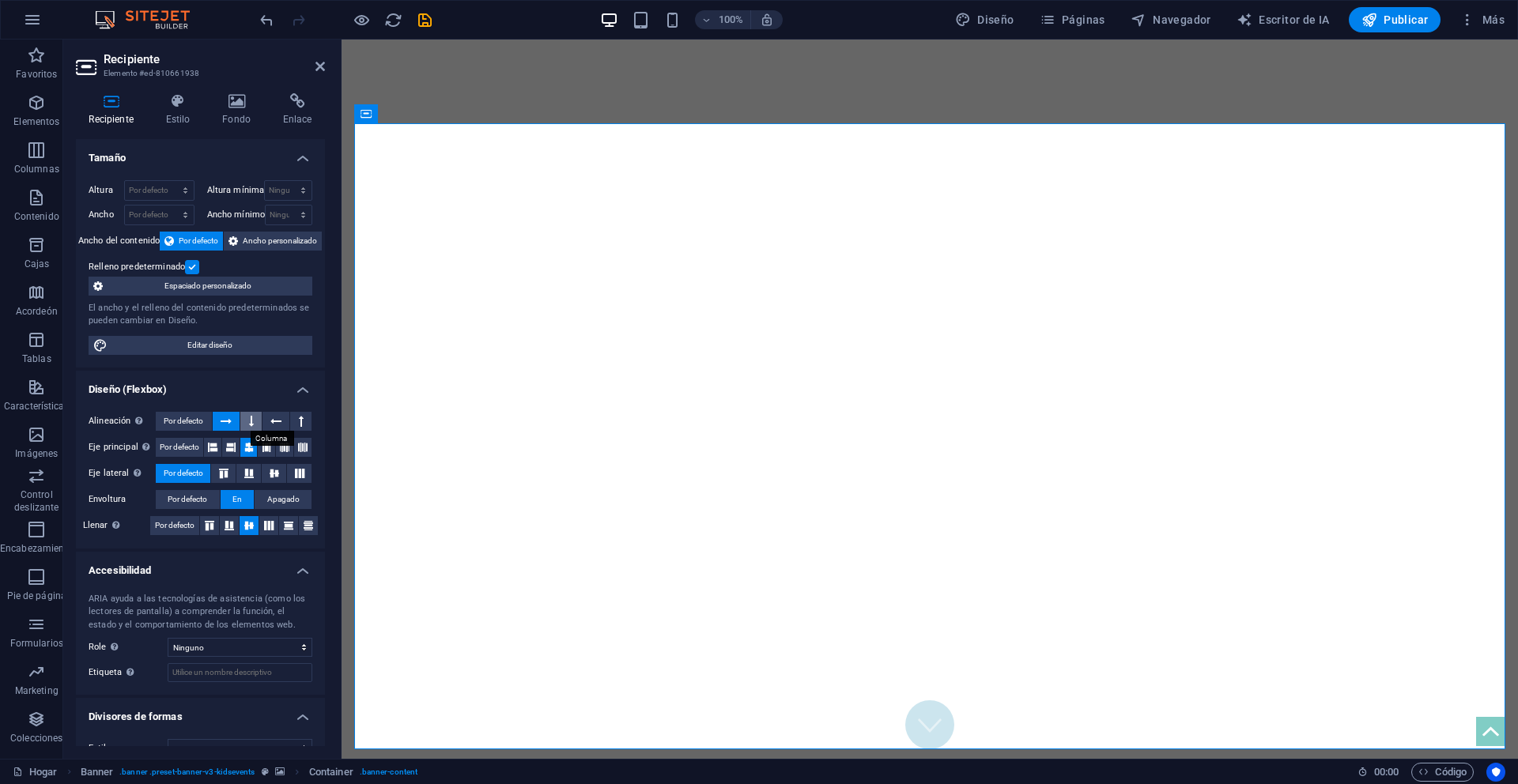 click at bounding box center (251, 421) 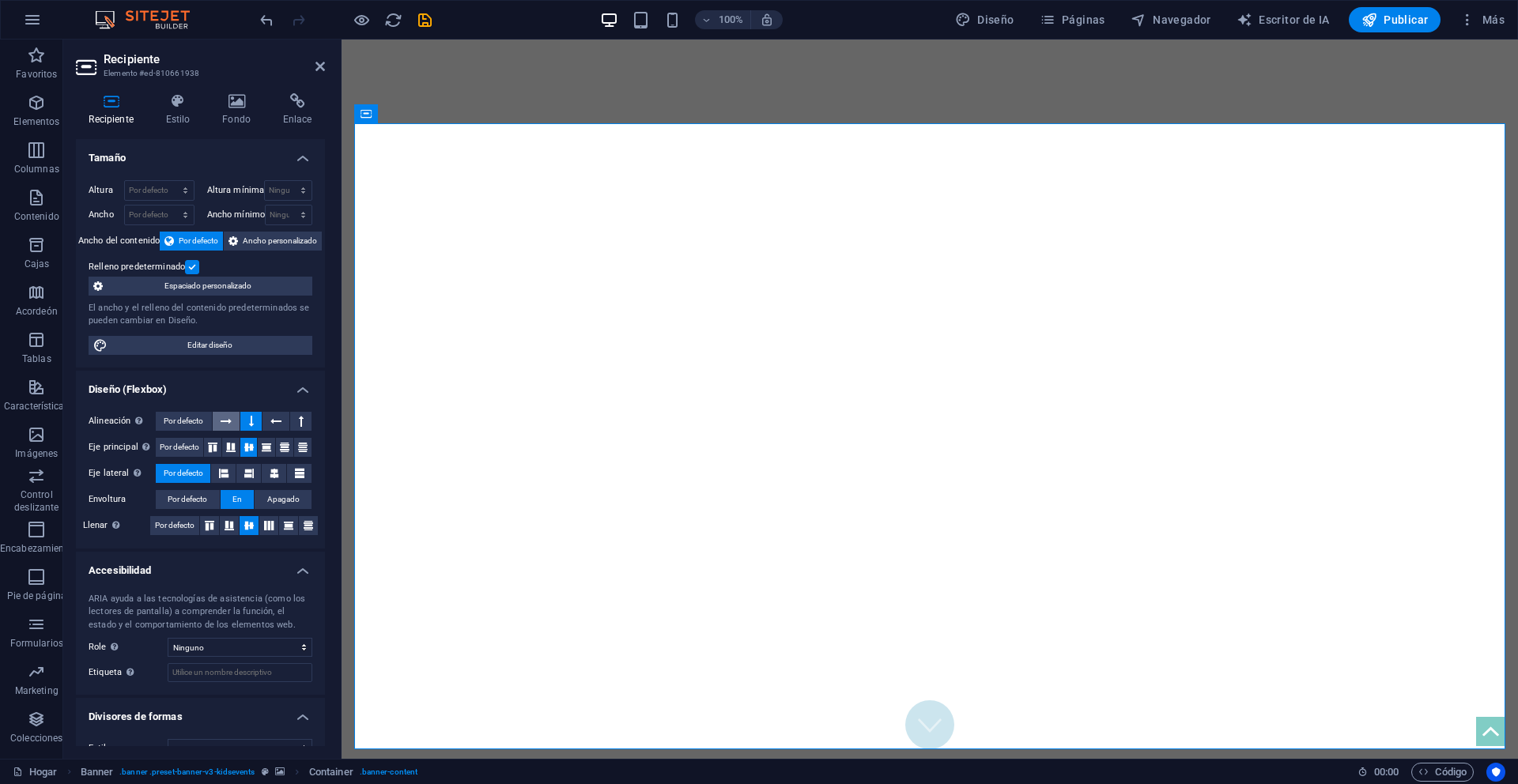 click at bounding box center (226, 421) 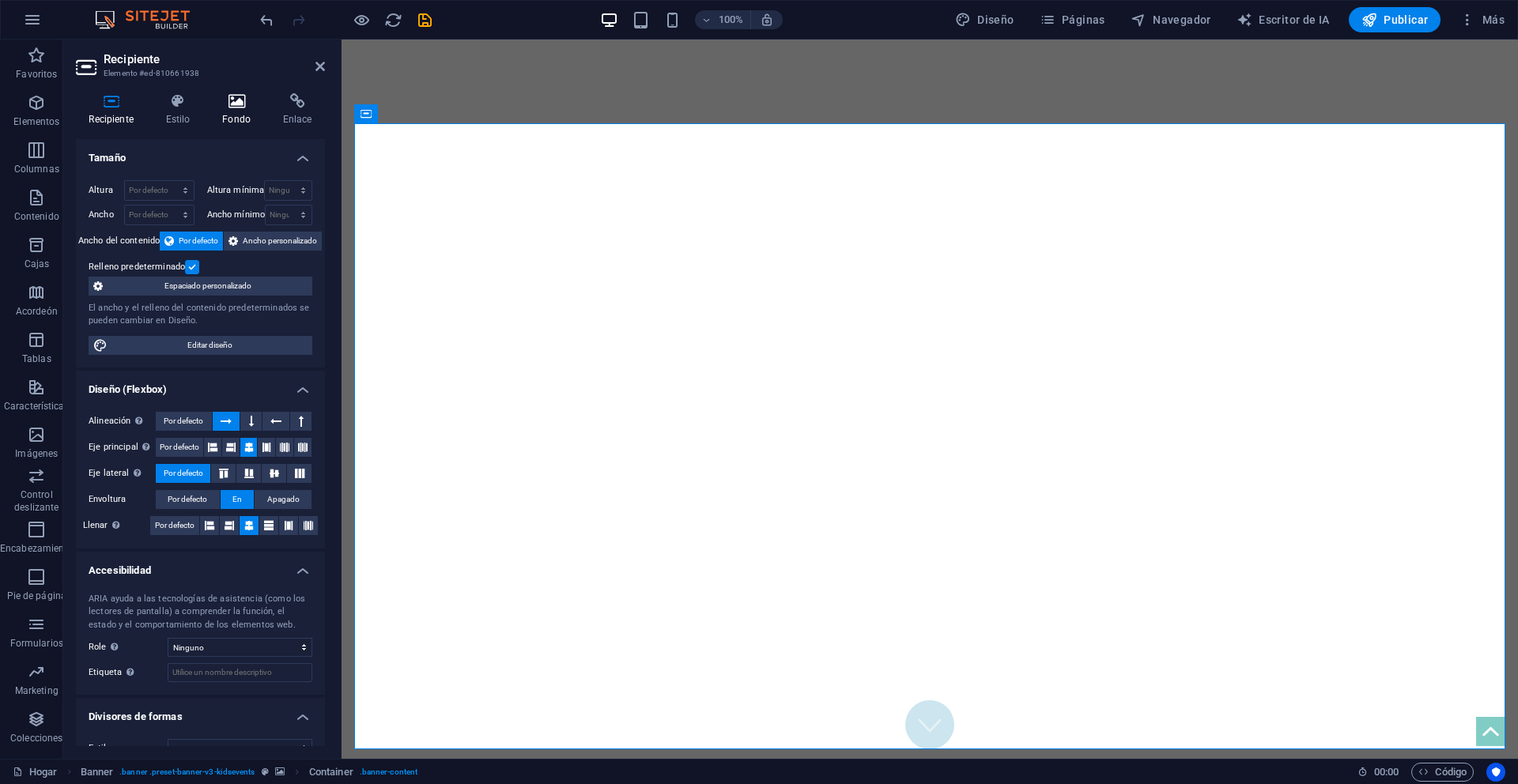 click on "Fondo" at bounding box center [240, 110] 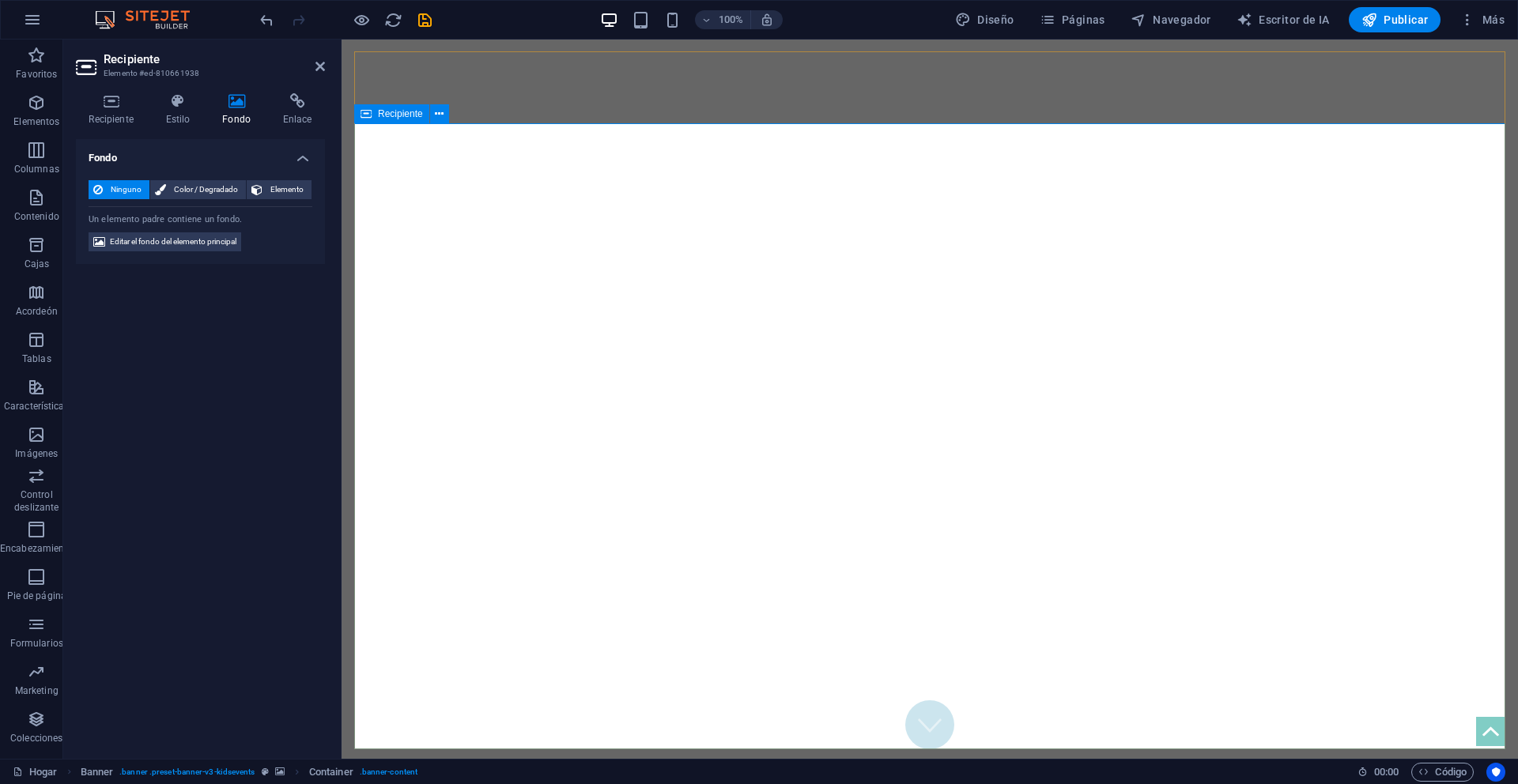 click at bounding box center (930, 949) 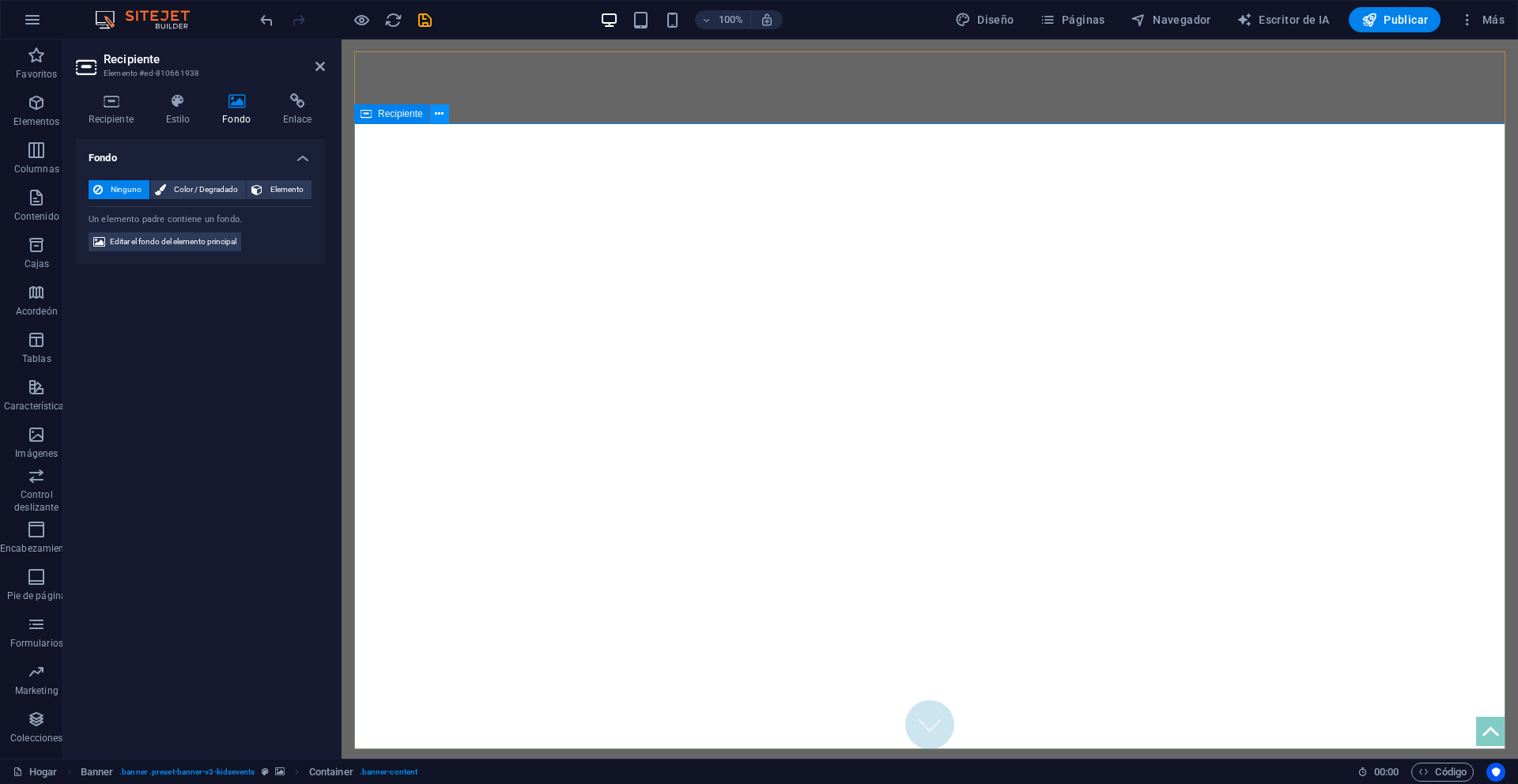click at bounding box center (440, 114) 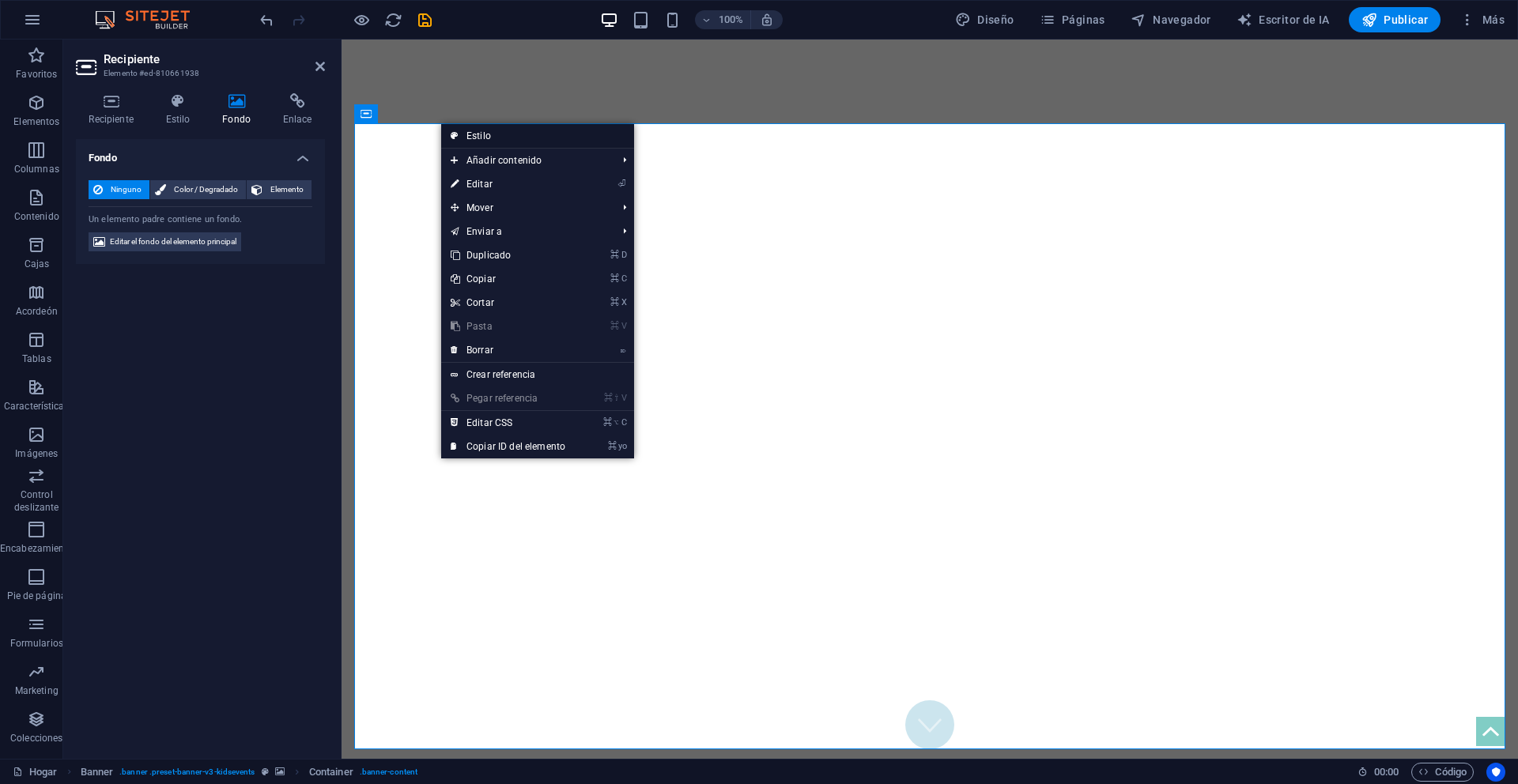 click on "Estilo" at bounding box center (538, 136) 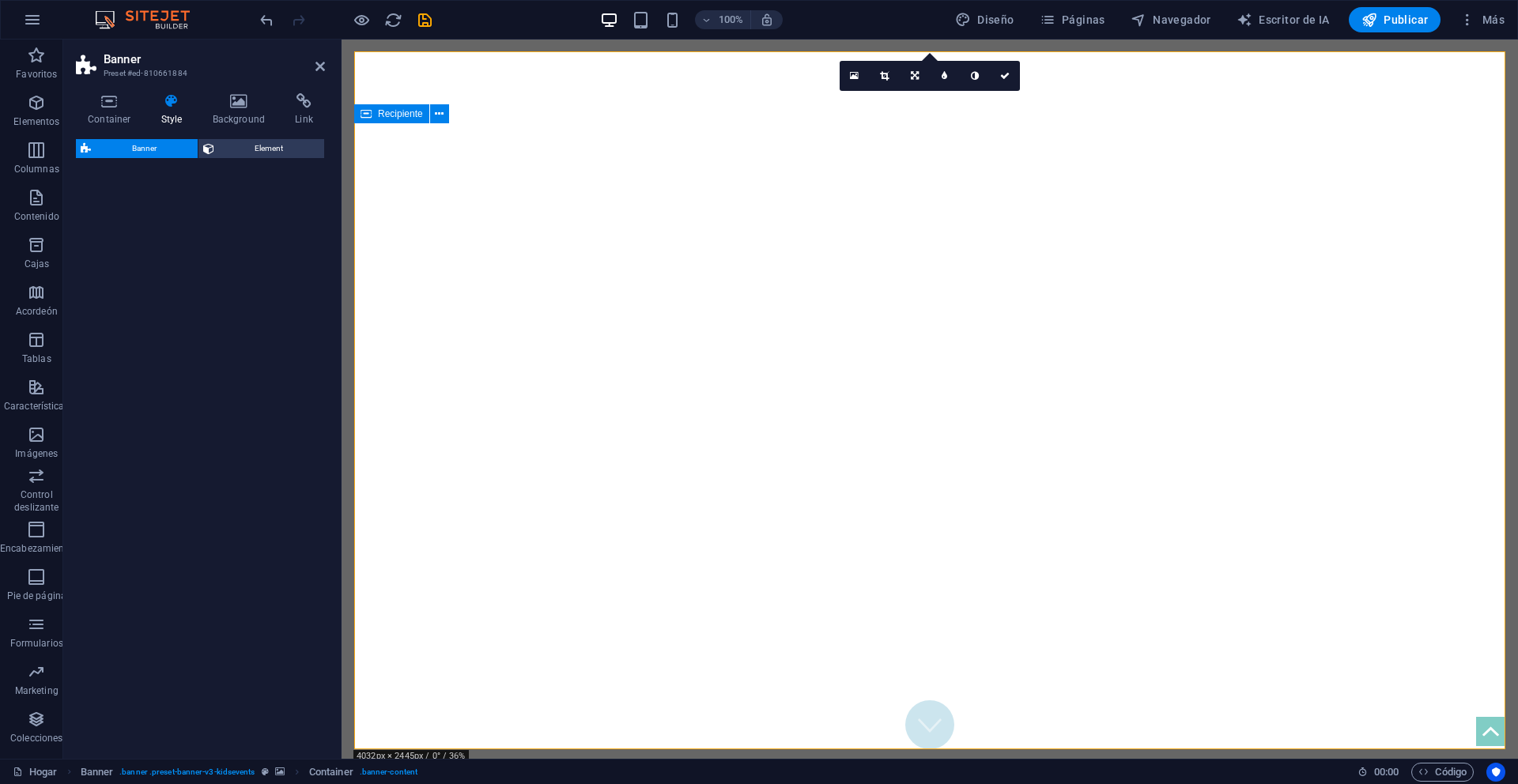 select on "rem" 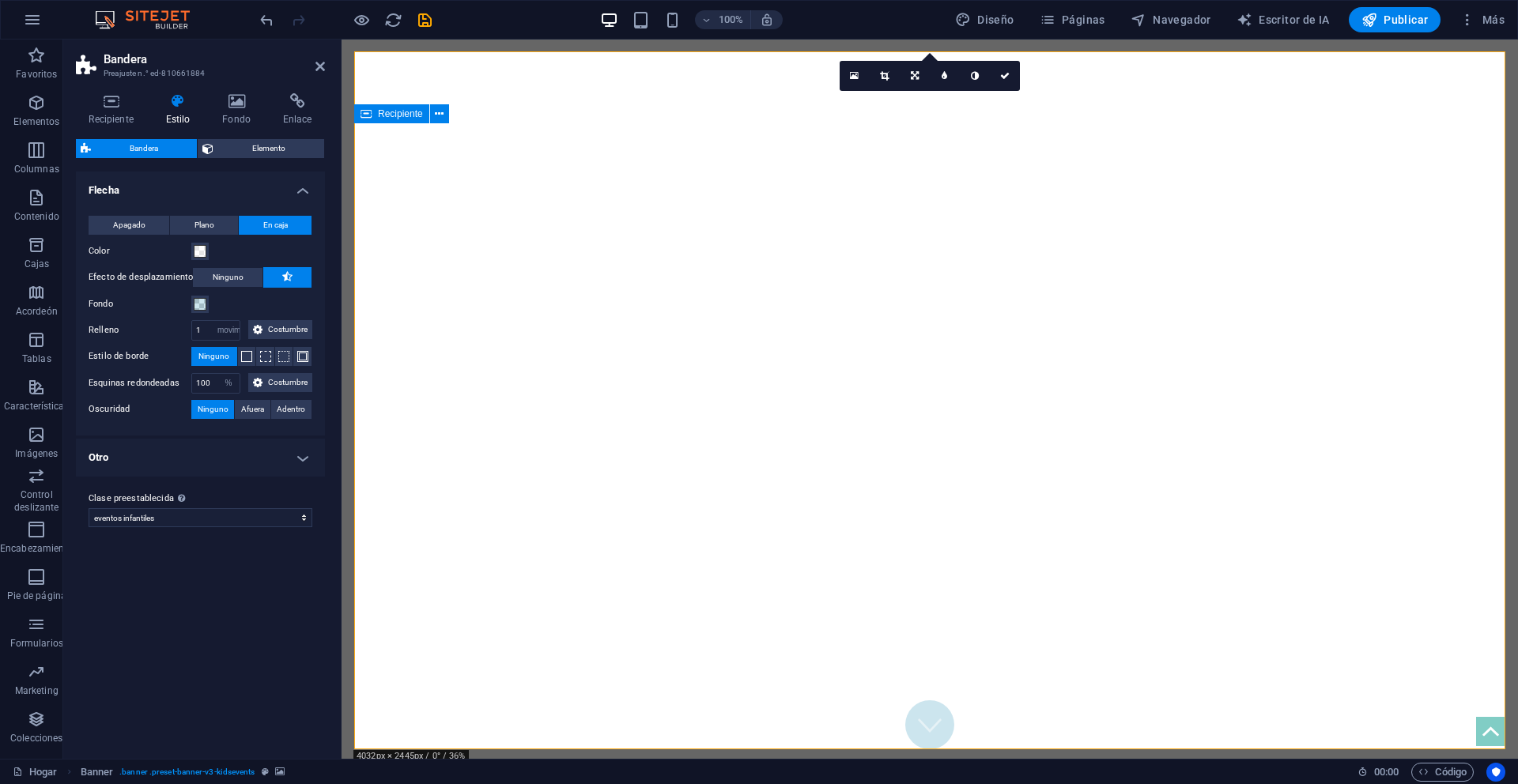 click at bounding box center [930, 949] 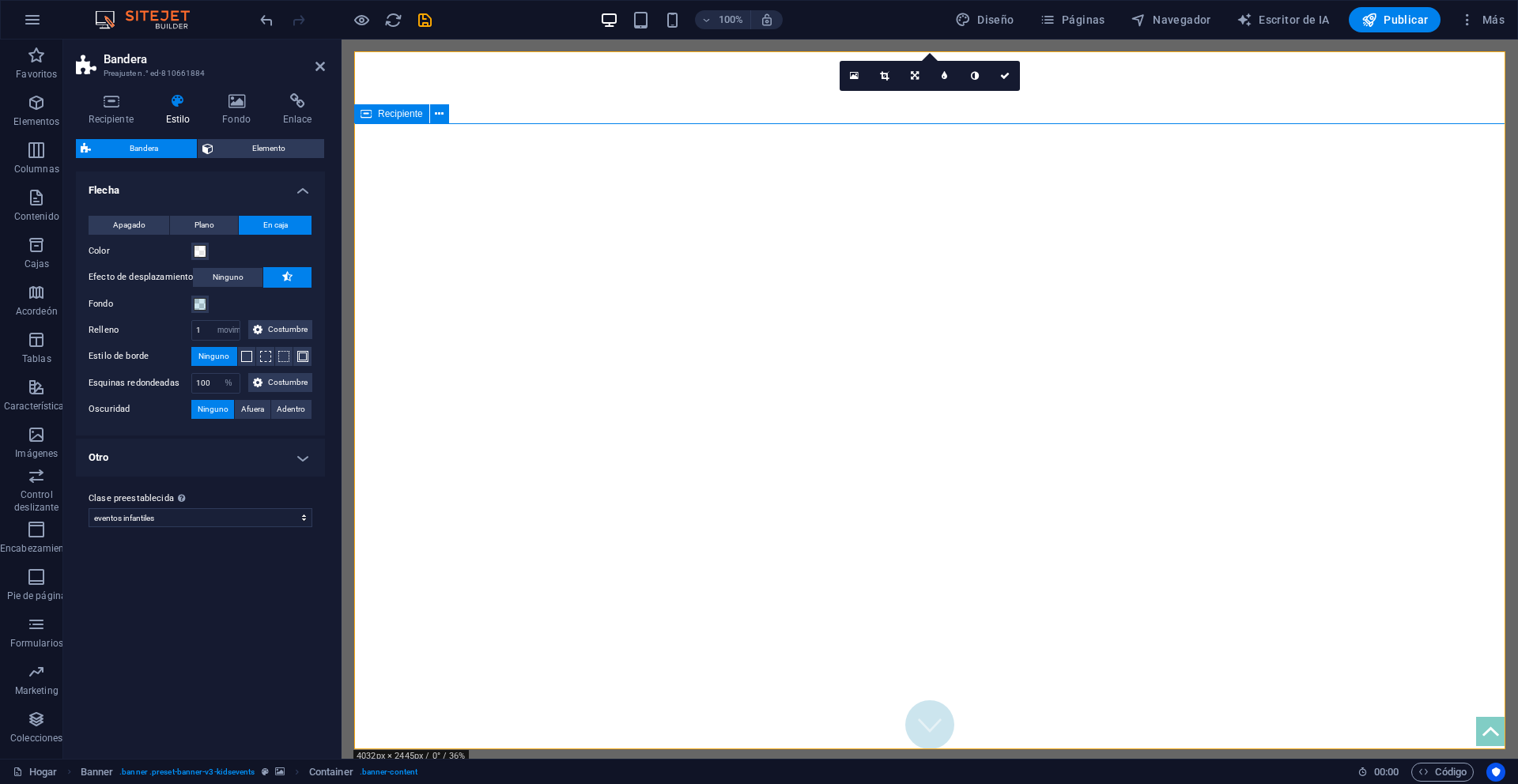 click at bounding box center [930, 949] 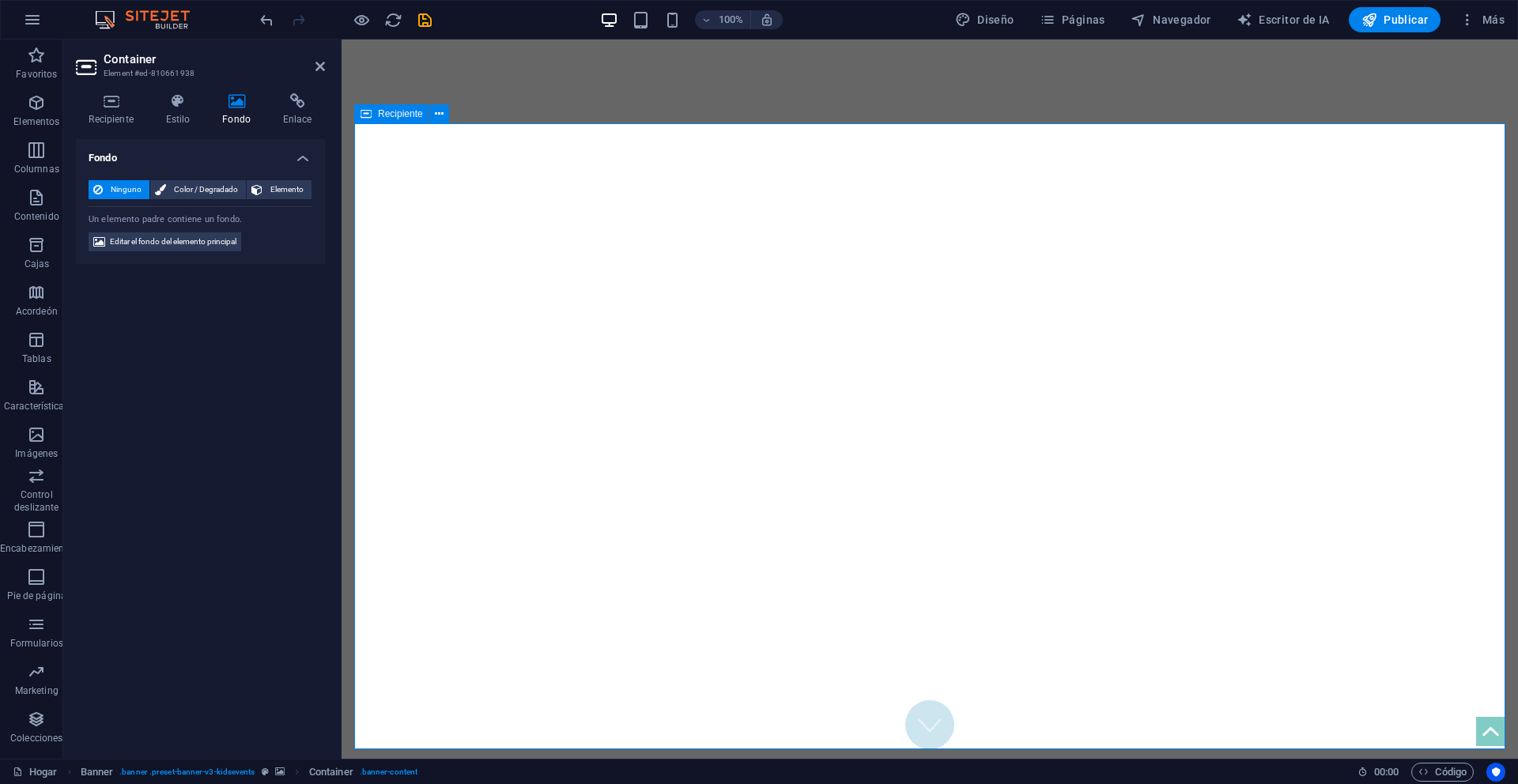 click at bounding box center [930, 949] 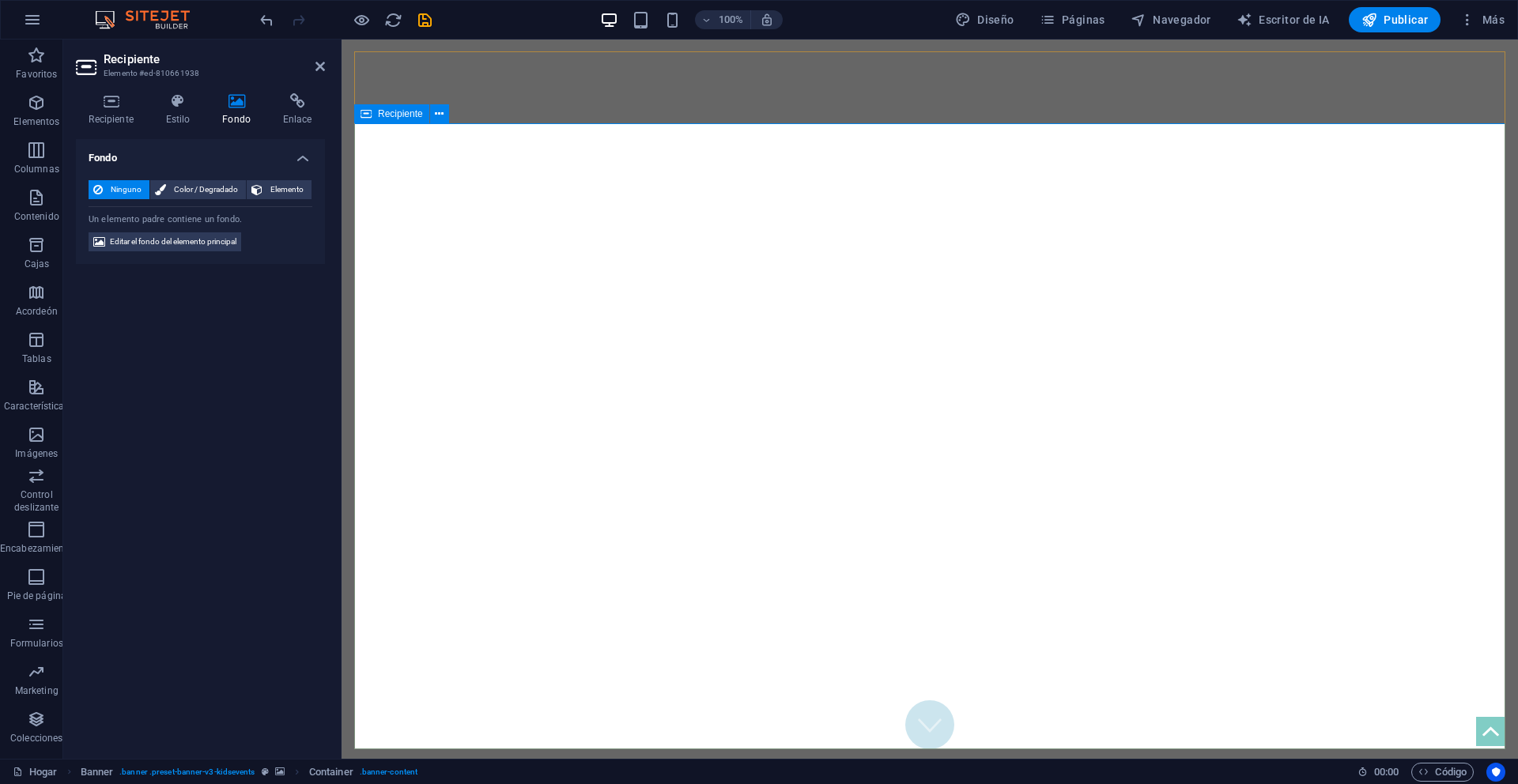 click at bounding box center [930, 949] 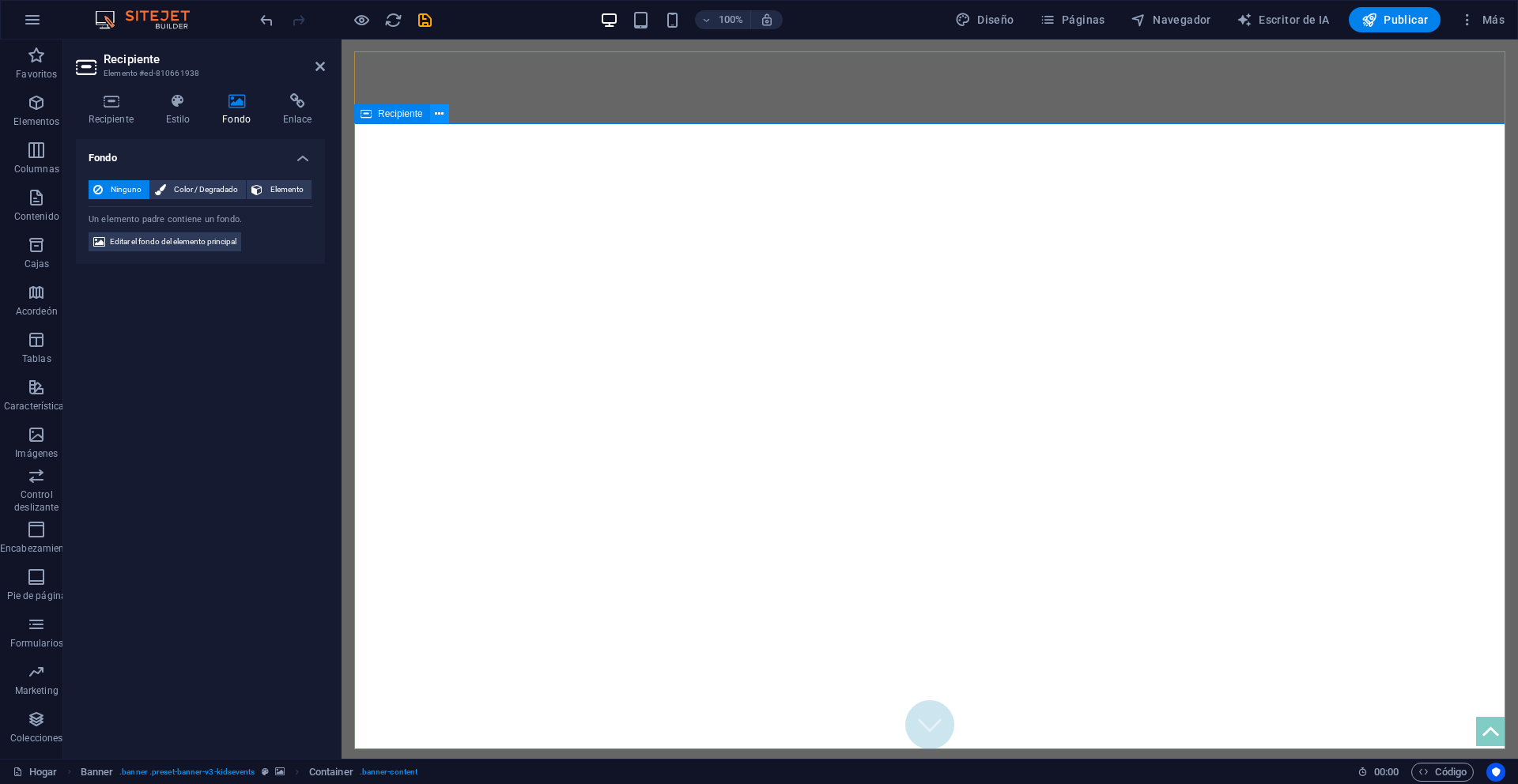 click at bounding box center [439, 114] 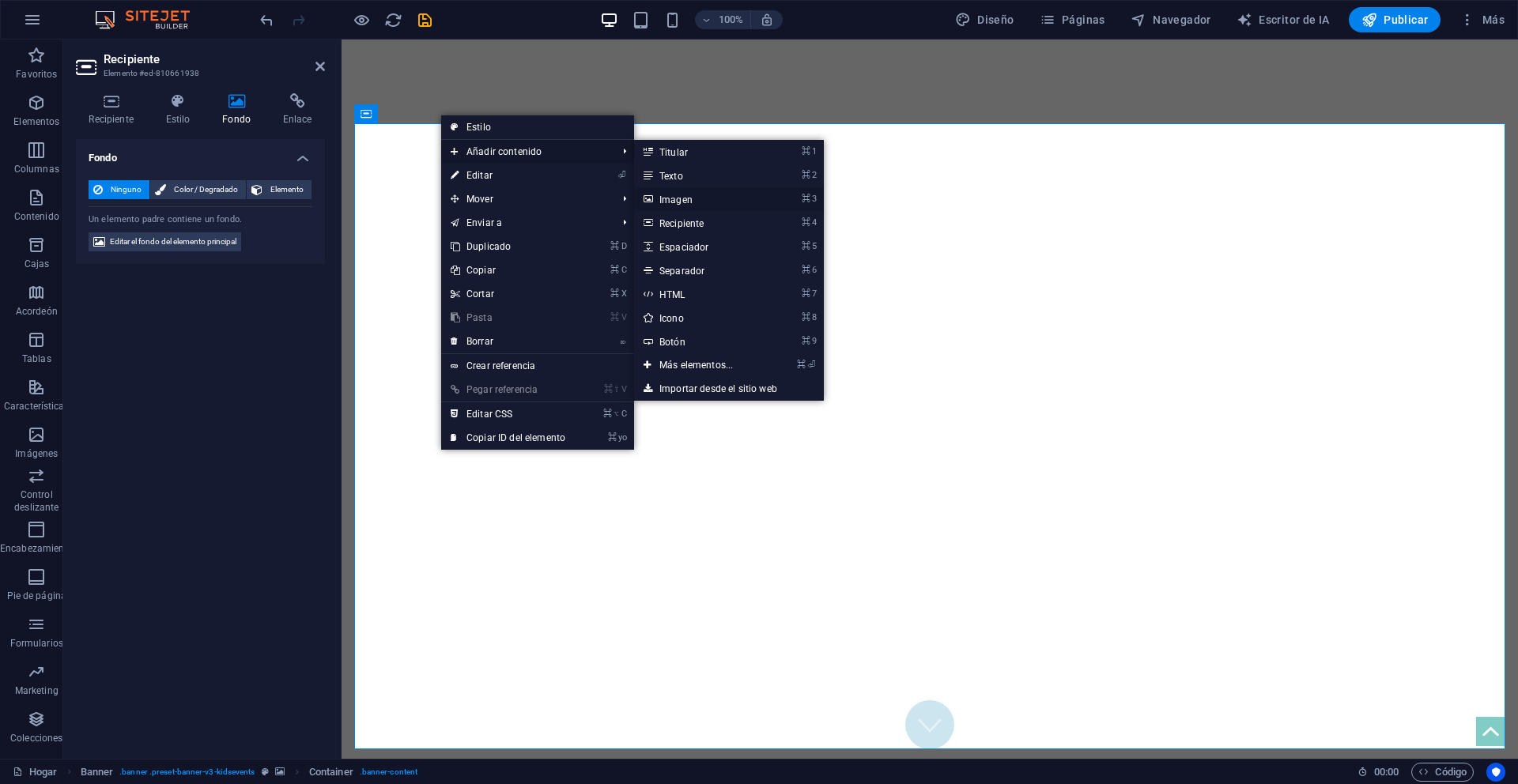 click on "Imagen" at bounding box center [676, 200] 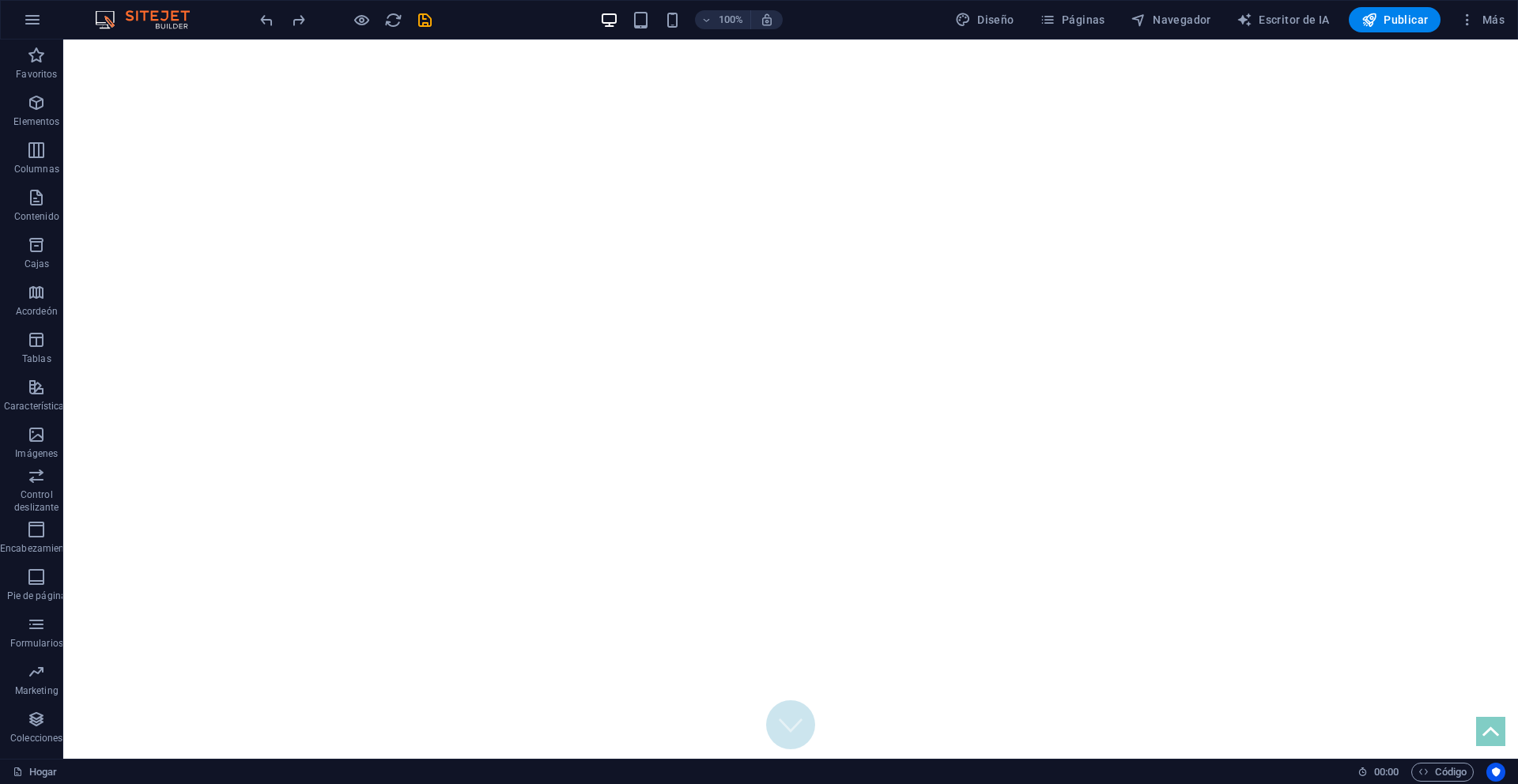 click at bounding box center (791, 949) 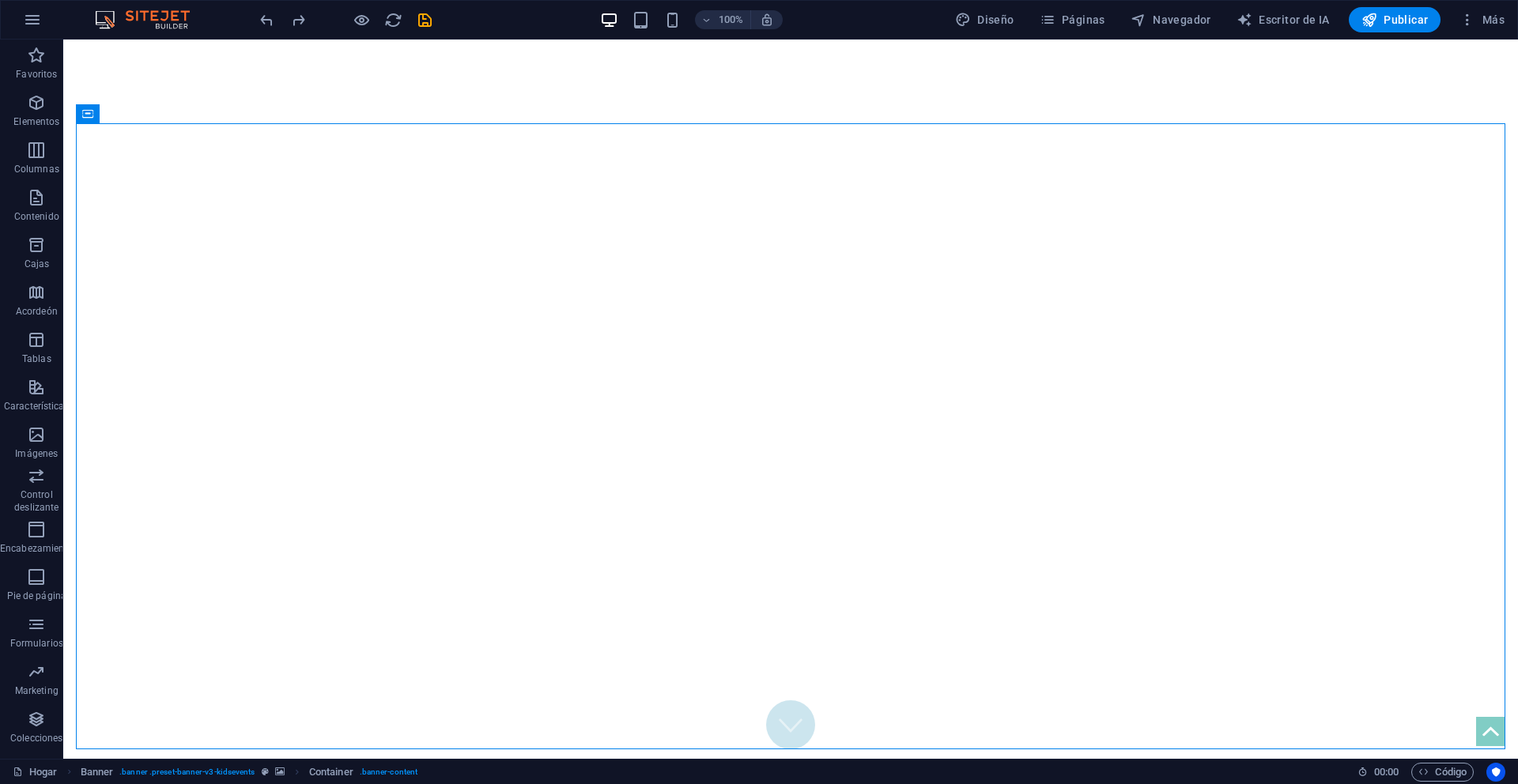 click at bounding box center [791, 949] 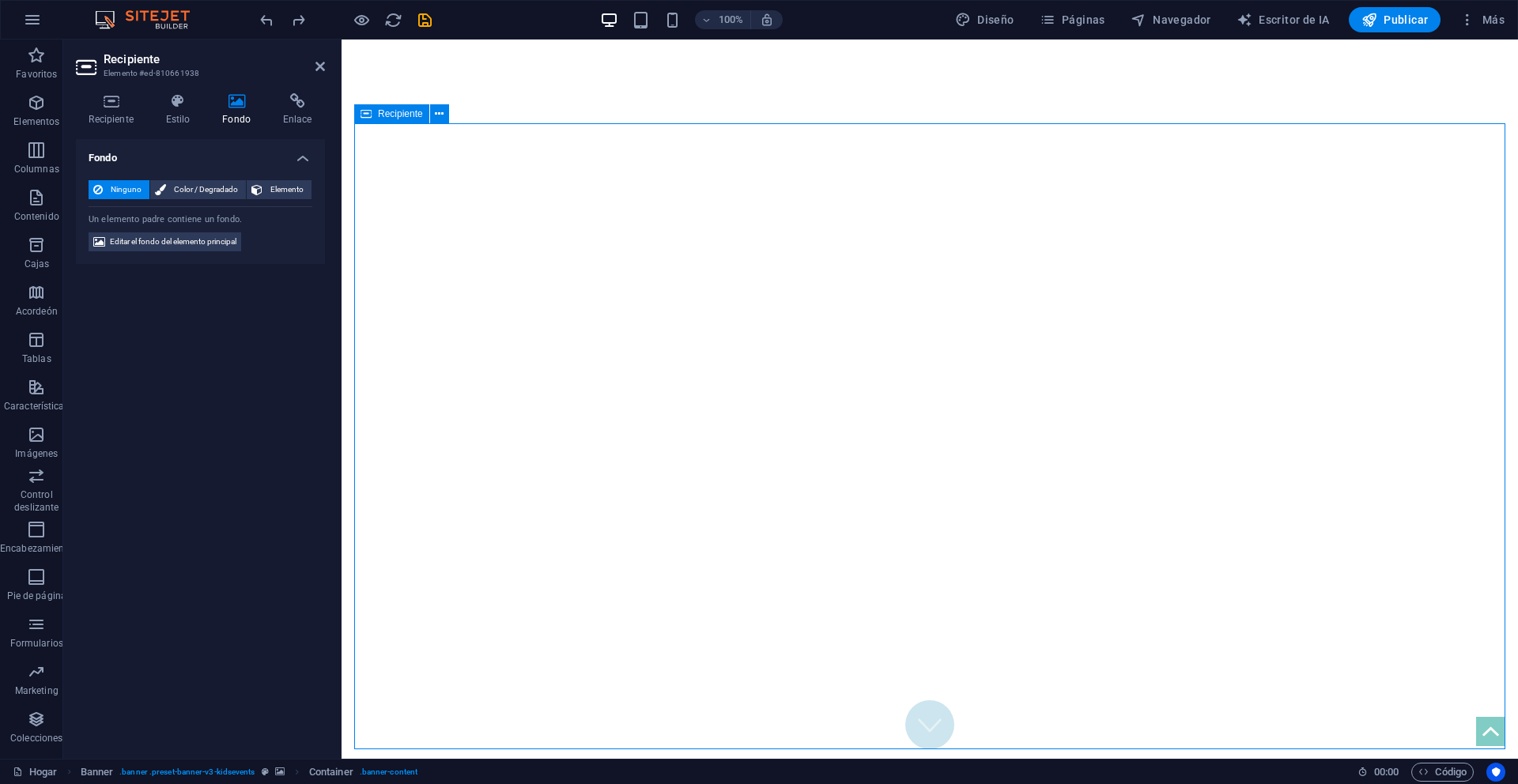 drag, startPoint x: 695, startPoint y: 162, endPoint x: 700, endPoint y: 205, distance: 43.289722 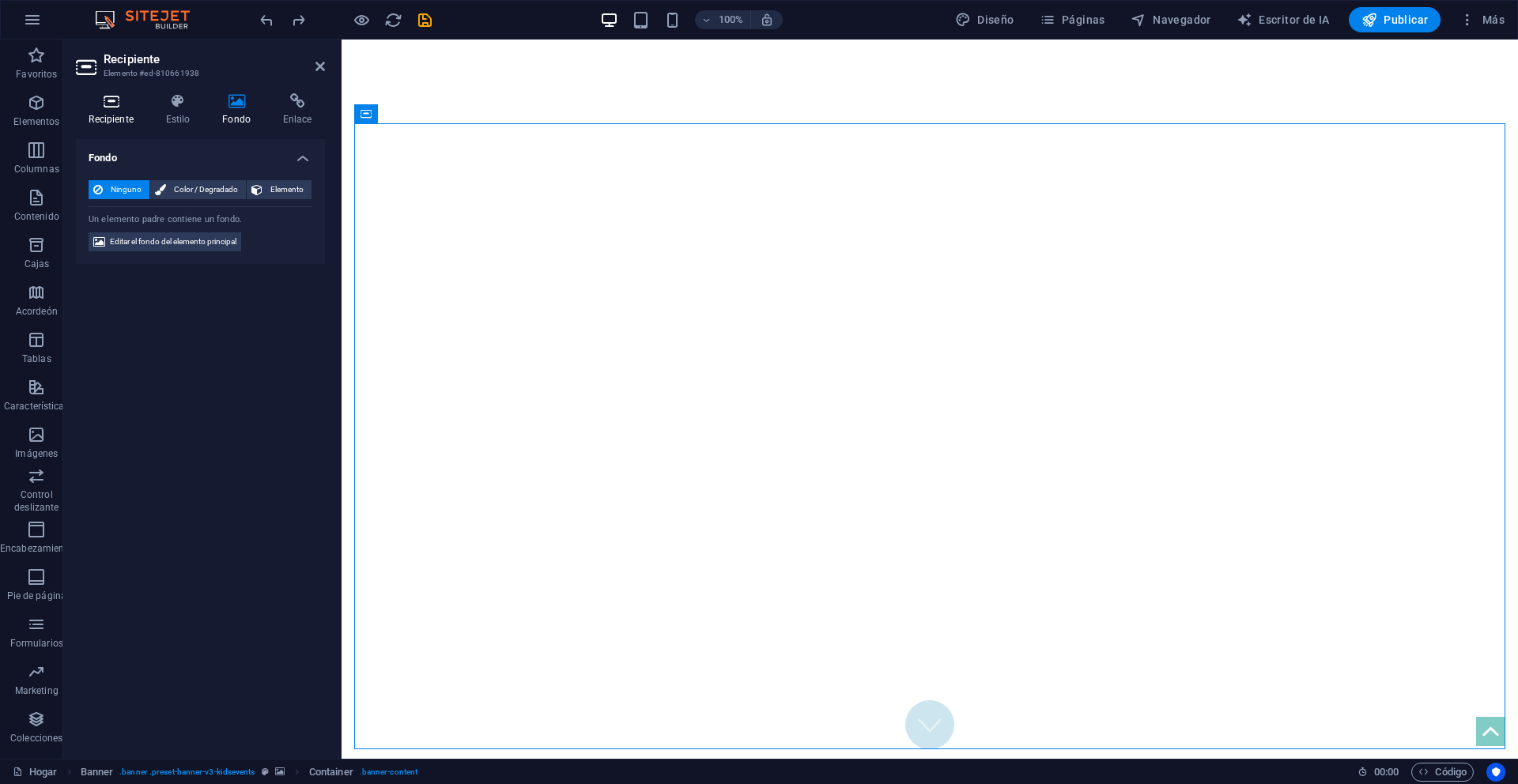 click at bounding box center (111, 101) 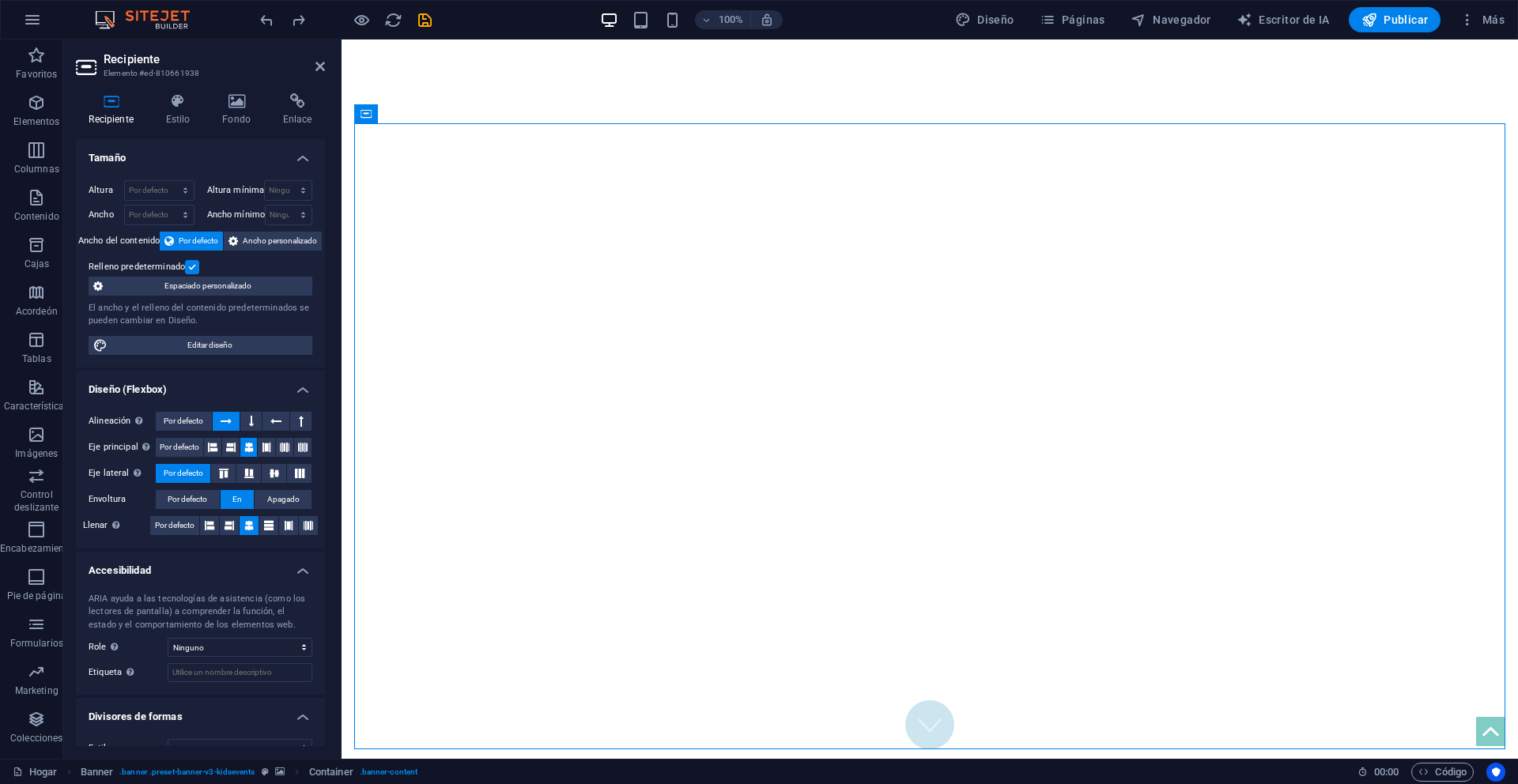 scroll, scrollTop: 24, scrollLeft: 0, axis: vertical 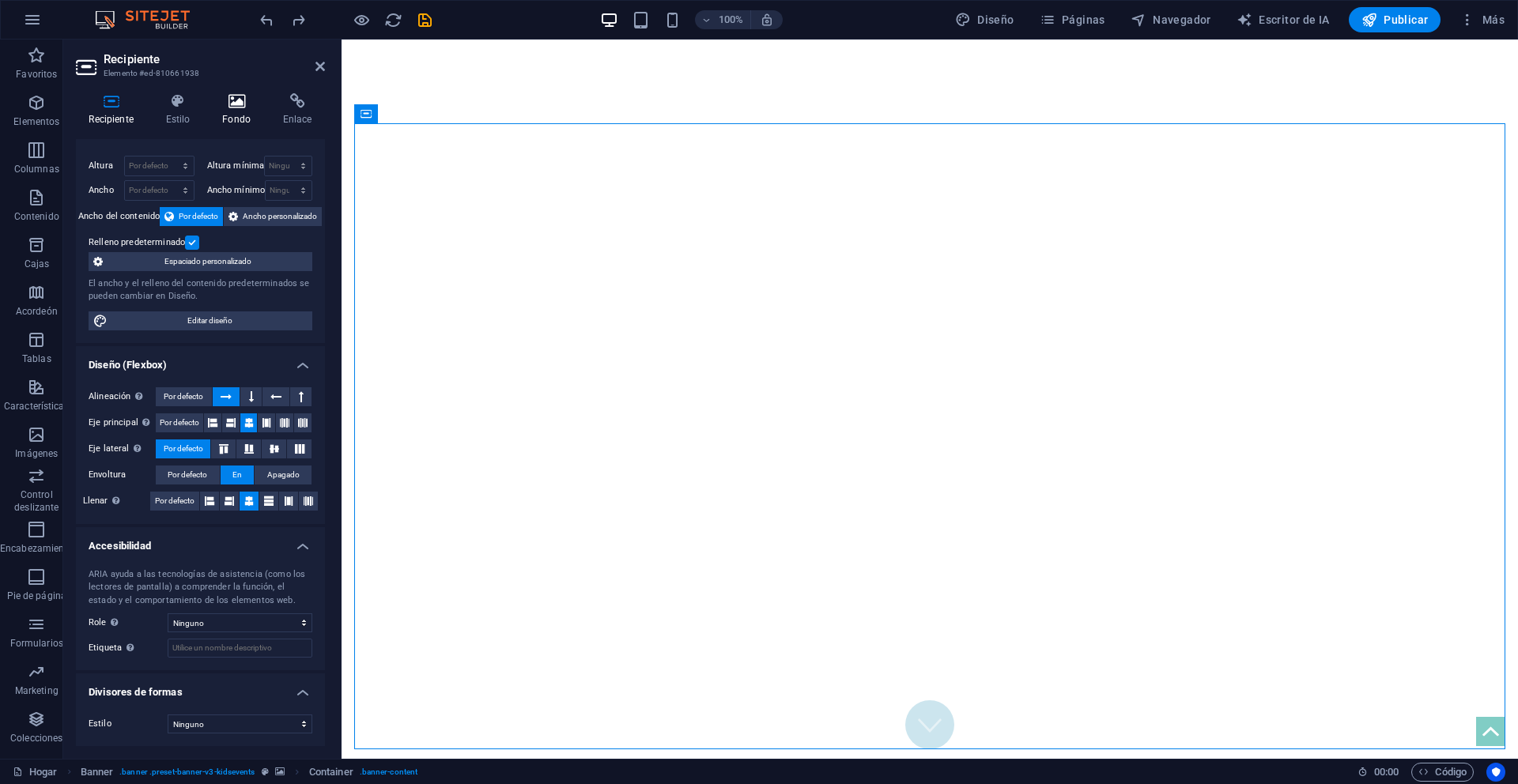 click at bounding box center (236, 101) 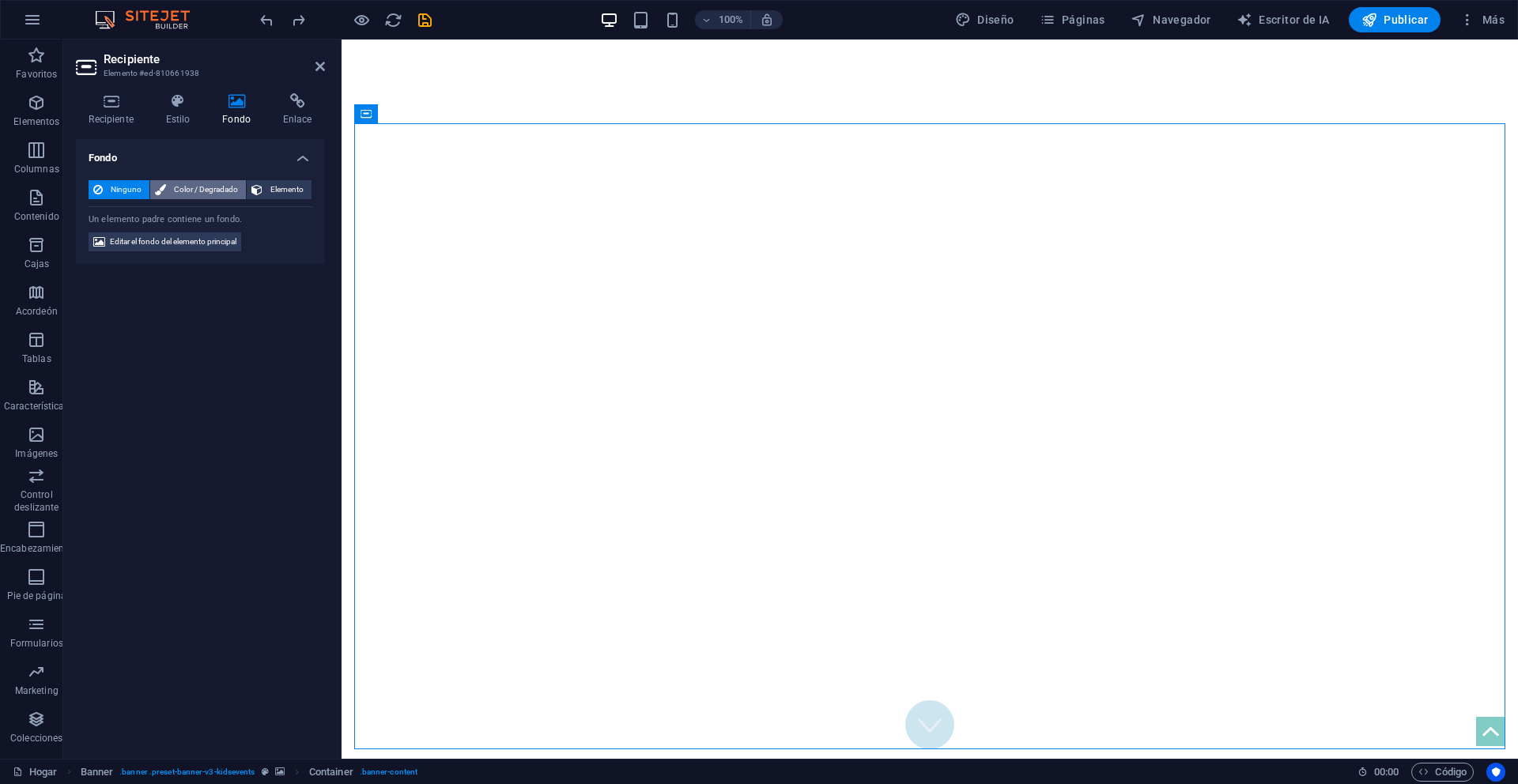click on "Color / Degradado" at bounding box center [206, 189] 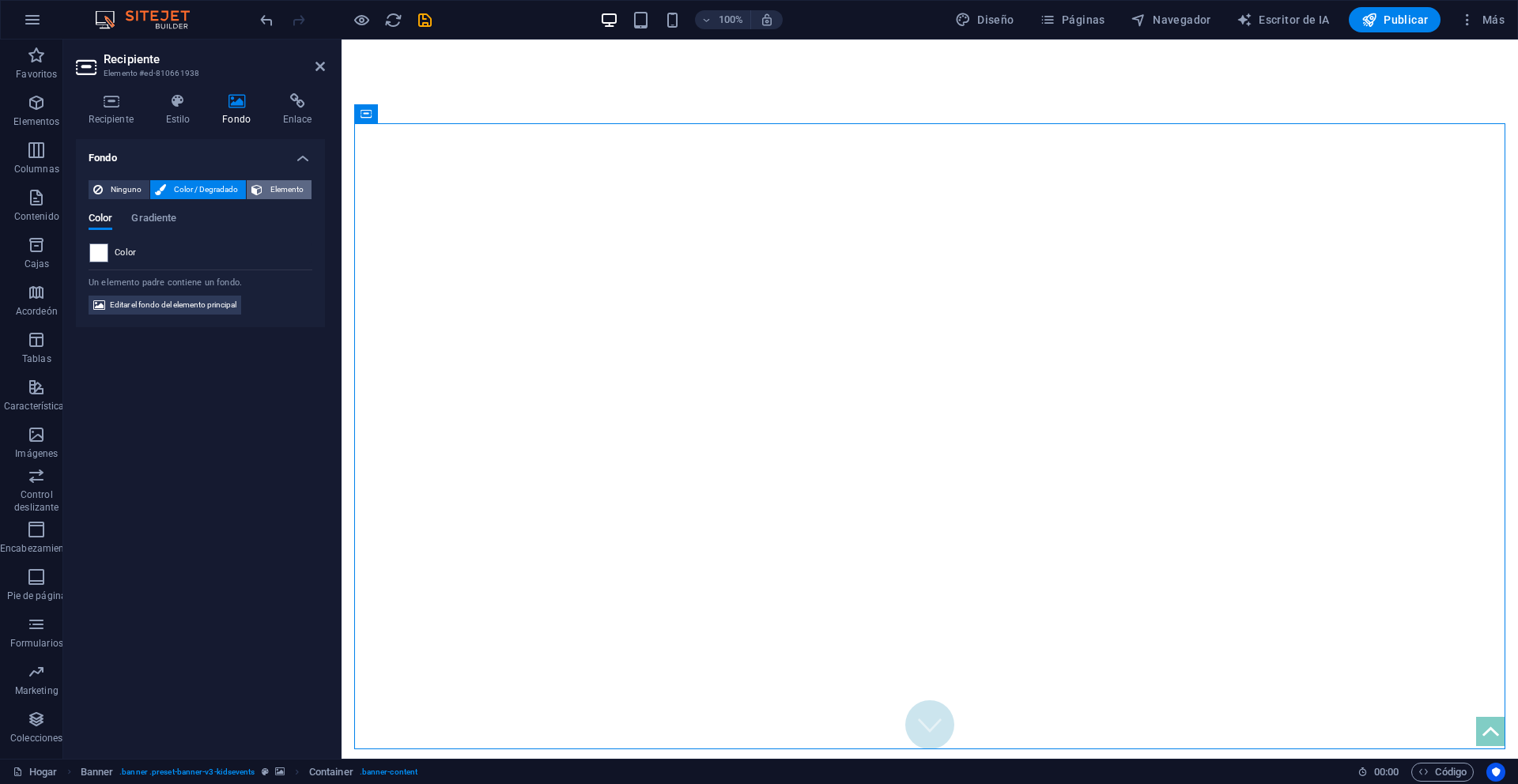 click on "Elemento" at bounding box center [287, 189] 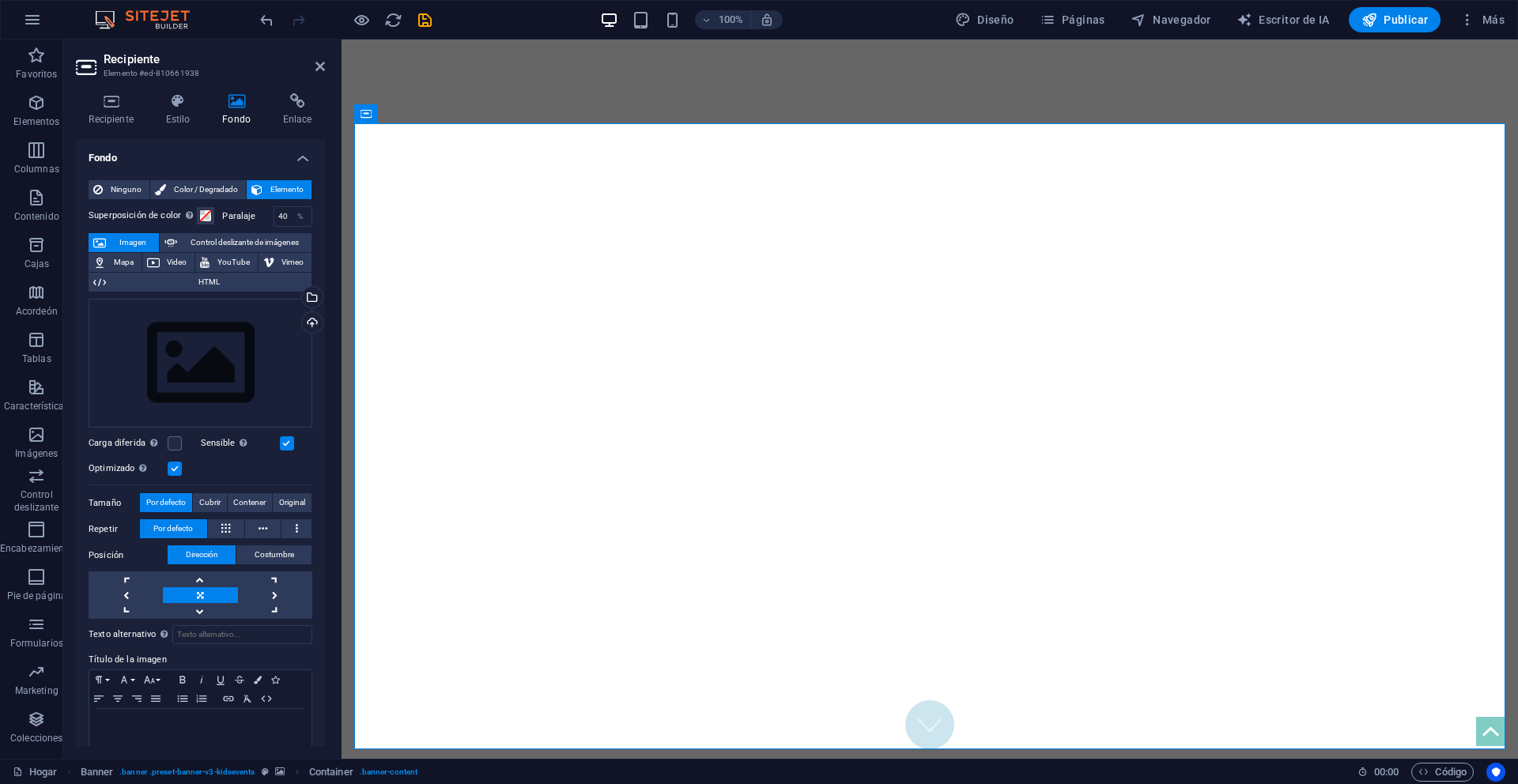 type 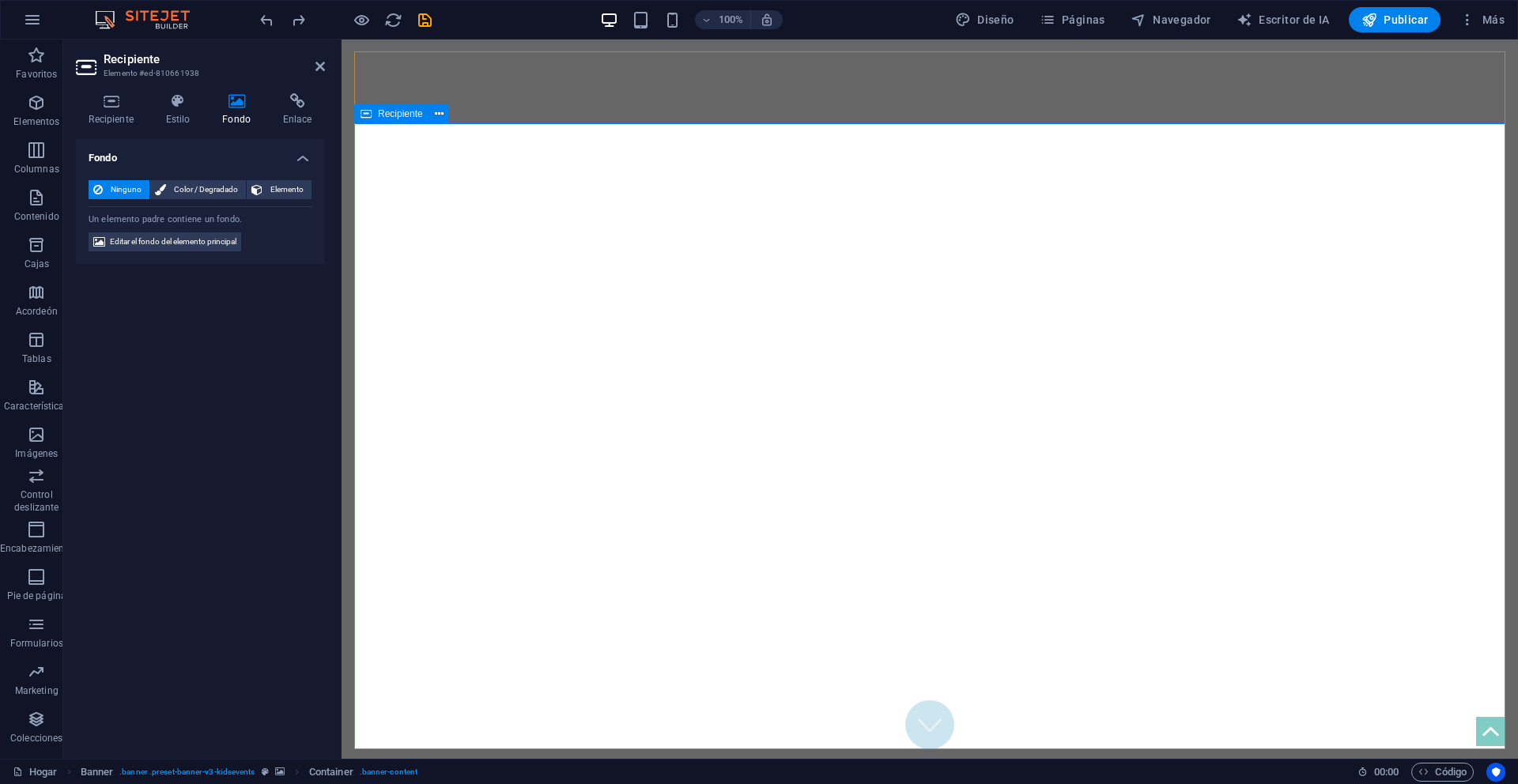 click at bounding box center [930, 949] 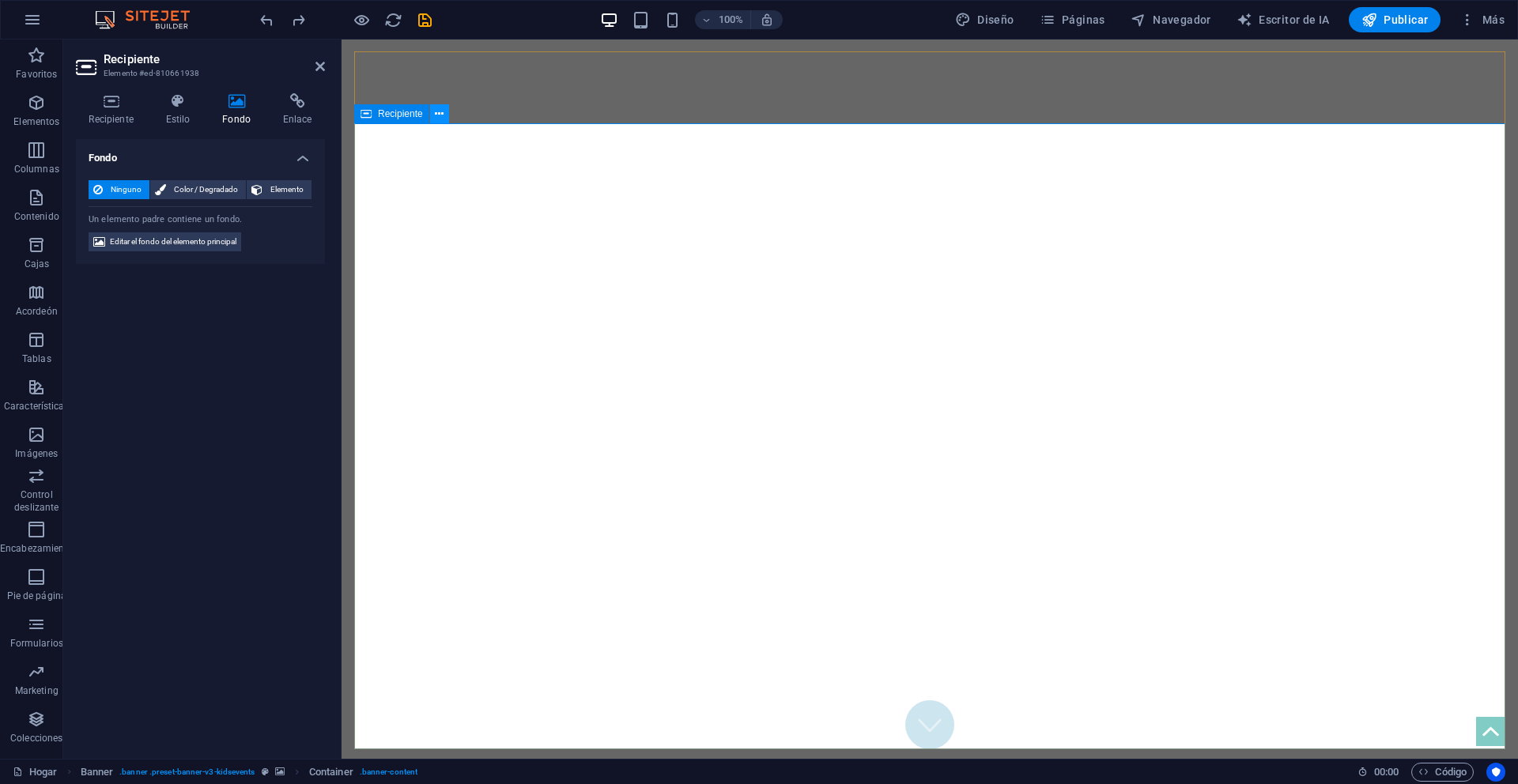 click at bounding box center [439, 114] 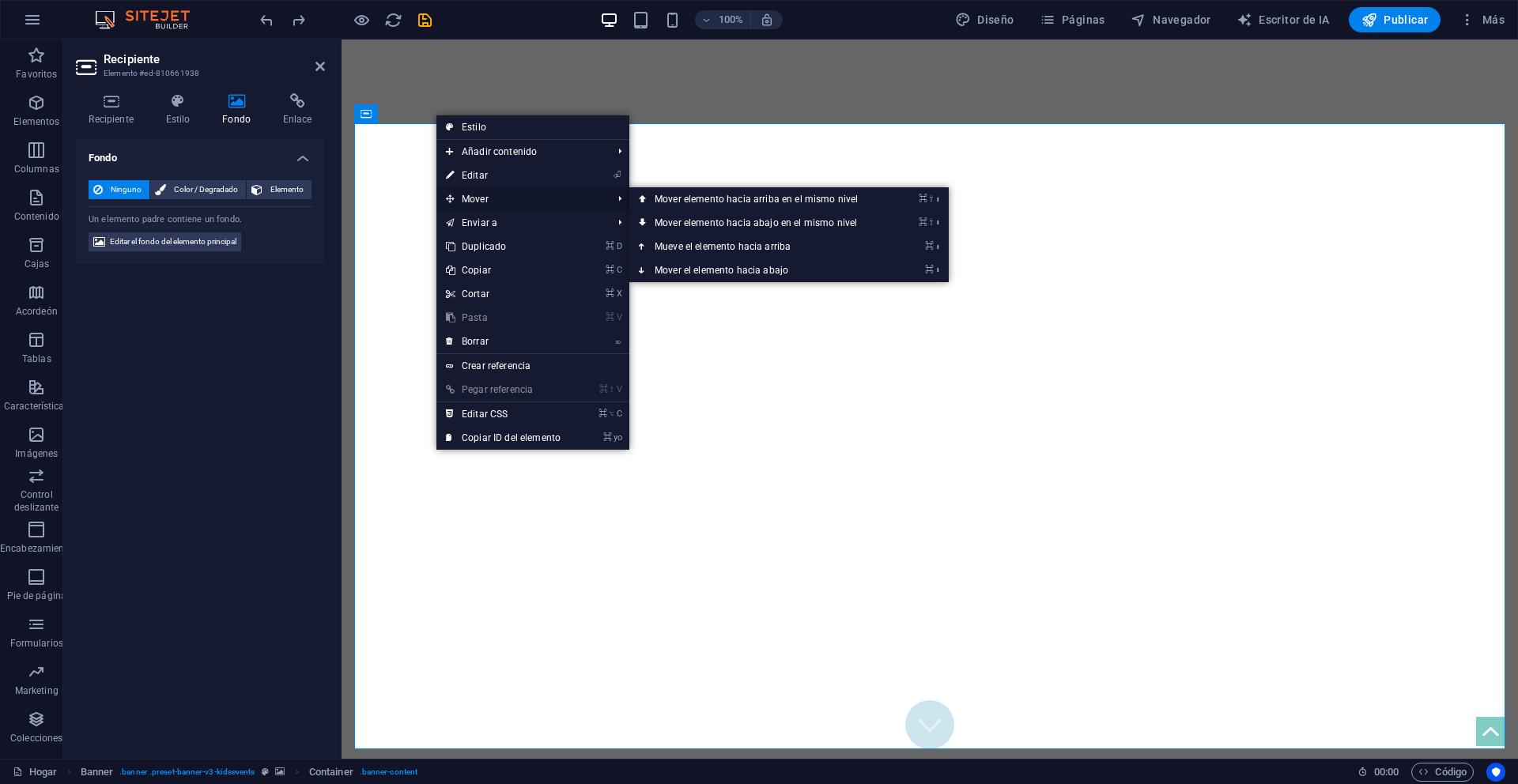 click on "Mover" at bounding box center [521, 199] 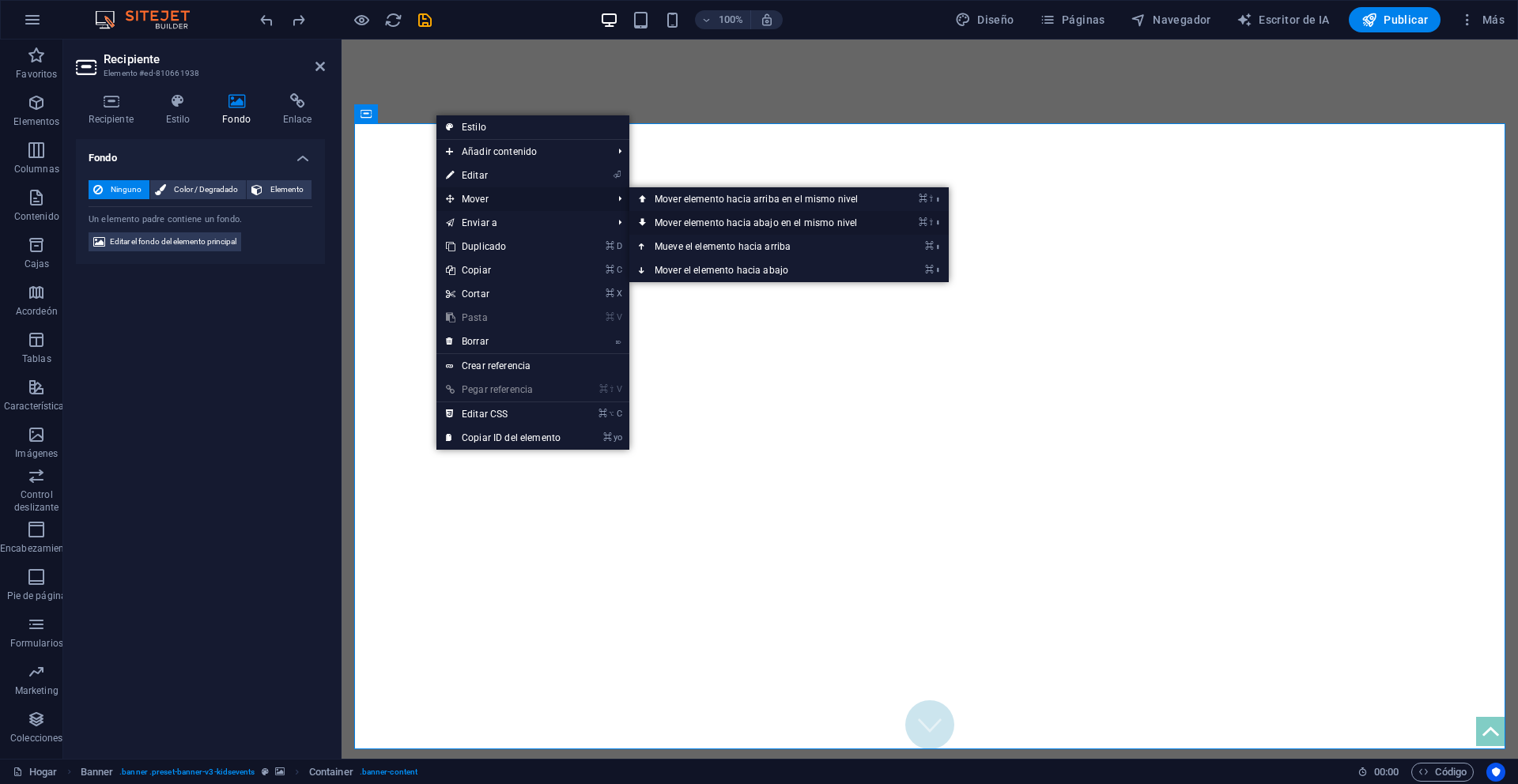 click on "Mover elemento hacia abajo en el mismo nivel" at bounding box center (756, 223) 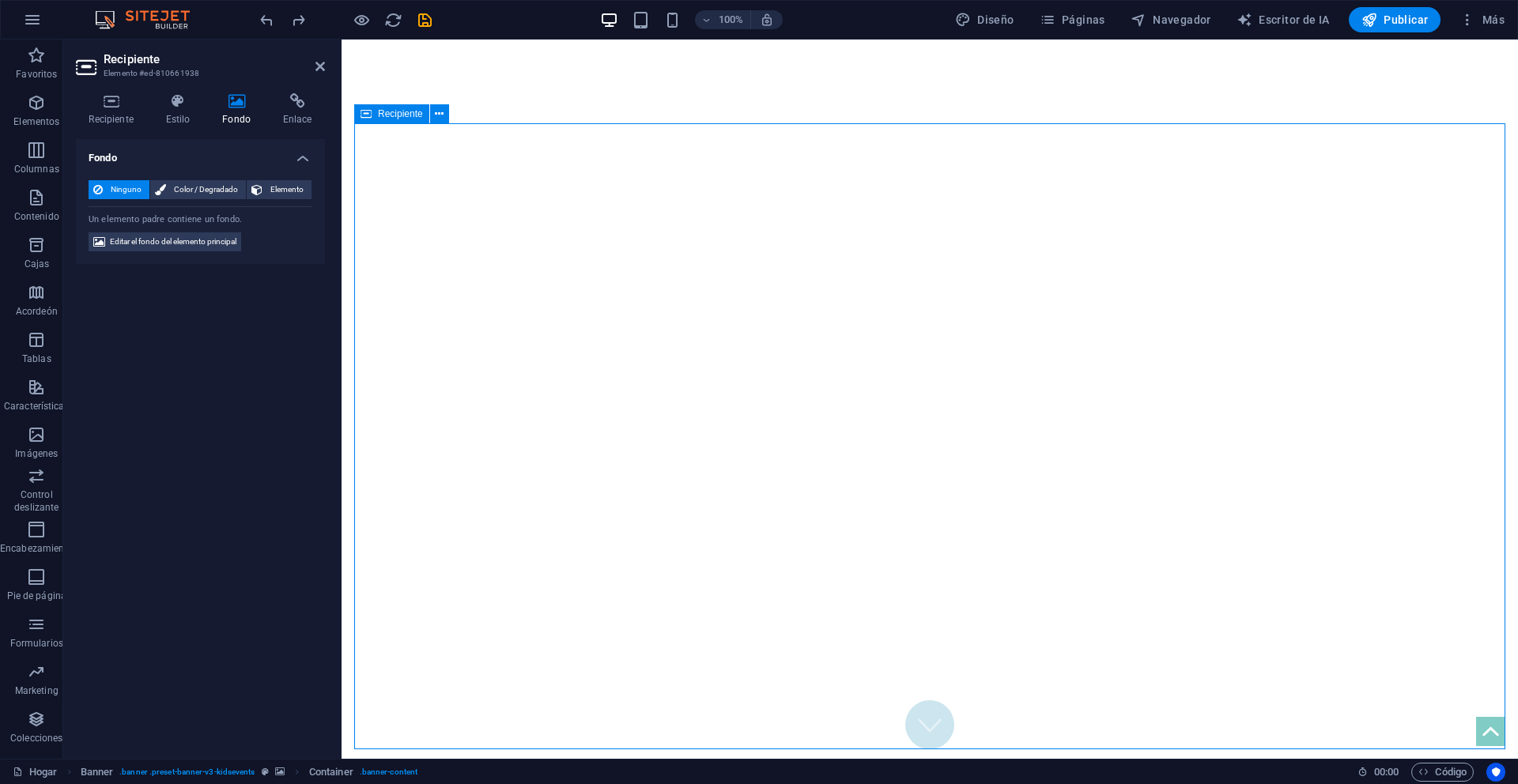 drag, startPoint x: 709, startPoint y: 212, endPoint x: 709, endPoint y: 241, distance: 29 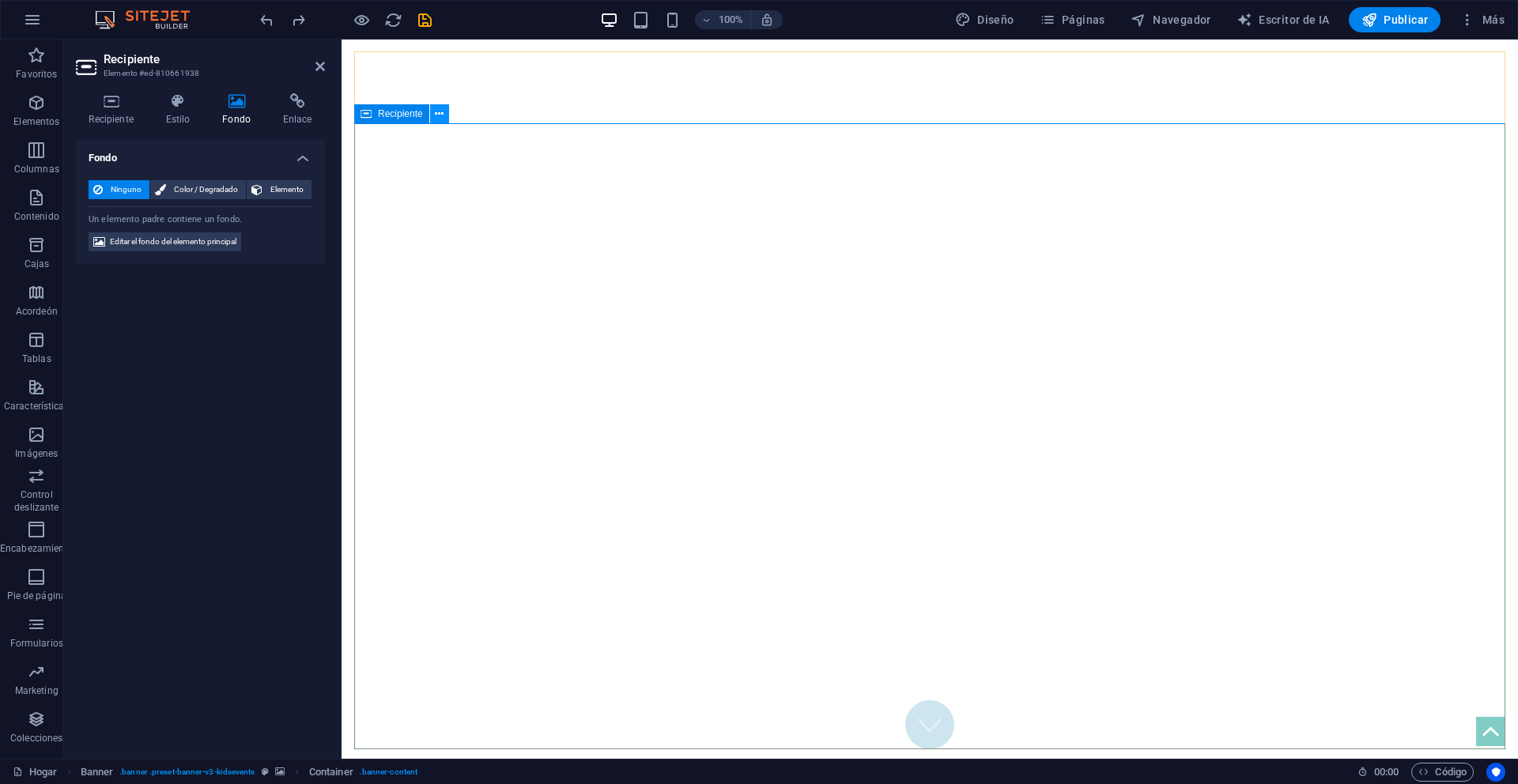 click at bounding box center (439, 114) 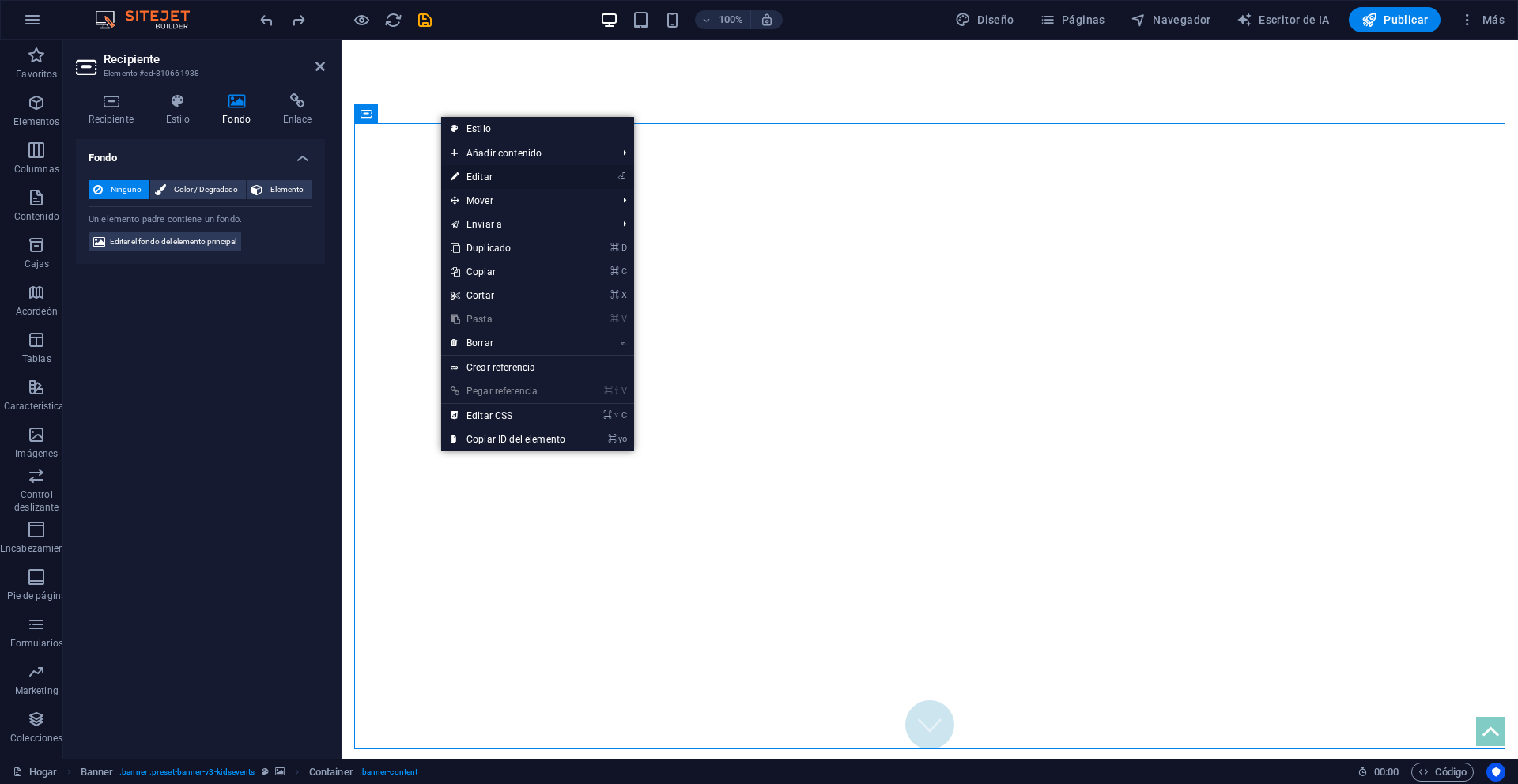 click on "Editar" at bounding box center [479, 177] 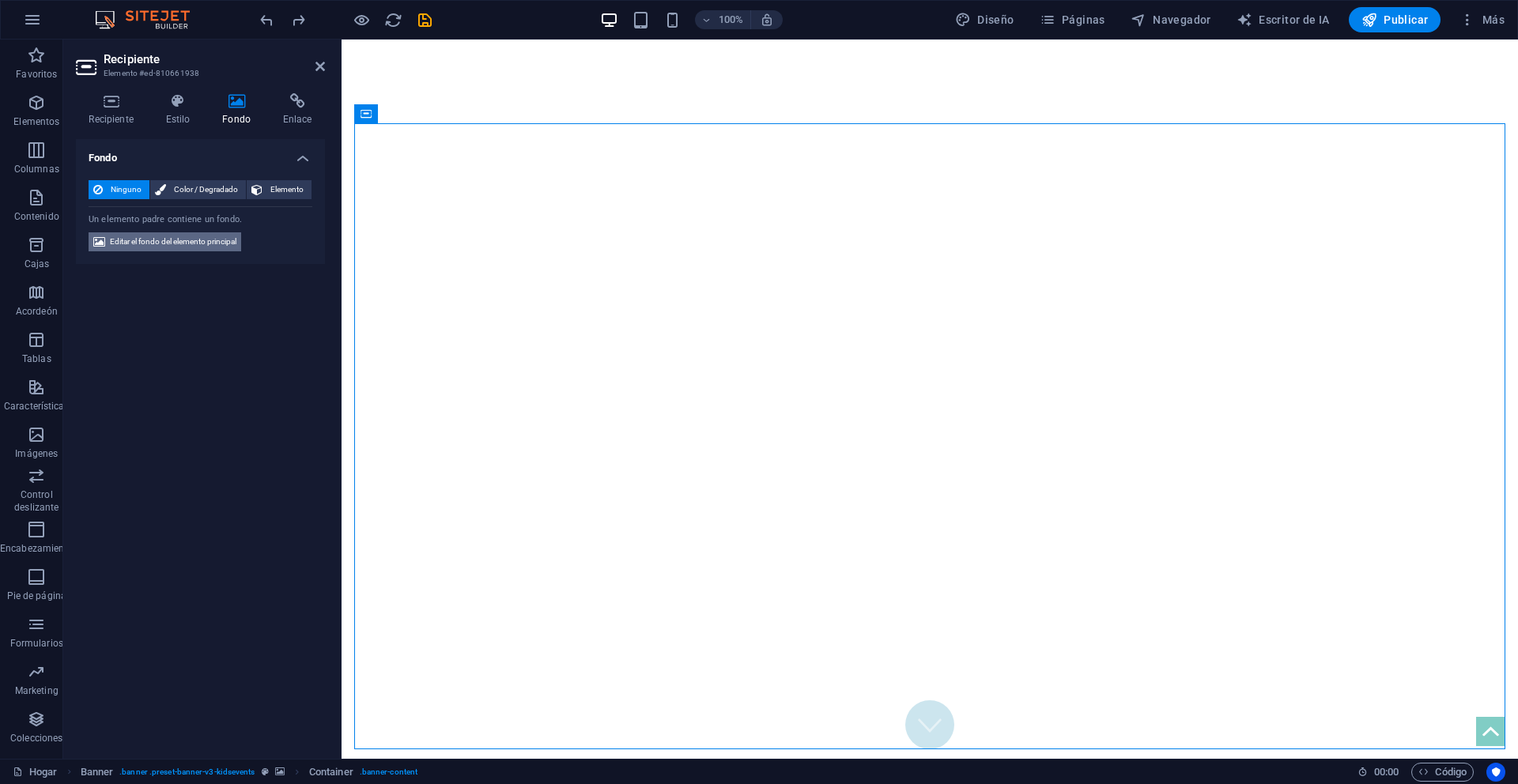 click on "Editar el fondo del elemento principal" at bounding box center (173, 241) 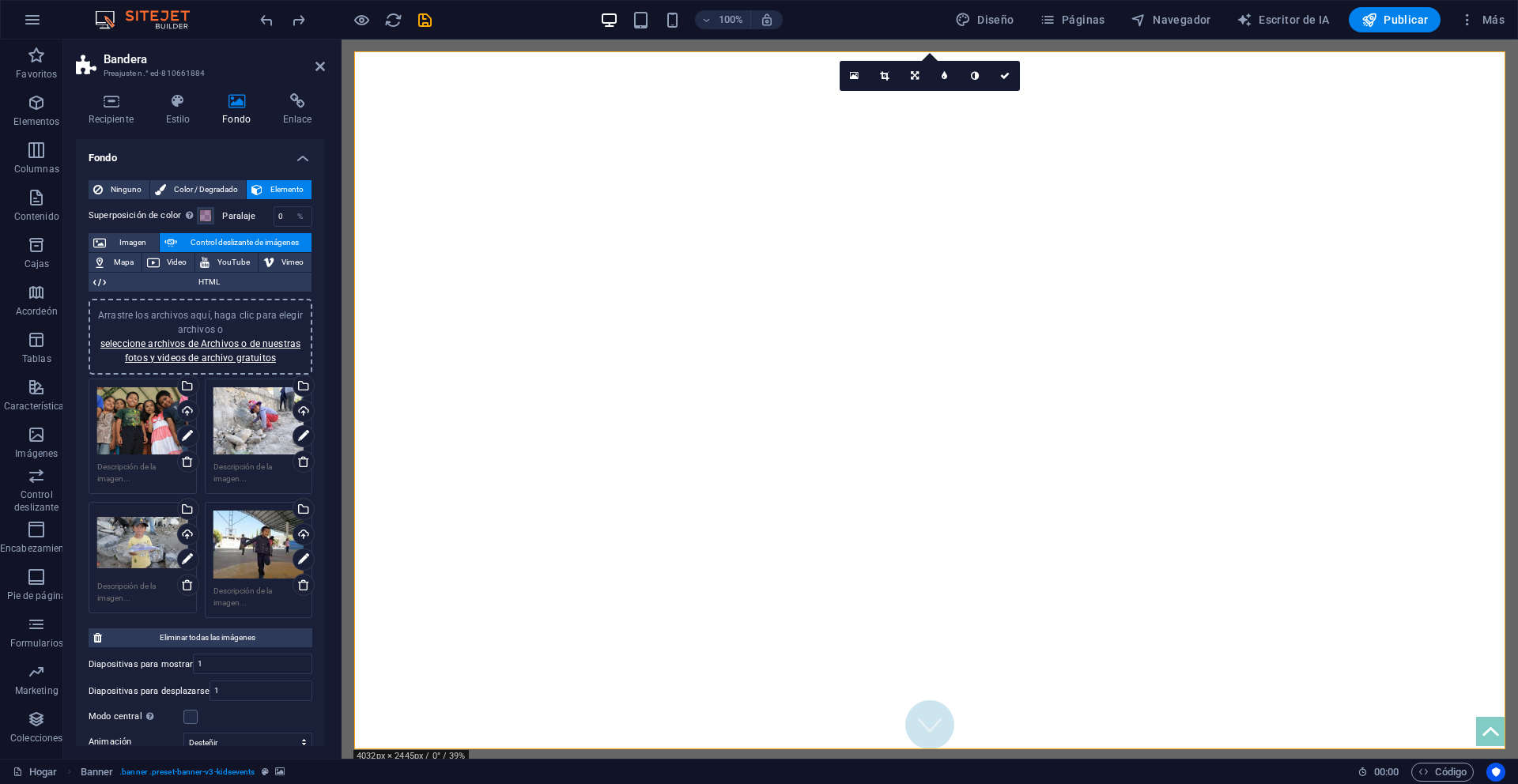 click on "Arrastre los archivos aquí, haga clic para elegir archivos o  seleccione archivos de Archivos o de nuestras fotos y videos de archivo gratuitos" at bounding box center (142, 421) 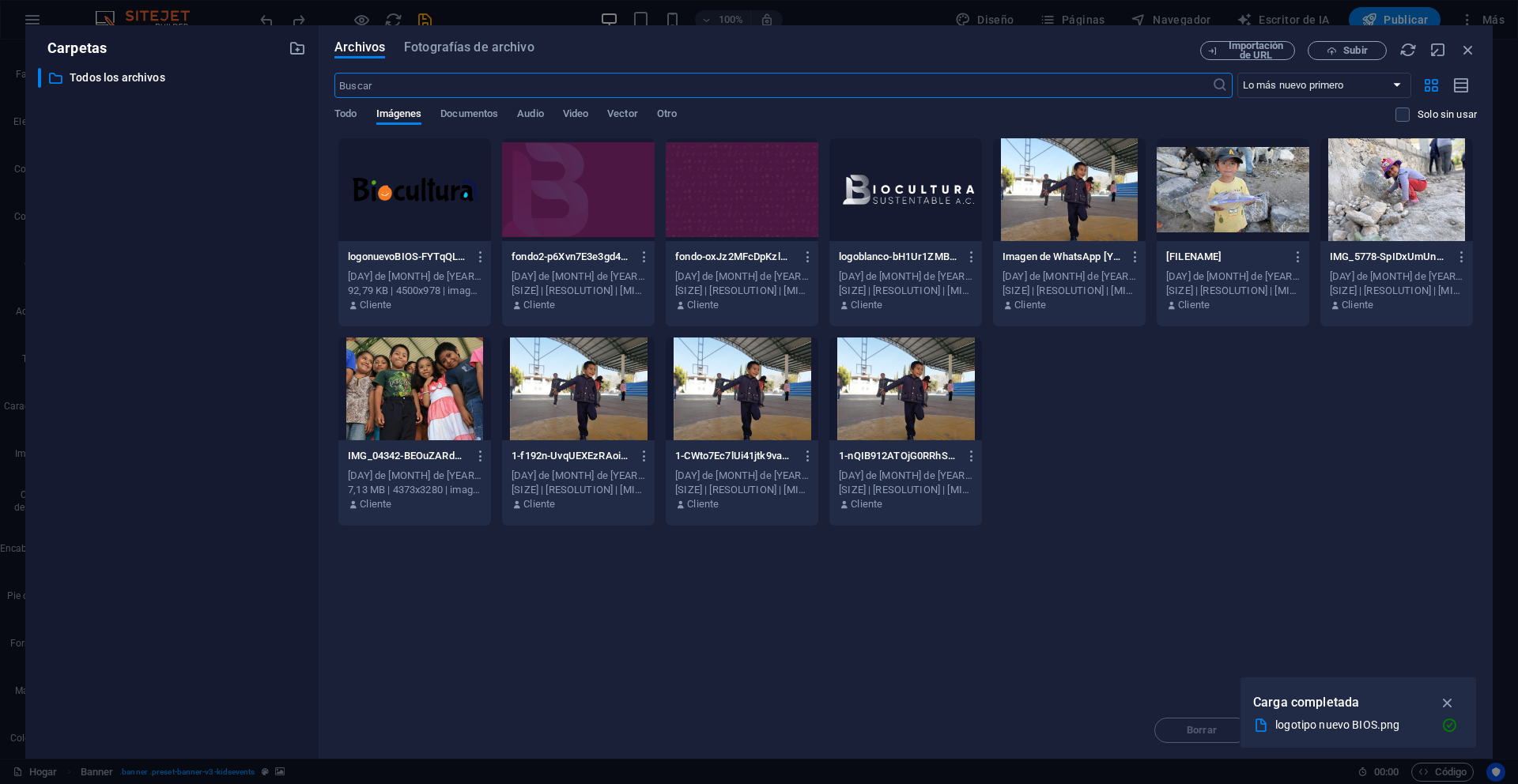 click on "Archivos Fotografías de archivo Importación de URL Subir ​ Lo más nuevo primero El más antiguo primero Nombre (AZ) Nombre (ZA) Talla (0-9) Talla (9-0) Resolución (0-9) Resolución (9-0) Todo Imágenes Documentos Audio Video Vector Otro Solo sin usar Suelta archivos aquí para cargarlos instantáneamente [FILENAME] [FILENAME] [MONTH] [DAY], [YEAR] [HOUR]:[MINUTE] [SIZE] | [RESOLUTION] | [MIME_TYPE] Cliente [FILENAME] [FILENAME] [MONTH] [DAY], [YEAR] [HOUR]:[MINUTE] [SIZE] | [RESOLUTION] | [MIME_TYPE] Cliente [FILENAME] [FILENAME] [MONTH] [DAY], [YEAR] [HOUR]:[MINUTE] [SIZE] | [RESOLUTION] | [MIME_TYPE] Cliente [FILENAME] [FILENAME] [MONTH] [DAY], [YEAR] [HOUR]:[MINUTE] [SIZE] | [RESOLUTION] | [MIME_TYPE] Cliente [FILENAME] [FILENAME] [YEAR]-[MONTH]-[DAY] a las [HOUR].[MINUTE].[SECOND] [AM/PM]" at bounding box center [905, 392] 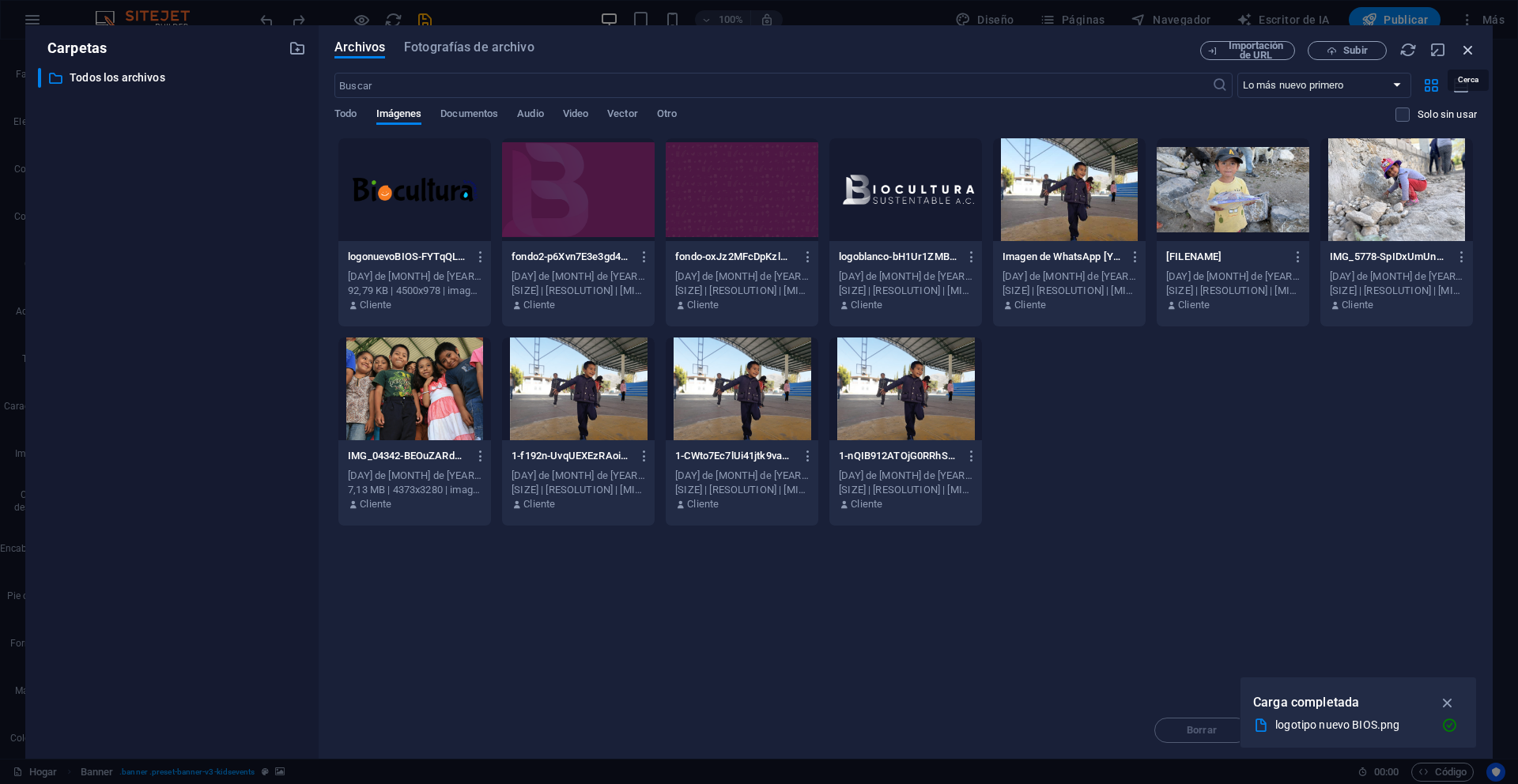 click at bounding box center (1468, 50) 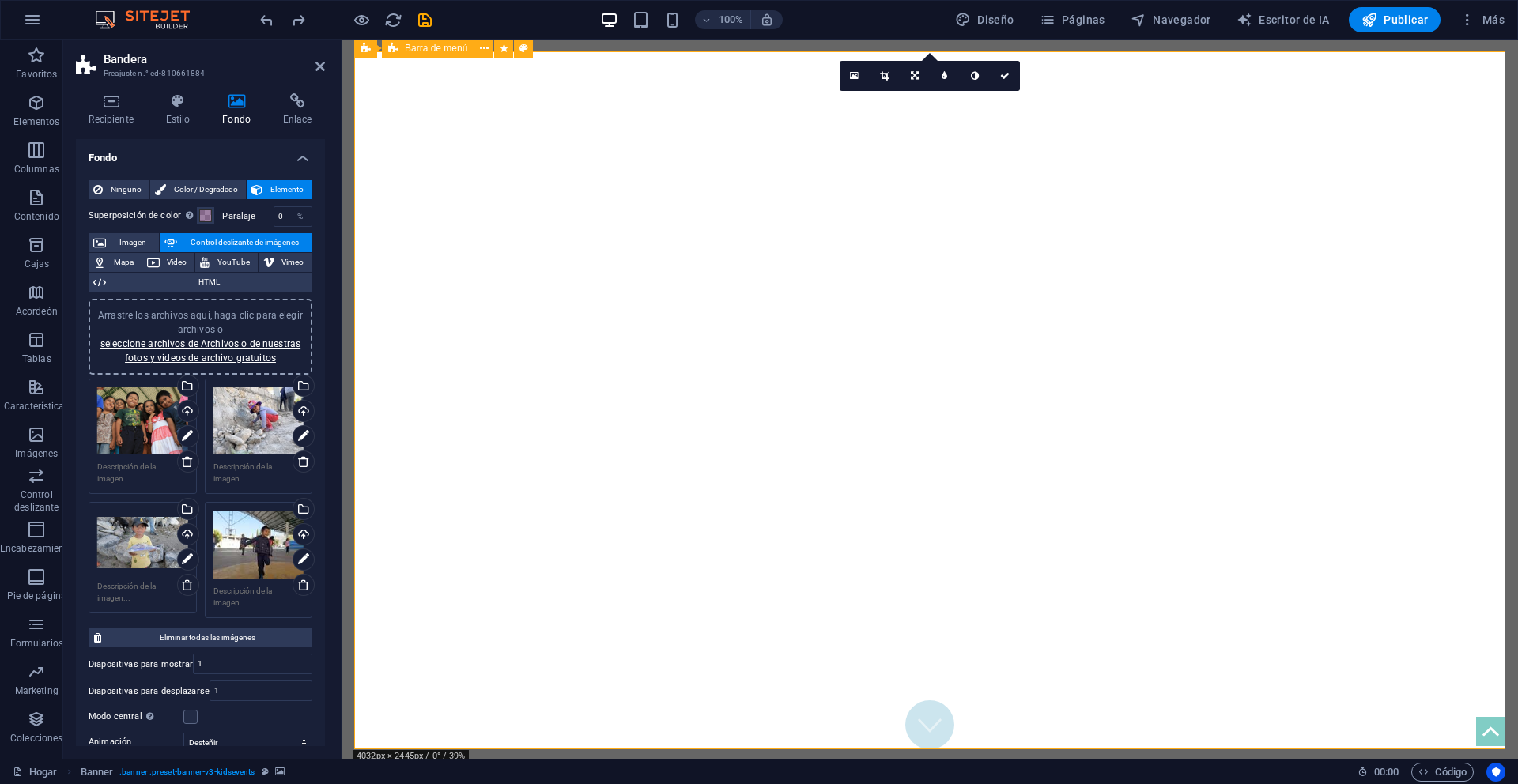 click on "Inicio Sobre nosotros Historia Contáctanos" at bounding box center [930, 805] 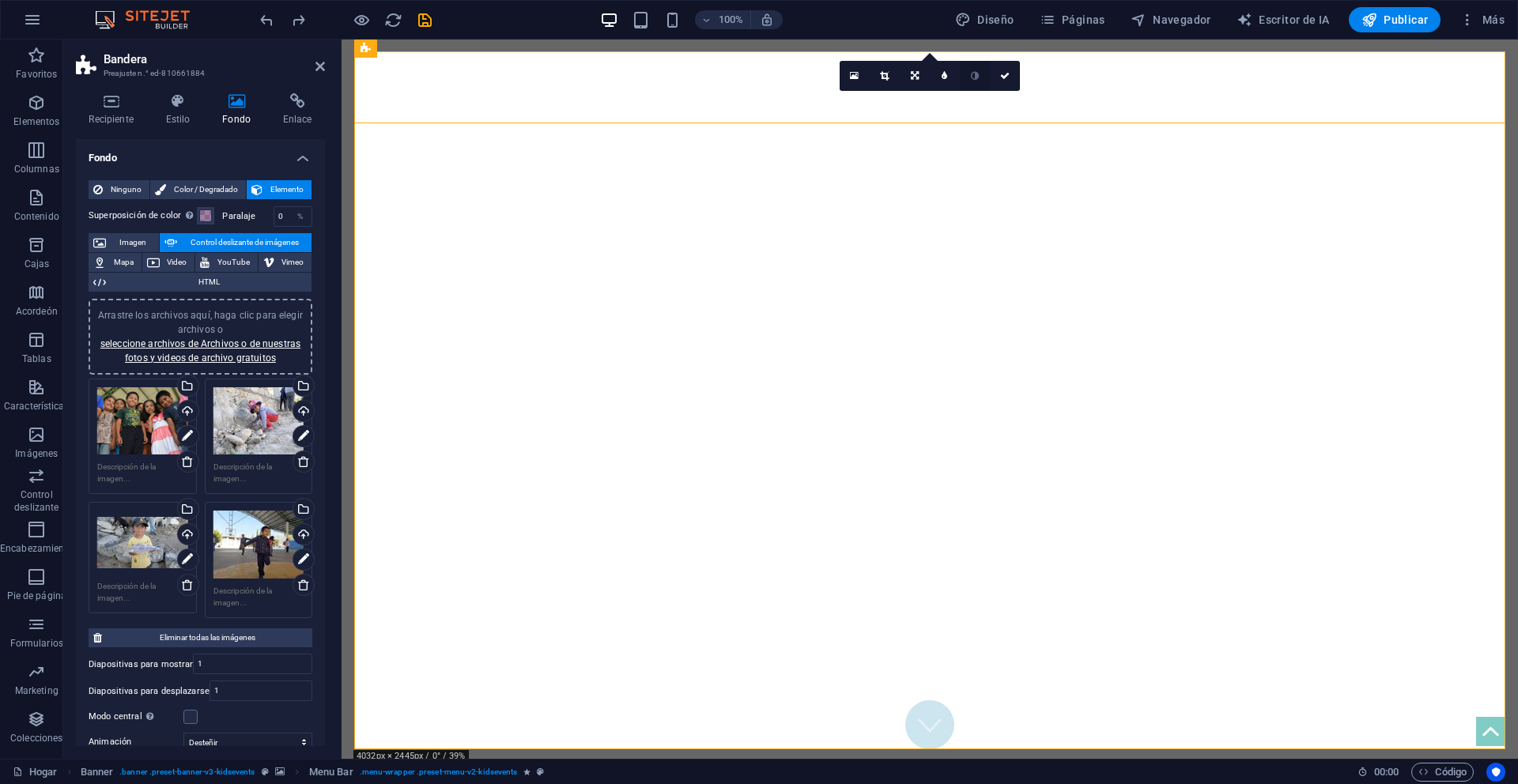 click at bounding box center (975, 76) 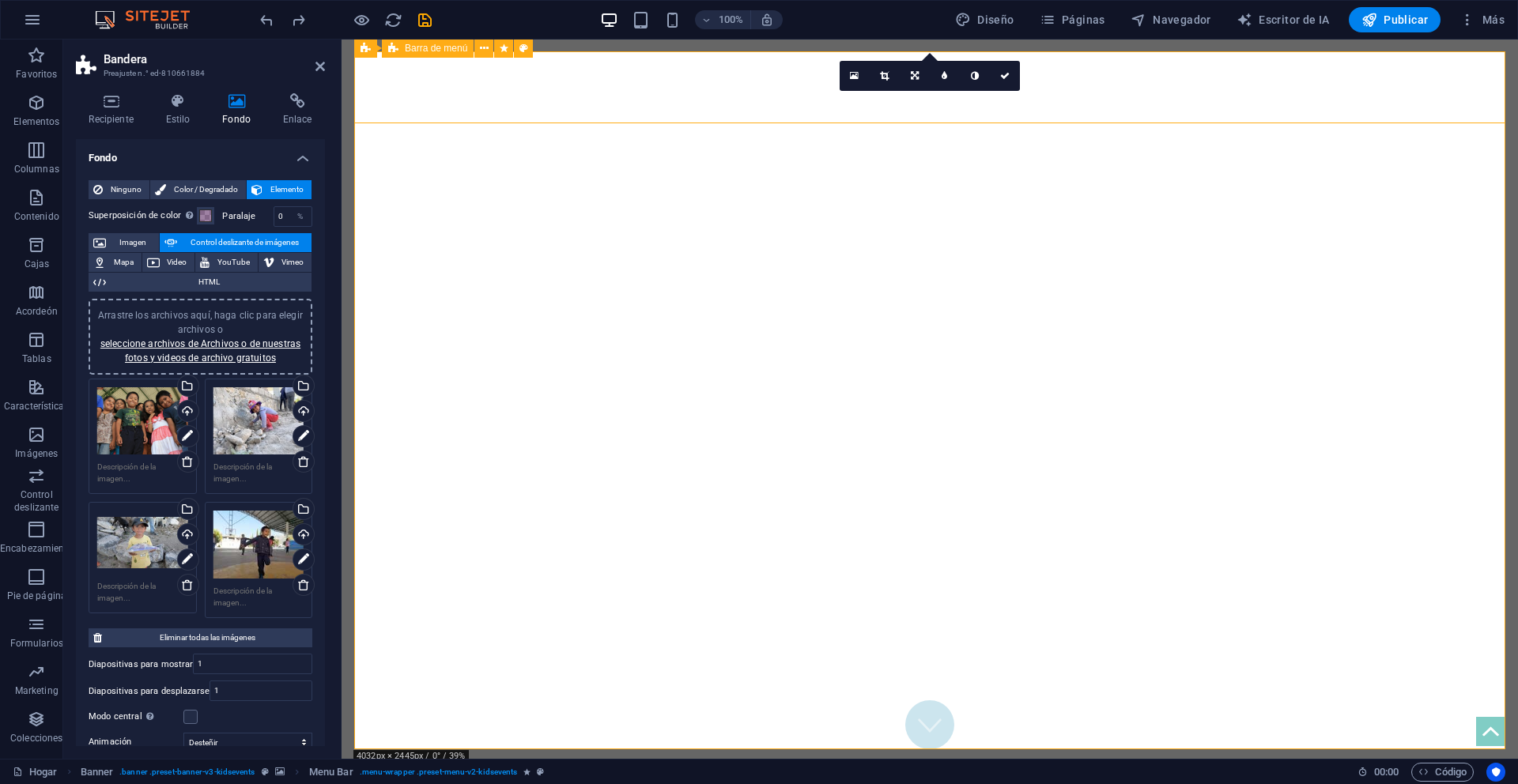 click on "Inicio Sobre nosotros Historia Contáctanos" at bounding box center [930, 805] 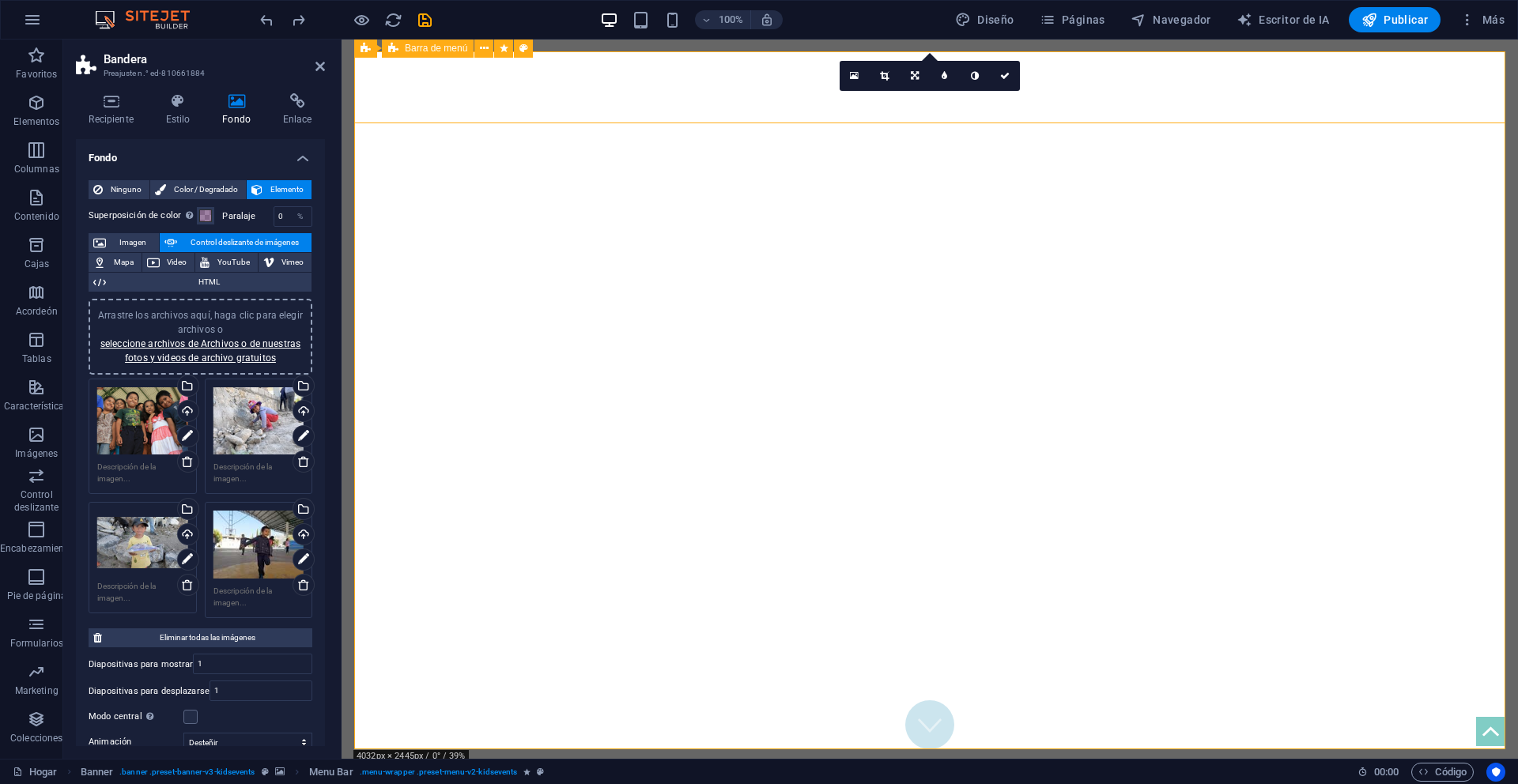 click on "Inicio Sobre nosotros Historia Contáctanos" at bounding box center (930, 805) 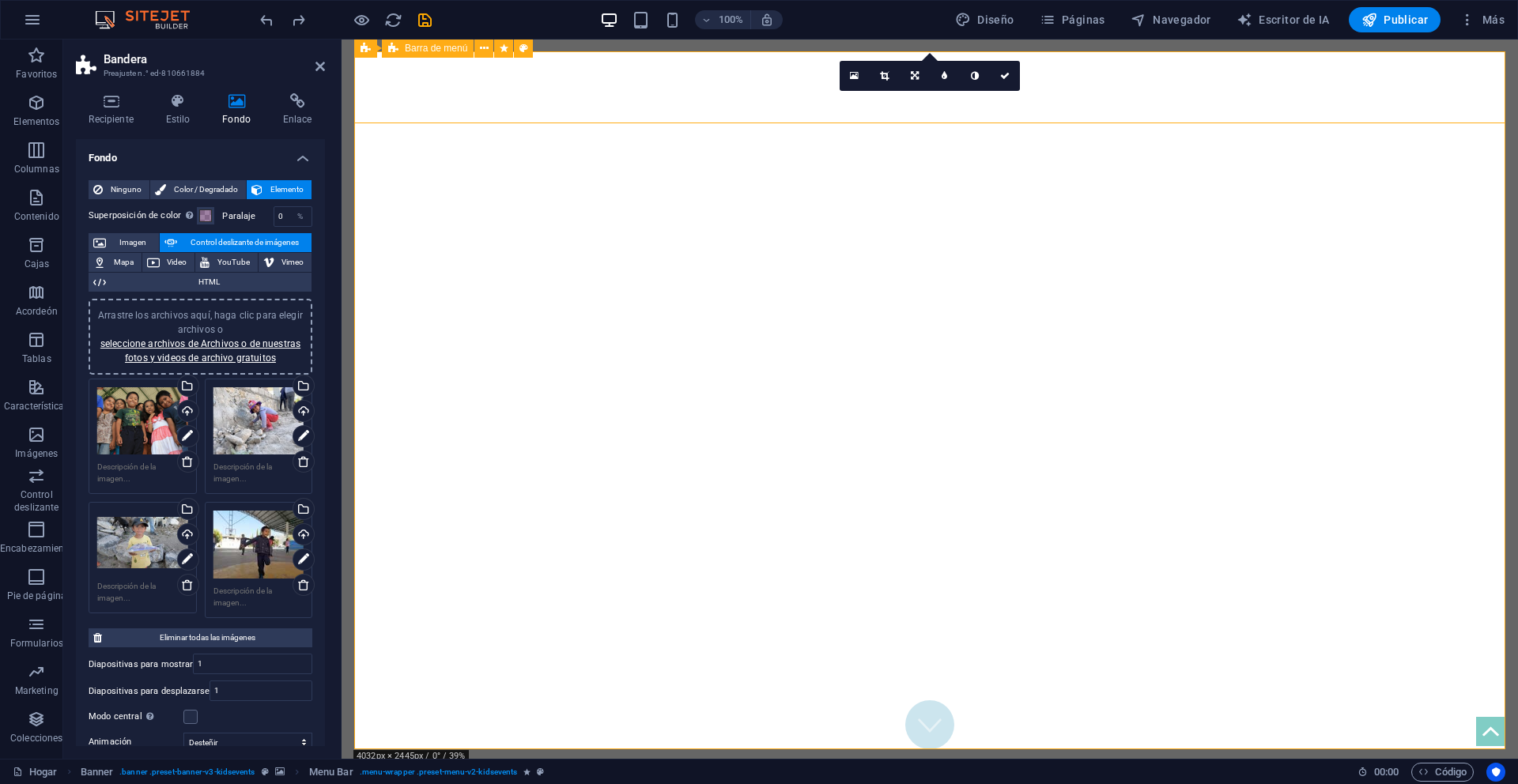 click on "Inicio Sobre nosotros Historia Contáctanos" at bounding box center (930, 805) 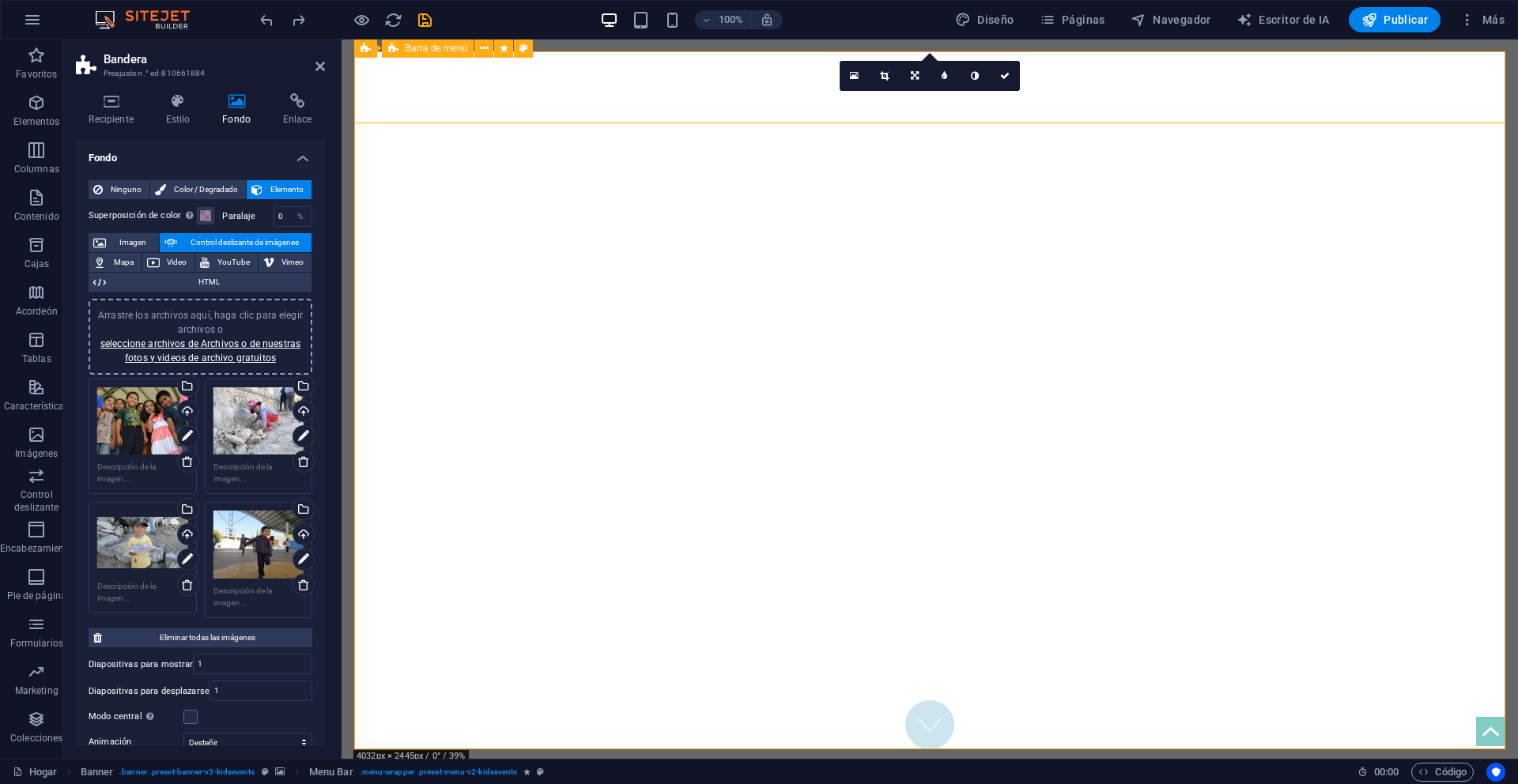 select on "rem" 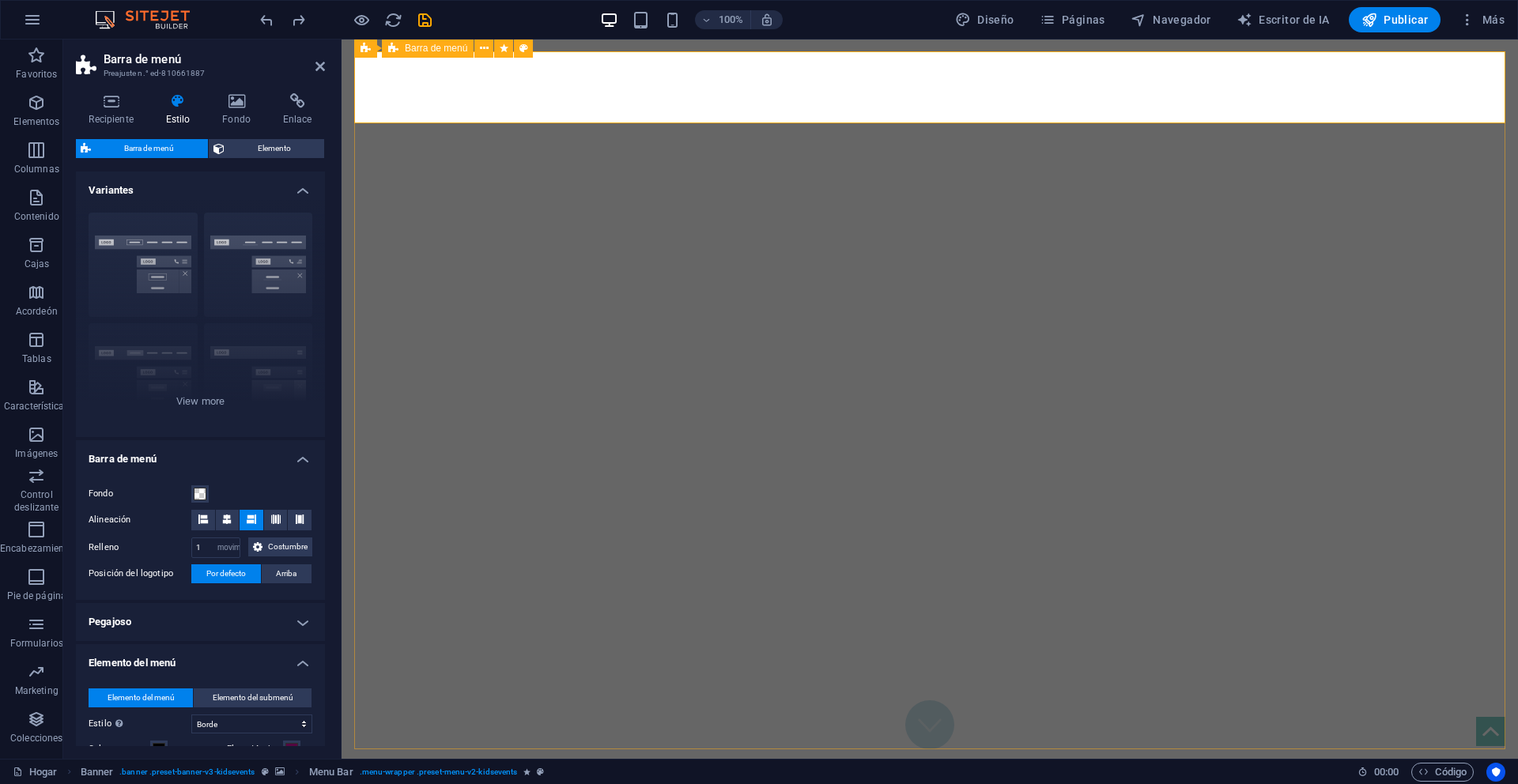 click on "Inicio Sobre nosotros Historia Contáctanos" at bounding box center (930, 805) 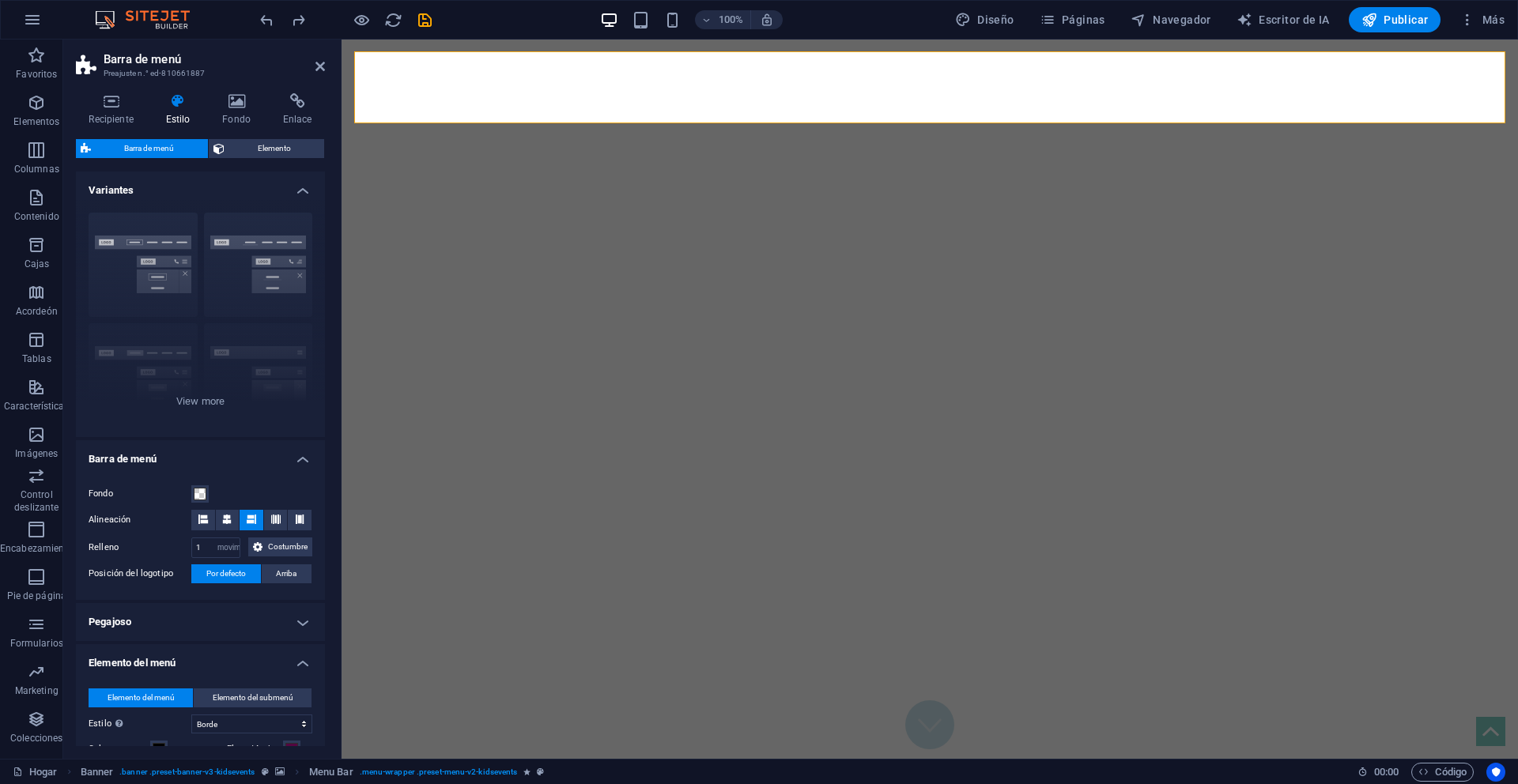 click on "Barra de menú" at bounding box center (149, 149) 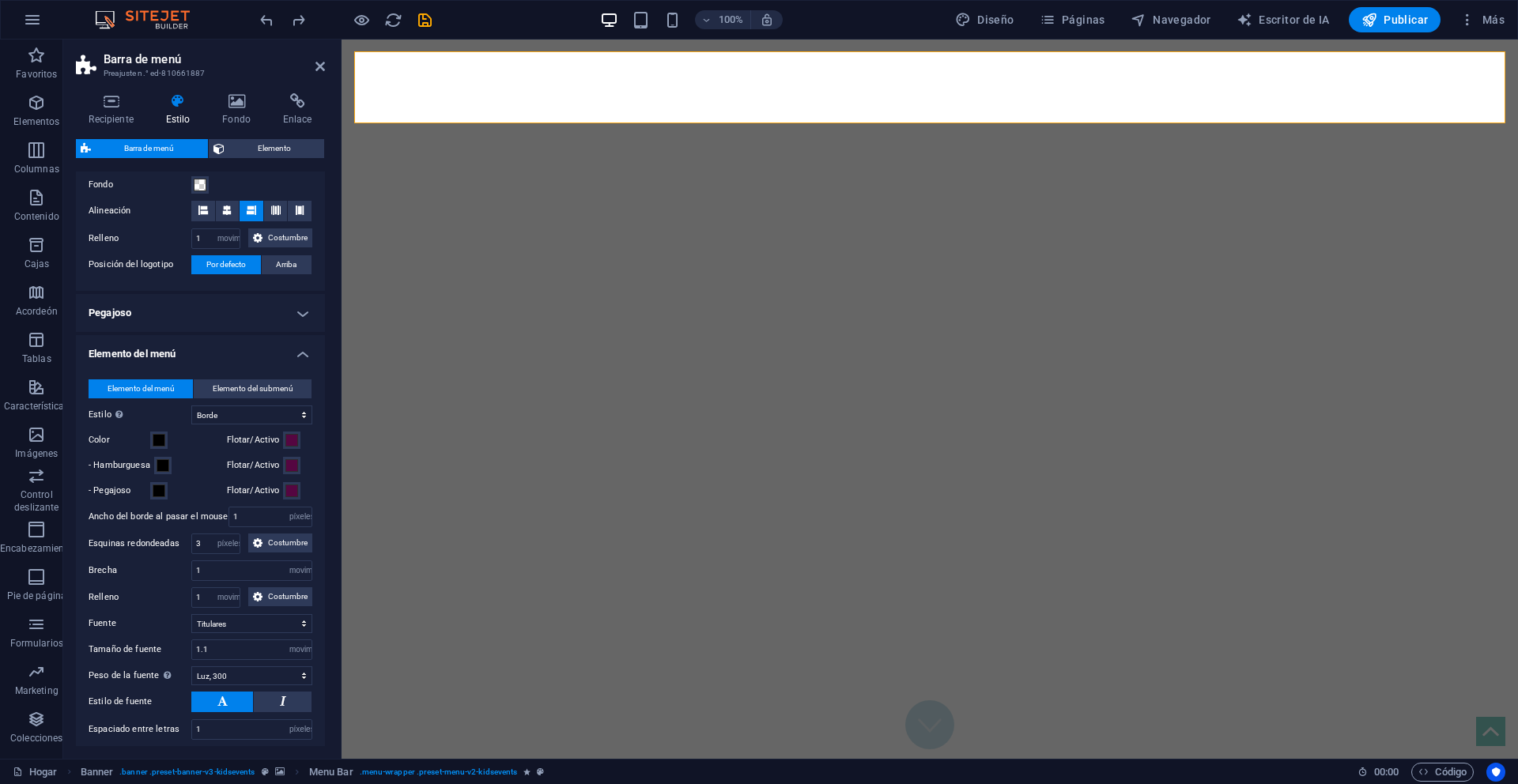 scroll, scrollTop: 256, scrollLeft: 0, axis: vertical 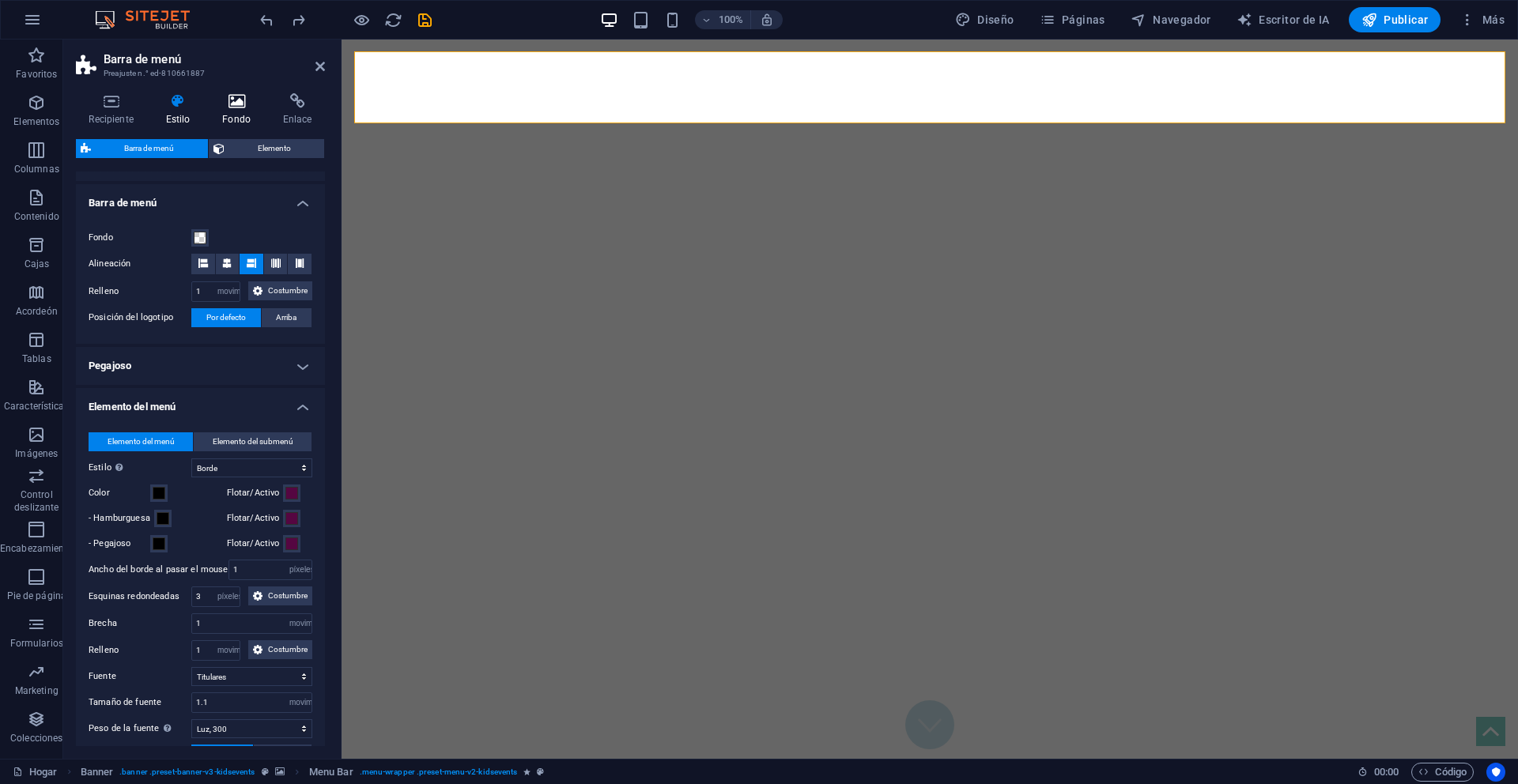 click at bounding box center (236, 101) 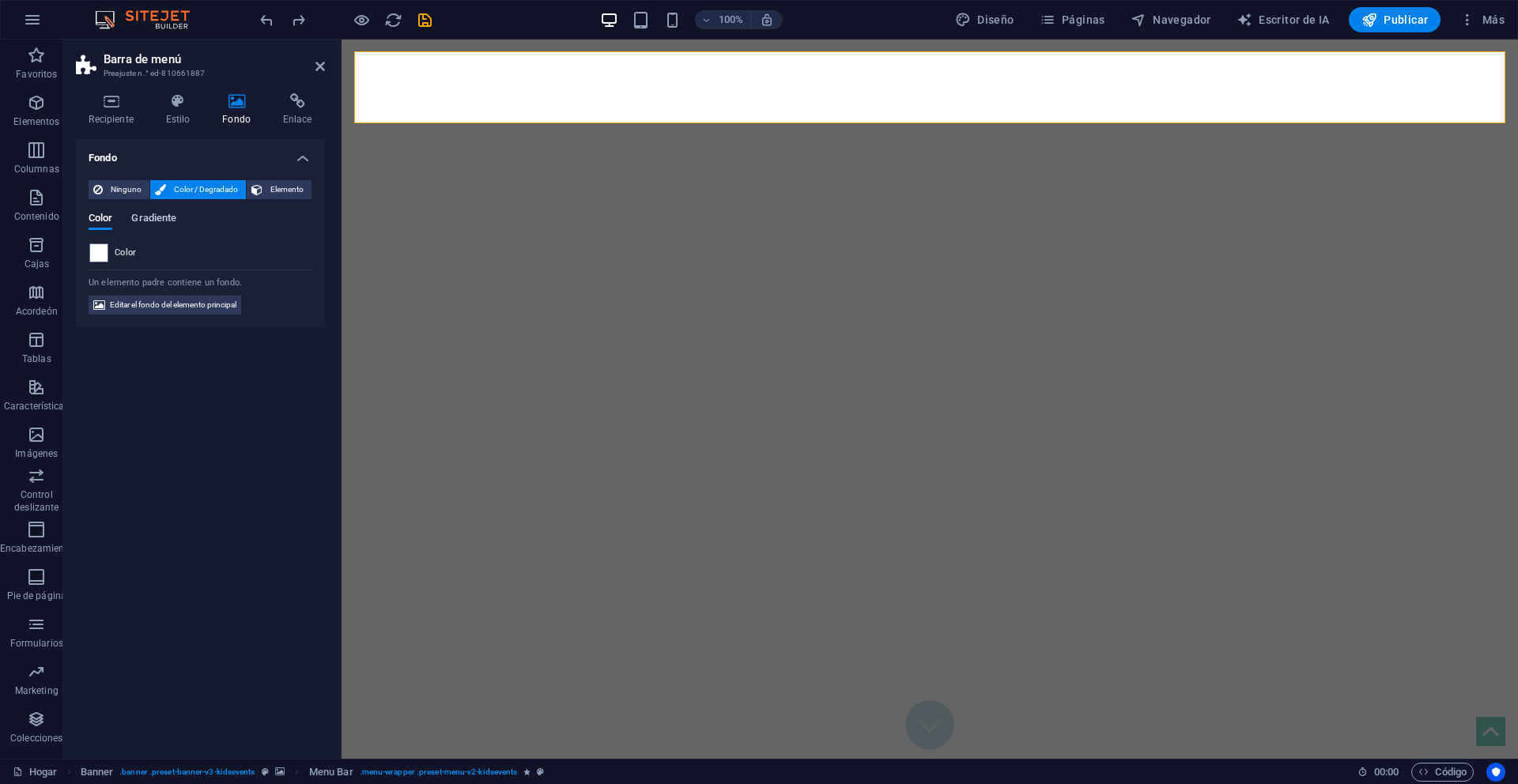 click on "Gradiente" at bounding box center (153, 217) 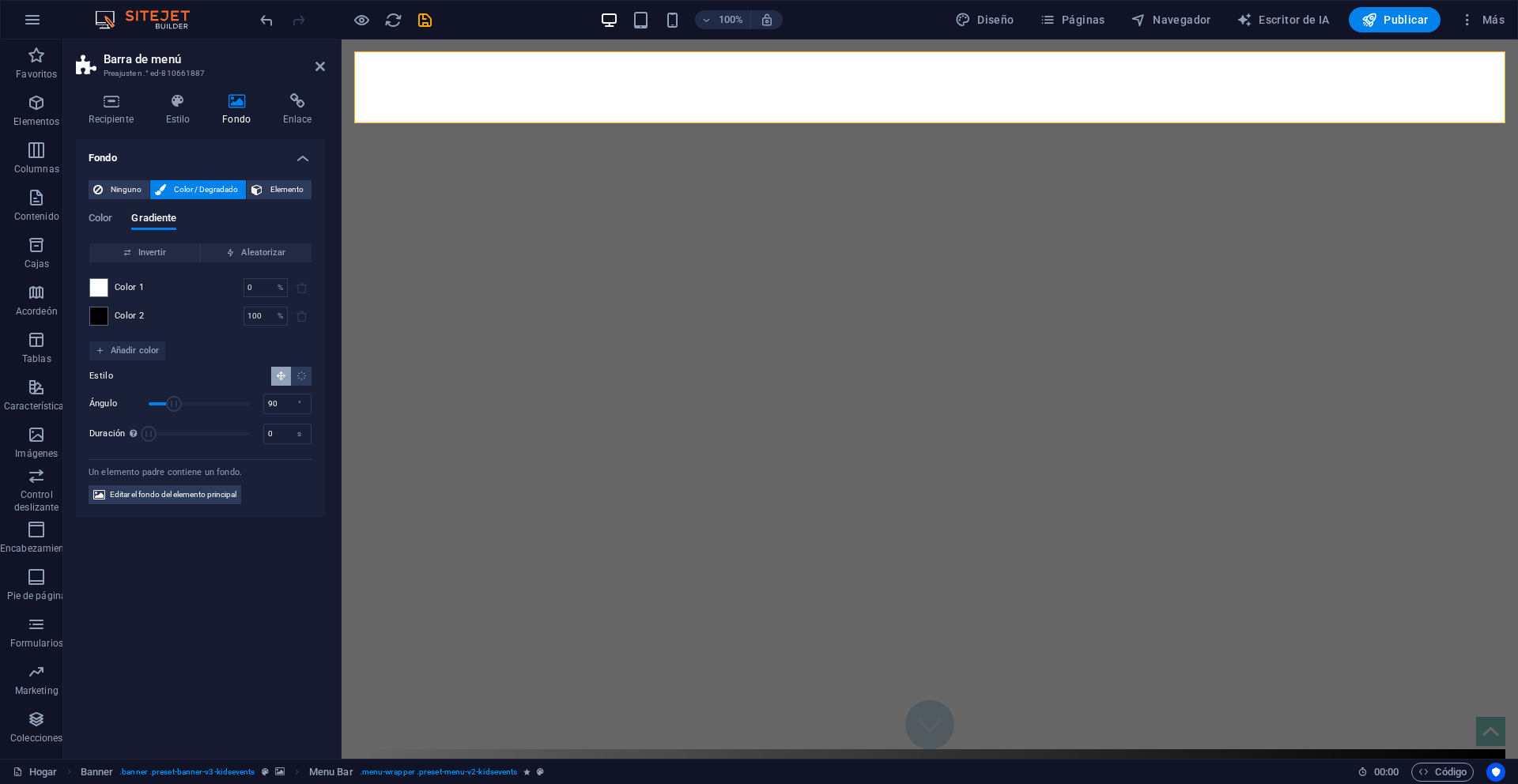click on "Color 1" at bounding box center (130, 287) 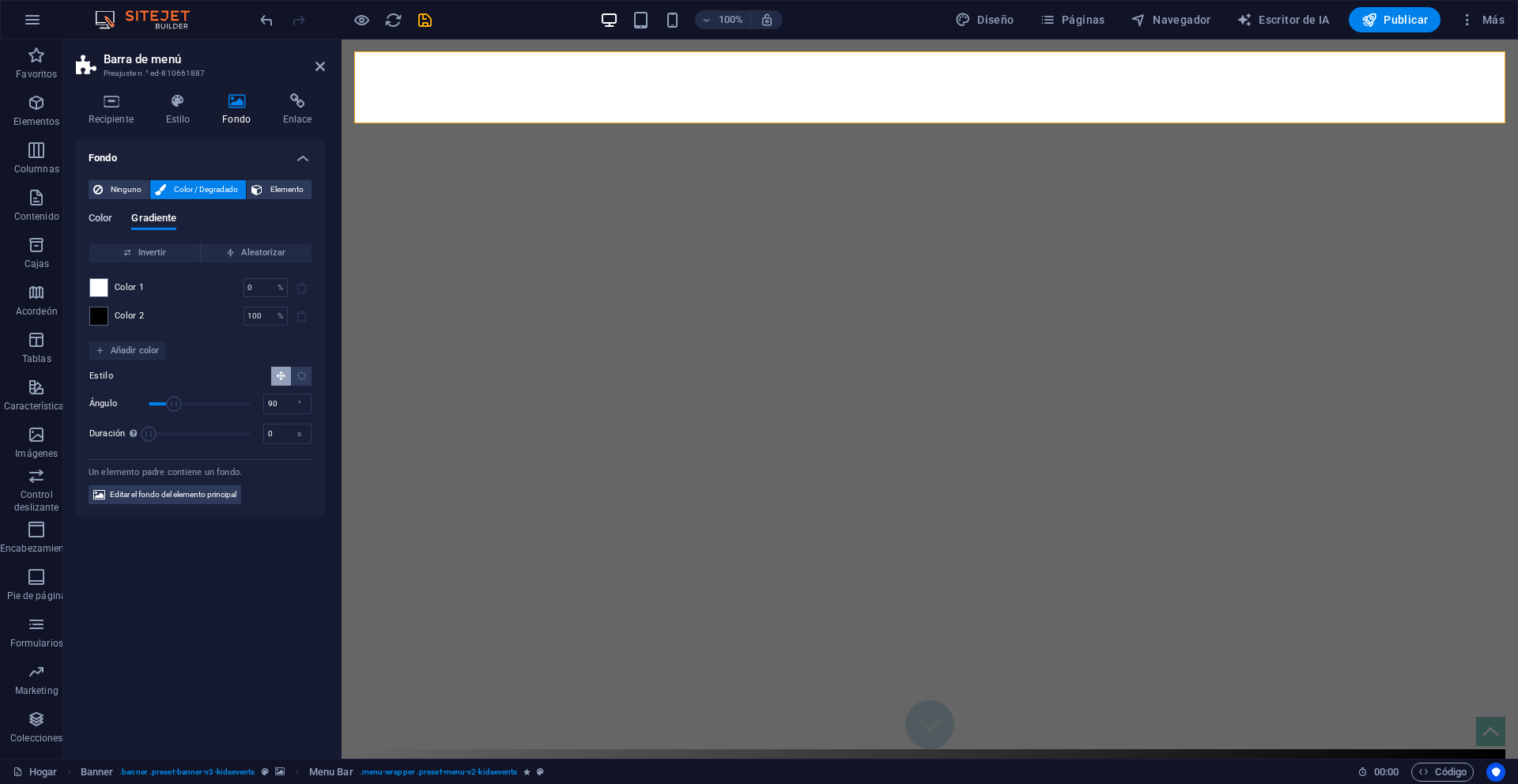 click on "Color" at bounding box center [100, 217] 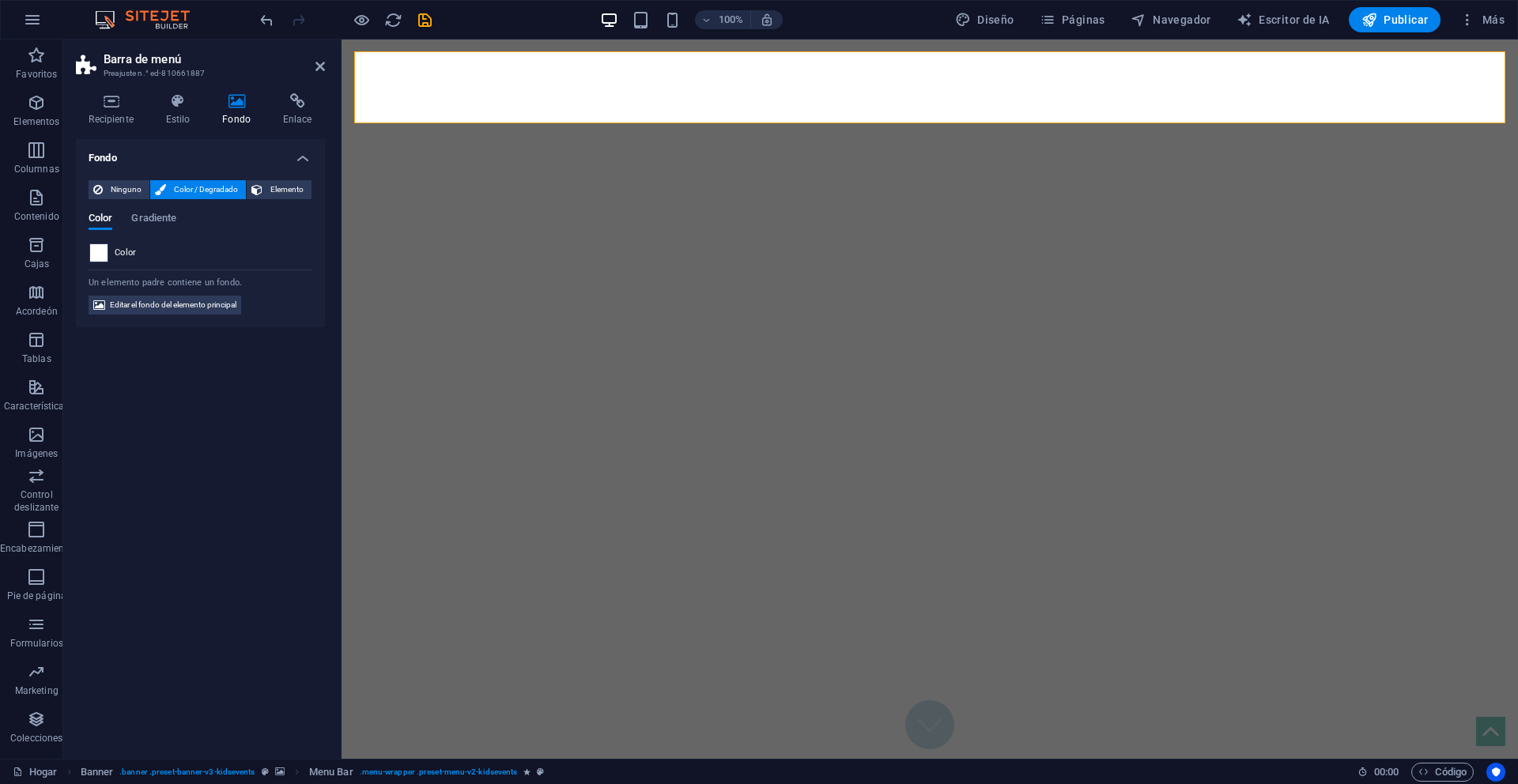 click at bounding box center (99, 253) 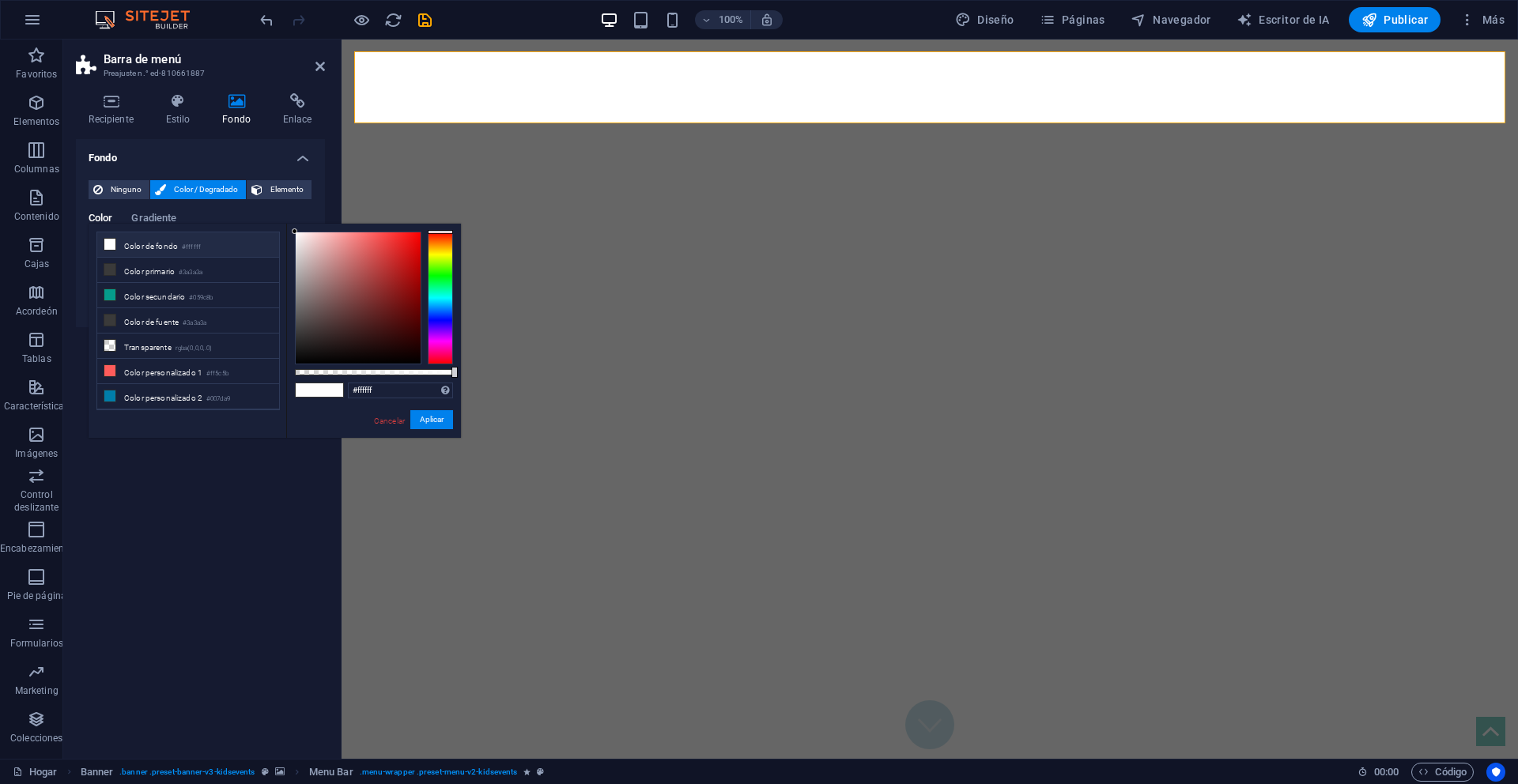 click on "Color de fondo" at bounding box center (151, 246) 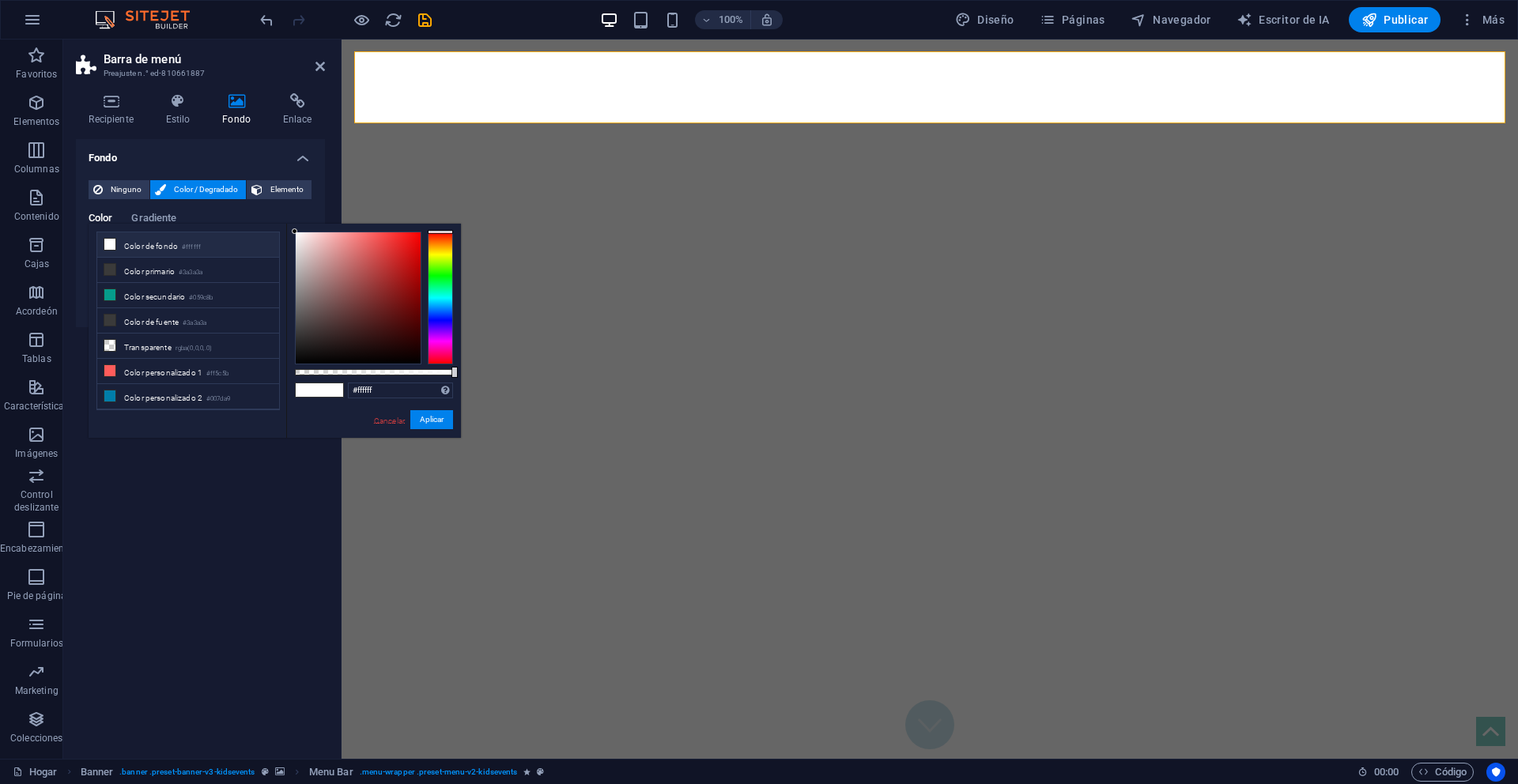 click on "Cancelar" at bounding box center (389, 420) 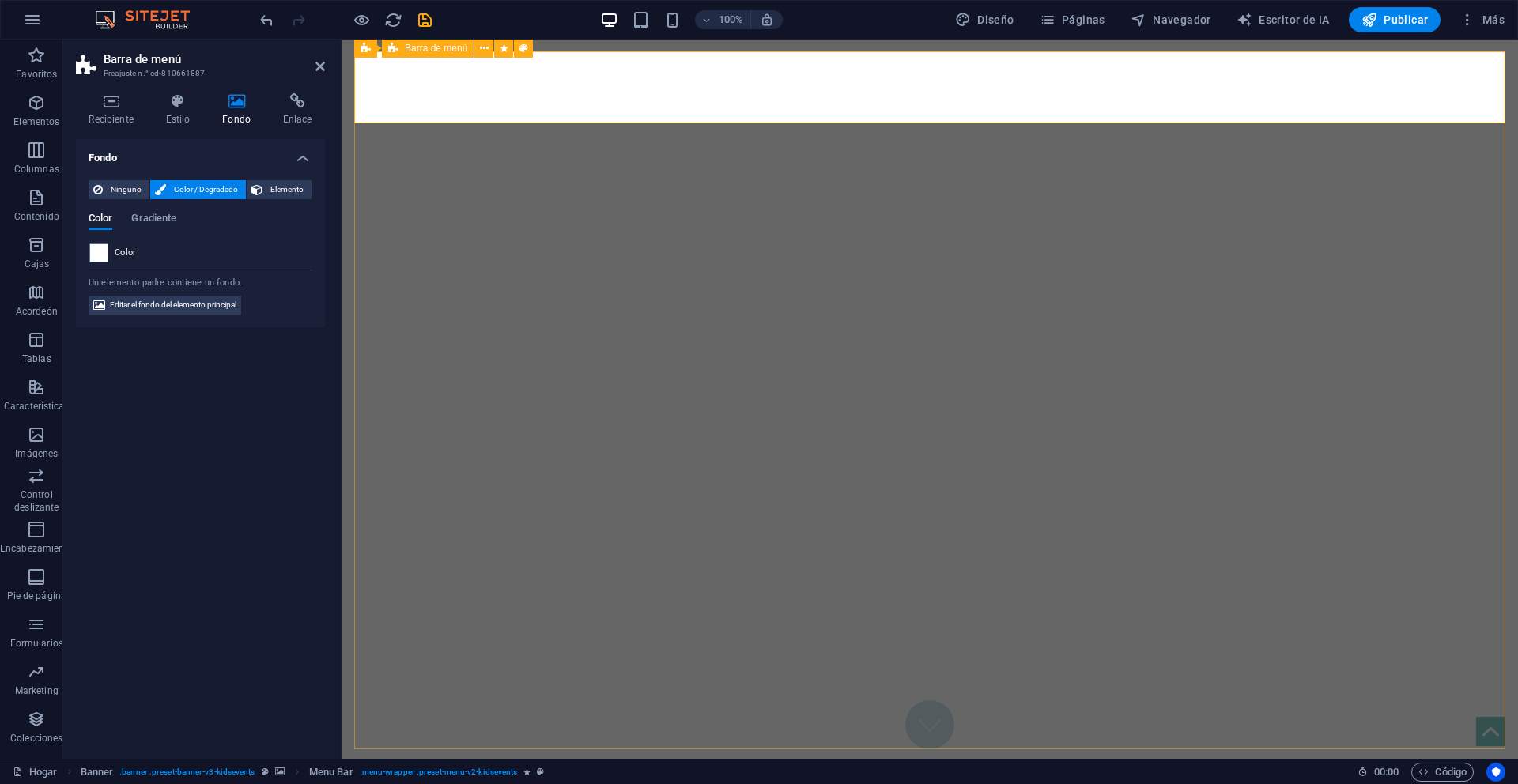 click on "Inicio Sobre nosotros Historia Contáctanos" at bounding box center [930, 805] 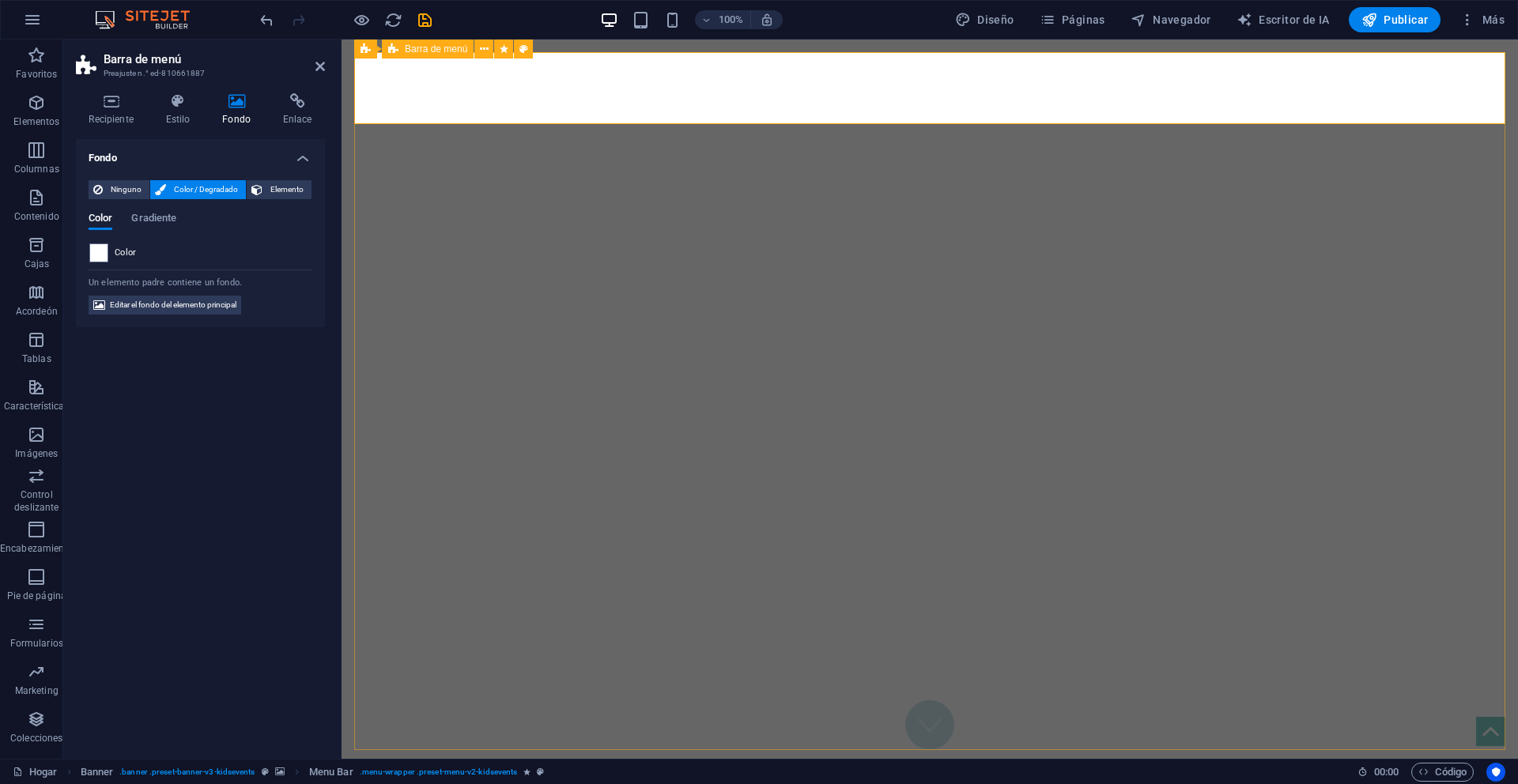scroll, scrollTop: 0, scrollLeft: 0, axis: both 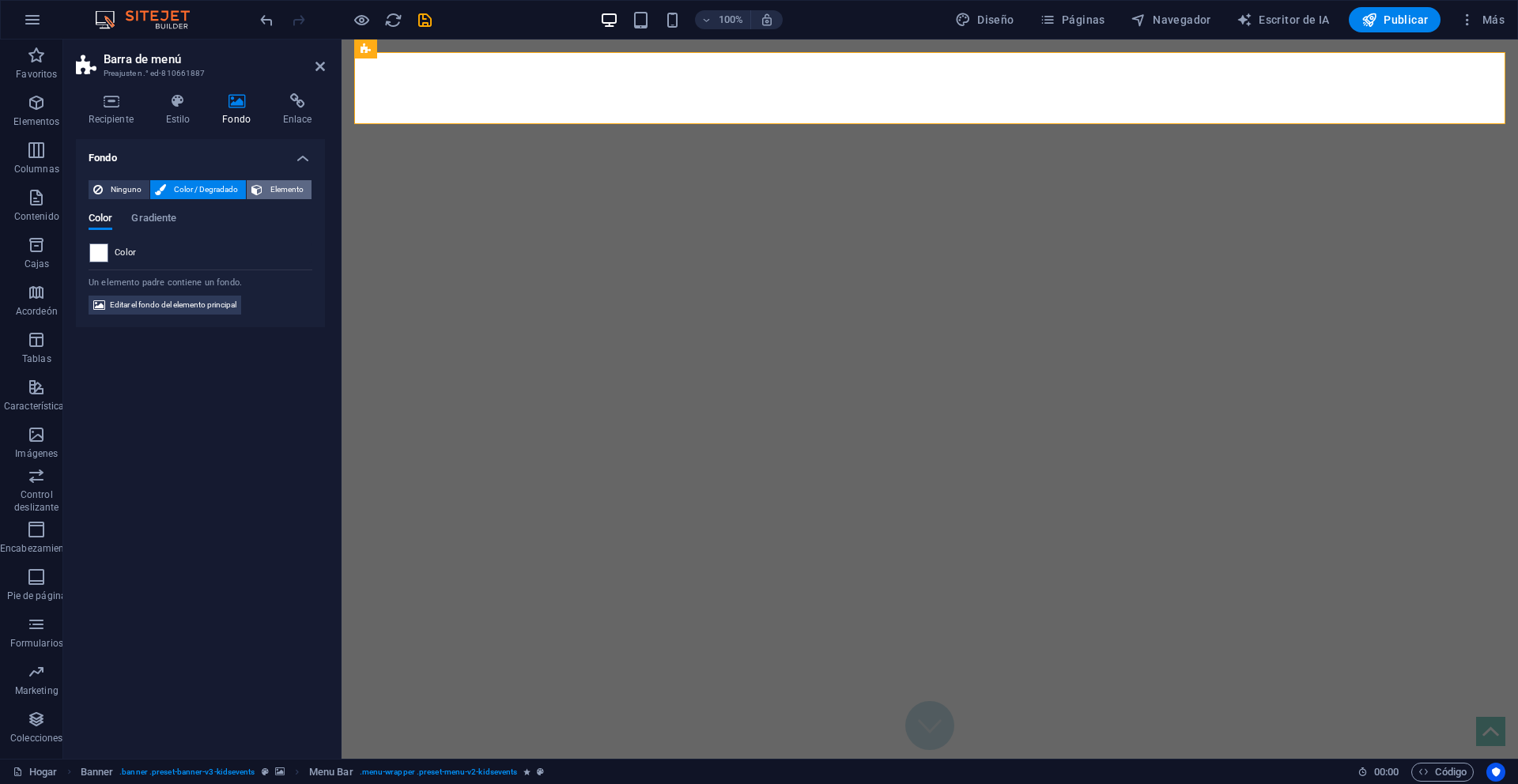 click on "Elemento" at bounding box center [287, 189] 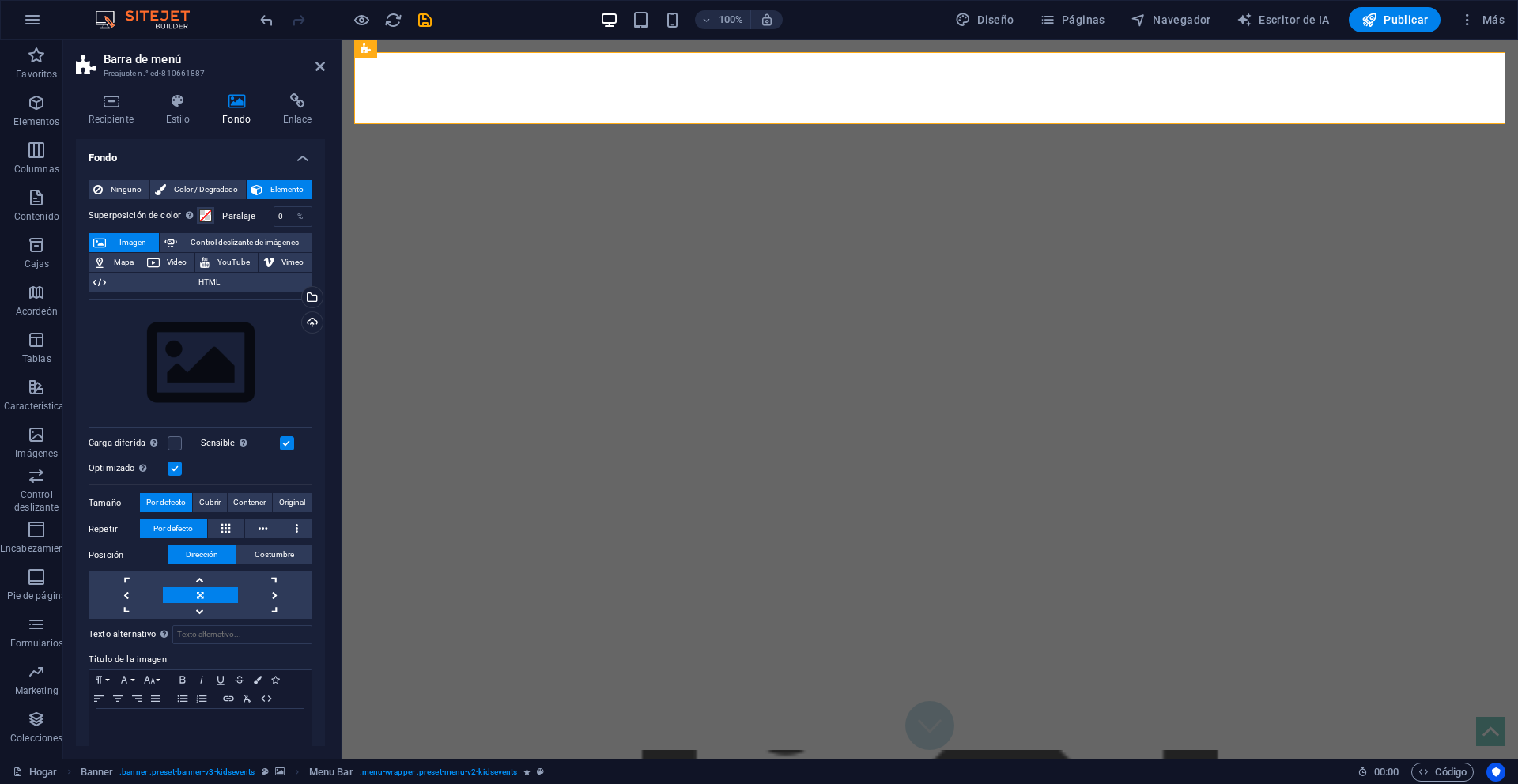click on "Fondo" at bounding box center [200, 153] 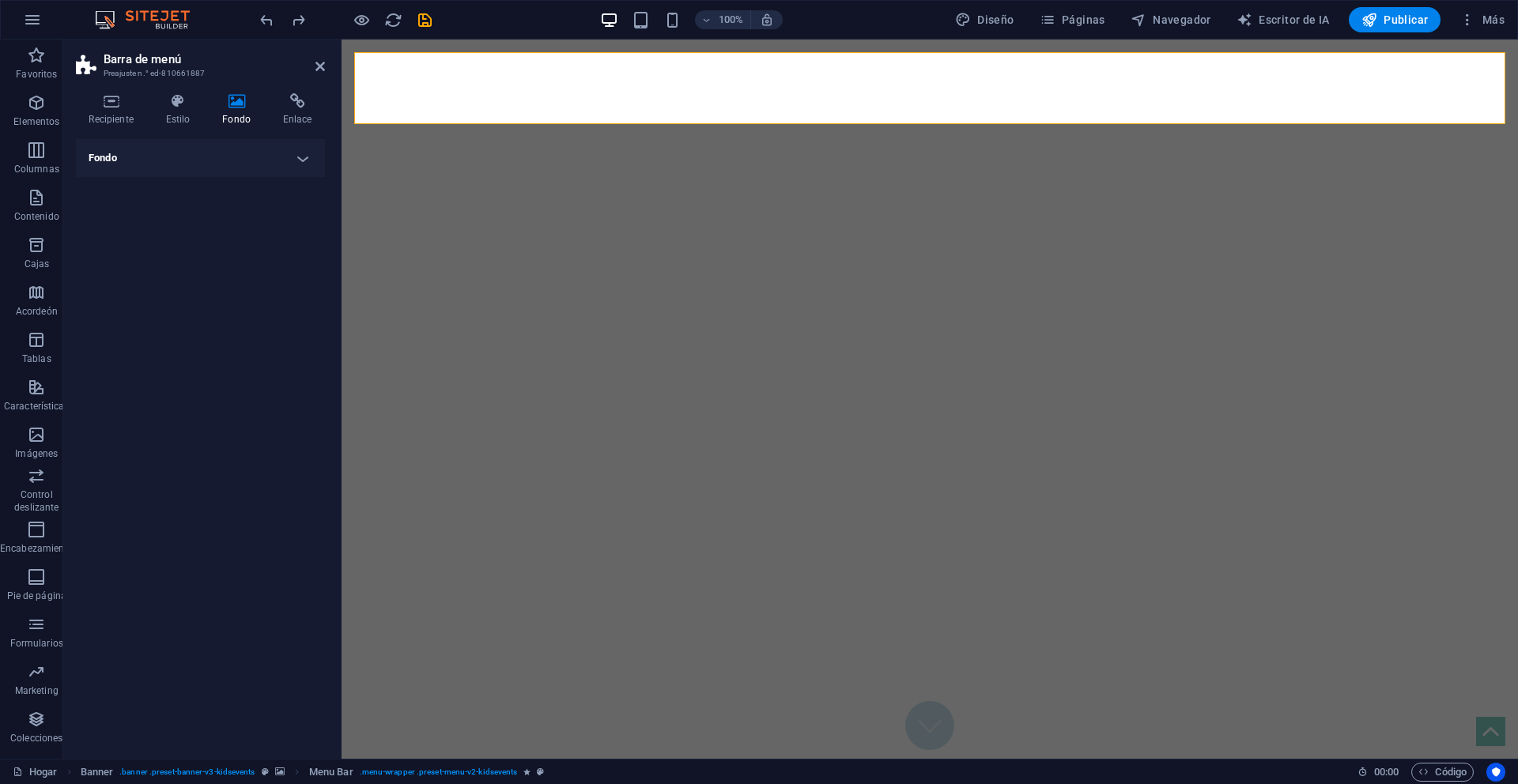 click on "Fondo" at bounding box center (200, 158) 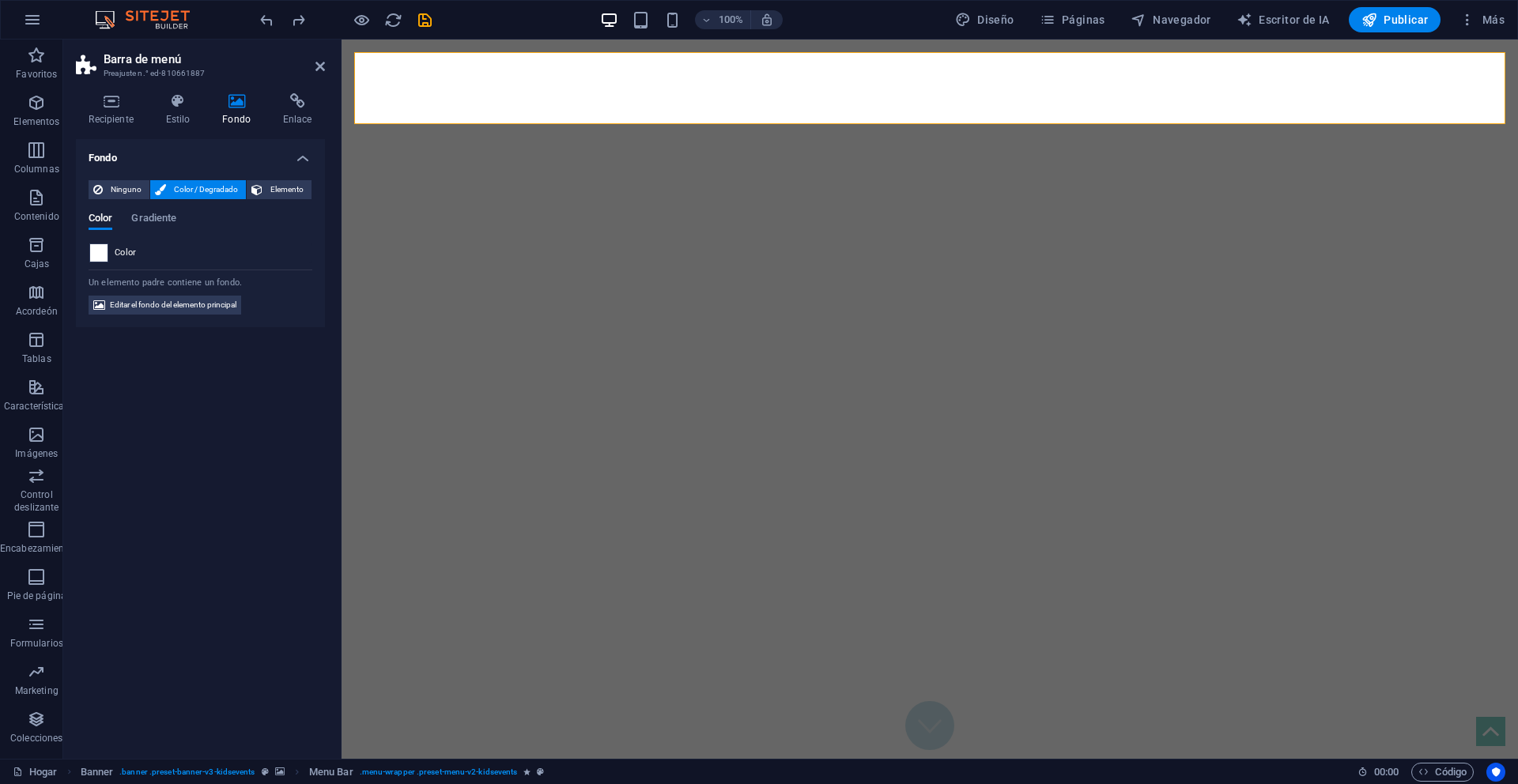 click at bounding box center (99, 253) 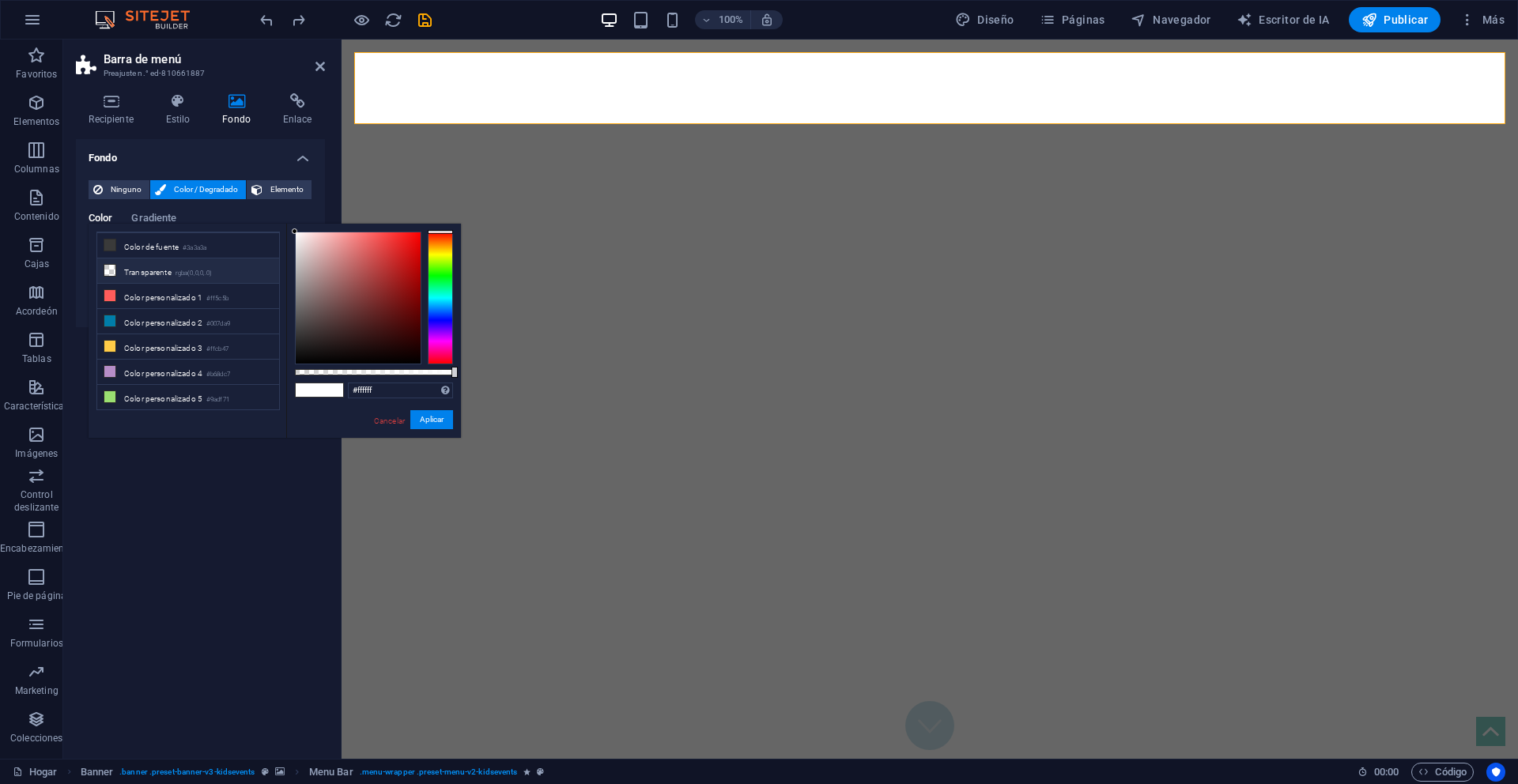 scroll, scrollTop: 0, scrollLeft: 0, axis: both 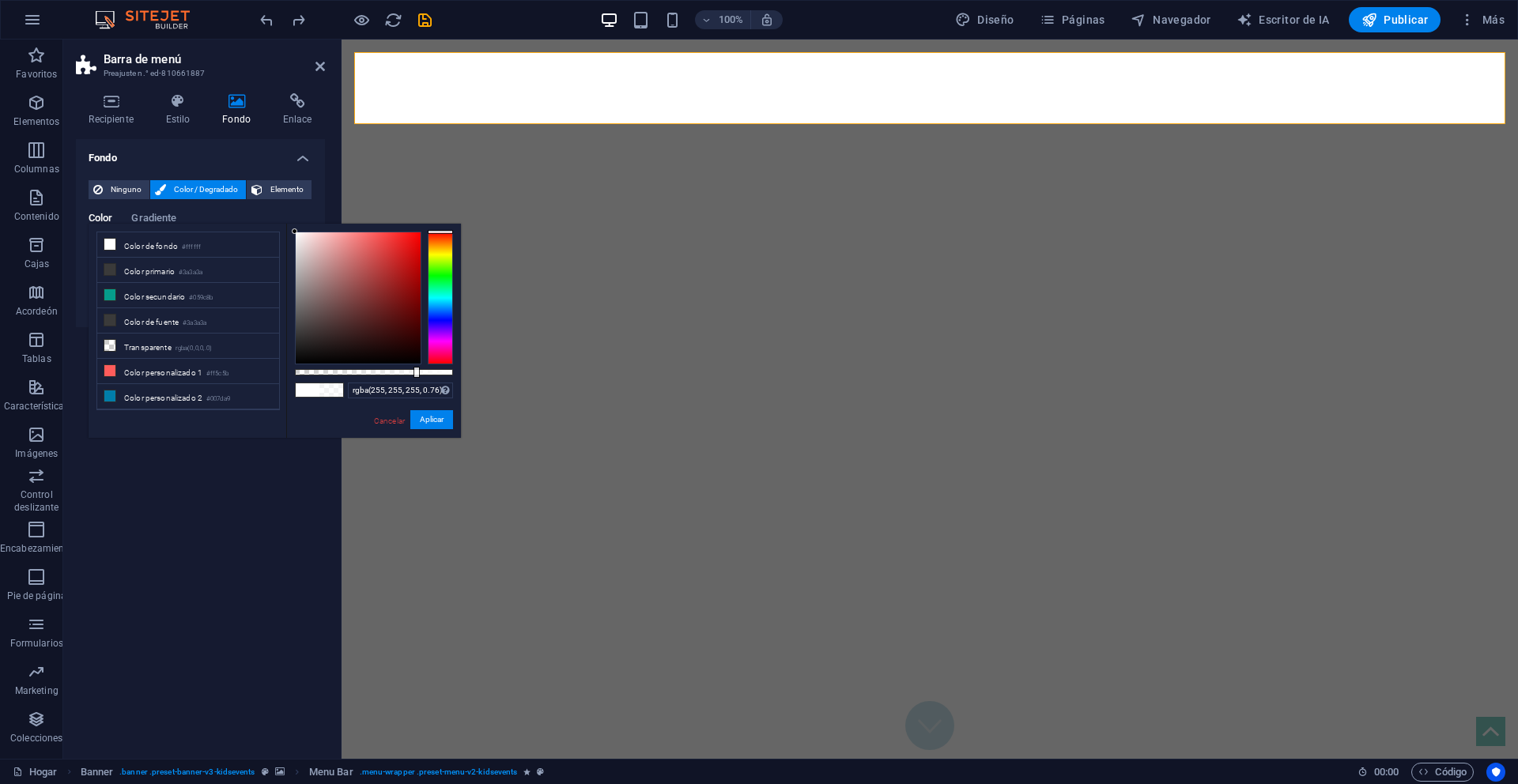 type on "rgba(255, 255, 255, 0.755)" 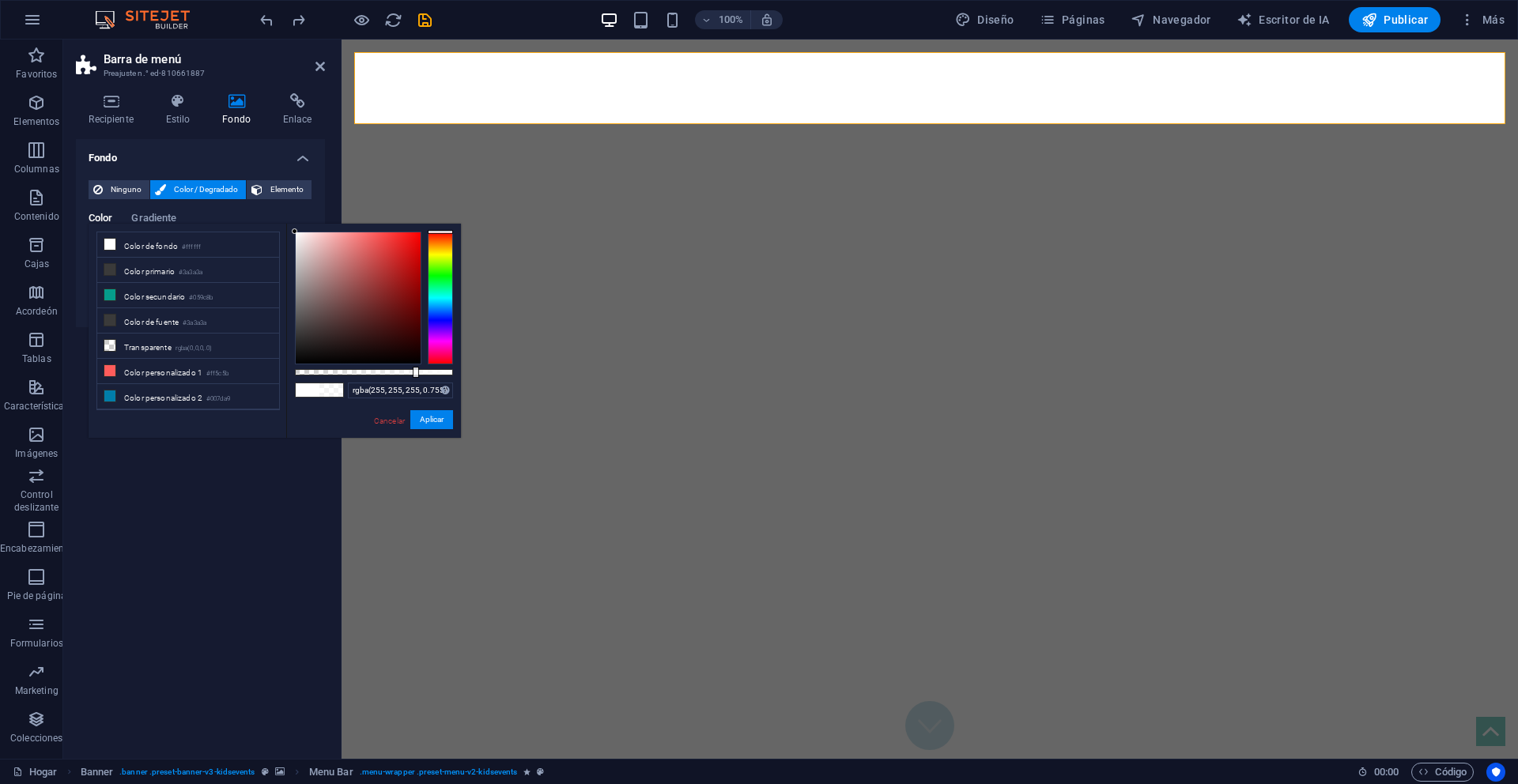 drag, startPoint x: 447, startPoint y: 375, endPoint x: 414, endPoint y: 374, distance: 33.0151 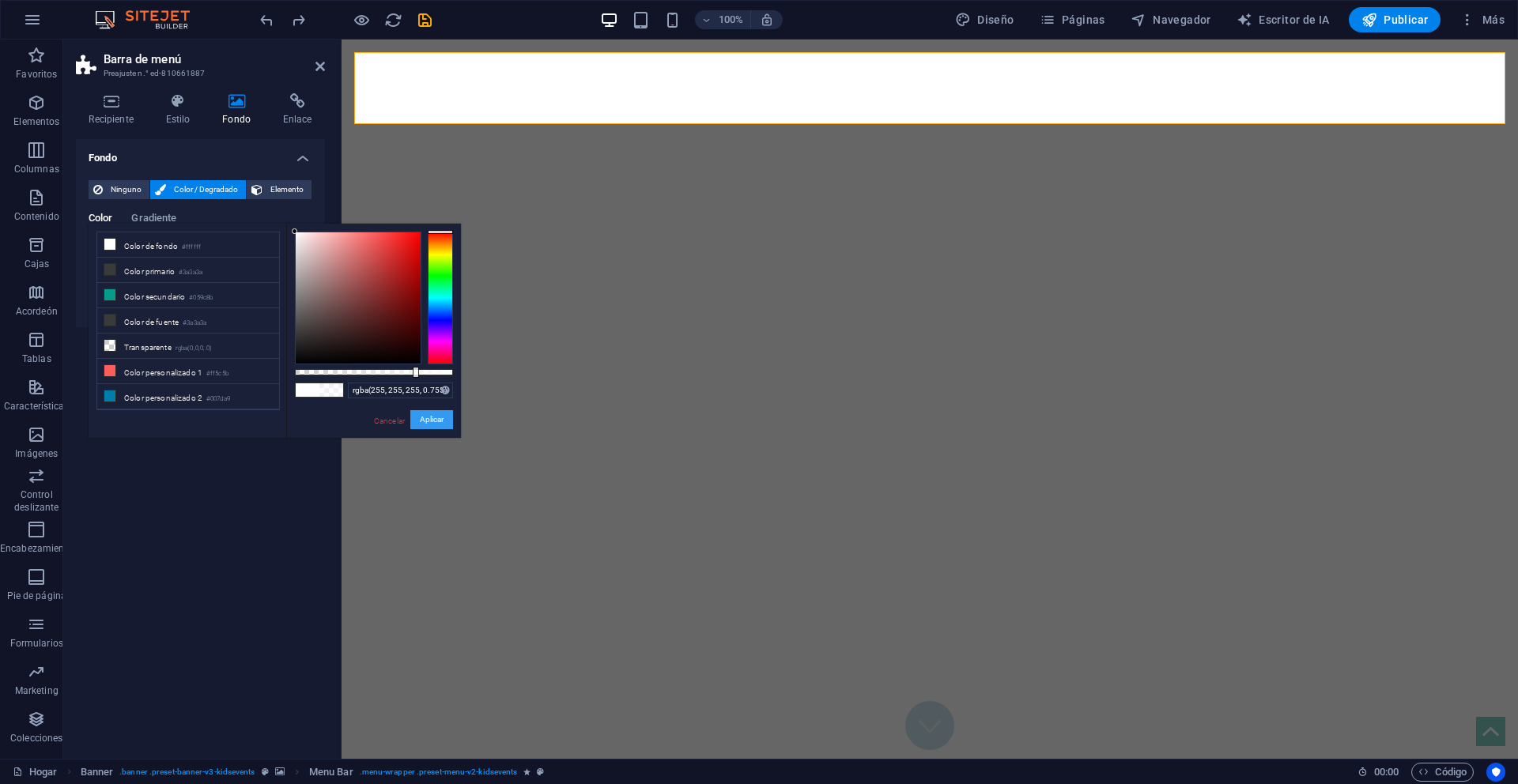 click on "Aplicar" at bounding box center (432, 420) 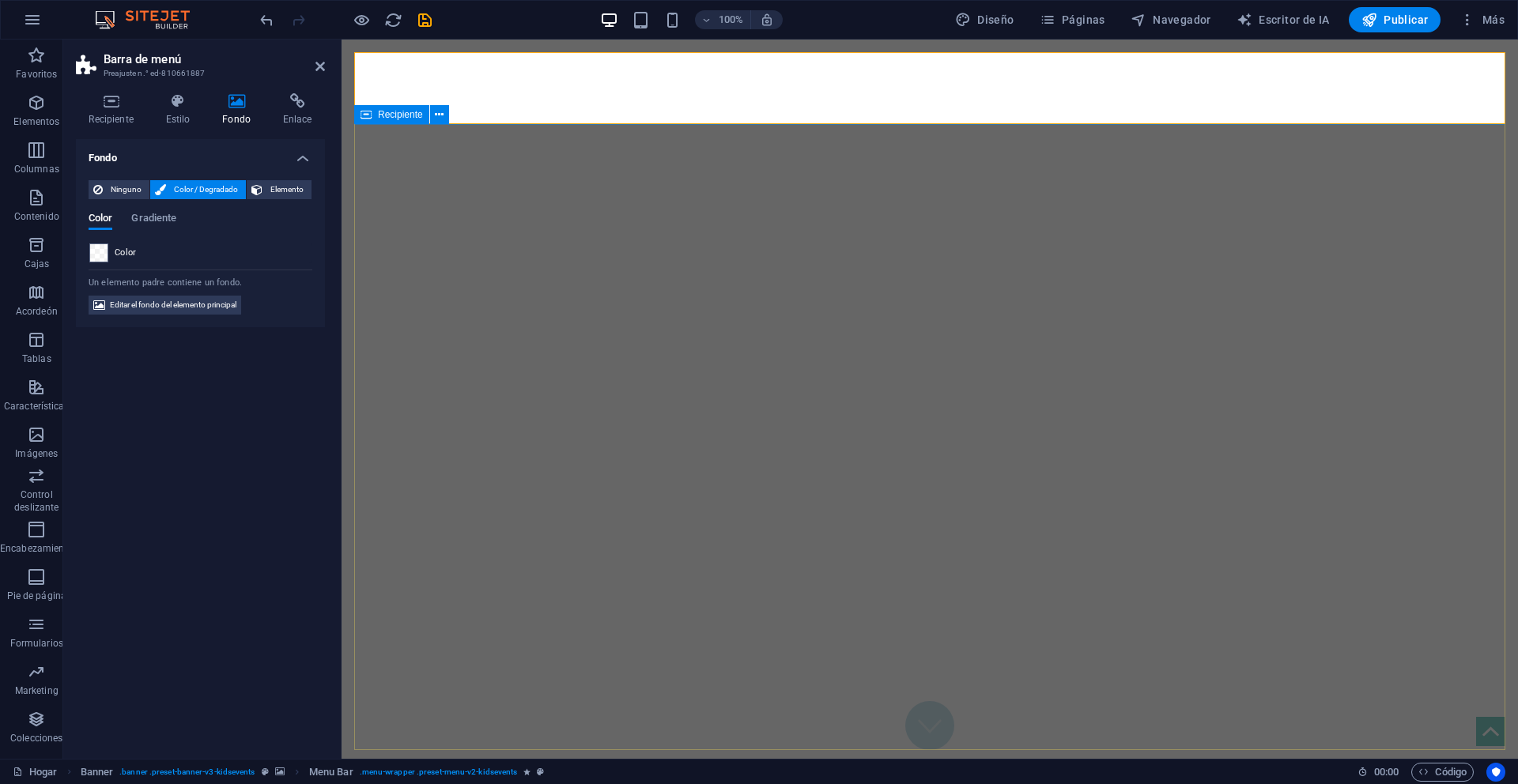 click at bounding box center [930, 950] 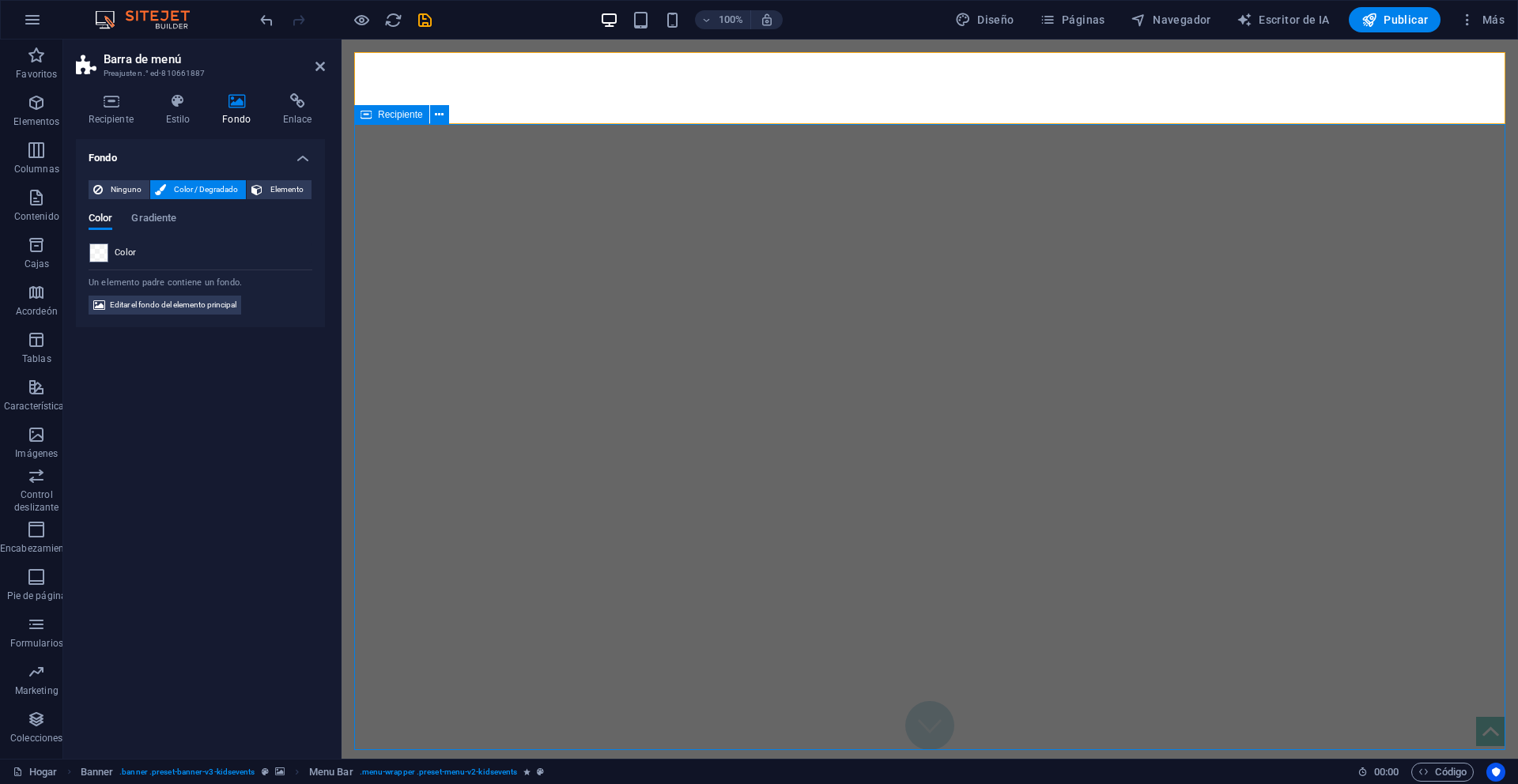 click at bounding box center (930, 950) 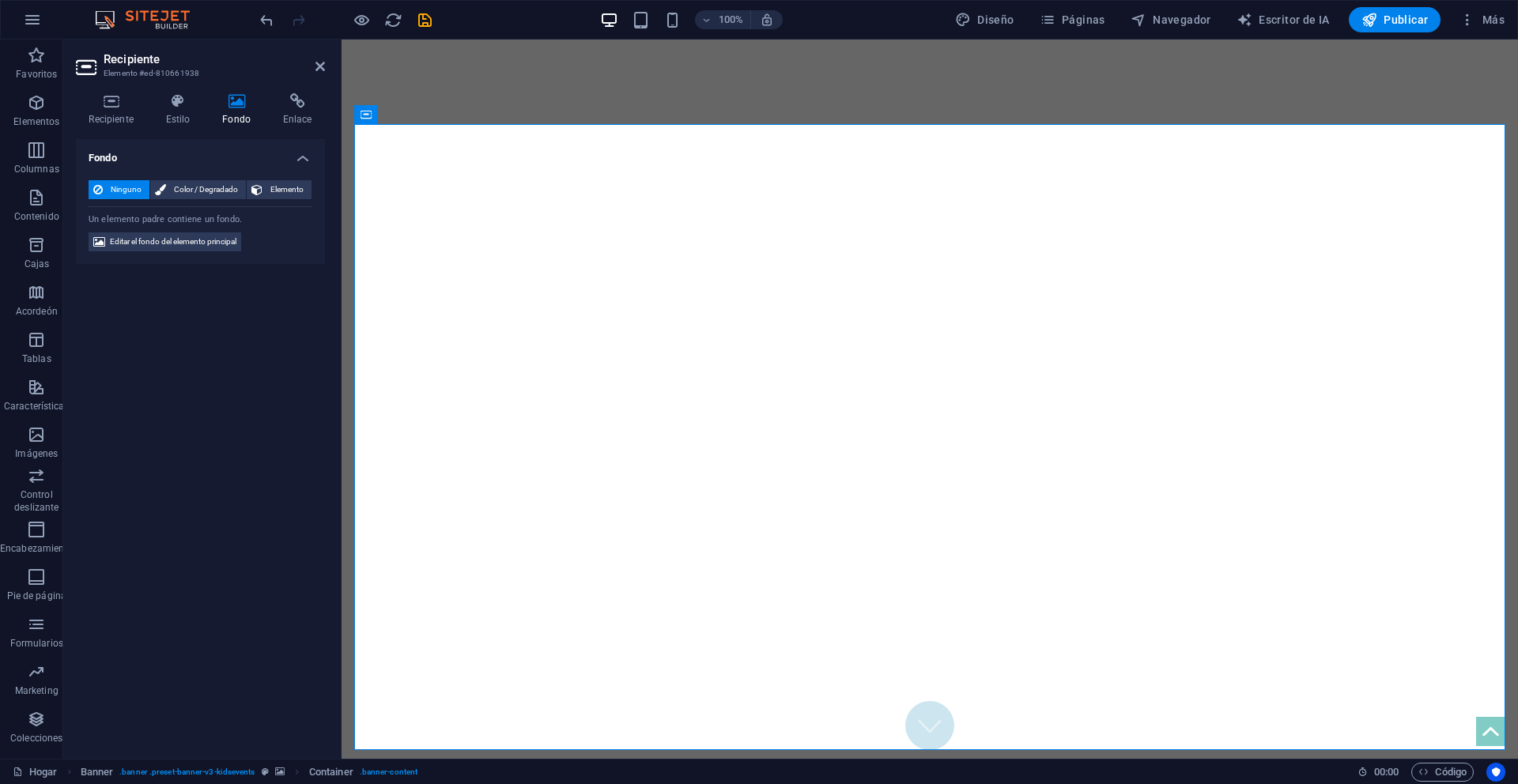 click on "Recipiente Estilo Fondo Enlace Tamaño Altura Por defecto píxeles movimiento rápido del ojo % vh Volkswagen Altura mínima Ninguno píxeles movimiento rápido del ojo % vh Volkswagen Ancho Por defecto píxeles movimiento rápido del ojo % ellos vh Volkswagen Ancho mínimo Ninguno píxeles movimiento rápido del ojo % vh Volkswagen Ancho del contenido Por defecto Ancho personalizado Ancho Por defecto píxeles movimiento rápido del ojo % ellos vh Volkswagen Ancho mínimo Ninguno píxeles movimiento rápido del ojo % vh Volkswagen Relleno predeterminado Espaciado personalizado El ancho y el relleno del contenido predeterminados se pueden cambiar en Diseño. Editar diseño Diseño (Flexbox) Alineación Determina la dirección de flexión. Por defecto Eje principal Determinar cómo deben comportarse los elementos a lo largo del eje principal dentro de este contenedor (justificar el contenido). Por defecto Eje lateral Por defecto Envoltura Por defecto En Apagado Llenar Por defecto Accesibilidad" at bounding box center [200, 420] 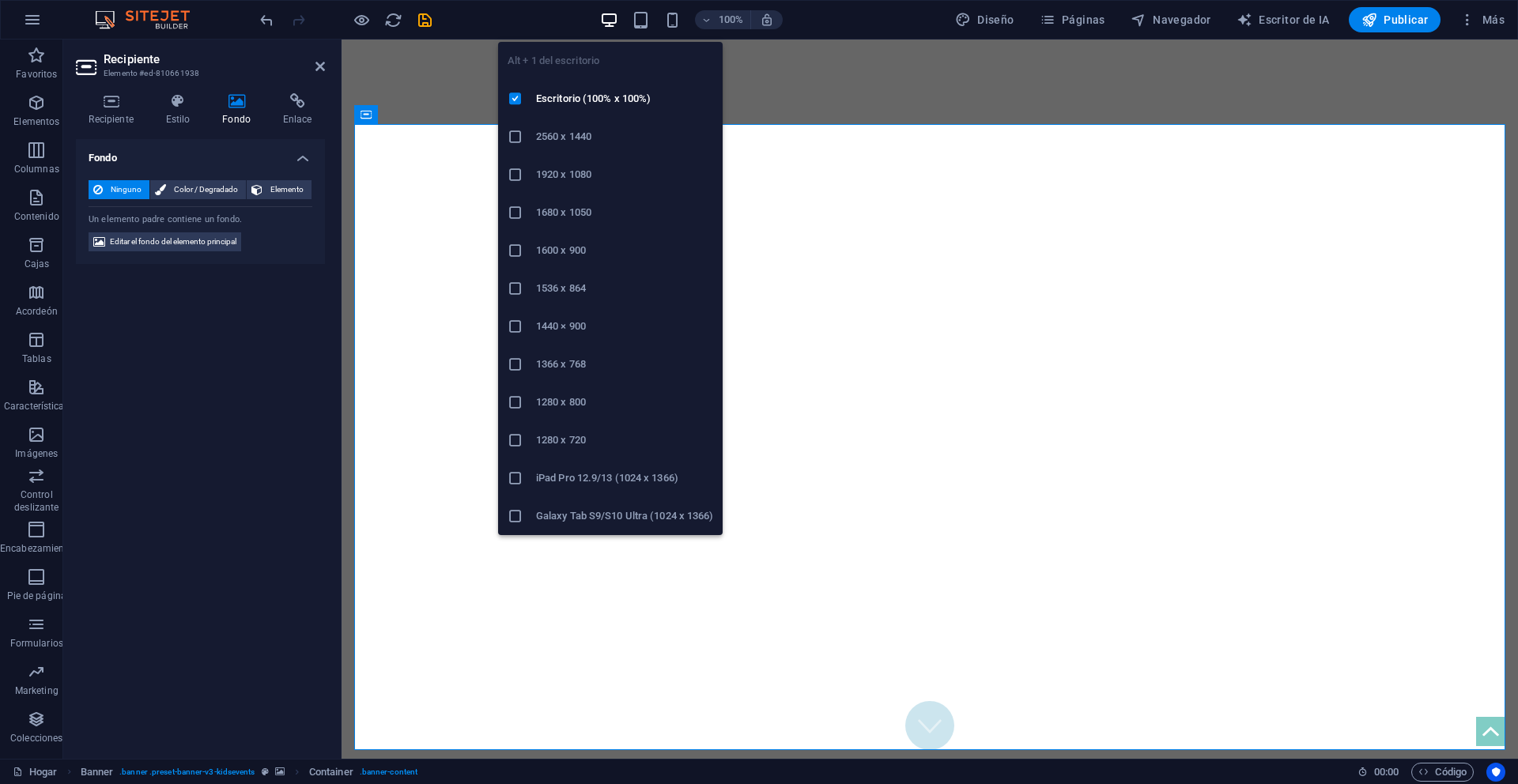 click at bounding box center (609, 20) 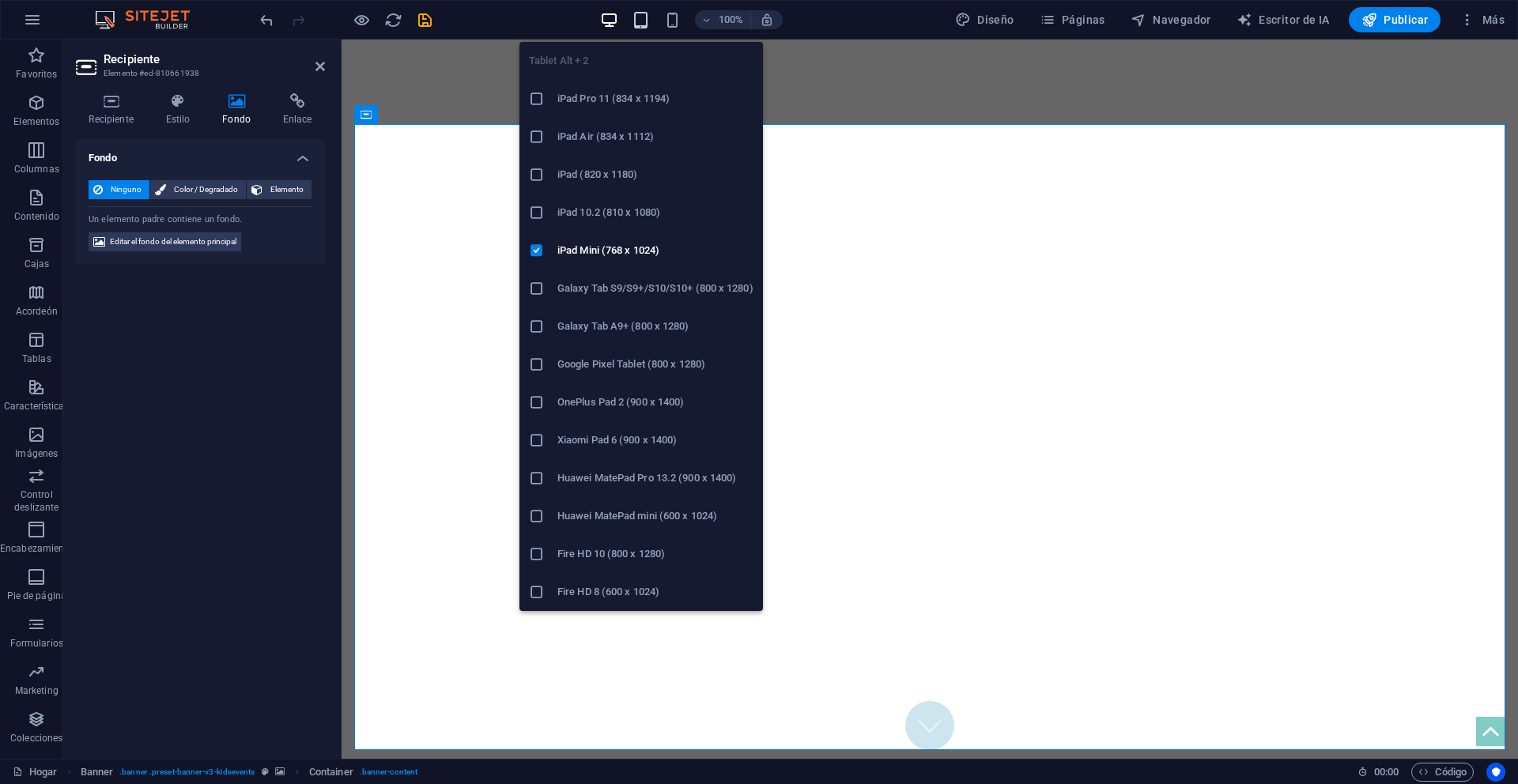 click at bounding box center (640, 20) 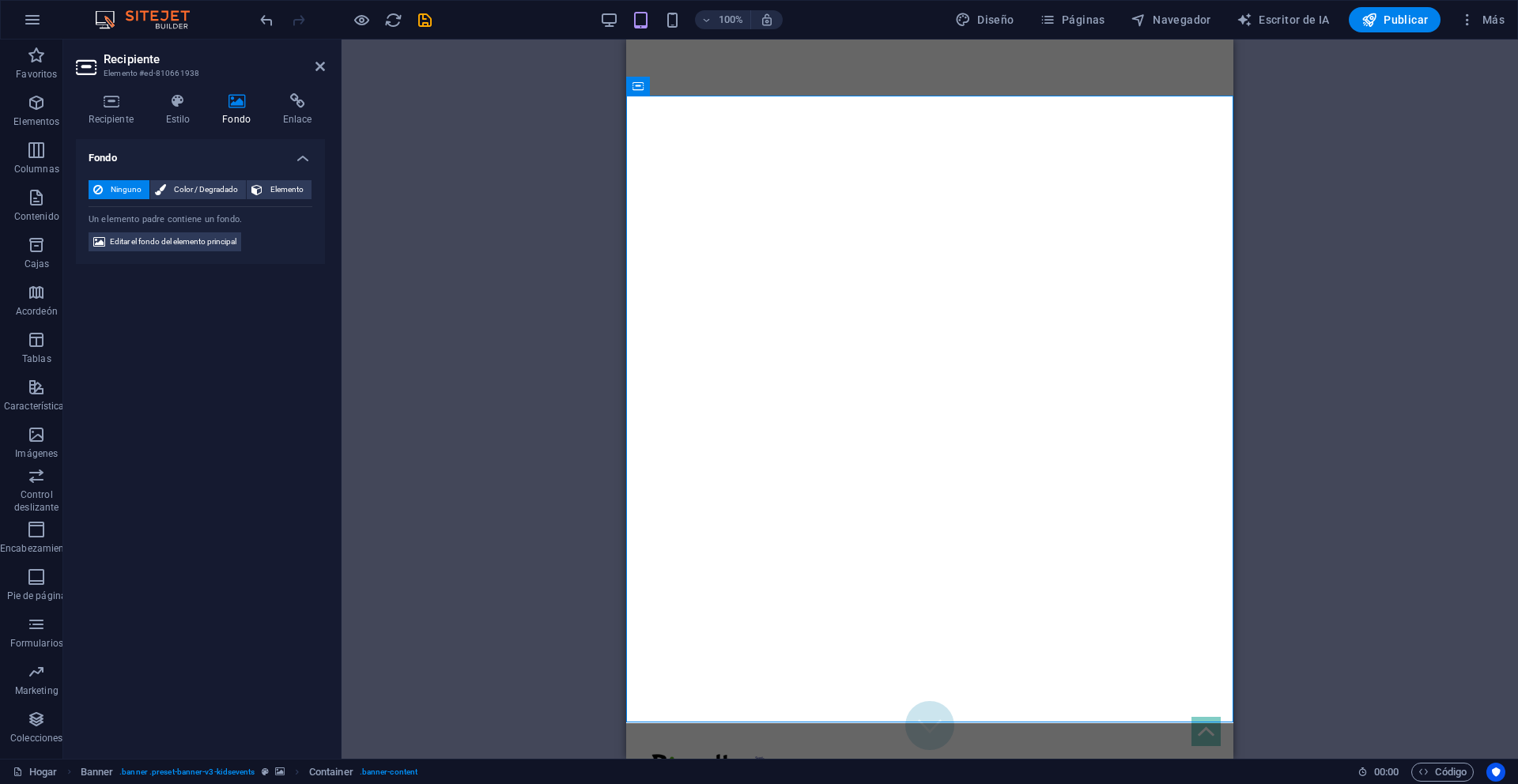 click on "Arrastre aquí para reemplazar el contenido existente. Presione "Ctrl" para crear un nuevo elemento.
H3   Cajas   Recipiente   Recipiente   Recipiente   Bandera   Bandera   Barra de menú   Banner   Logo   Spacer   Menú   Imagen" at bounding box center (930, 399) 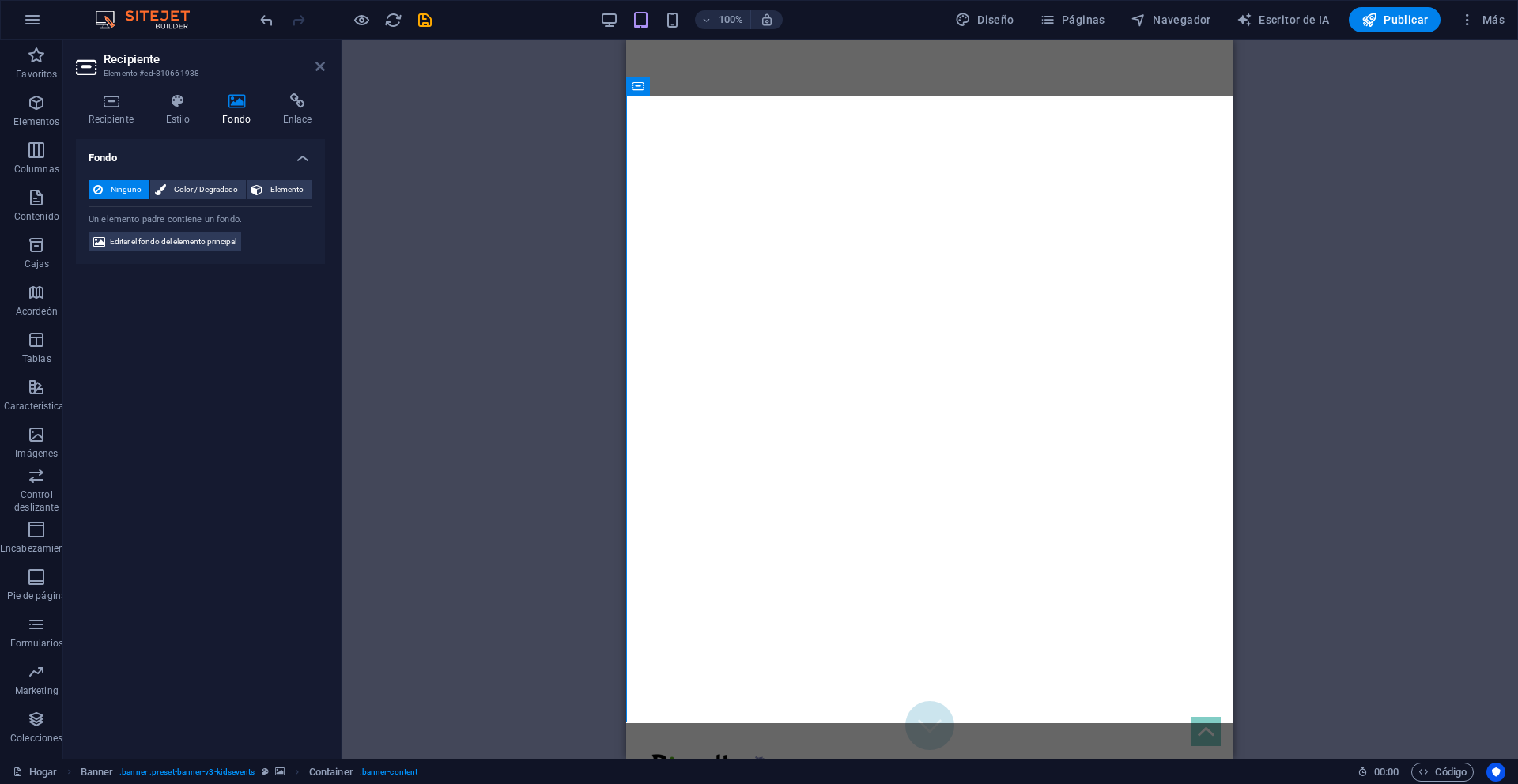 click at bounding box center (320, 66) 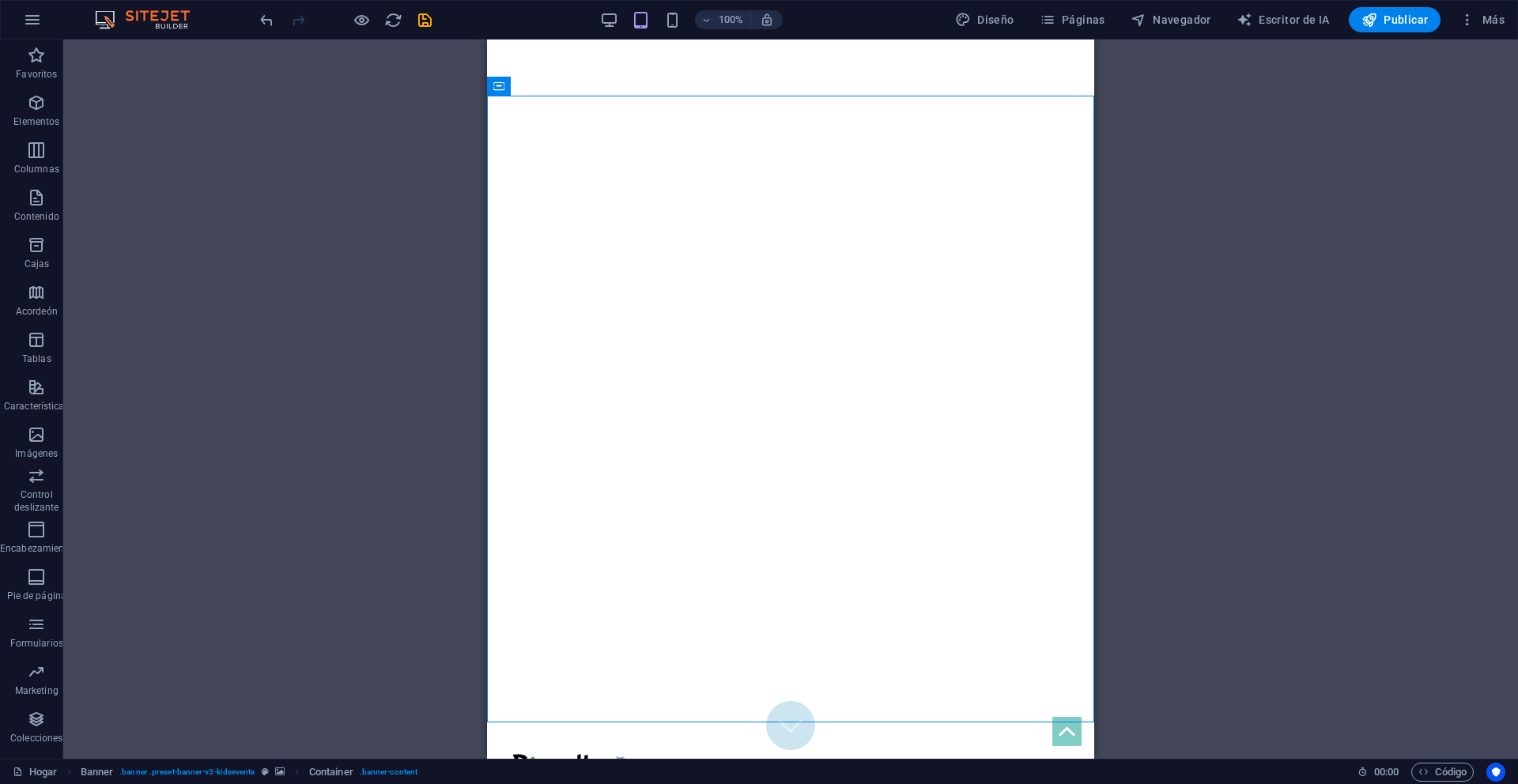 click on "Arrastre aquí para reemplazar el contenido existente. Presione "Ctrl" para crear un nuevo elemento.
H3   Cajas   Recipiente   Recipiente   Recipiente   Bandera   Bandera   Barra de menú   Banner   Logo   Spacer   Menú   Imagen" at bounding box center (791, 399) 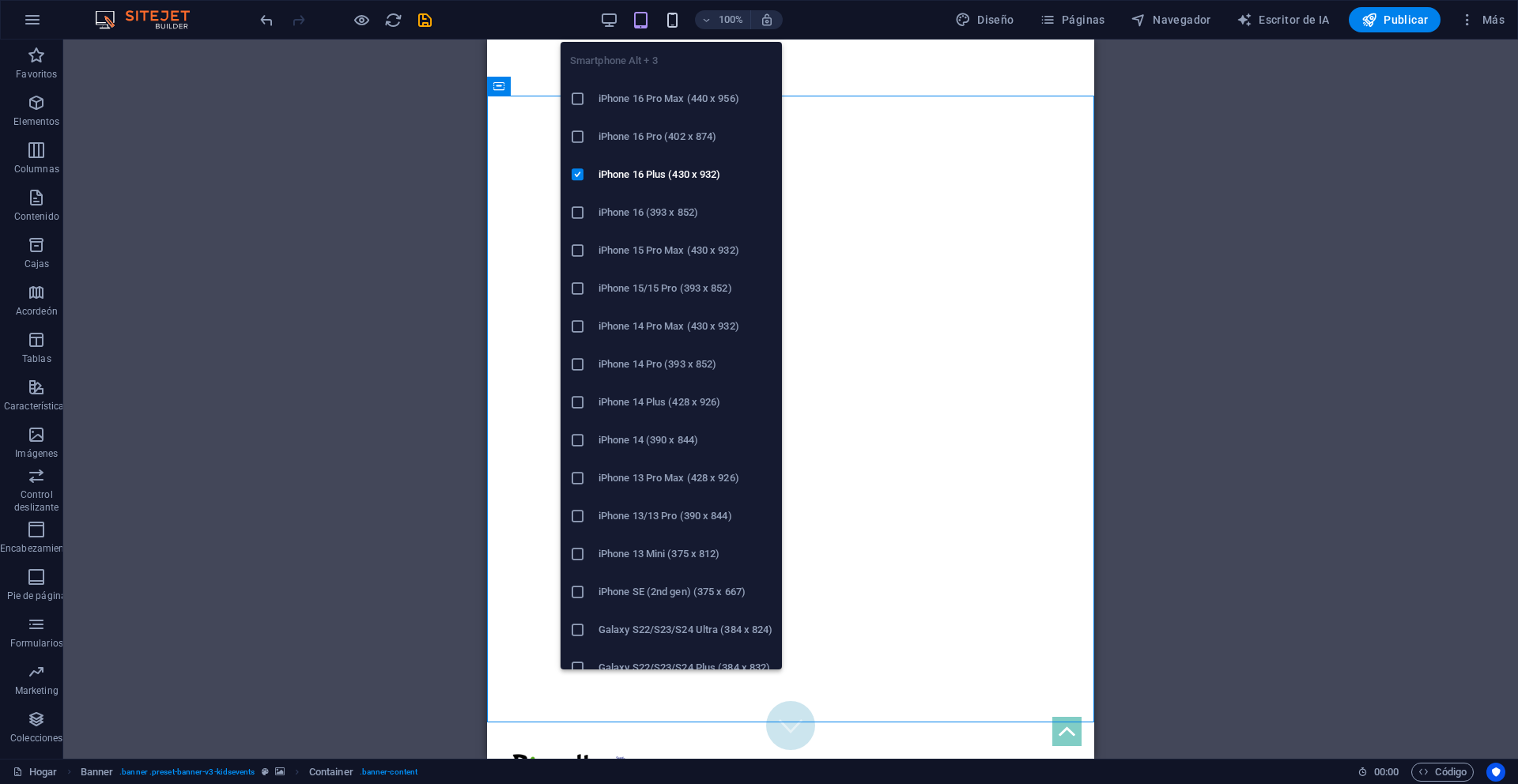 click at bounding box center [672, 20] 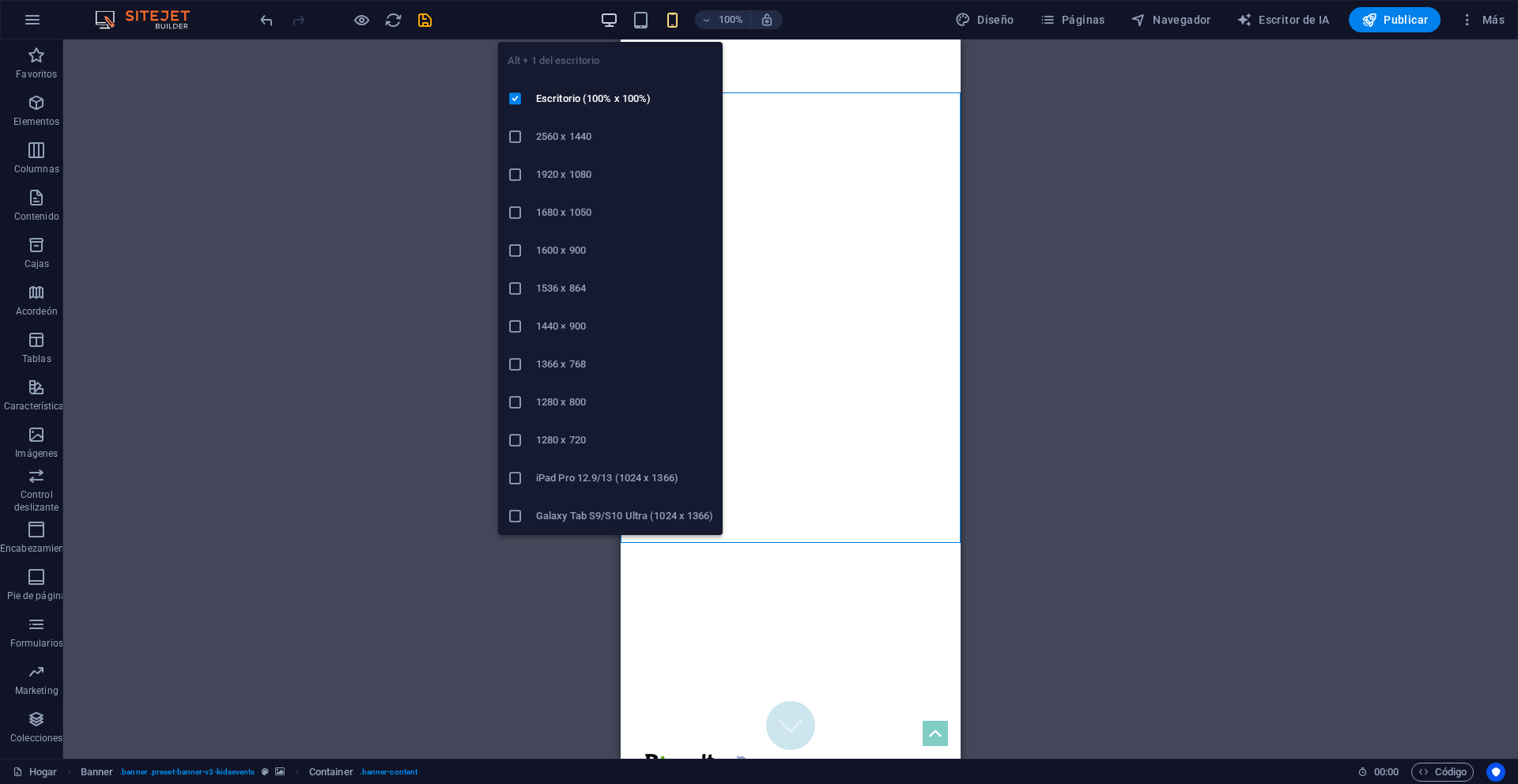 click at bounding box center (609, 20) 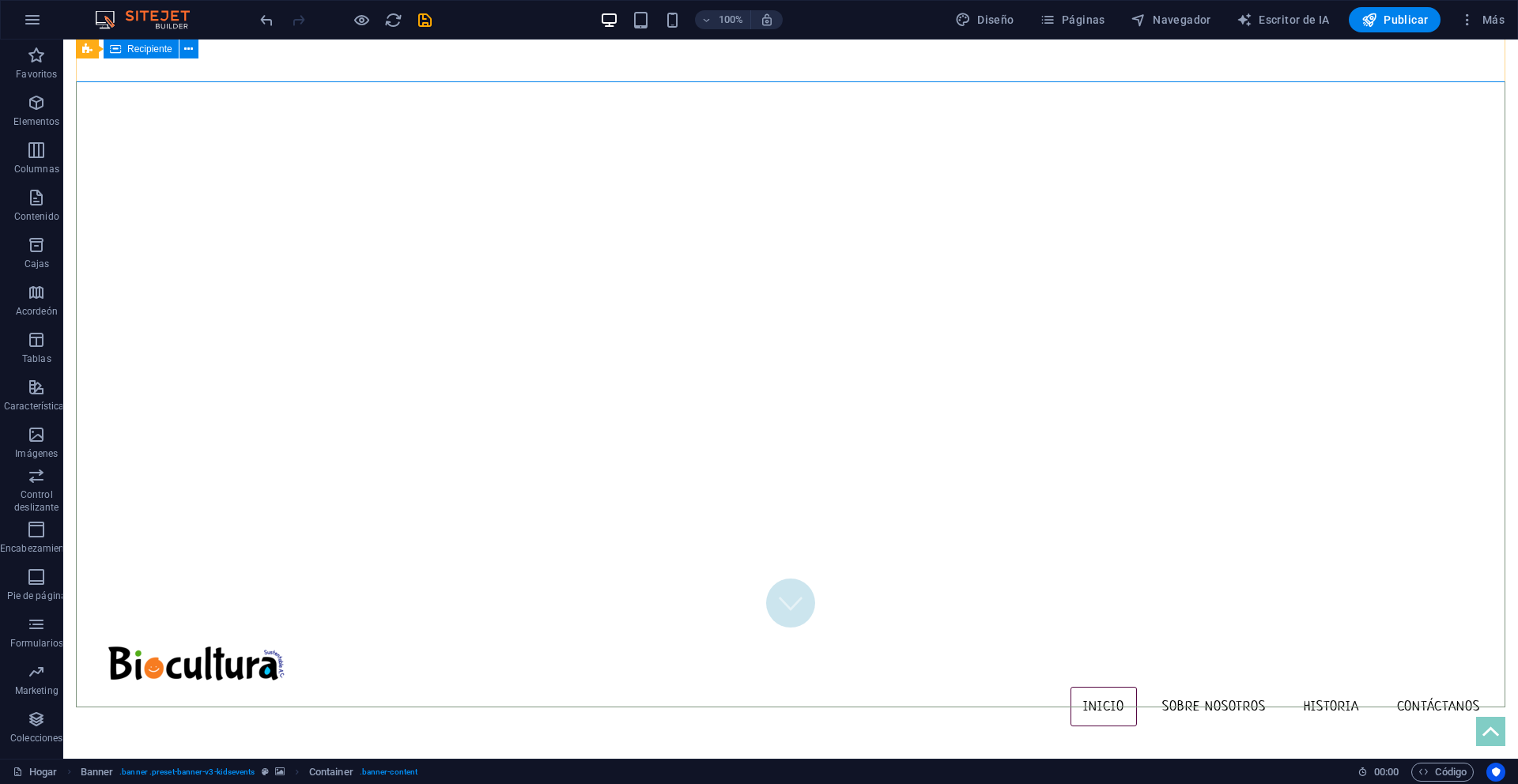 scroll, scrollTop: 41, scrollLeft: 0, axis: vertical 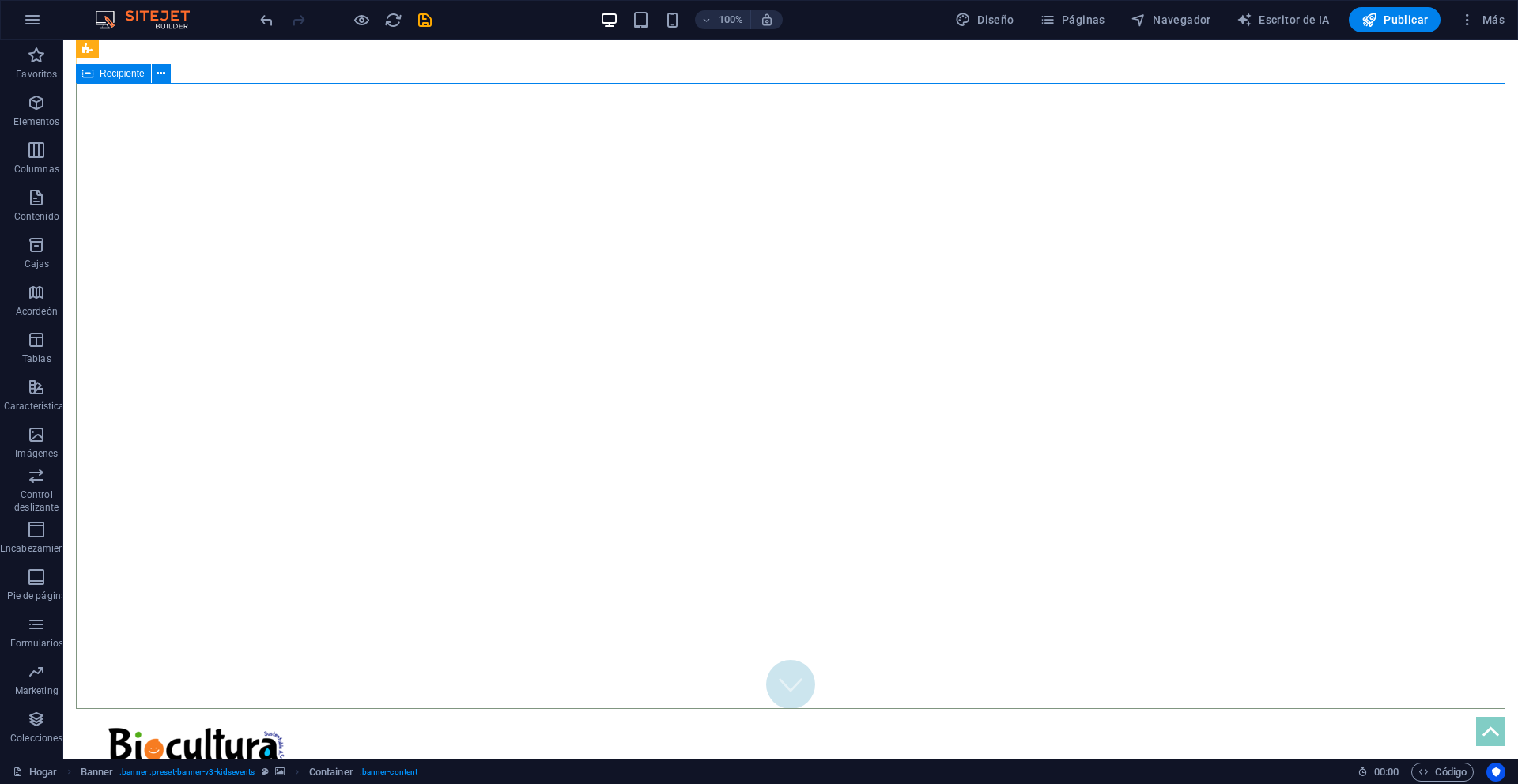 click at bounding box center (791, 909) 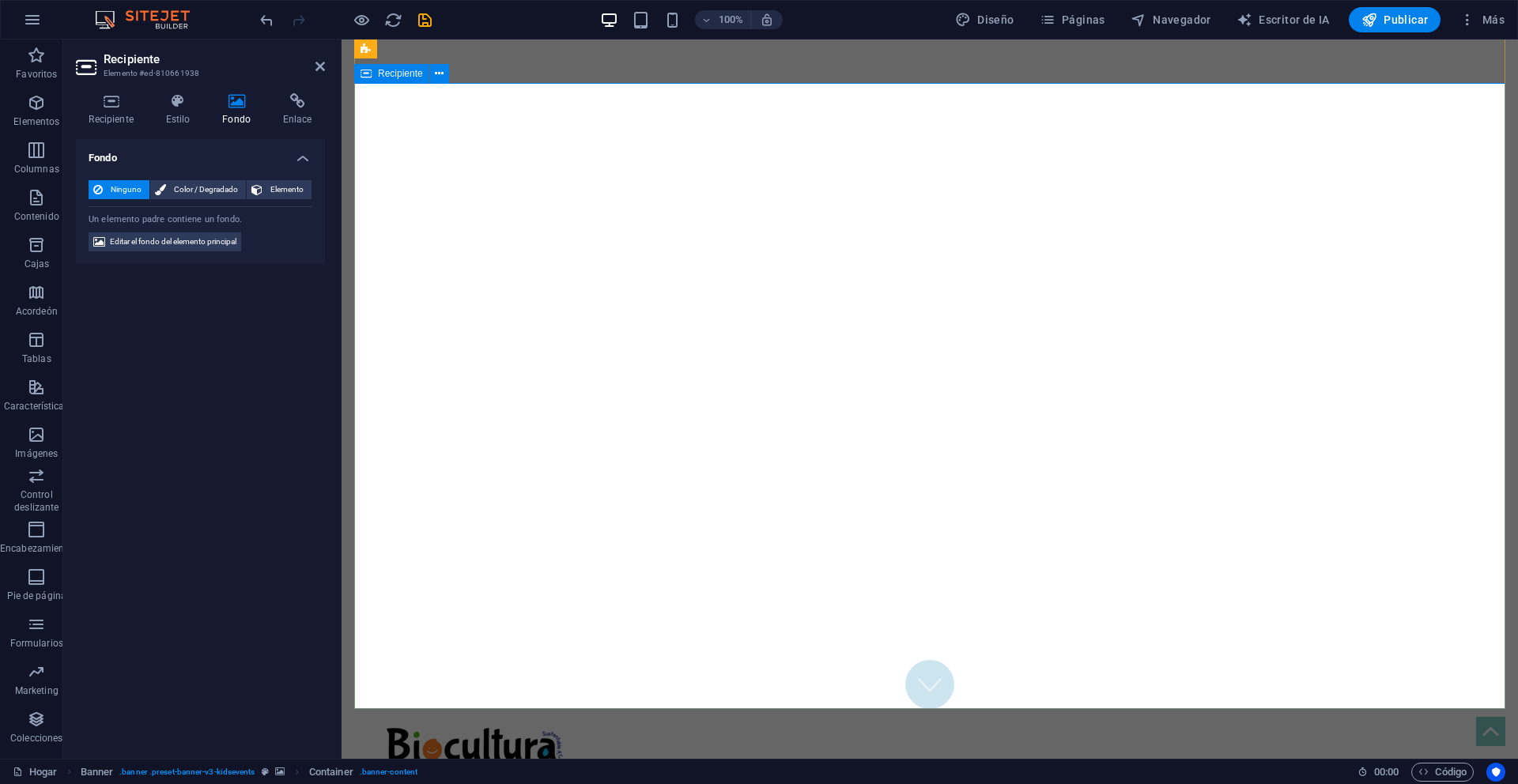 click at bounding box center [930, 909] 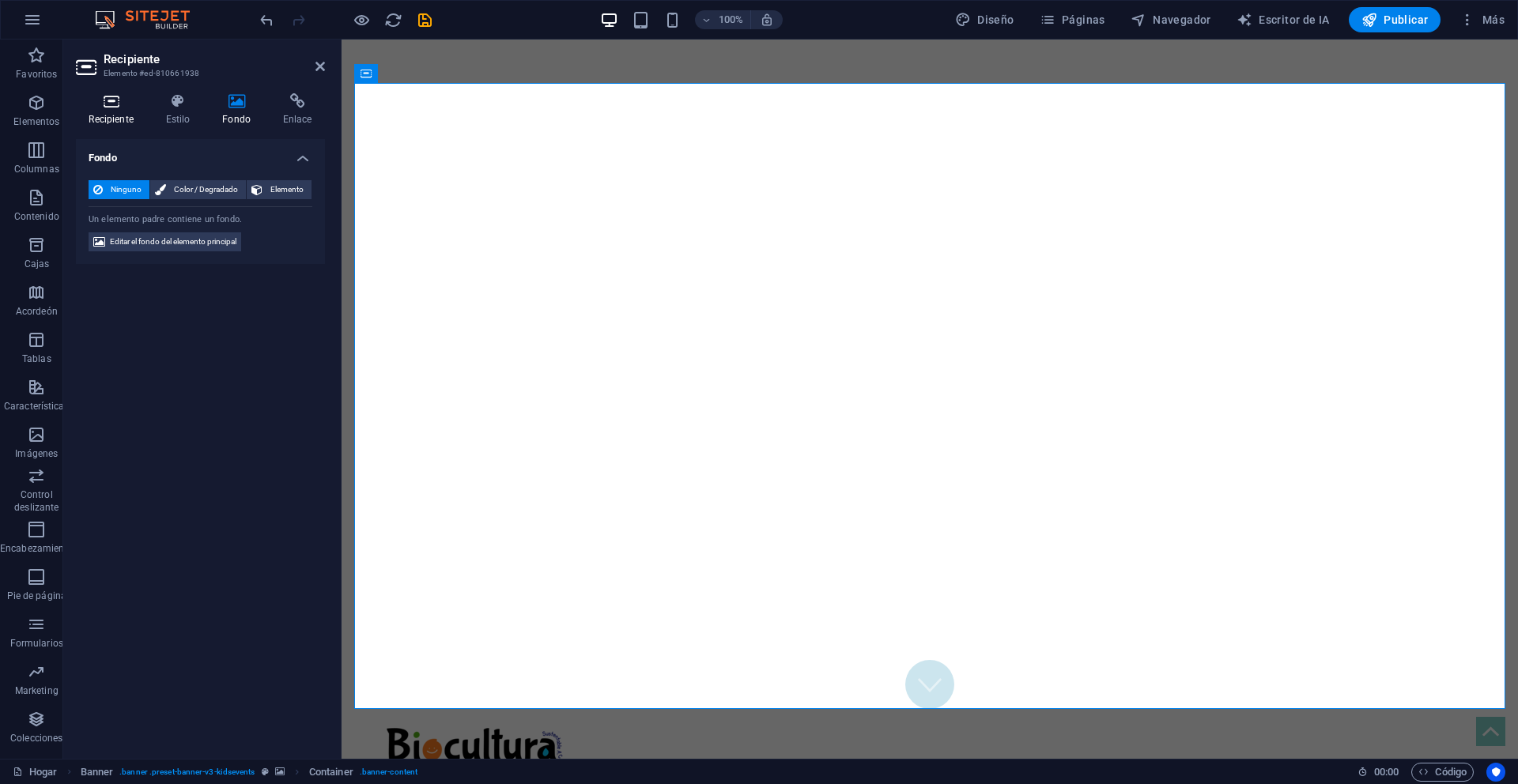 click on "Recipiente" at bounding box center [114, 110] 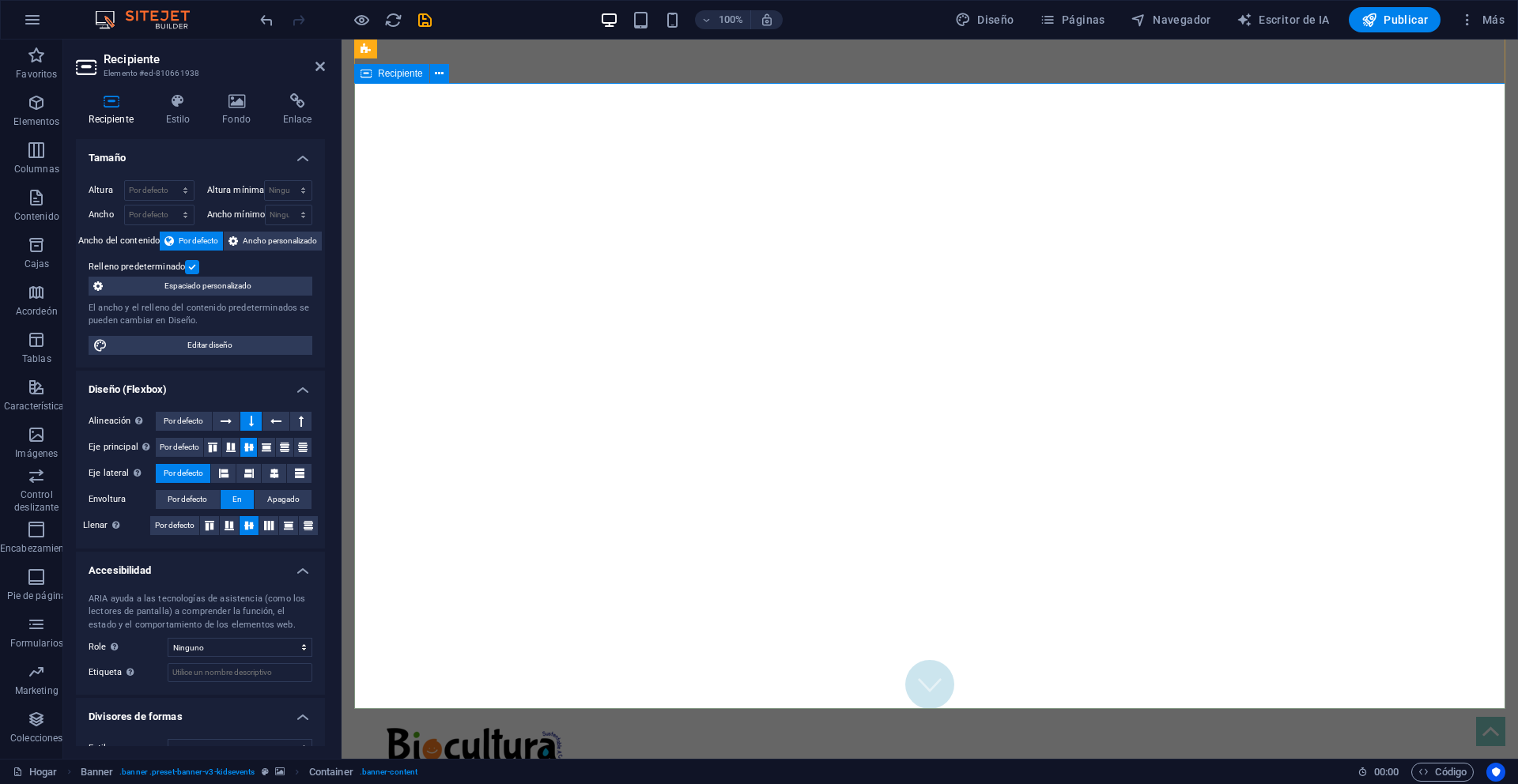 click at bounding box center (930, 909) 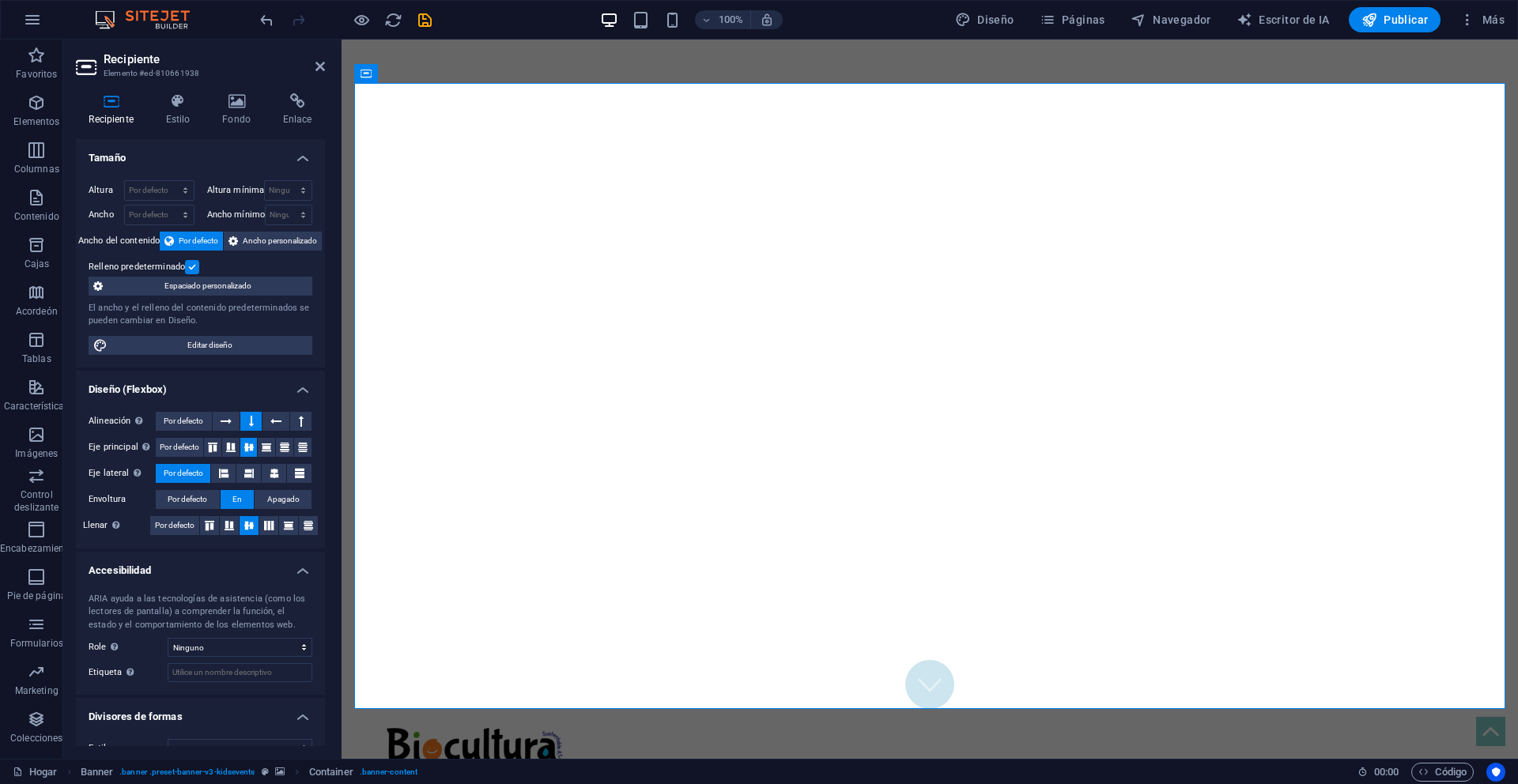 click on "Saltar al contenido principal
Inicio Sobre nosotros Historia Contáctanos Cumpleaños Lorem ipsum dolor sit amet, consectetuer adipiscing elit. Enean commodo ligula eget dolor. Lorem ipsum dolor sit amet, consectetuer adipiscing elit leget dolor. Juegos Lorem ipsum dolor sit amet, consectetuer adipiscing elit. Enean commodo ligula eget dolor. Lorem ipsum dolor sit amet, consectetuer adipiscing elit leget dolor. Fiesta del lema Lorem ipsum dolor sit amet, consectetuer adipiscing elit. Enean commodo ligula eget dolor. Lorem ipsum dolor sit amet, consectetuer adipiscing elit leget dolor. Cumpleaños - Especial Lorem ipsum dolor sit amet, consectetuer adipiscing elit. Enean commodo ligula eget dolor. Lorem ipsum dolor sit amet, consectetuer adipiscing elit leget dolor. Lorem ipsum dolor sit amet, consectetuer adipiscing elit. Enean commodo ligula eget dolor. Lorem ipsum dolor sit amet, consectetuer adipiscing elit dolor. Ver más Cumpleaños de niños - Especial Pastel Juegos Alimento Disfraces Divertido Juegos" at bounding box center (930, 3260) 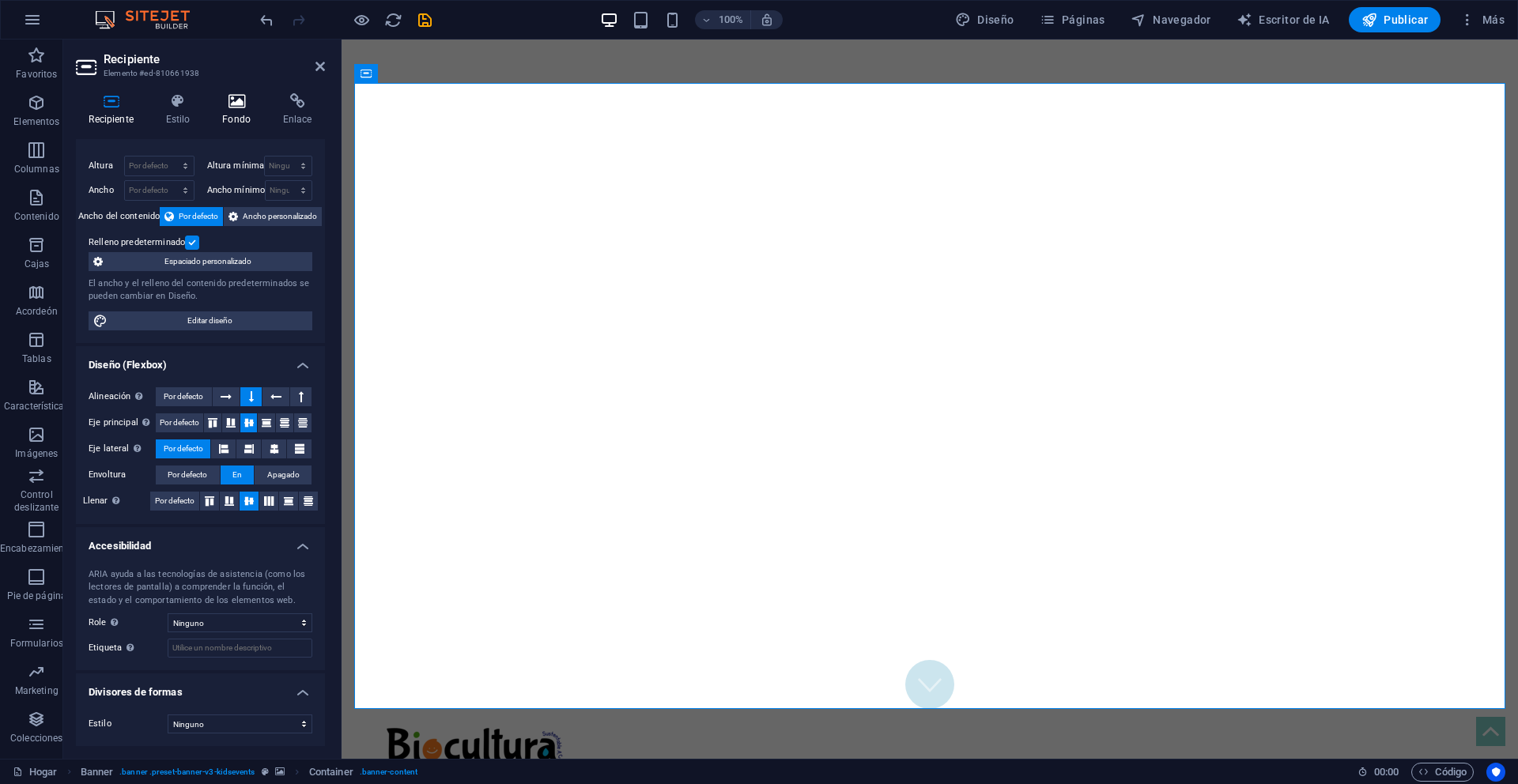 click at bounding box center (236, 101) 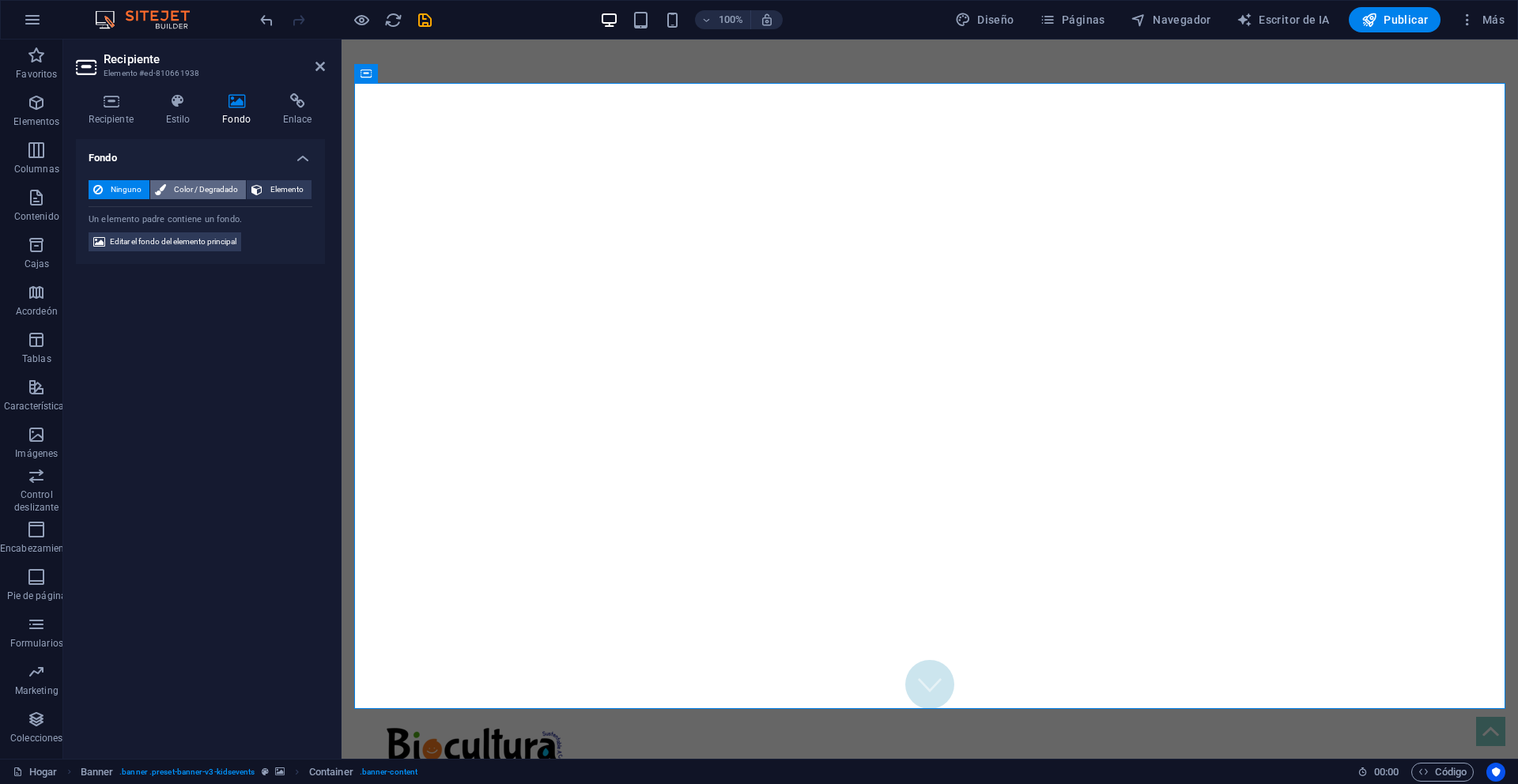 click on "Color / Degradado" at bounding box center (206, 189) 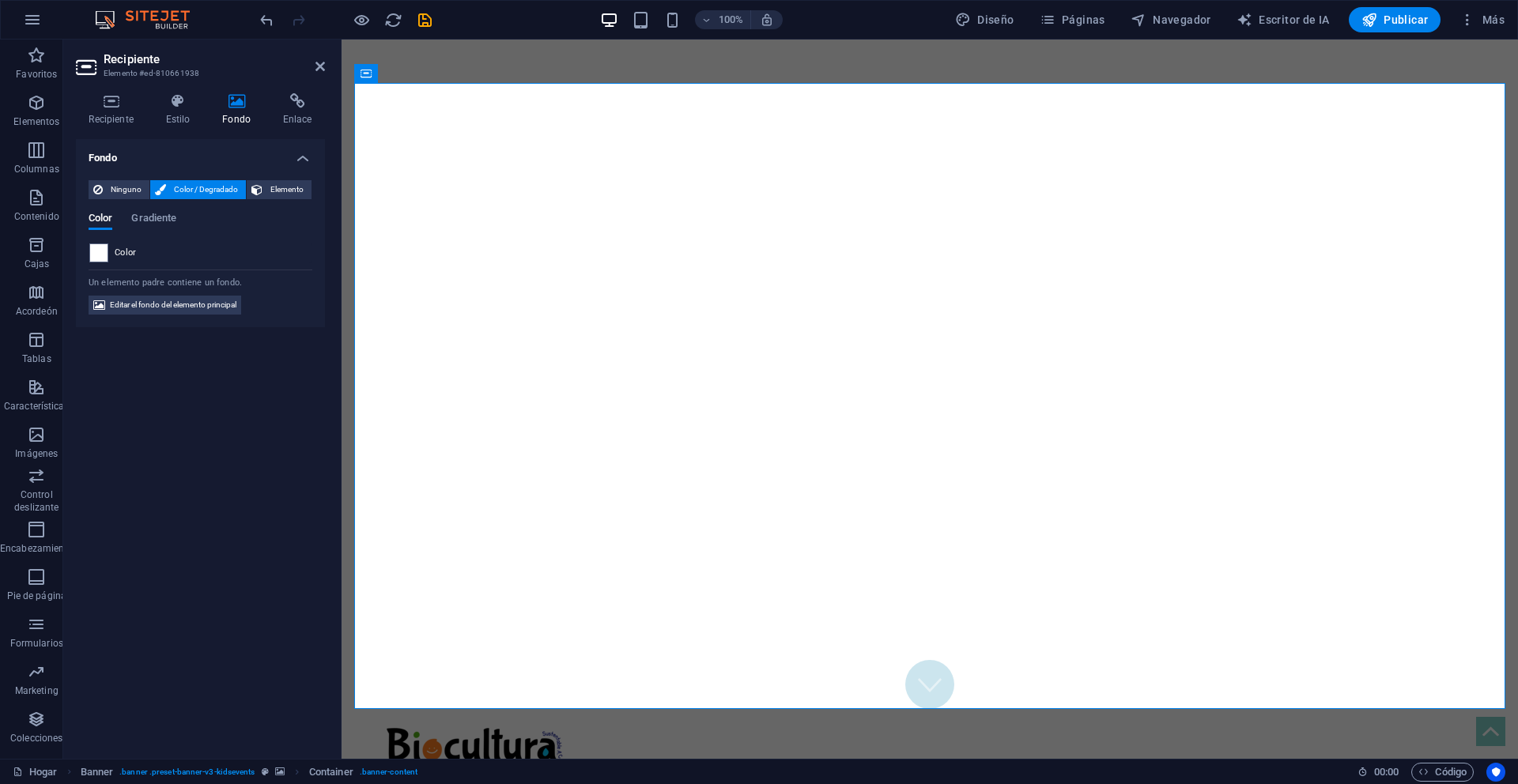 type 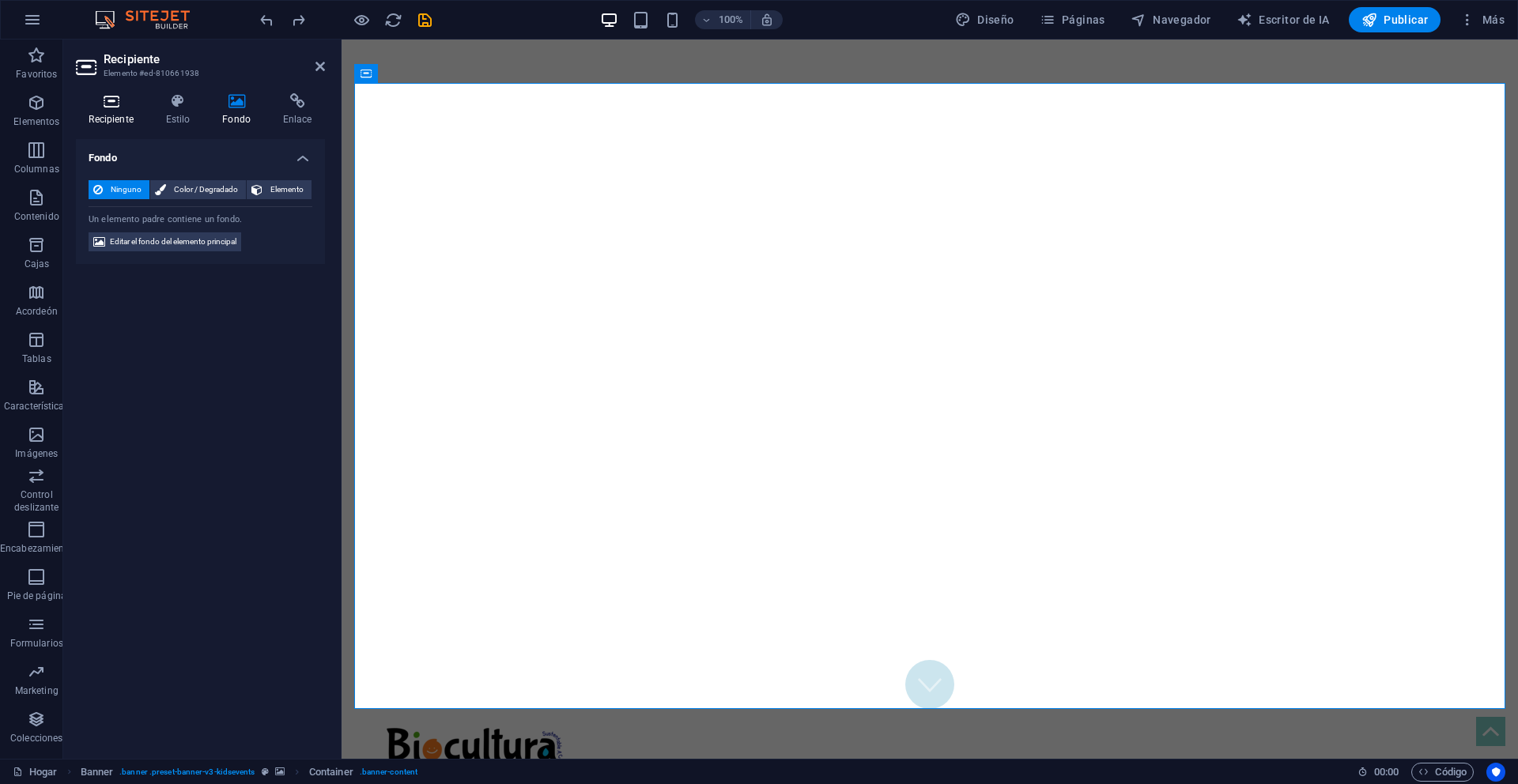 click at bounding box center [111, 101] 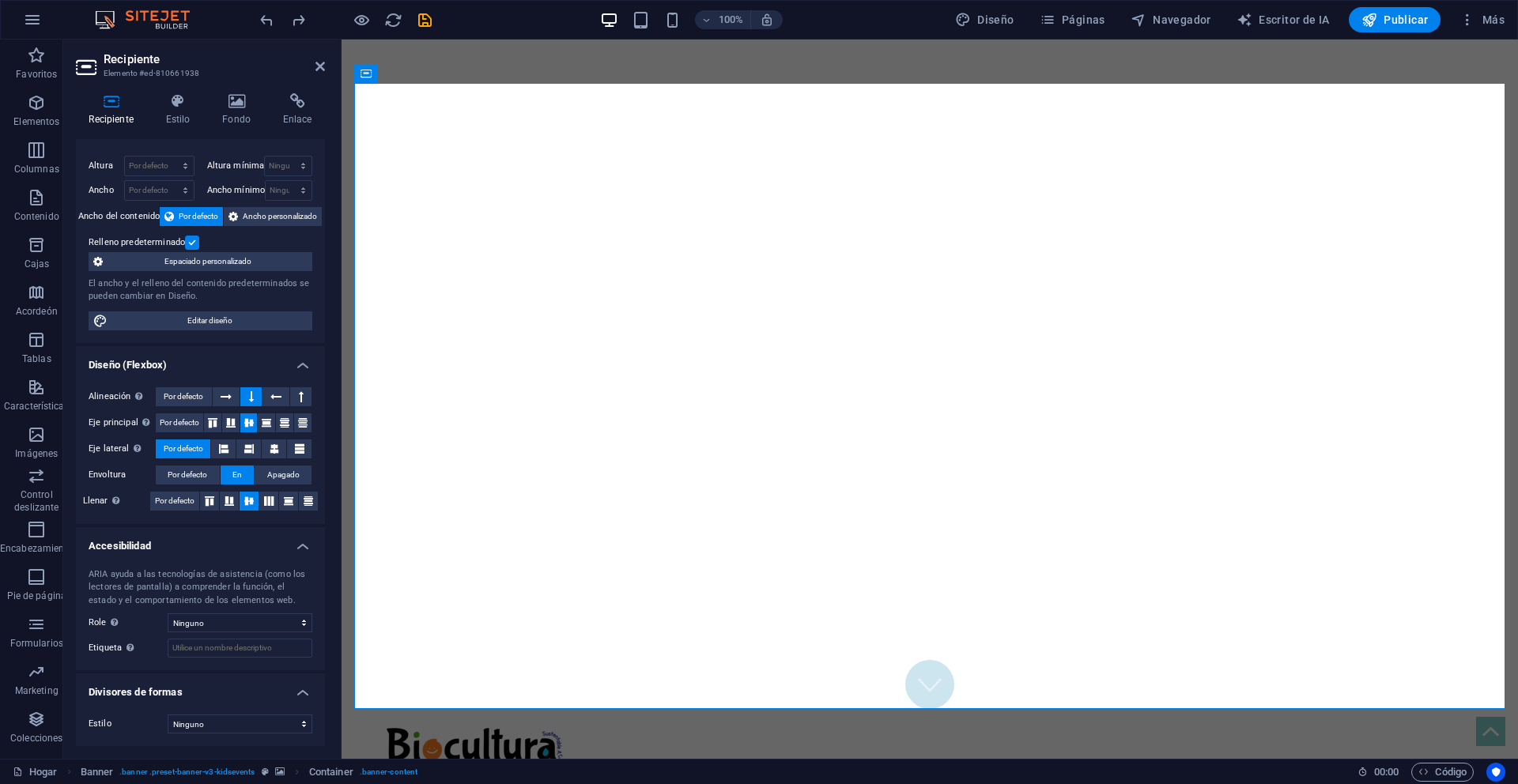 click at bounding box center (111, 101) 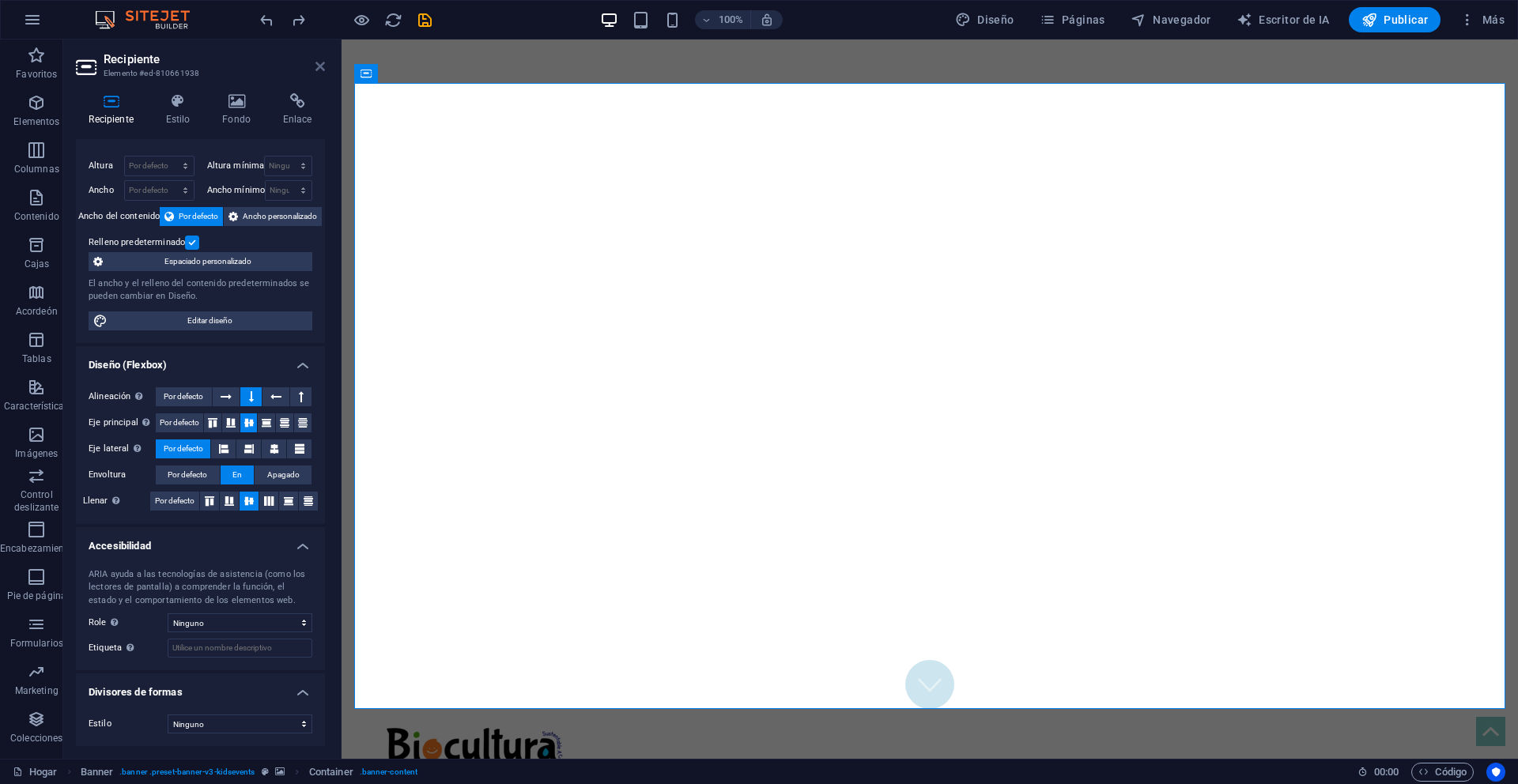 click at bounding box center (320, 66) 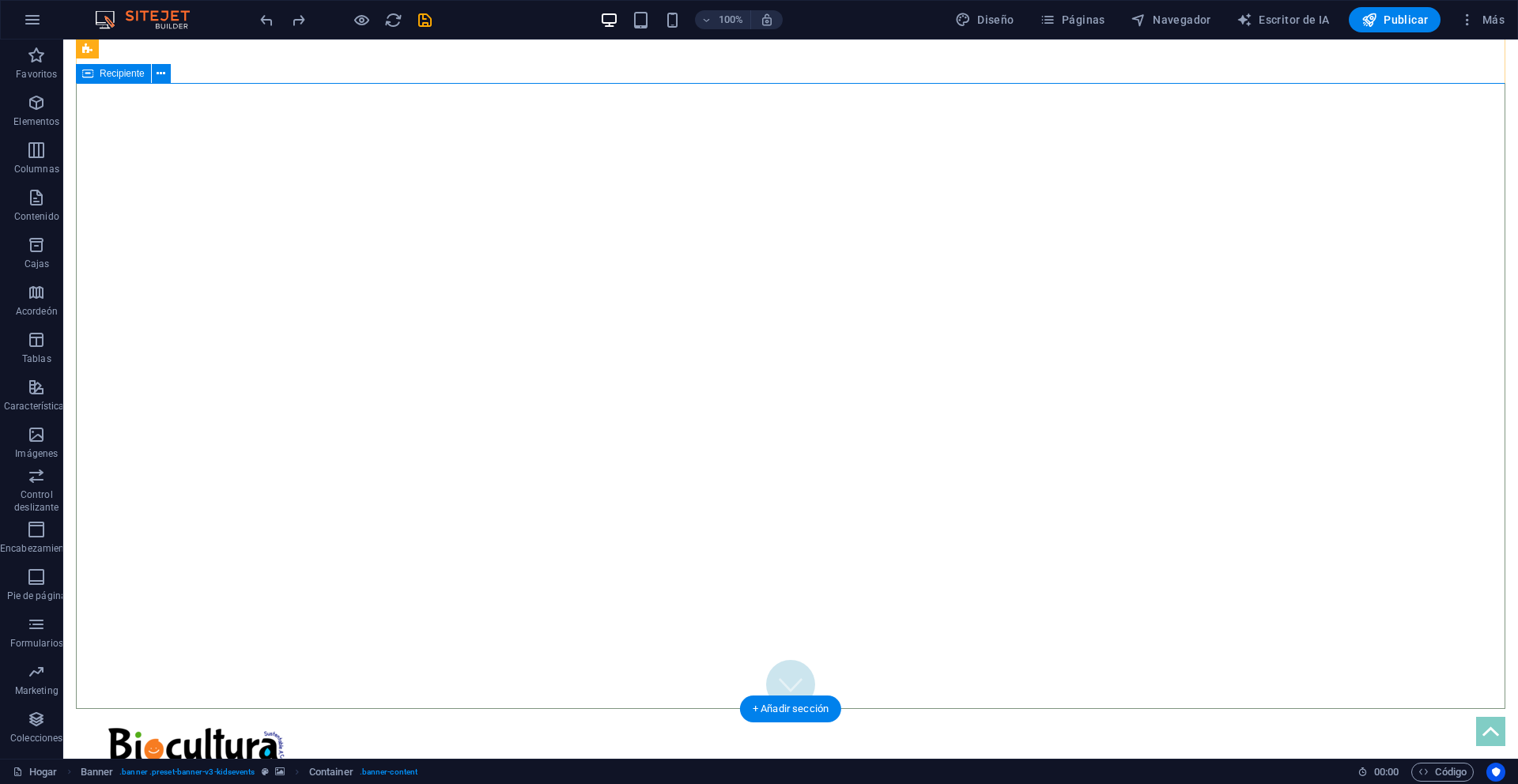 click at bounding box center (791, 909) 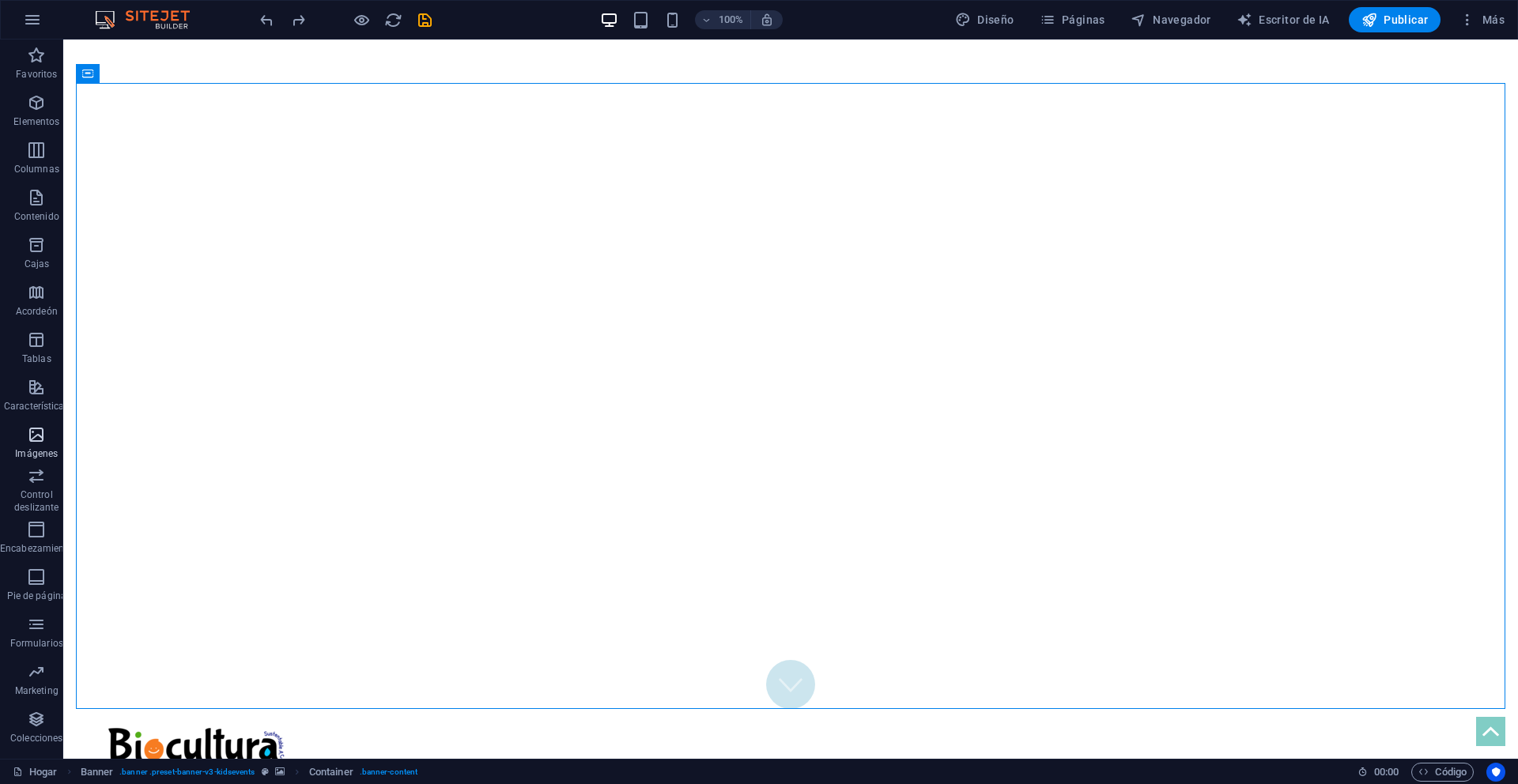 click on "Imágenes" at bounding box center (36, 444) 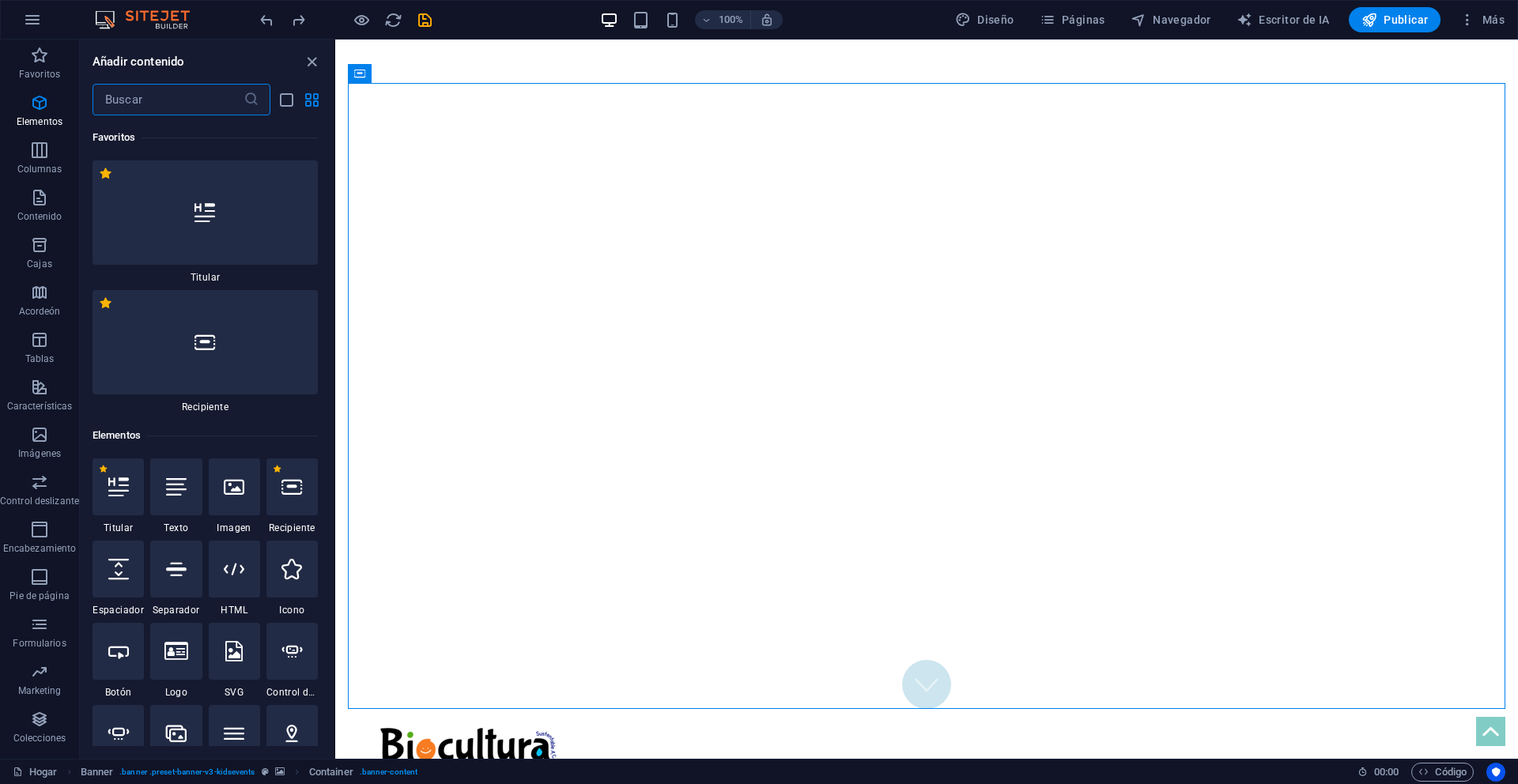 scroll, scrollTop: 14624, scrollLeft: 0, axis: vertical 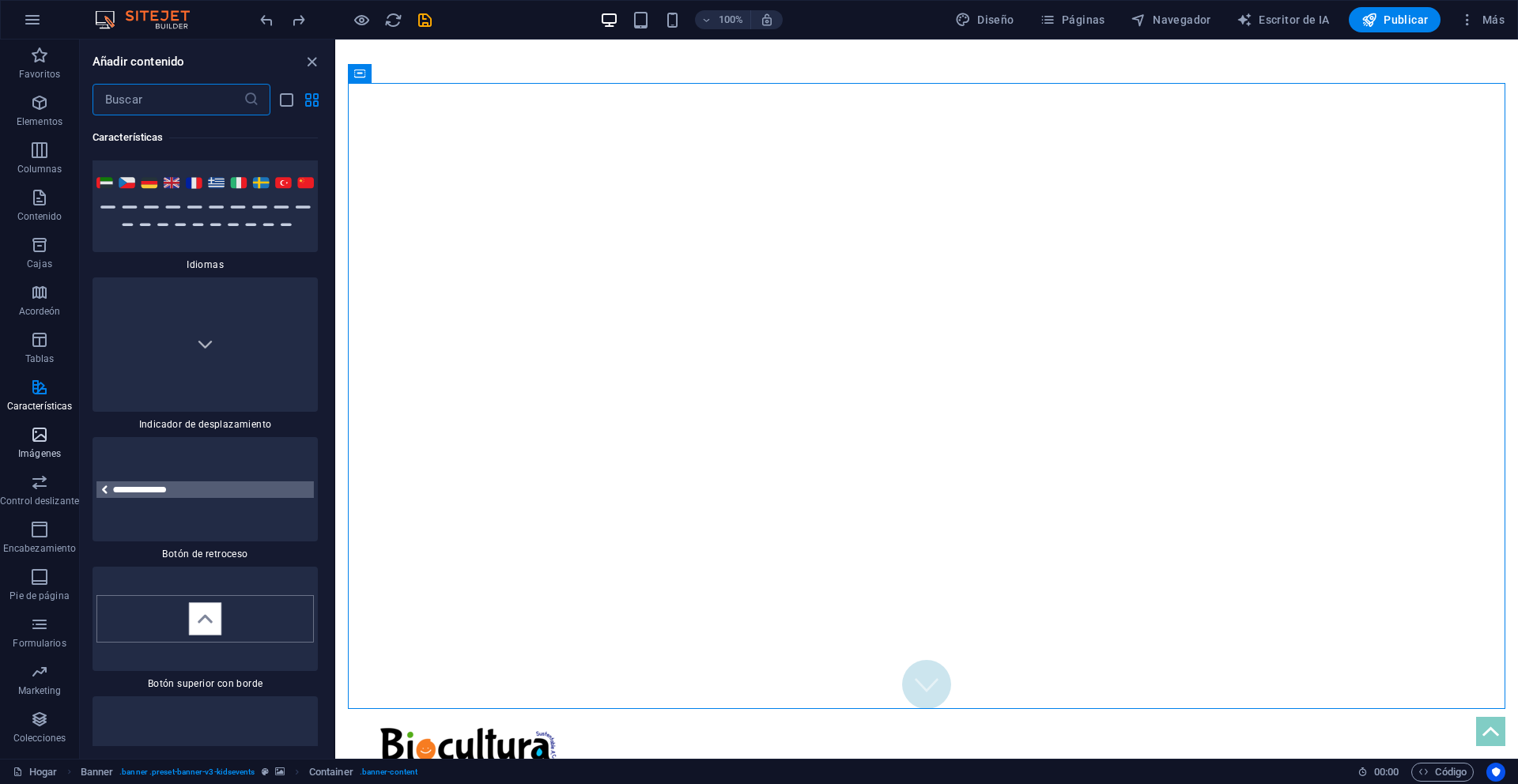 click on "Imágenes" at bounding box center [40, 443] 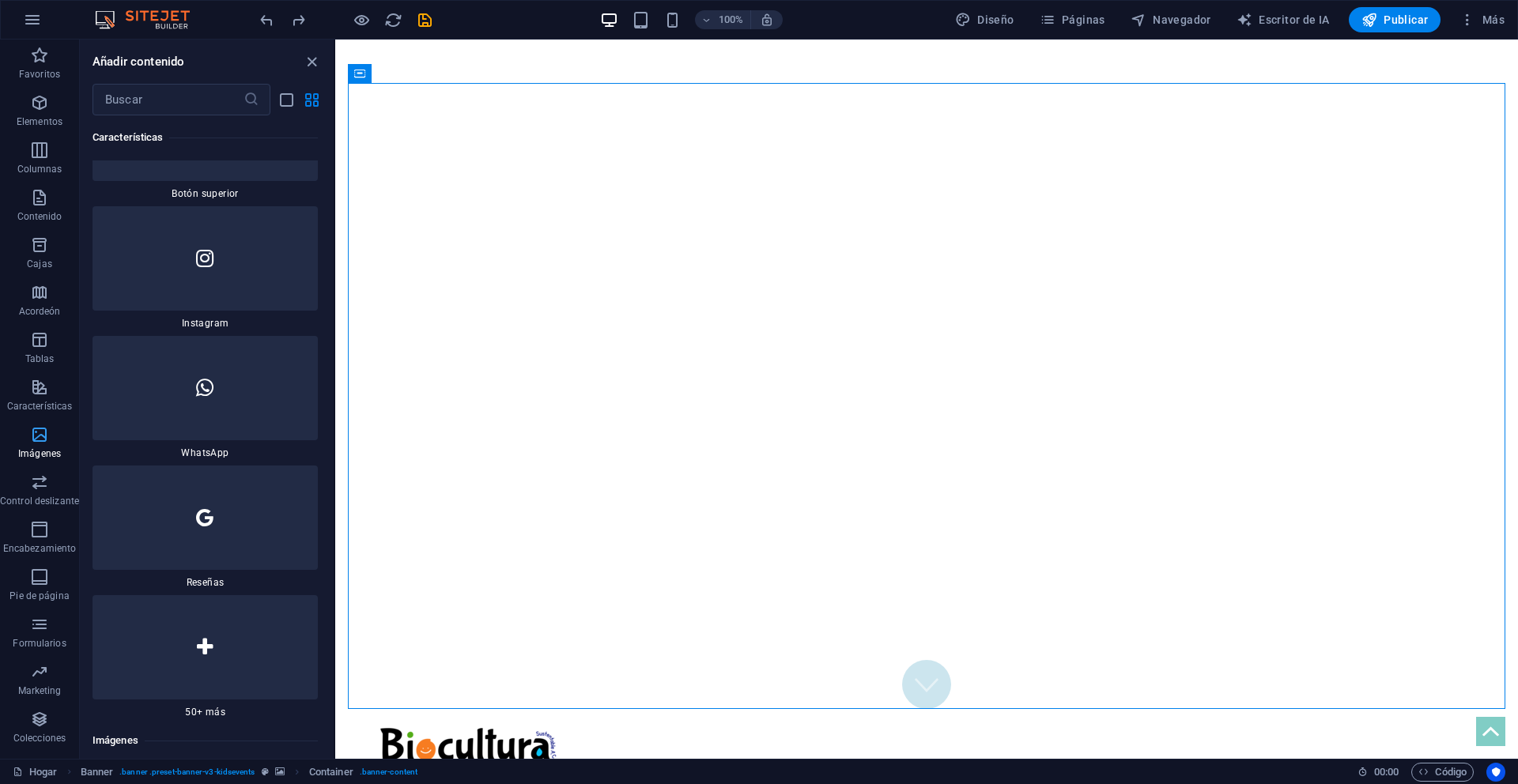 scroll, scrollTop: 15915, scrollLeft: 0, axis: vertical 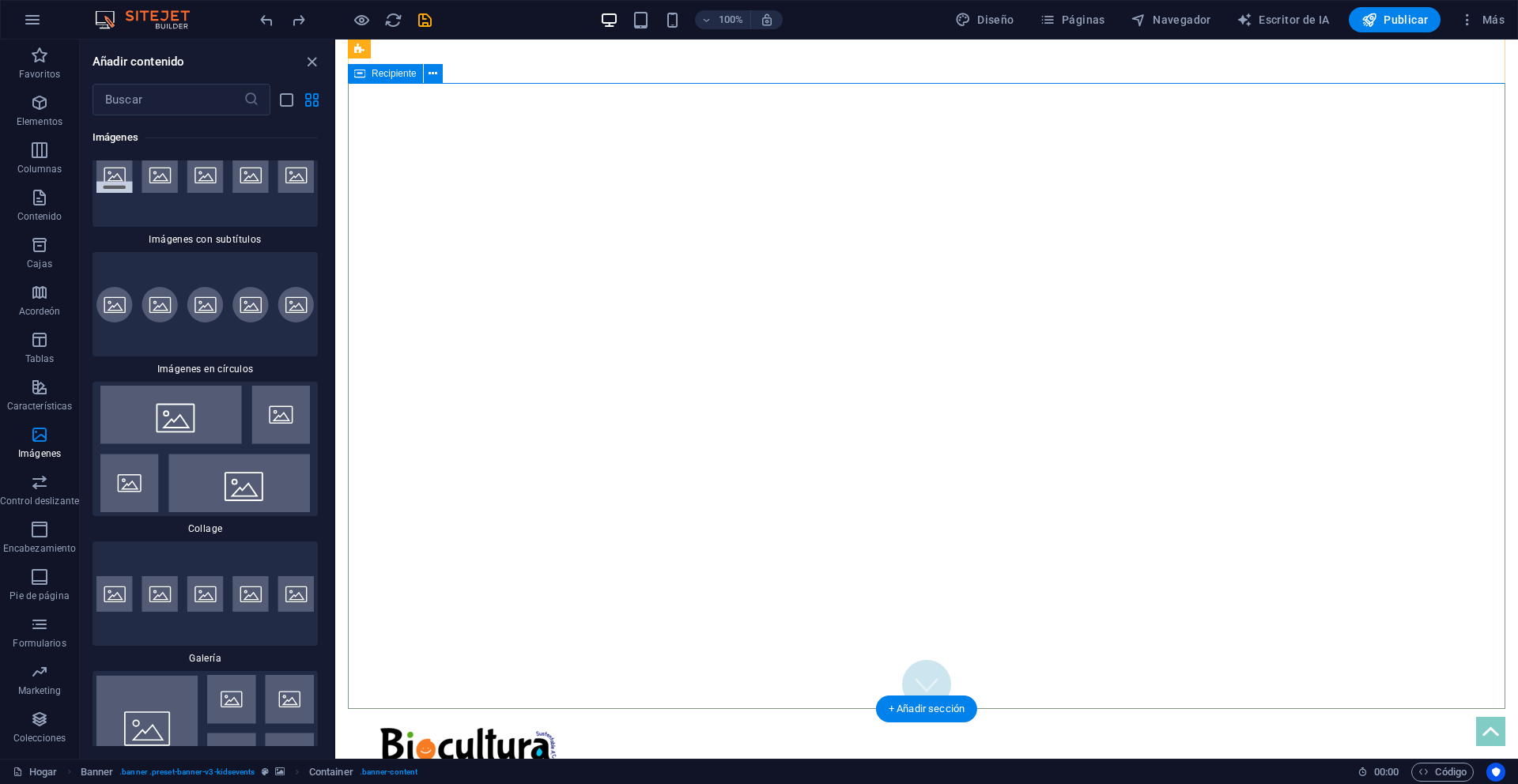 click at bounding box center (927, 909) 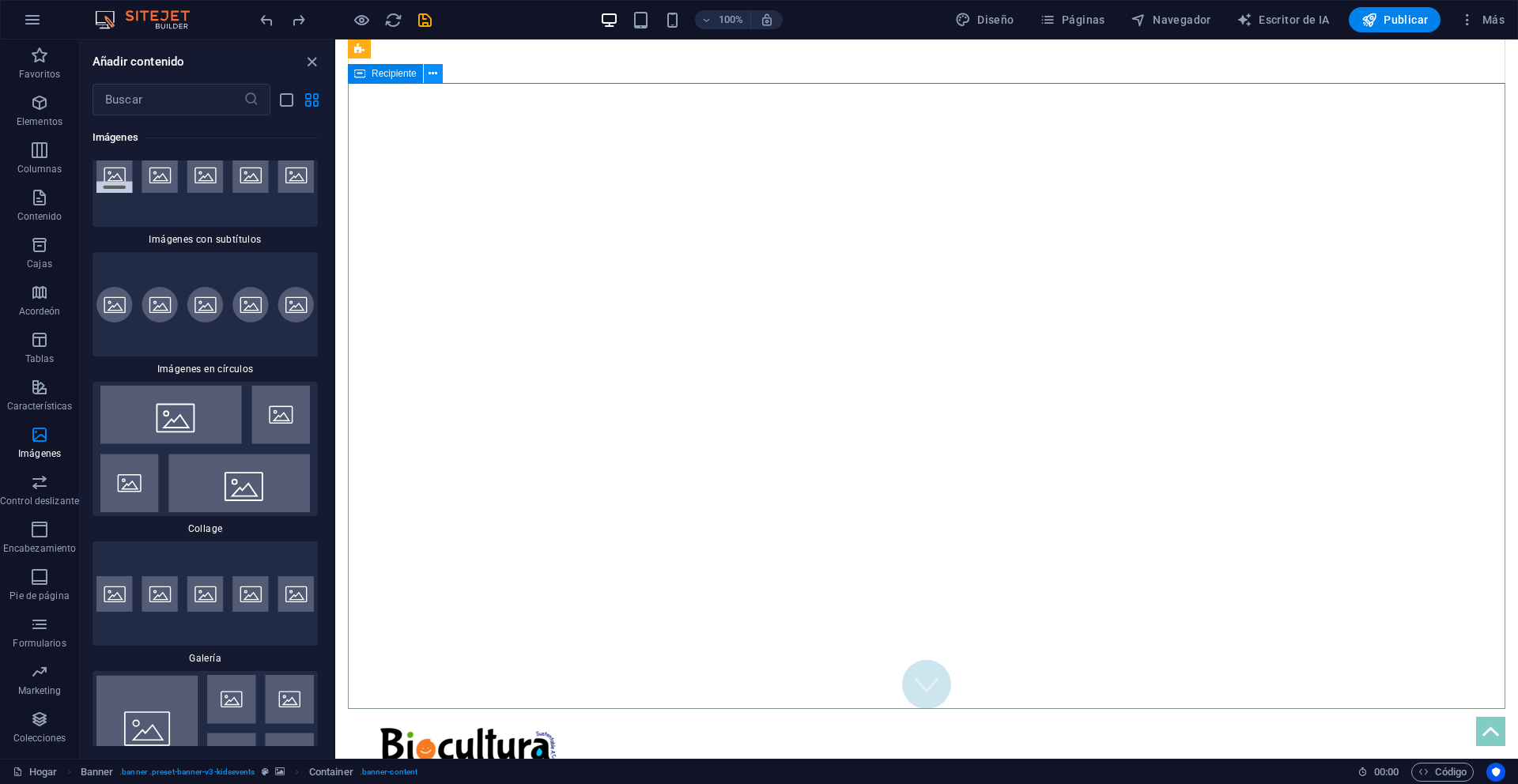 click at bounding box center (432, 74) 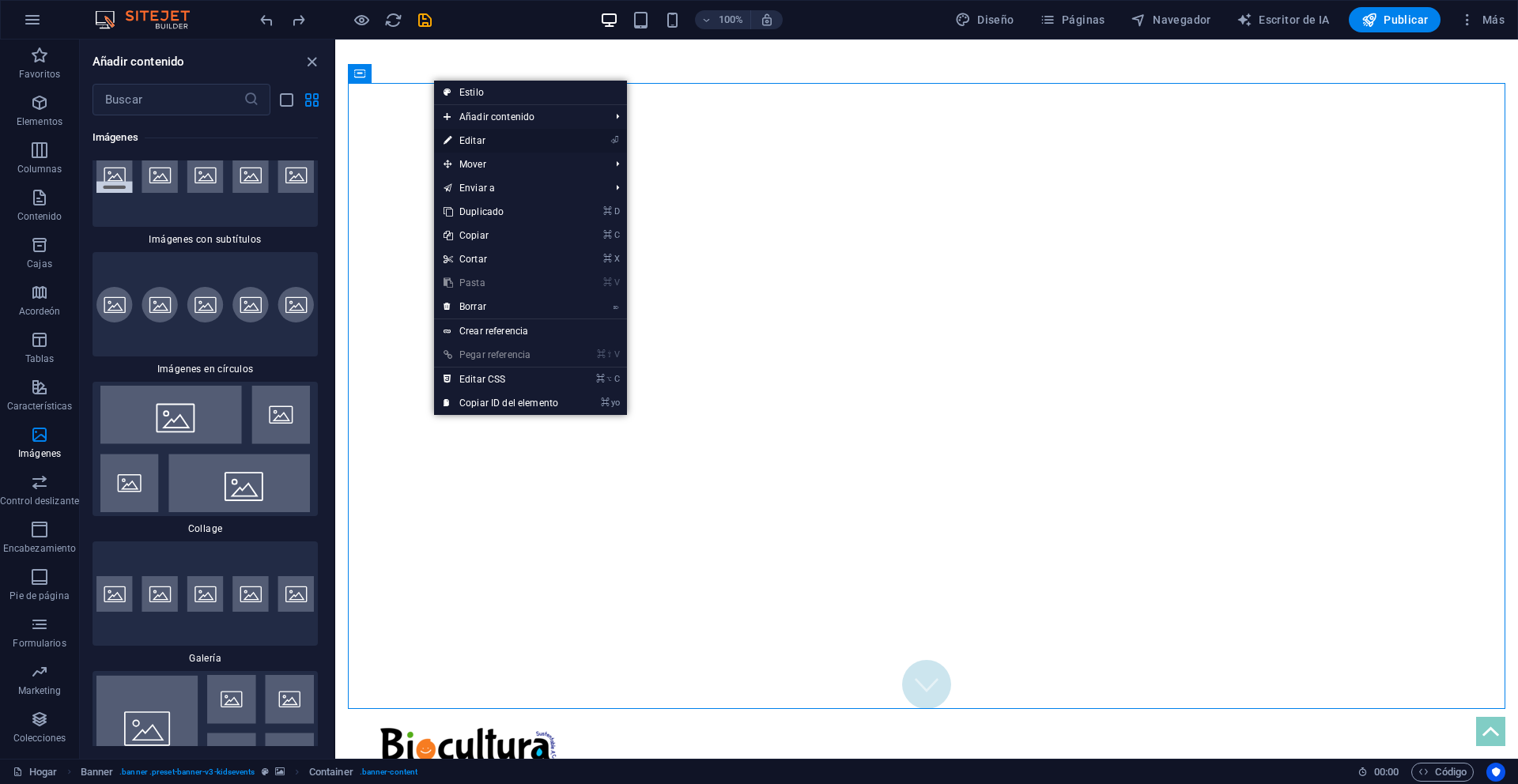 click on "⏎ Editar" at bounding box center (500, 141) 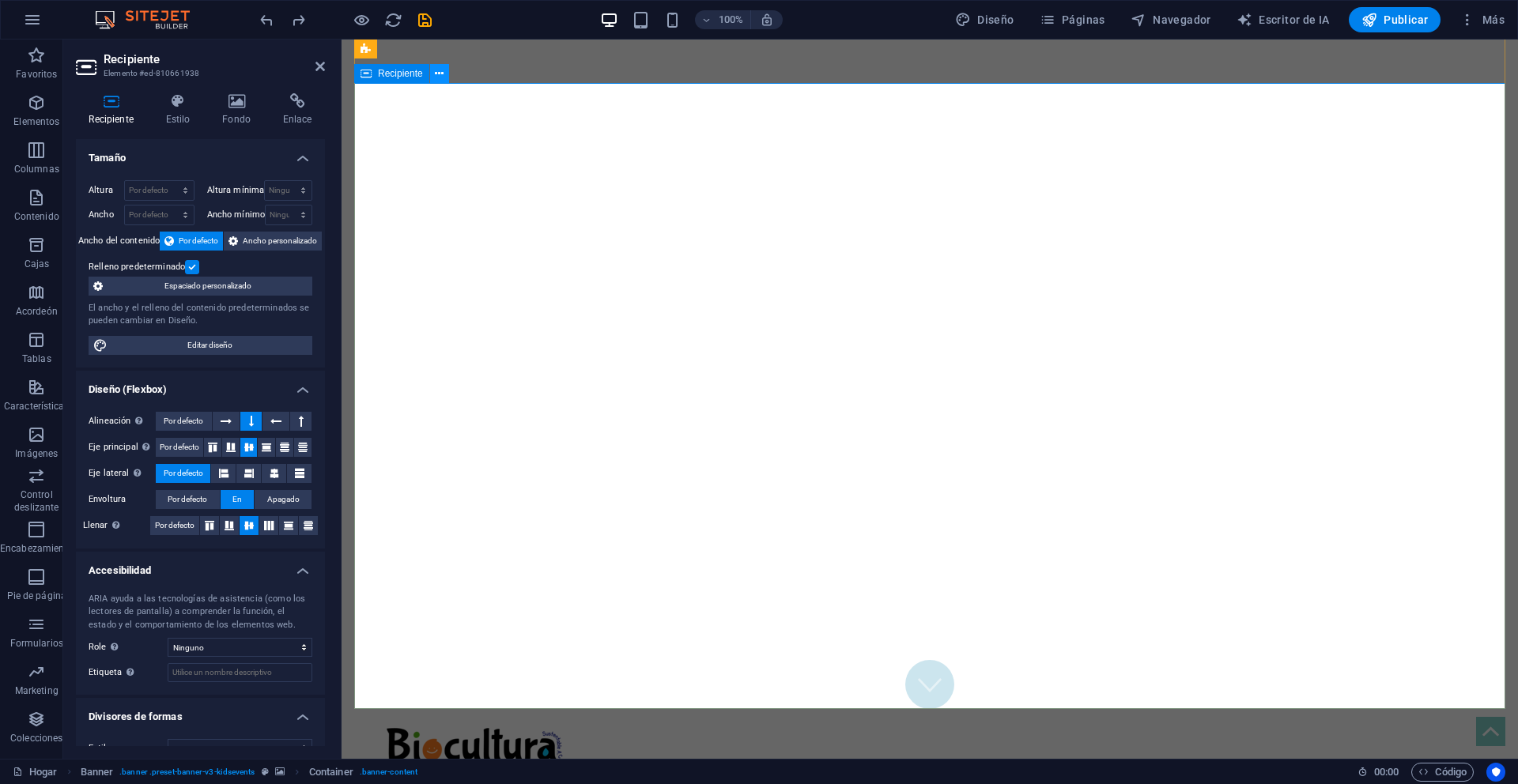 click at bounding box center [439, 74] 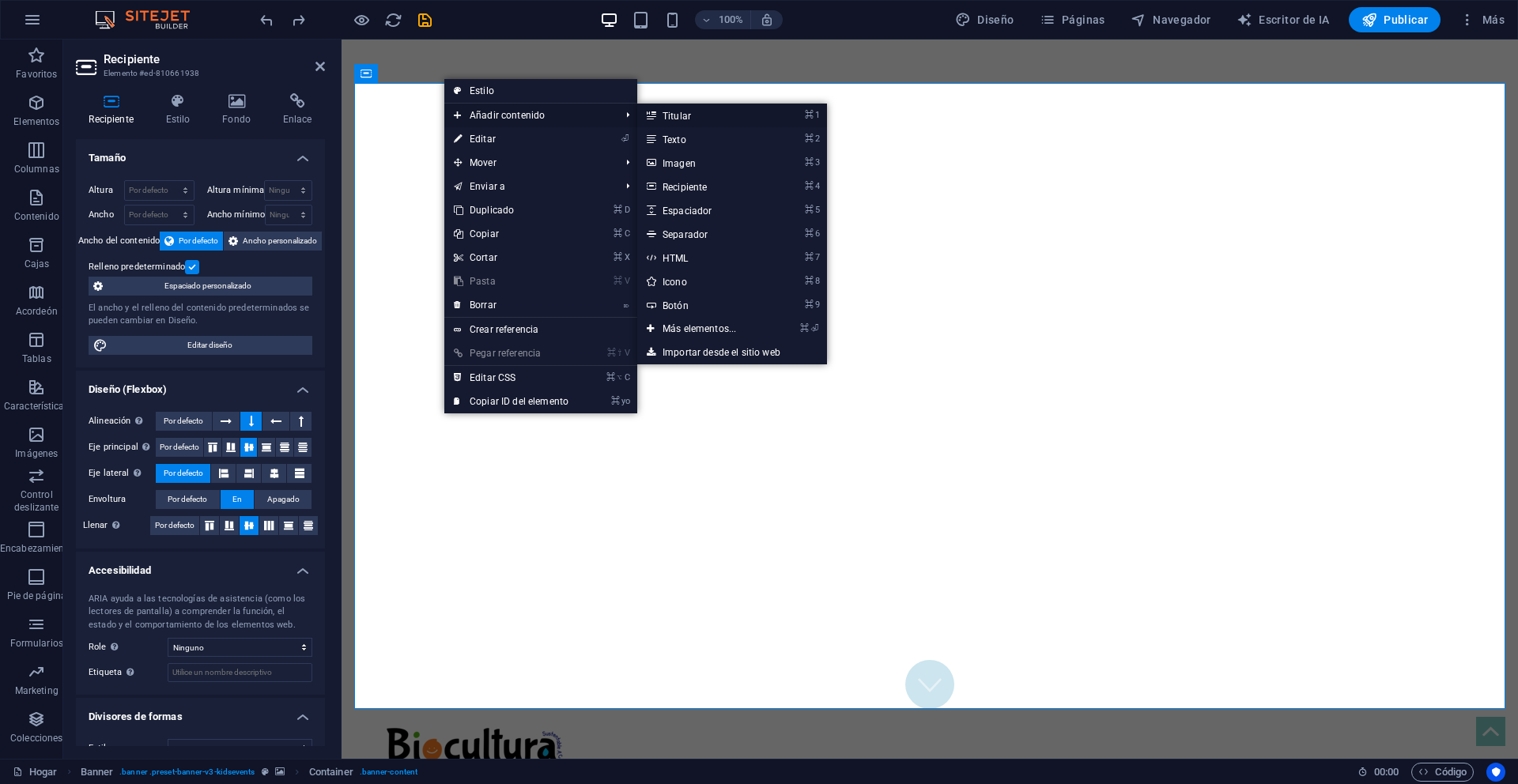 click on "⌘  1 Titular" at bounding box center (702, 115) 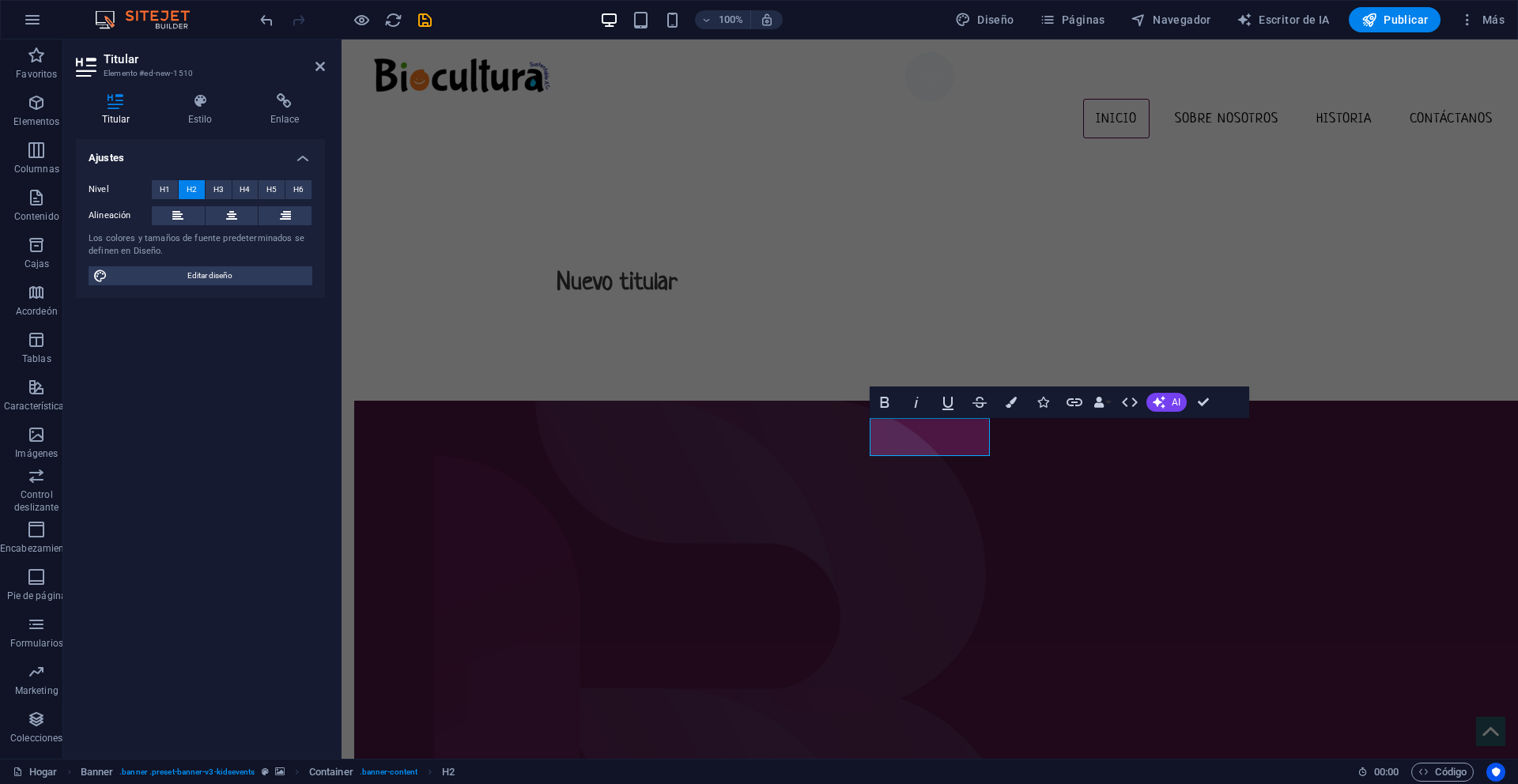 scroll, scrollTop: 0, scrollLeft: 0, axis: both 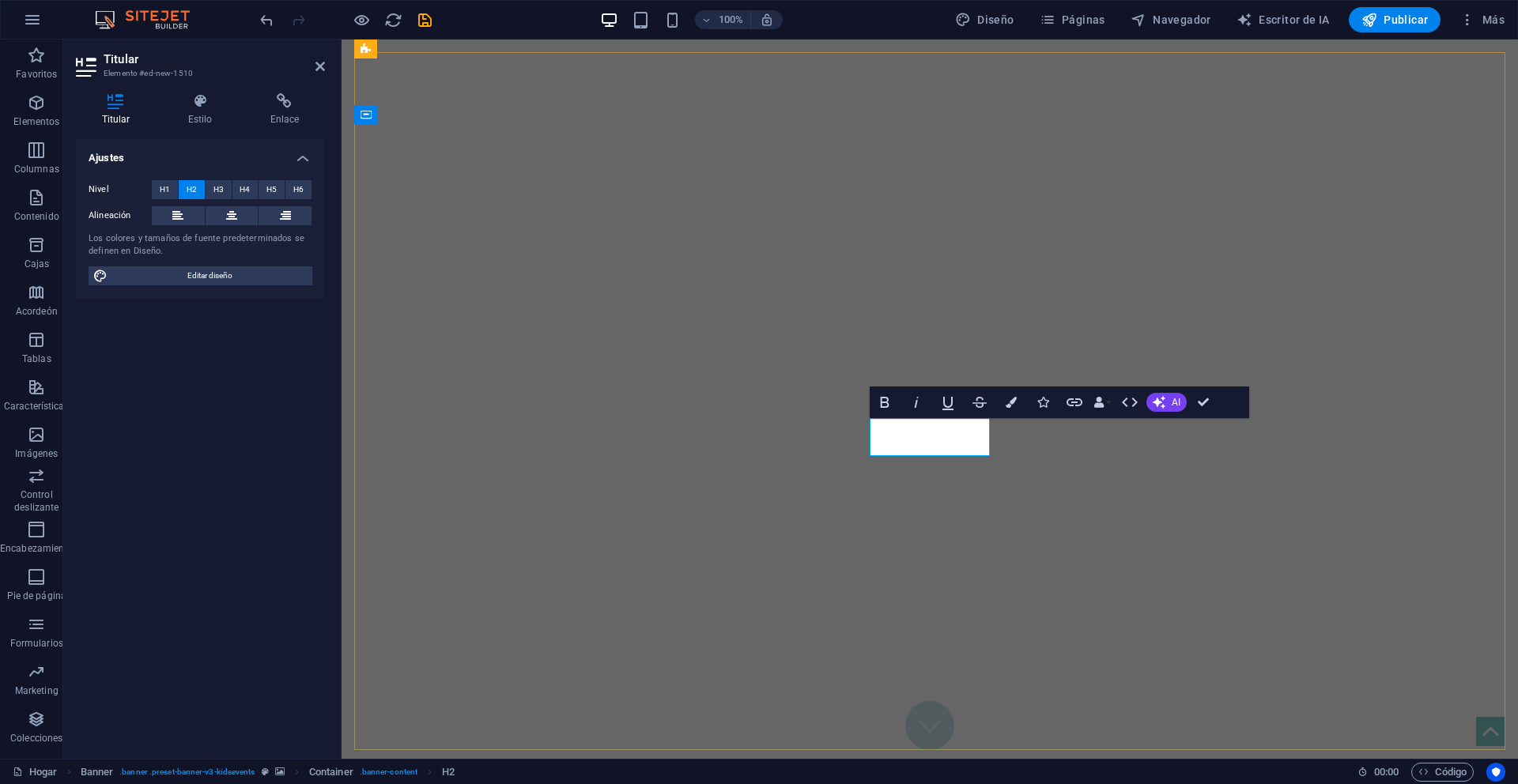drag, startPoint x: 946, startPoint y: 420, endPoint x: 954, endPoint y: 428, distance: 11.313708 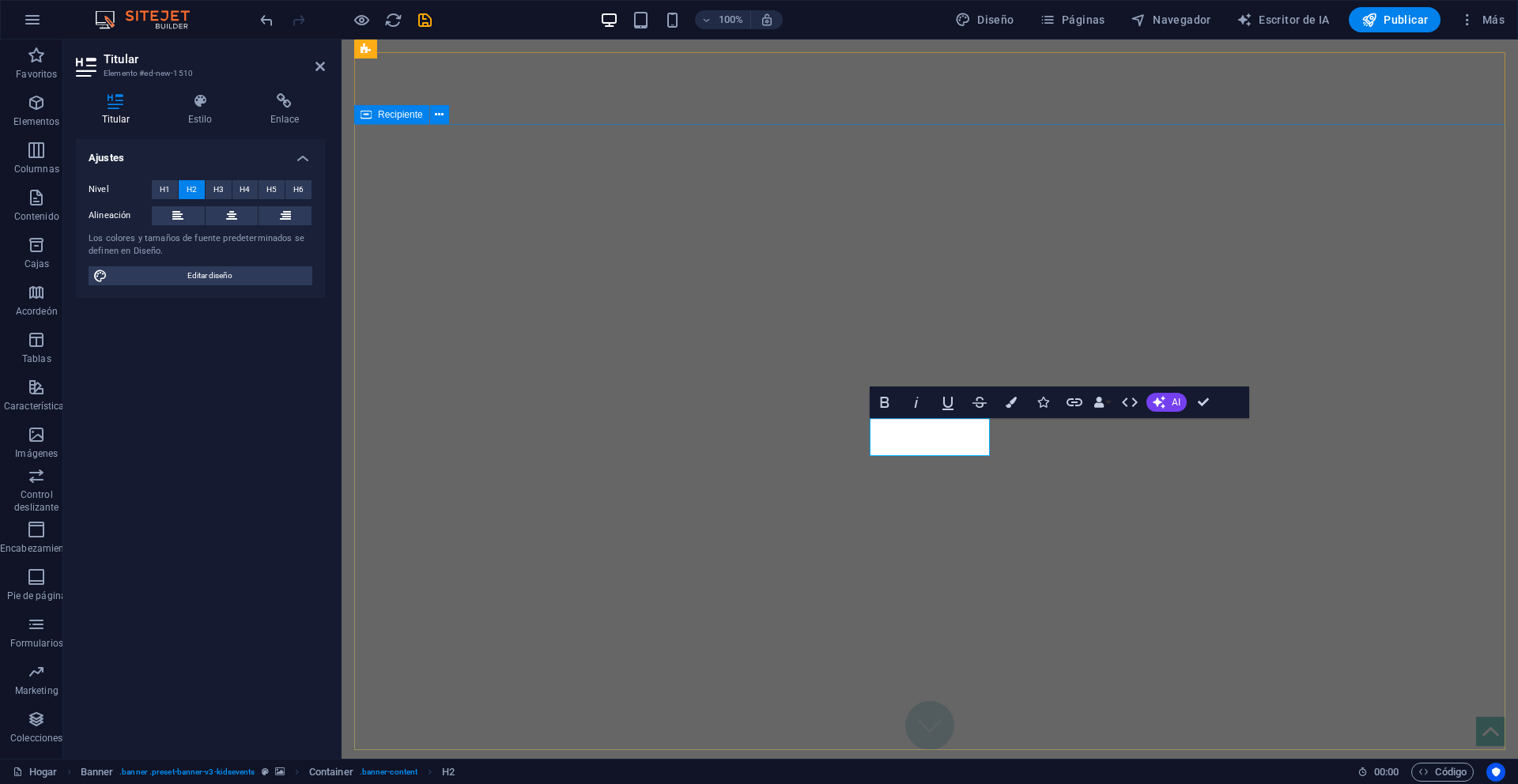 drag, startPoint x: 989, startPoint y: 435, endPoint x: 852, endPoint y: 425, distance: 137.36448 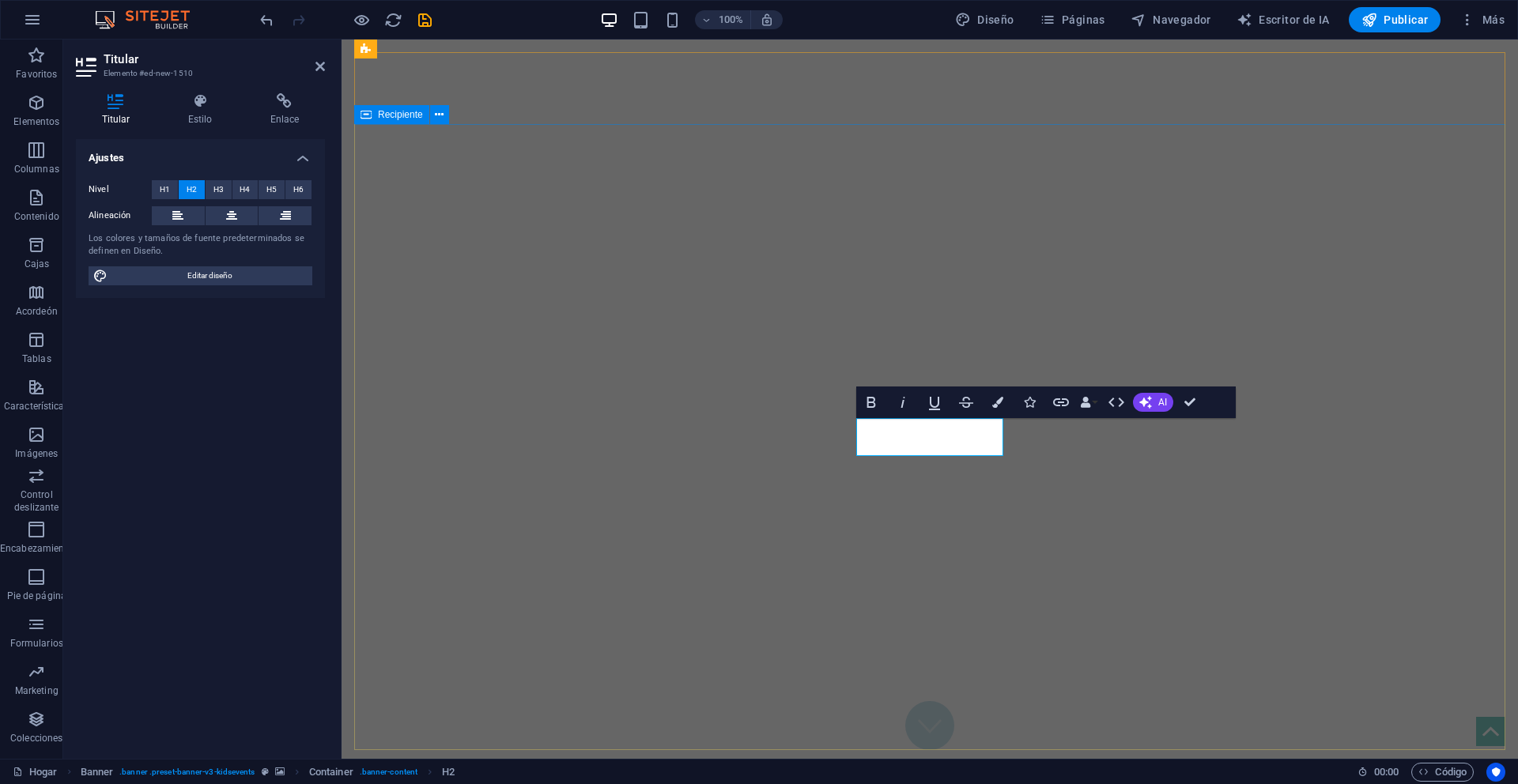 drag, startPoint x: 1000, startPoint y: 434, endPoint x: 840, endPoint y: 430, distance: 160.04999 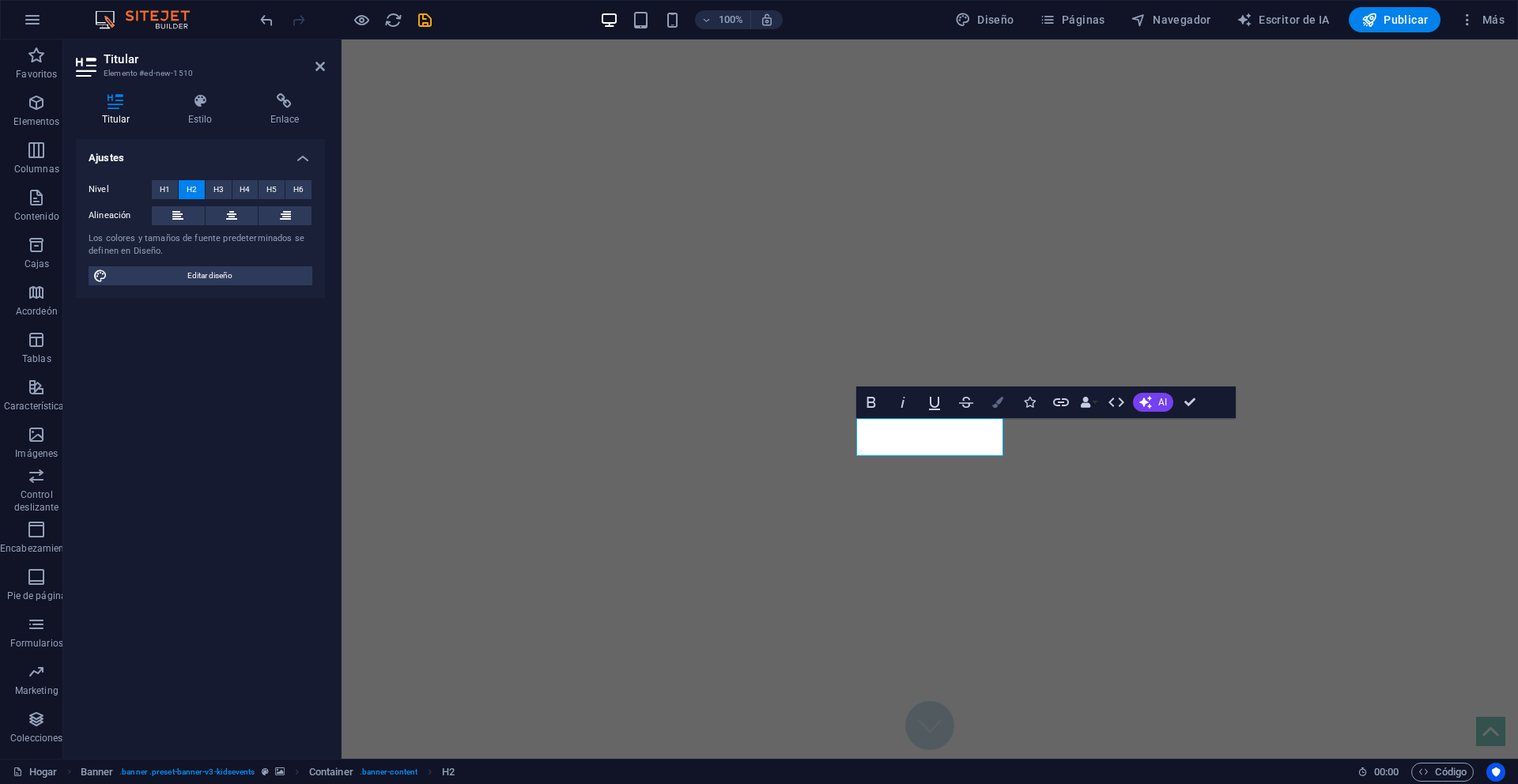 click at bounding box center (998, 402) 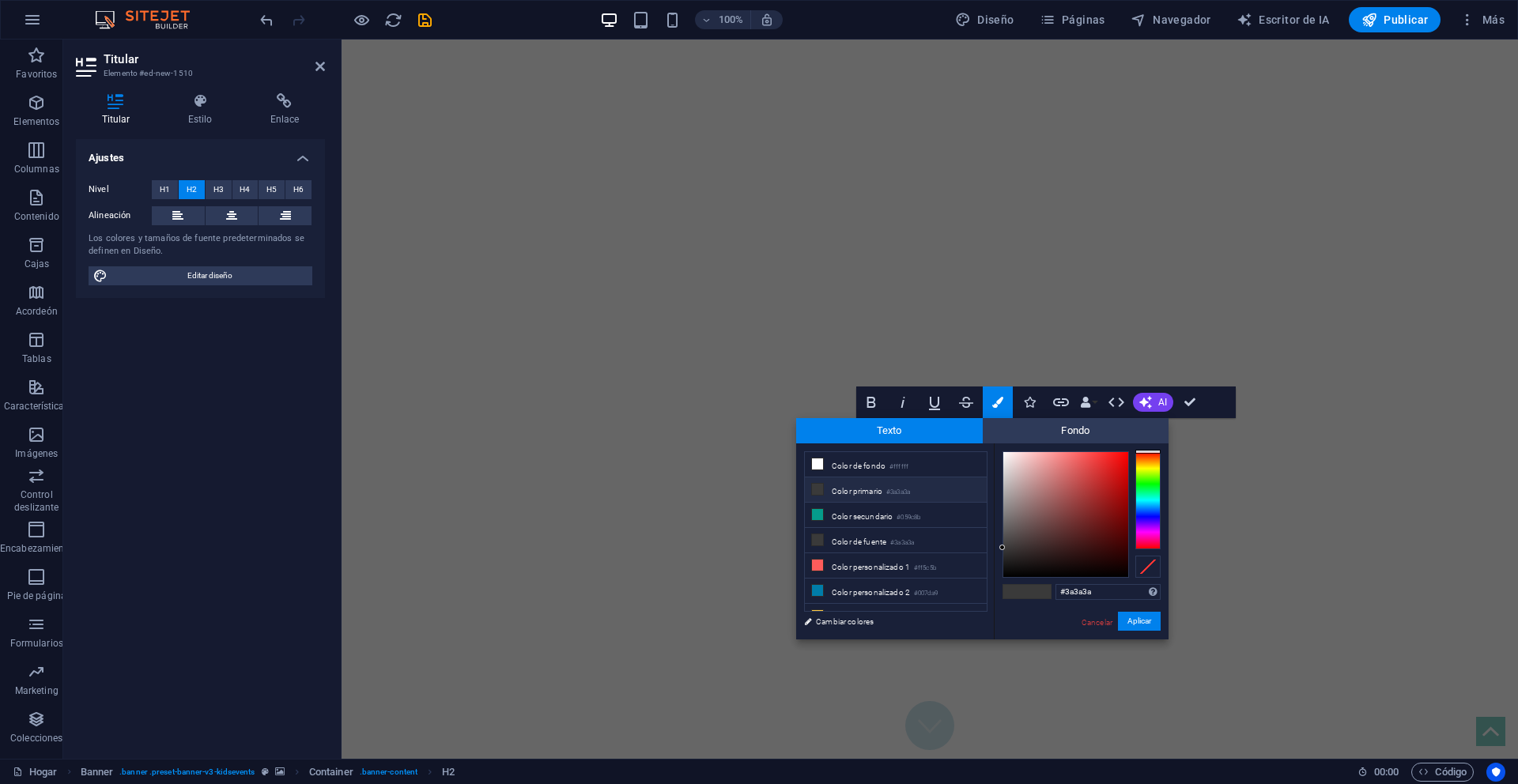 click on "Color de fondo
#ffffff
Color primario
#3a3a3a
Color secundario
#059c8b
Color de fuente" at bounding box center (896, 532) 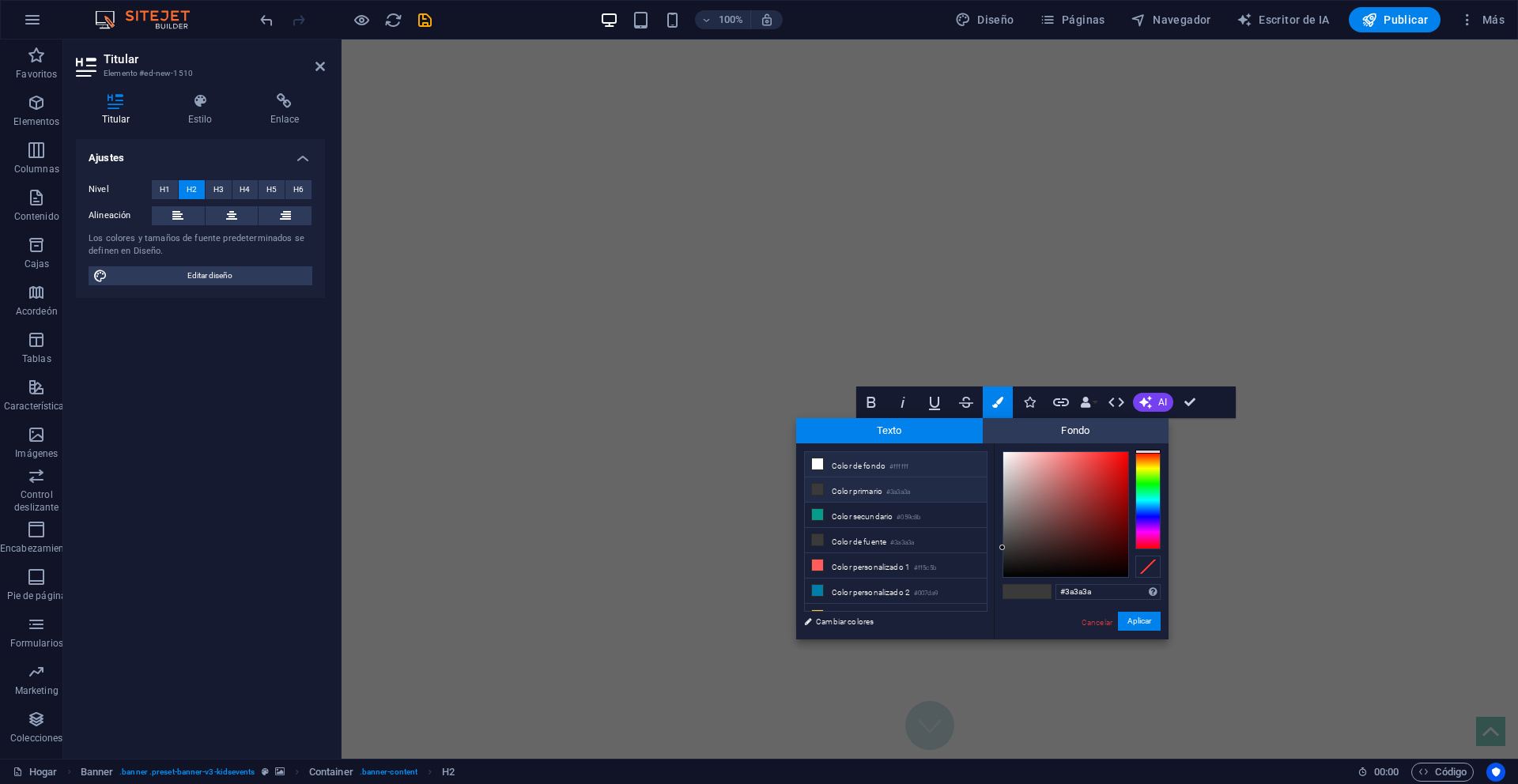 click on "Color de fondo
#ffffff" at bounding box center (896, 465) 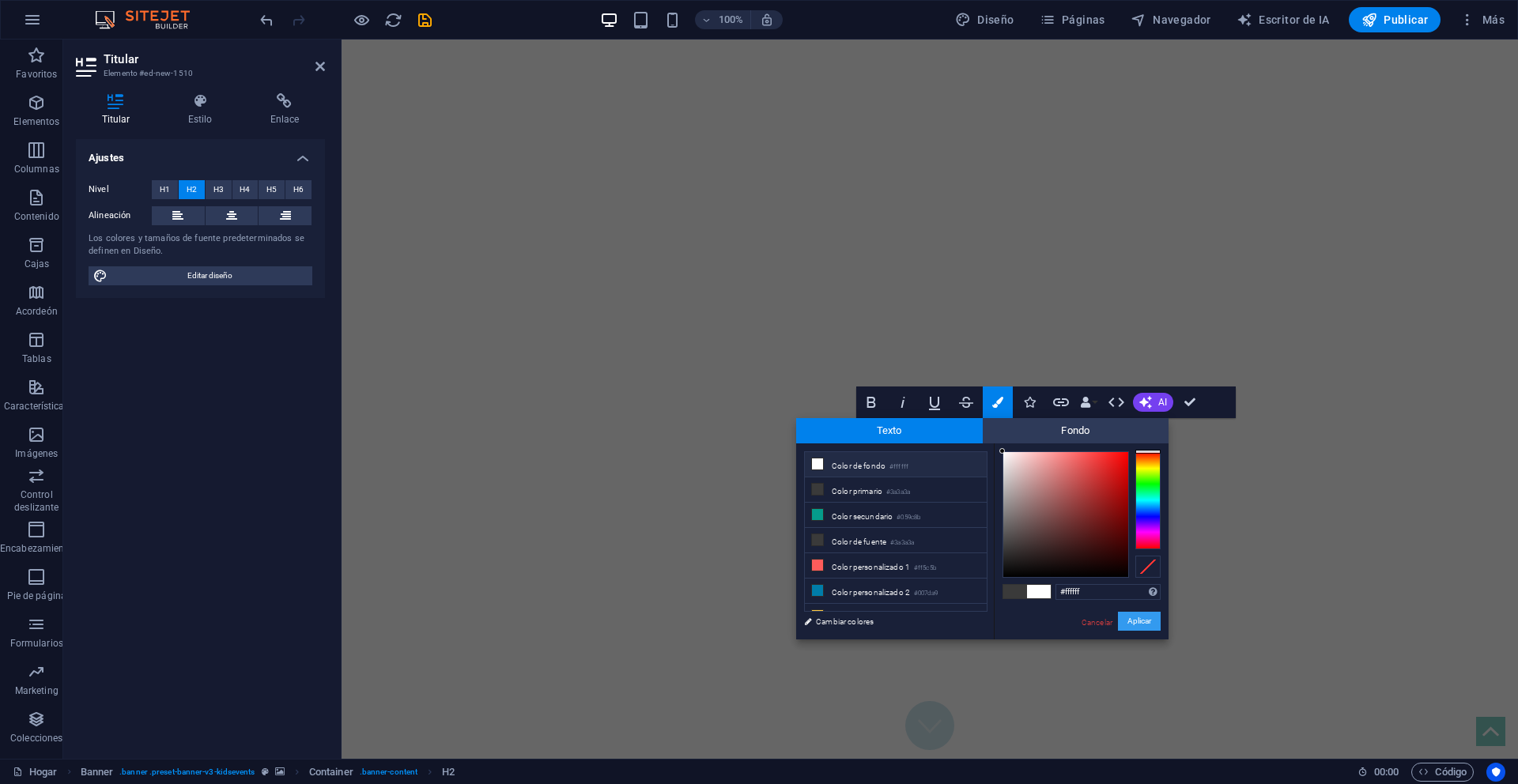 click on "Aplicar" at bounding box center (1139, 620) 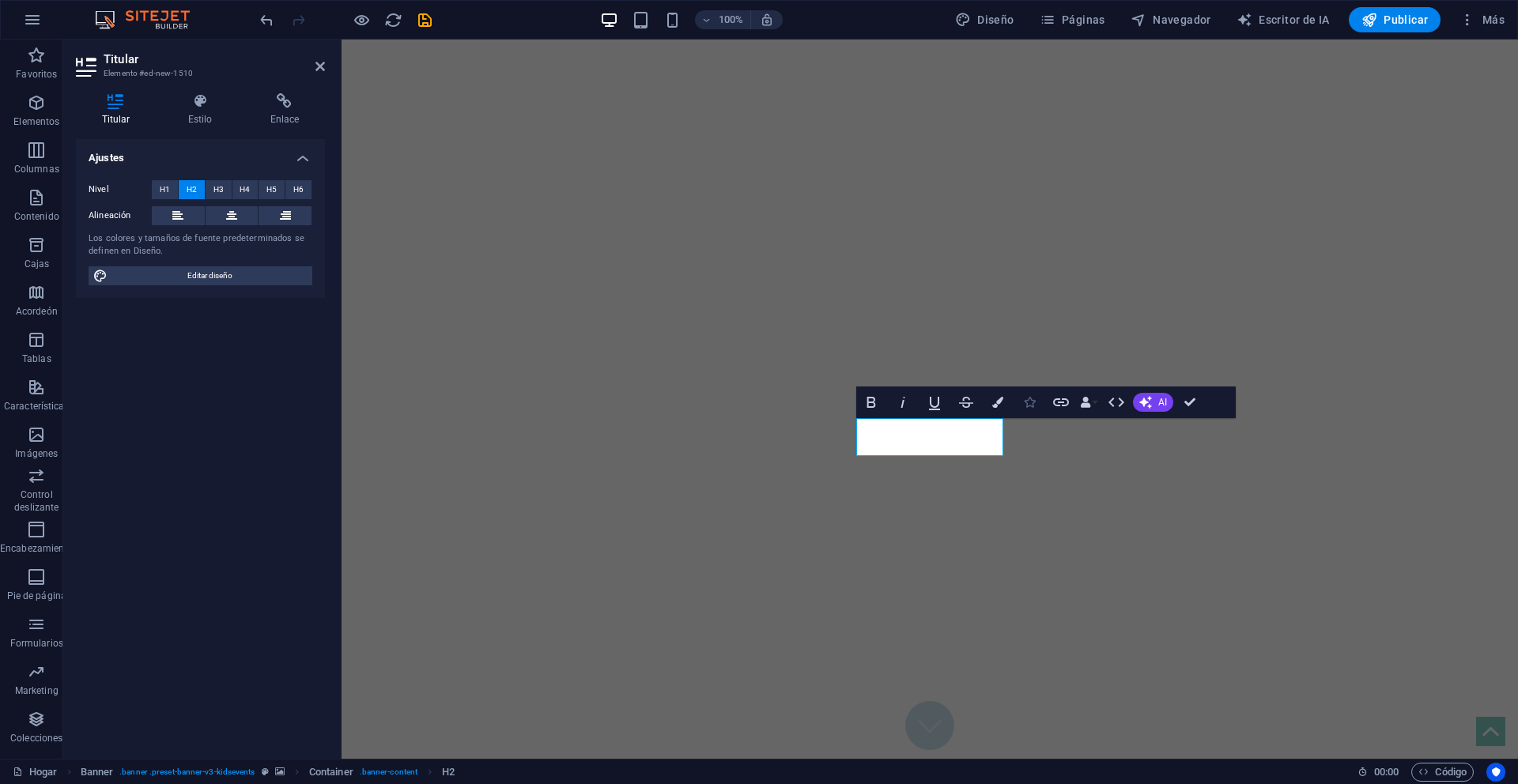 click at bounding box center [1029, 402] 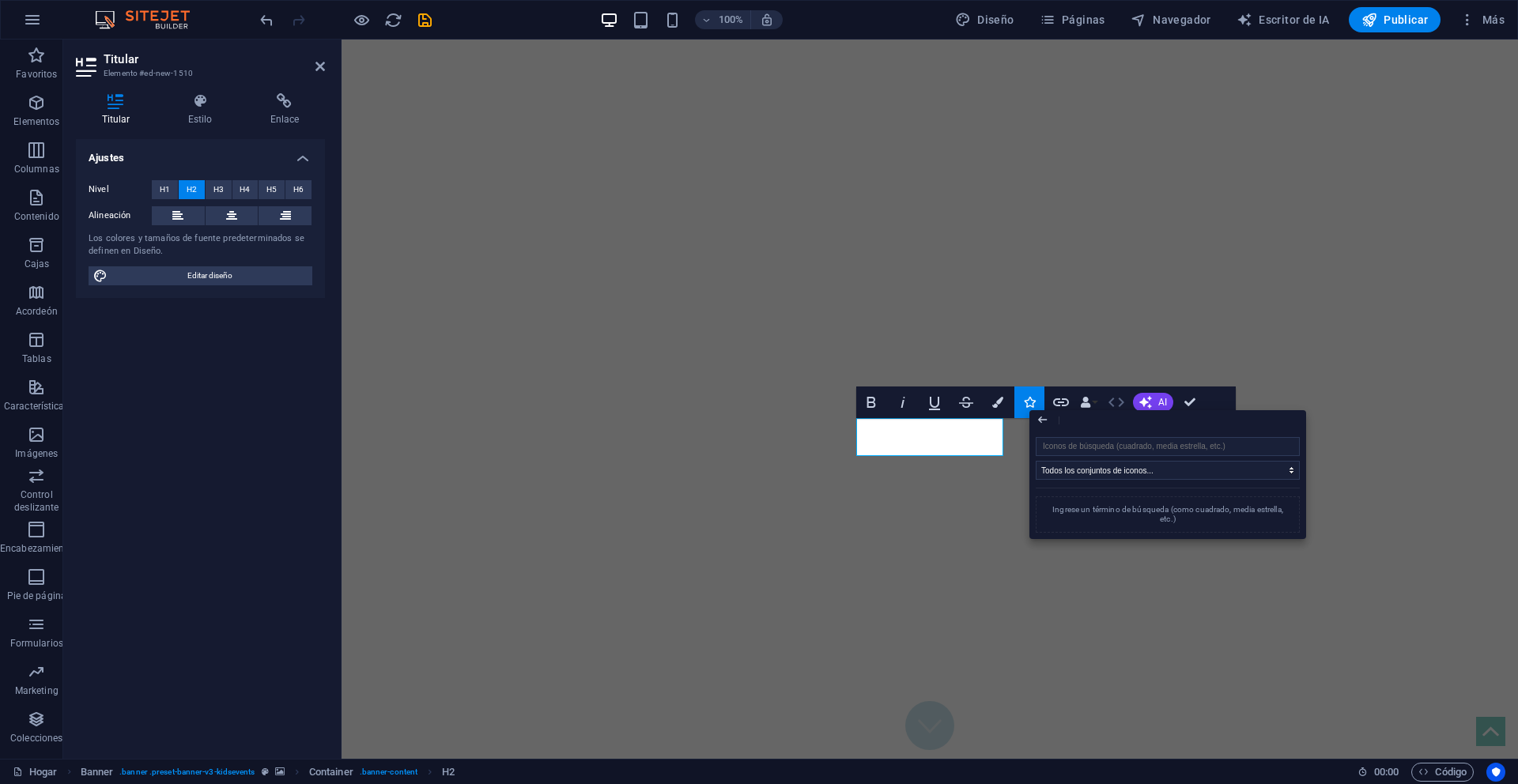 click 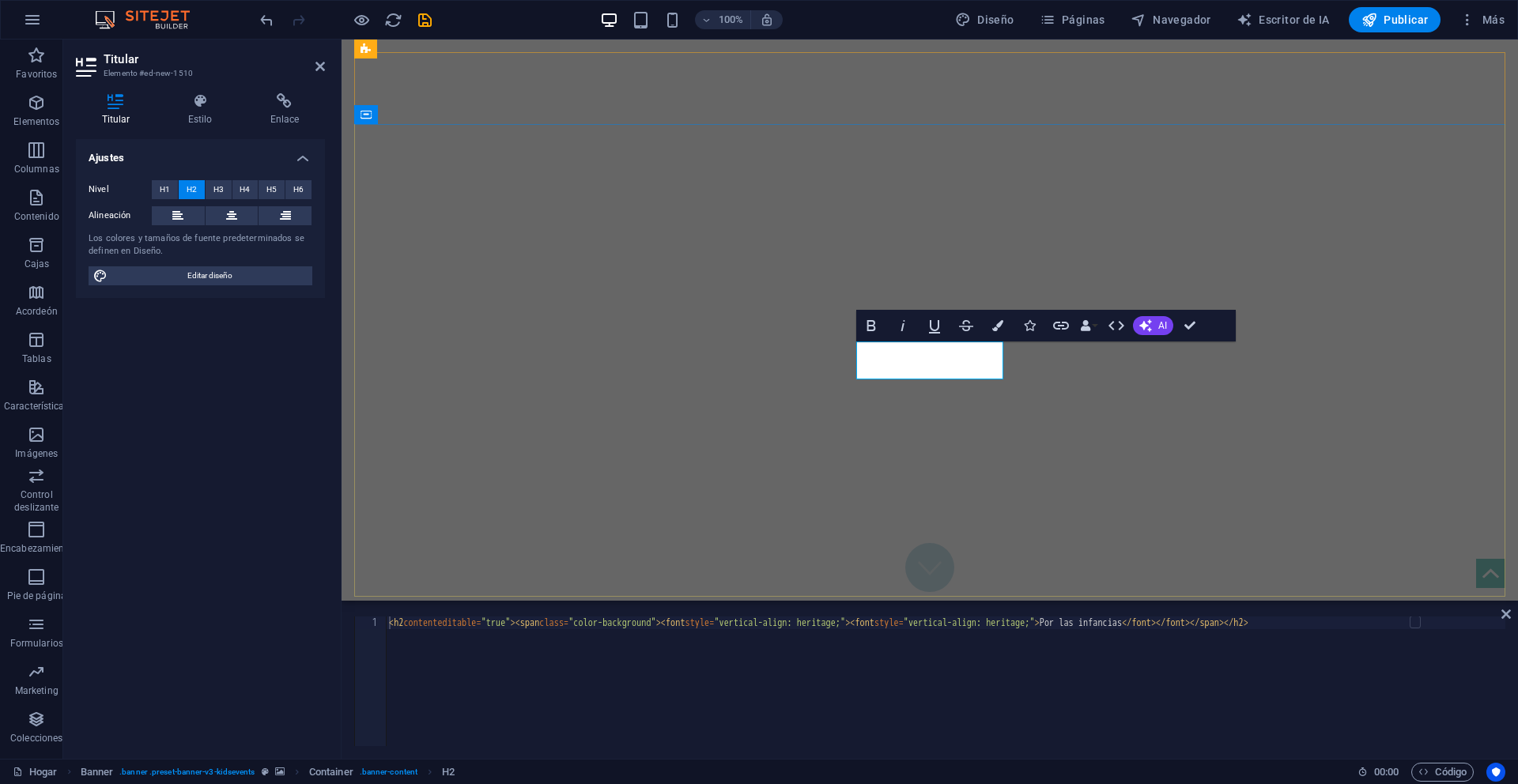 click on "Por las infancias" at bounding box center [630, 969] 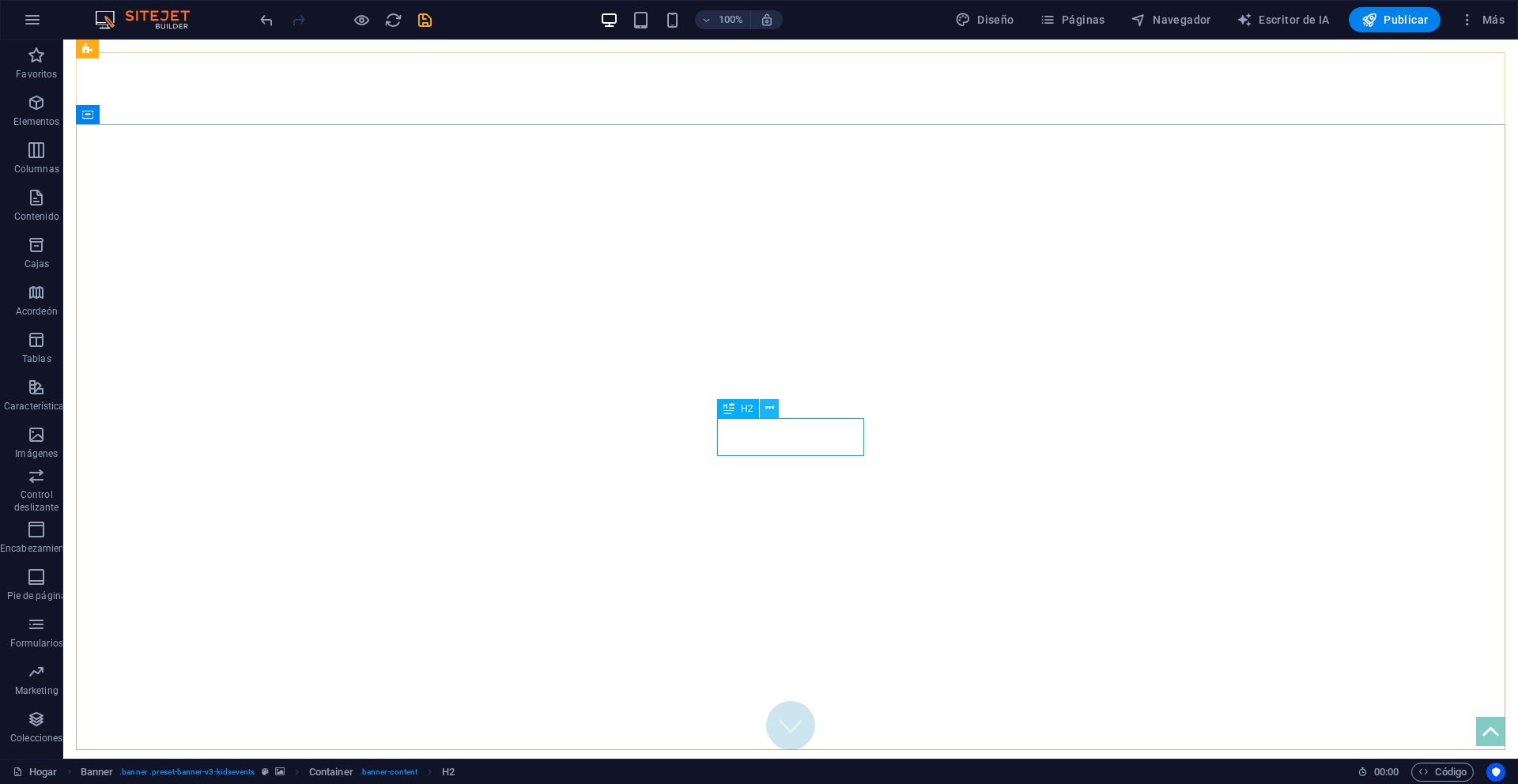 click at bounding box center [769, 408] 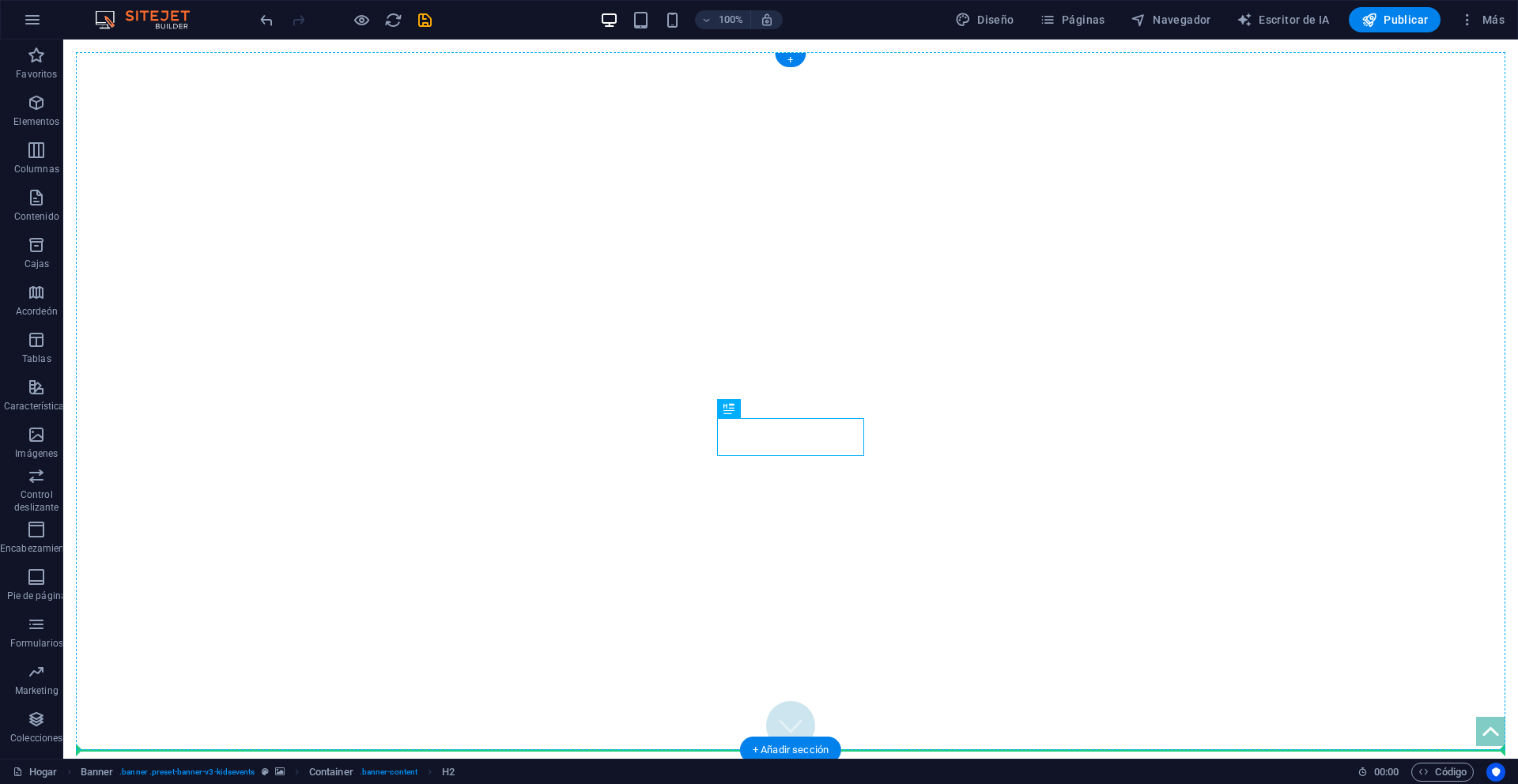 drag, startPoint x: 861, startPoint y: 436, endPoint x: 938, endPoint y: 438, distance: 77.02597 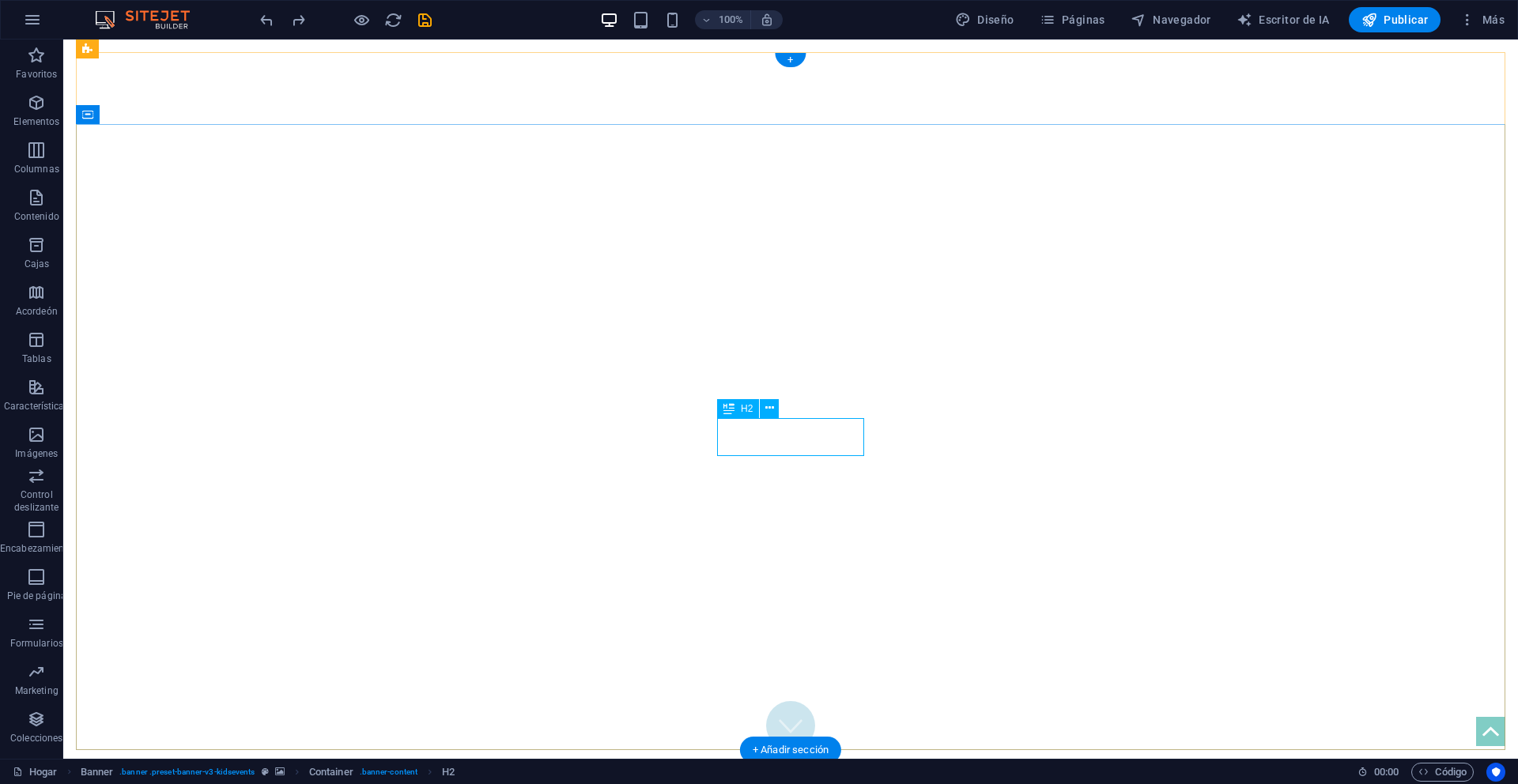 click on "Por las infancias" at bounding box center [791, 969] 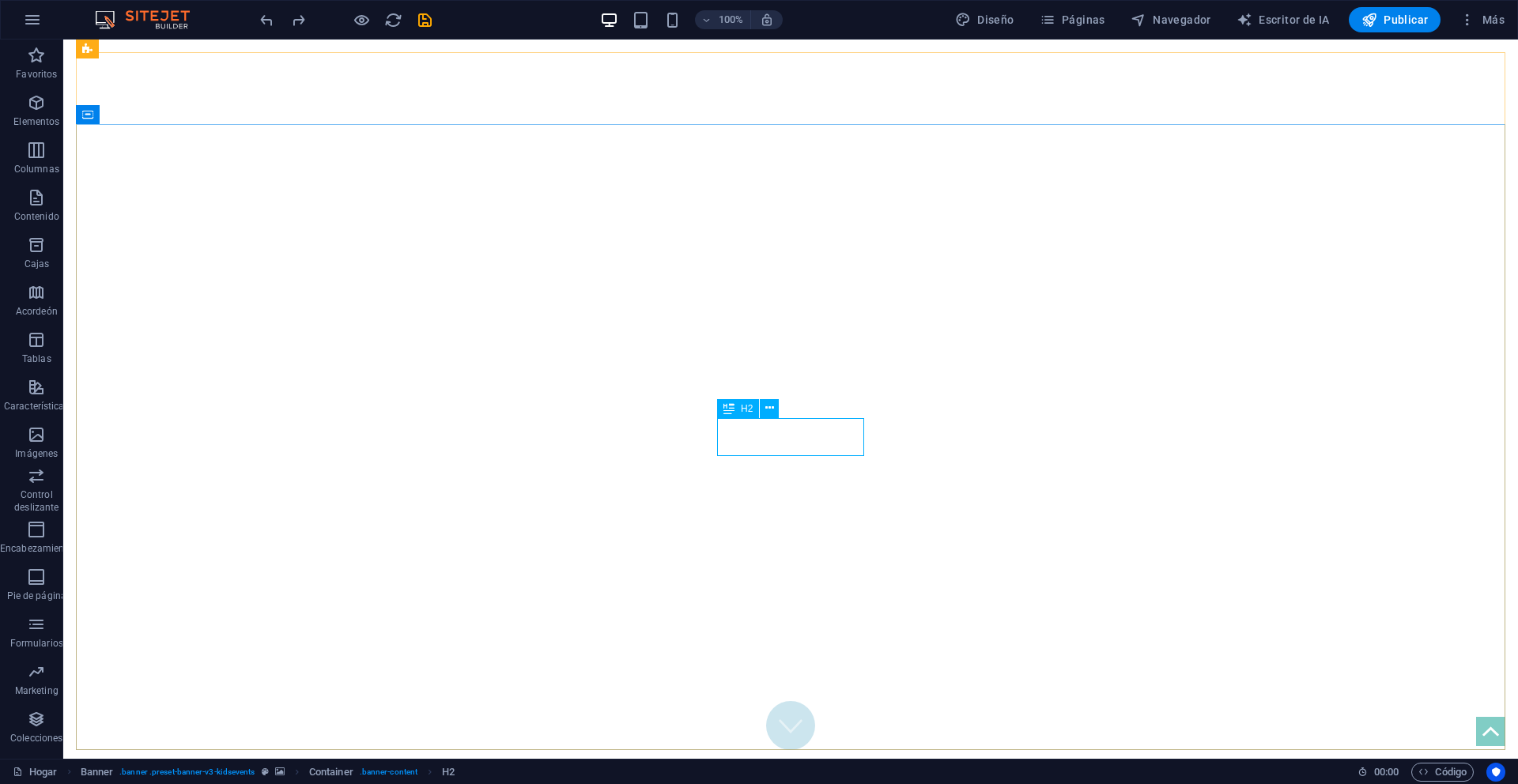 click at bounding box center (729, 409) 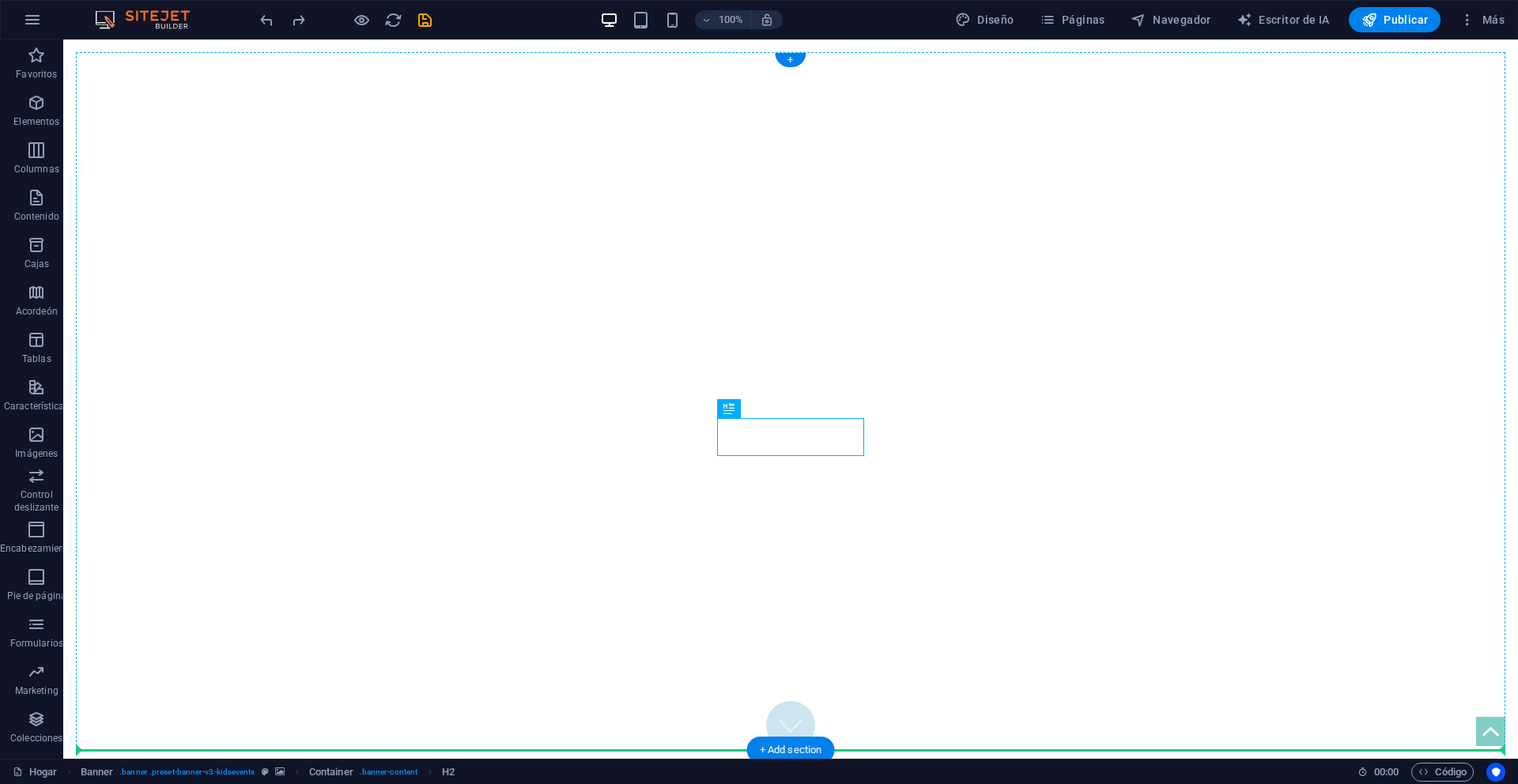drag, startPoint x: 804, startPoint y: 448, endPoint x: 596, endPoint y: 405, distance: 212.3982 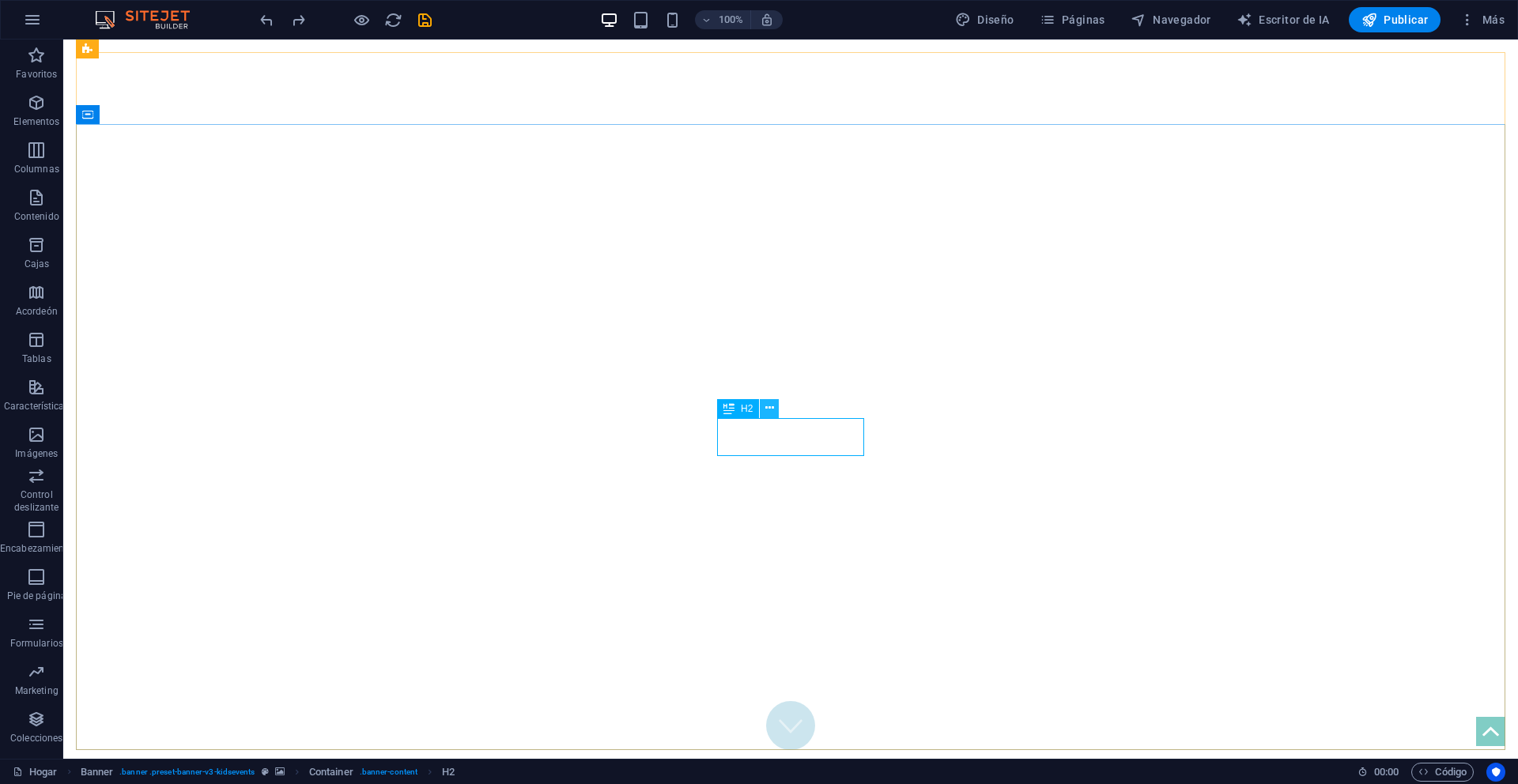 click at bounding box center [769, 409] 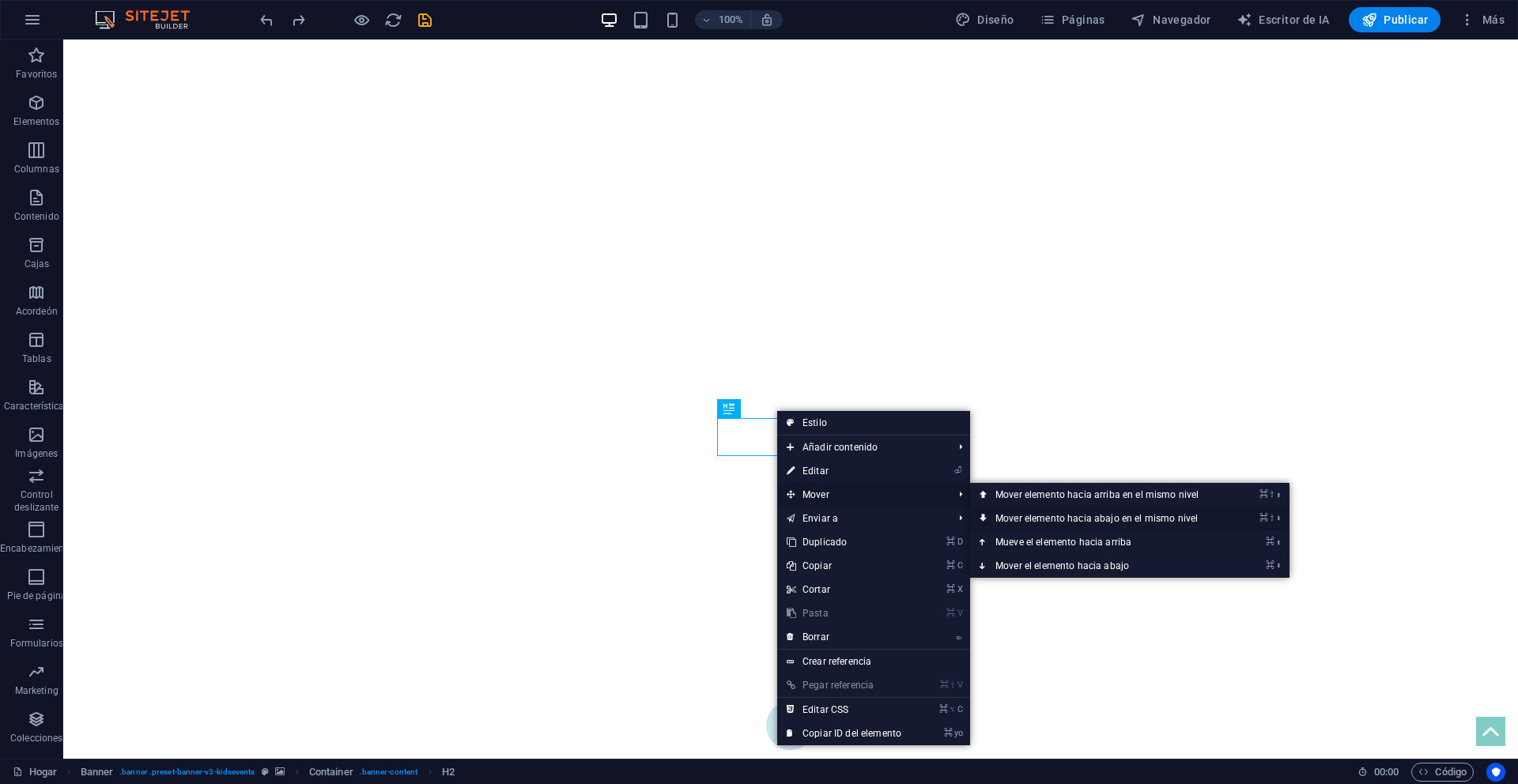 click on "Mover elemento hacia abajo en el mismo nivel" at bounding box center (1097, 518) 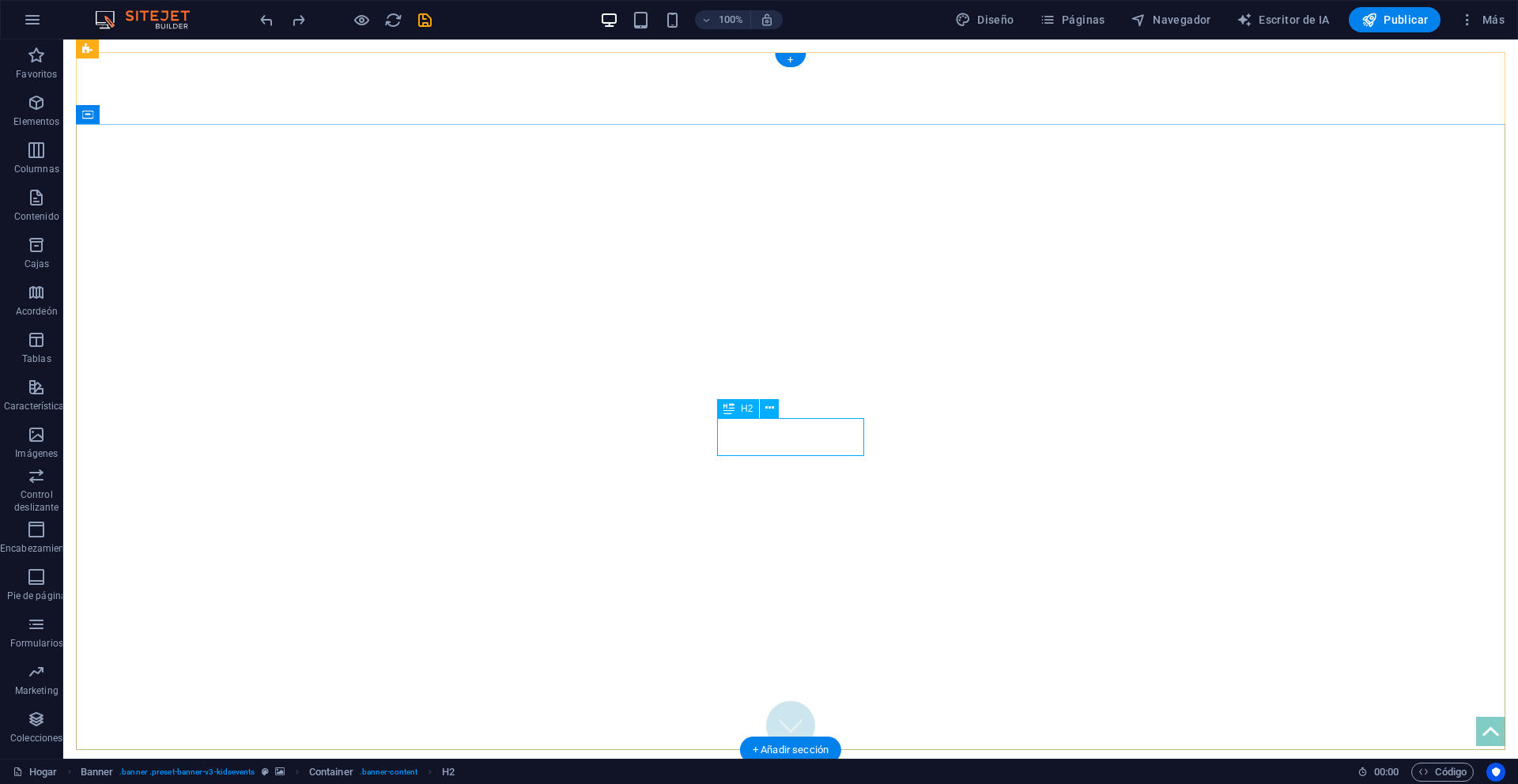 click on "Por las infancias" at bounding box center (791, 969) 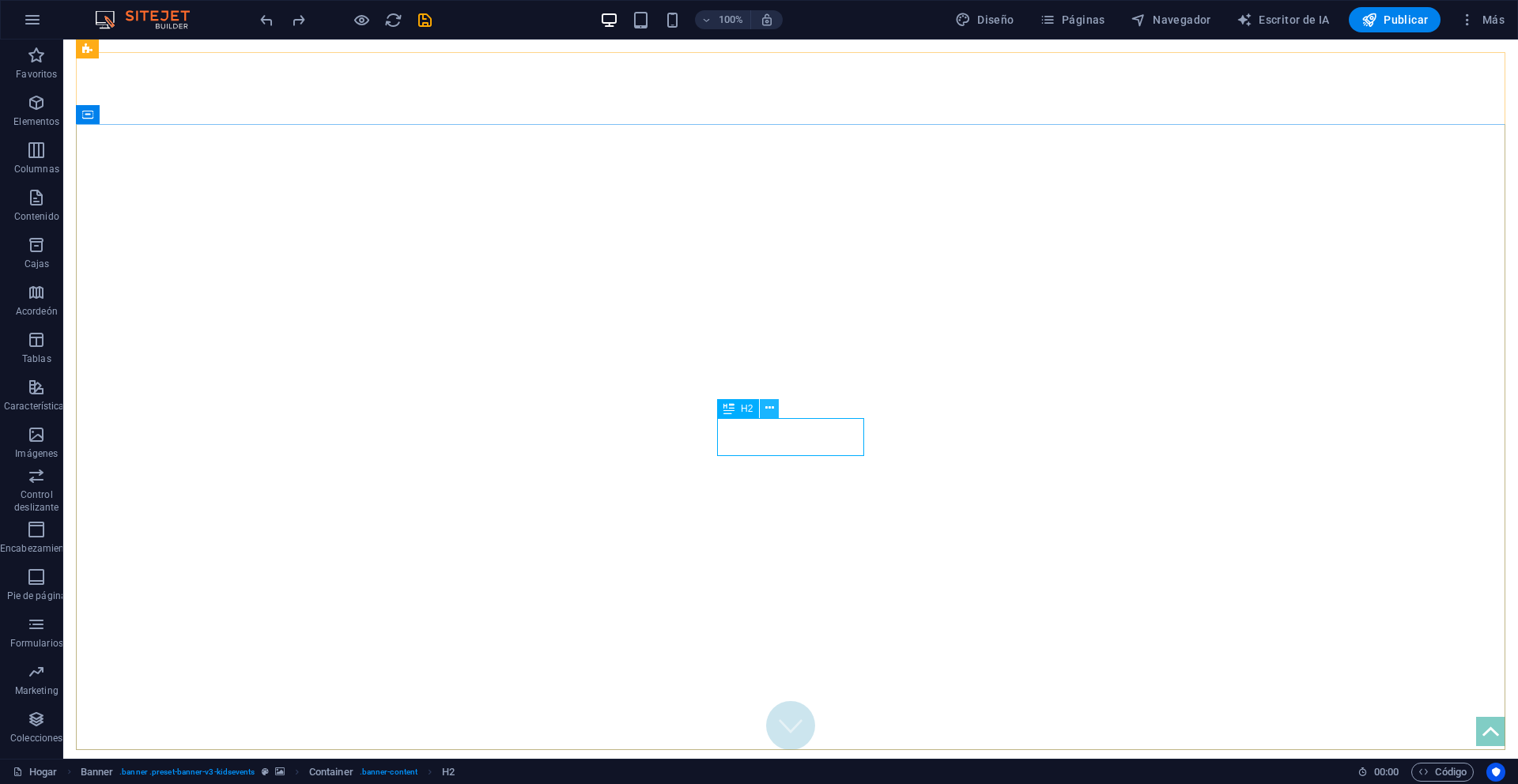 click at bounding box center [769, 408] 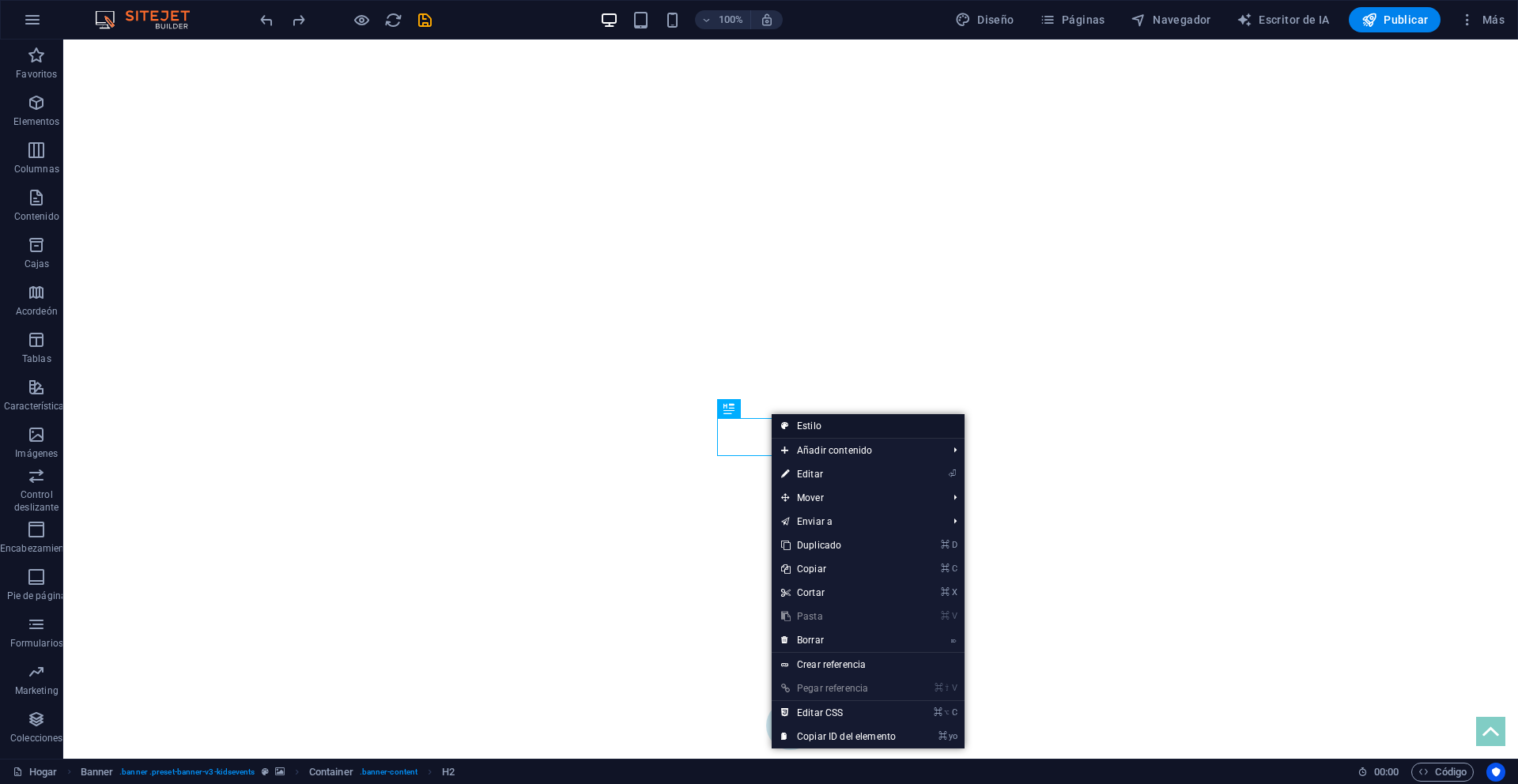 click on "Estilo" at bounding box center [868, 426] 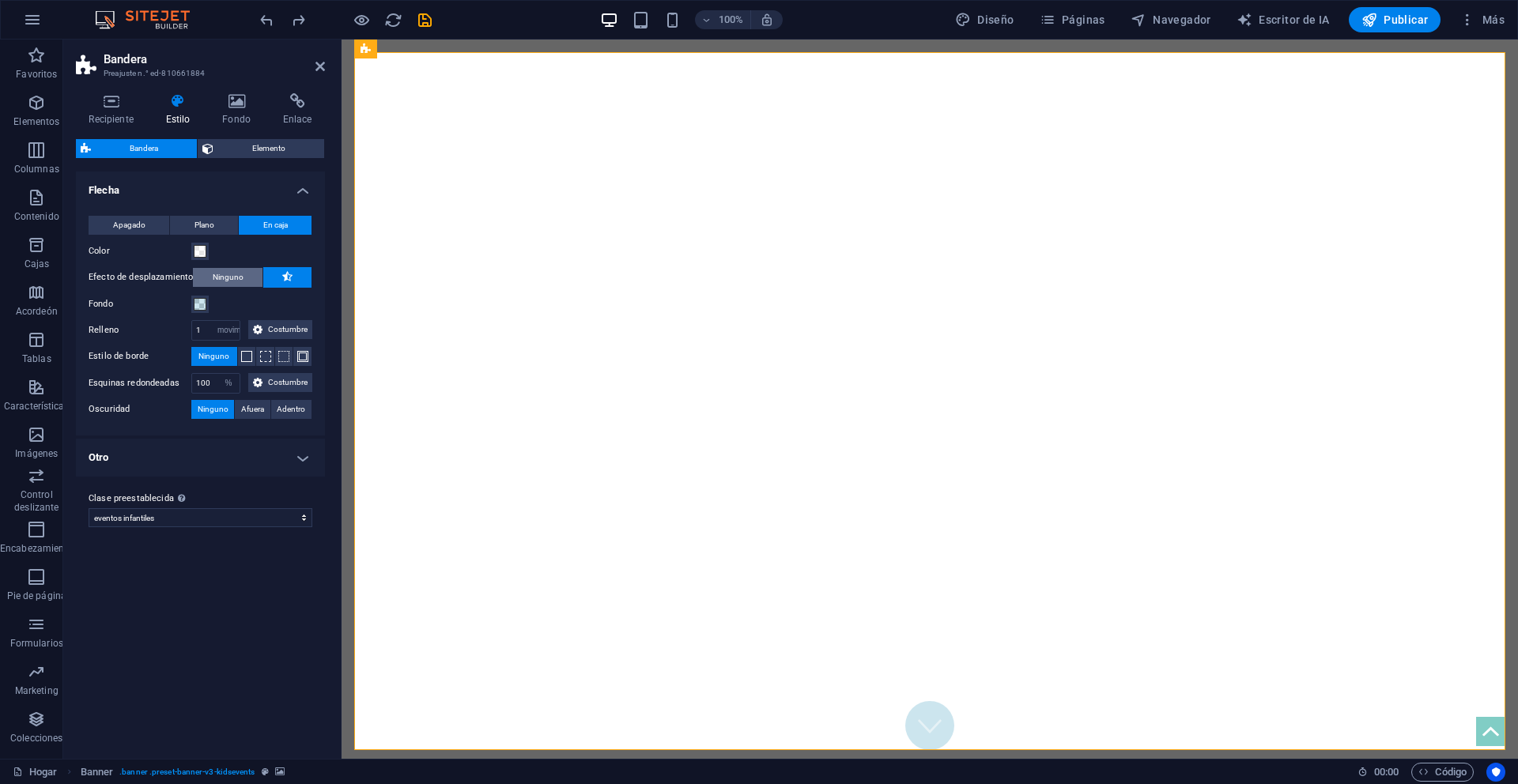 click on "Ninguno" at bounding box center [228, 277] 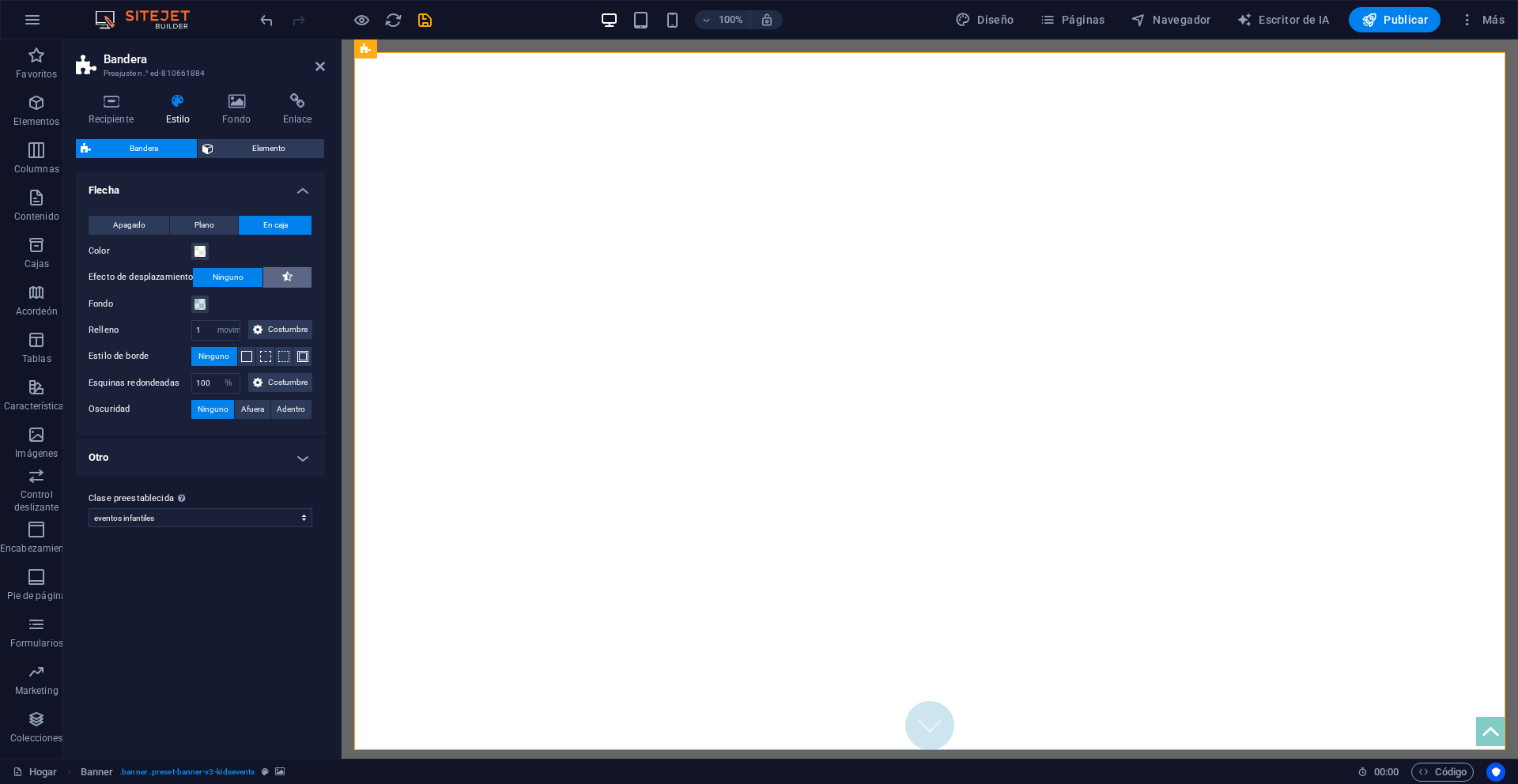 click at bounding box center (287, 277) 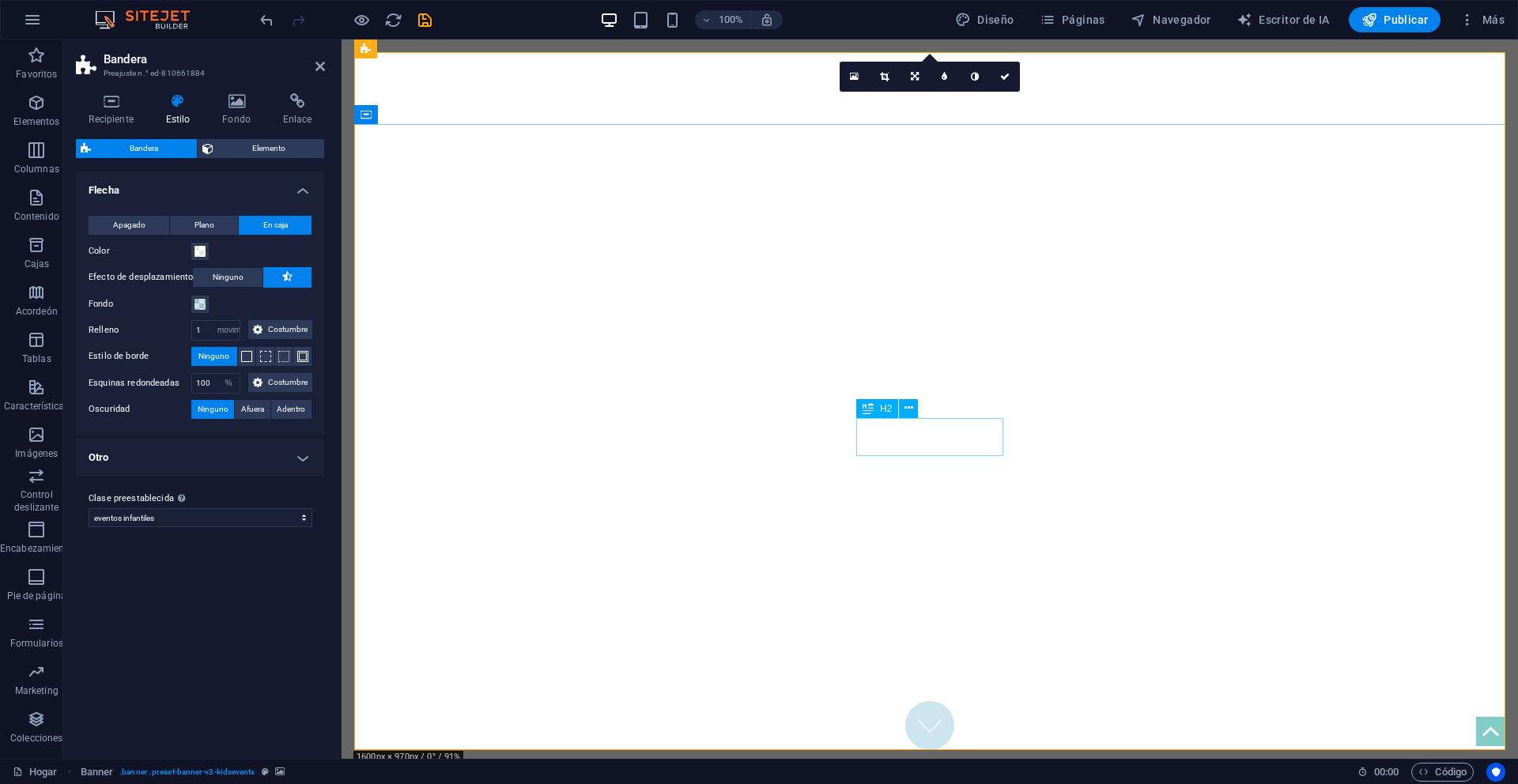 click on "Por las infancias" at bounding box center [930, 969] 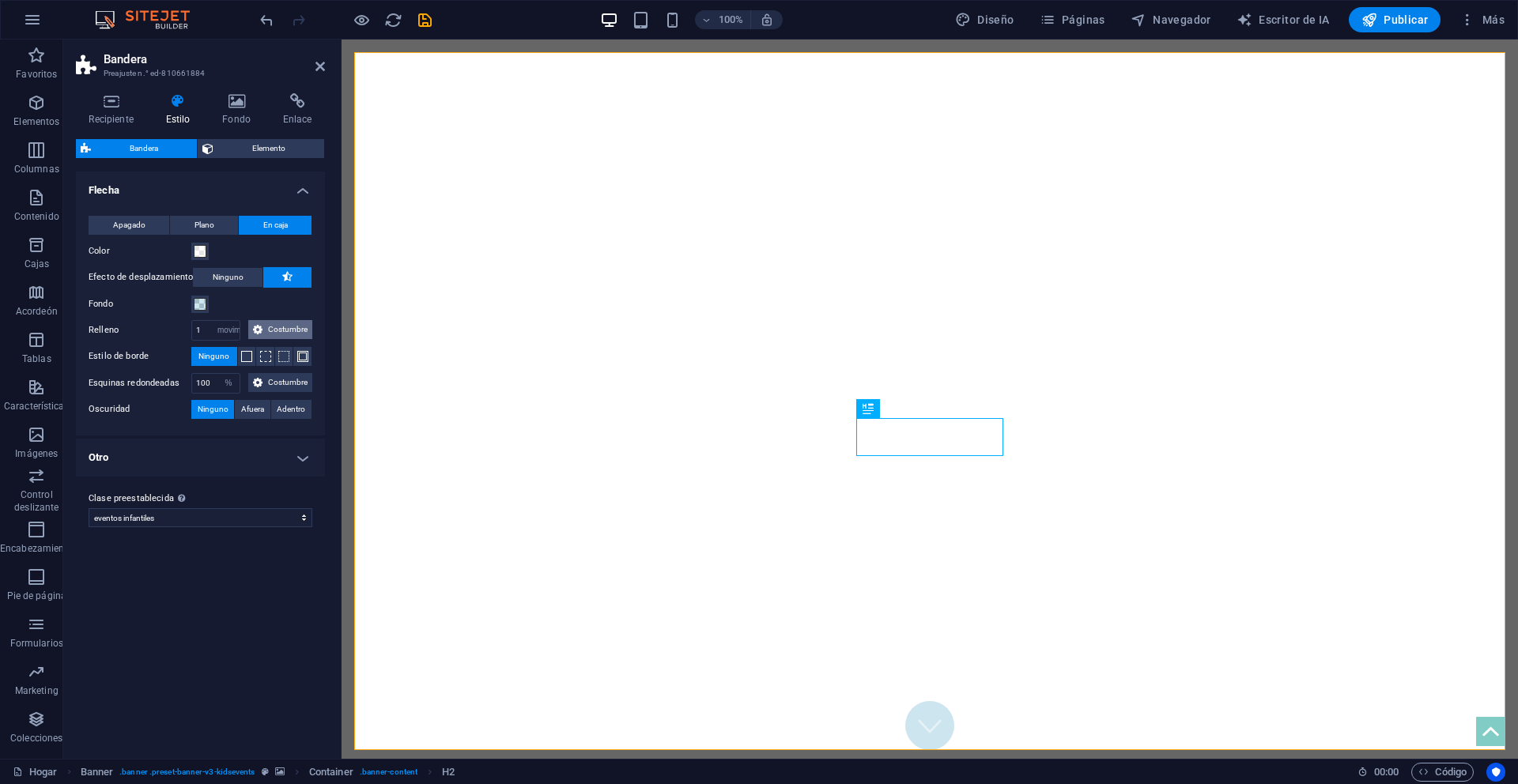 click on "Costumbre" at bounding box center [288, 329] 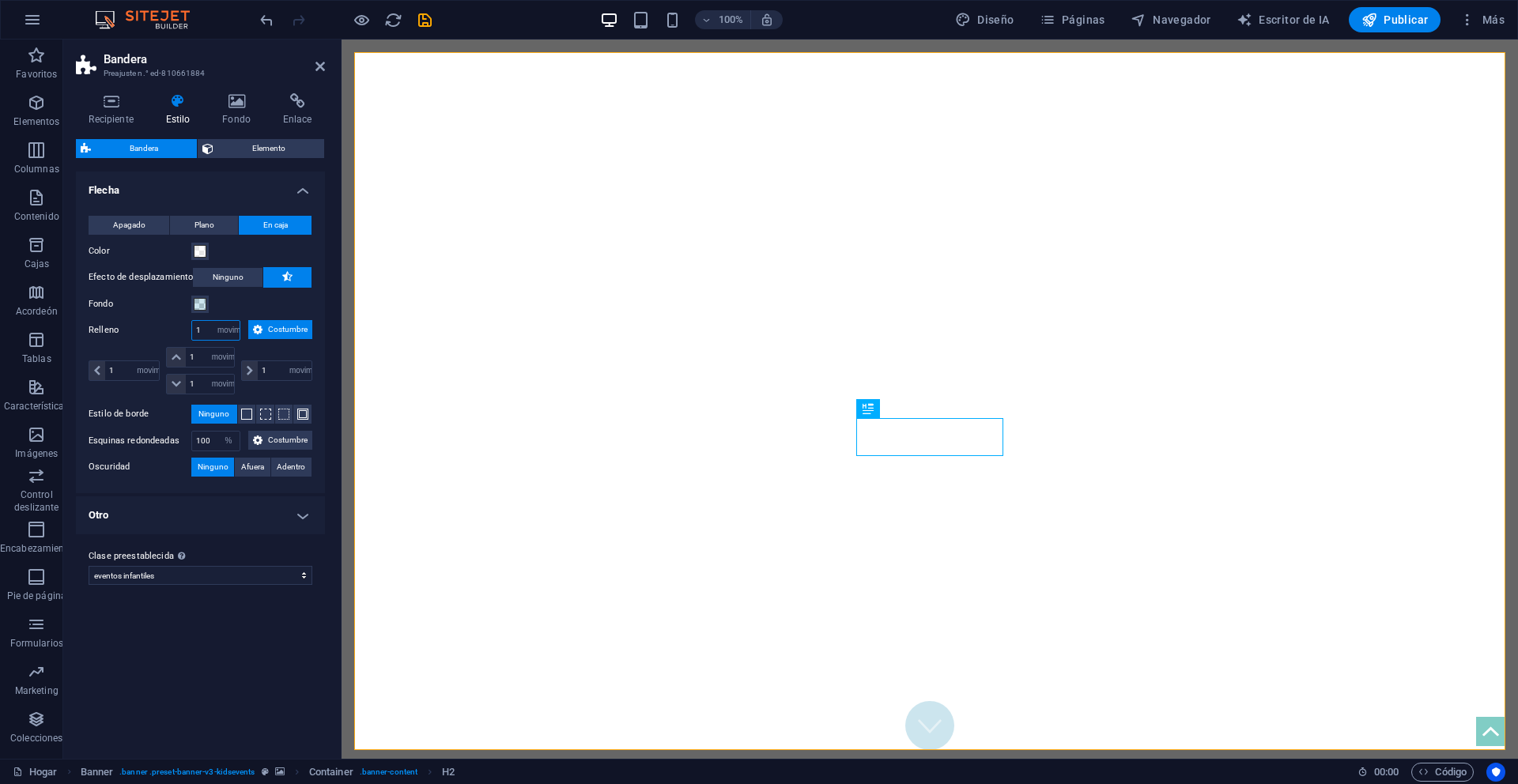 click on "1" at bounding box center (216, 330) 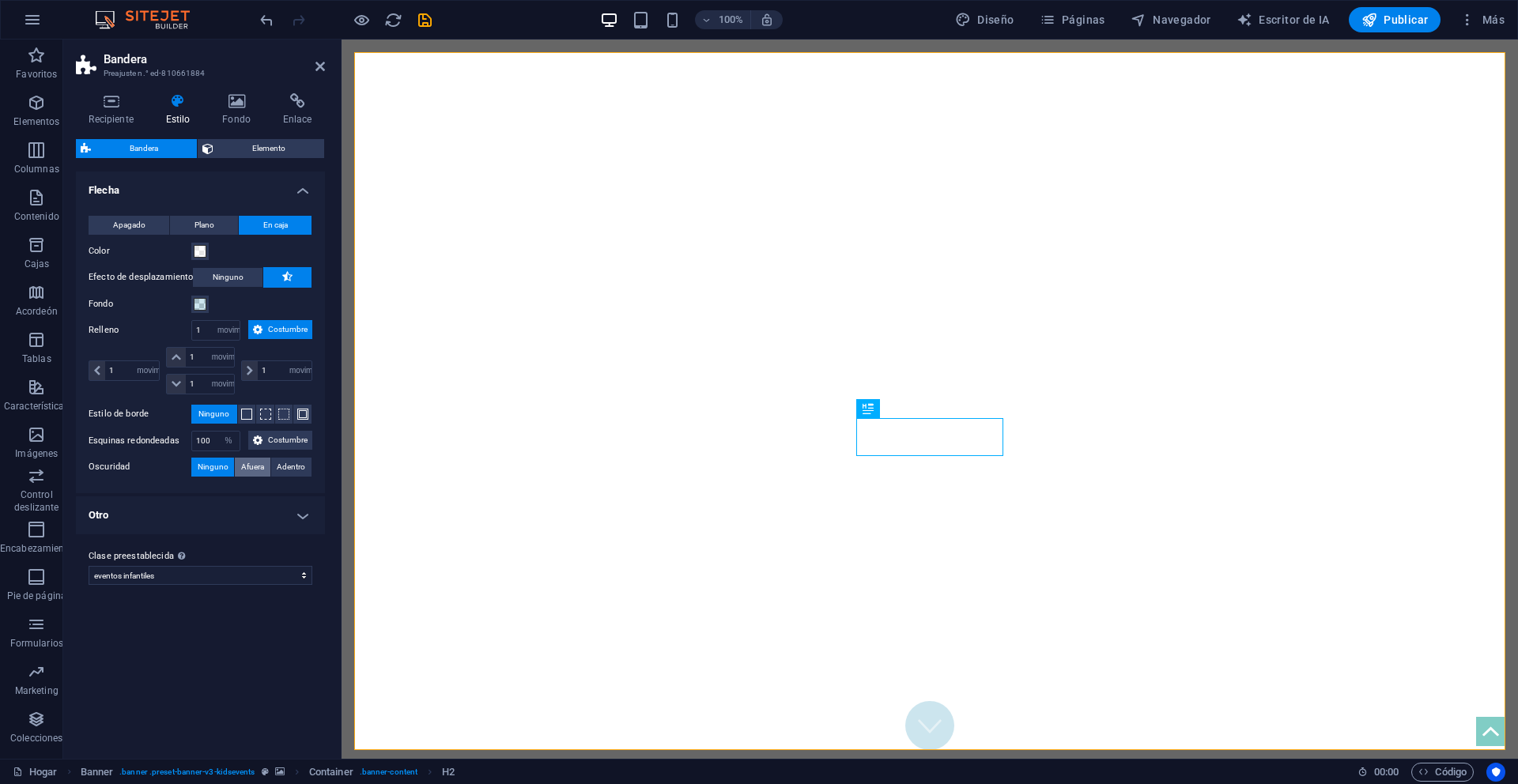 click on "Flecha Apagado Plano En caja Color Efecto de desplazamiento Ninguno Fondo Relleno 1 píxeles movimiento rápido del ojo % vh Volkswagen Costumbre Costumbre 1 píxeles movimiento rápido del ojo % vh Volkswagen 1 píxeles movimiento rápido del ojo % vh Volkswagen 1 píxeles movimiento rápido del ojo % vh Volkswagen 1 píxeles movimiento rápido del ojo % vh Volkswagen Estilo de borde Ninguno              - Ancho 1 píxeles movimiento rápido del ojo vh Volkswagen Costumbre Costumbre 1 píxeles movimiento rápido del ojo vh Volkswagen 1 píxeles movimiento rápido del ojo vh Volkswagen 1 píxeles movimiento rápido del ojo vh Volkswagen 1 píxeles movimiento rápido del ojo vh Volkswagen  - Color Esquinas redondeadas 100 píxeles movimiento rápido del ojo % vh Volkswagen Costumbre Costumbre 100 píxeles movimiento rápido del ojo % vh Volkswagen 100 píxeles movimiento rápido del ojo % vh Volkswagen 100 píxeles movimiento rápido del ojo % vh Volkswagen 100 píxeles movimiento rápido del ojo % 0" at bounding box center (200, 352) 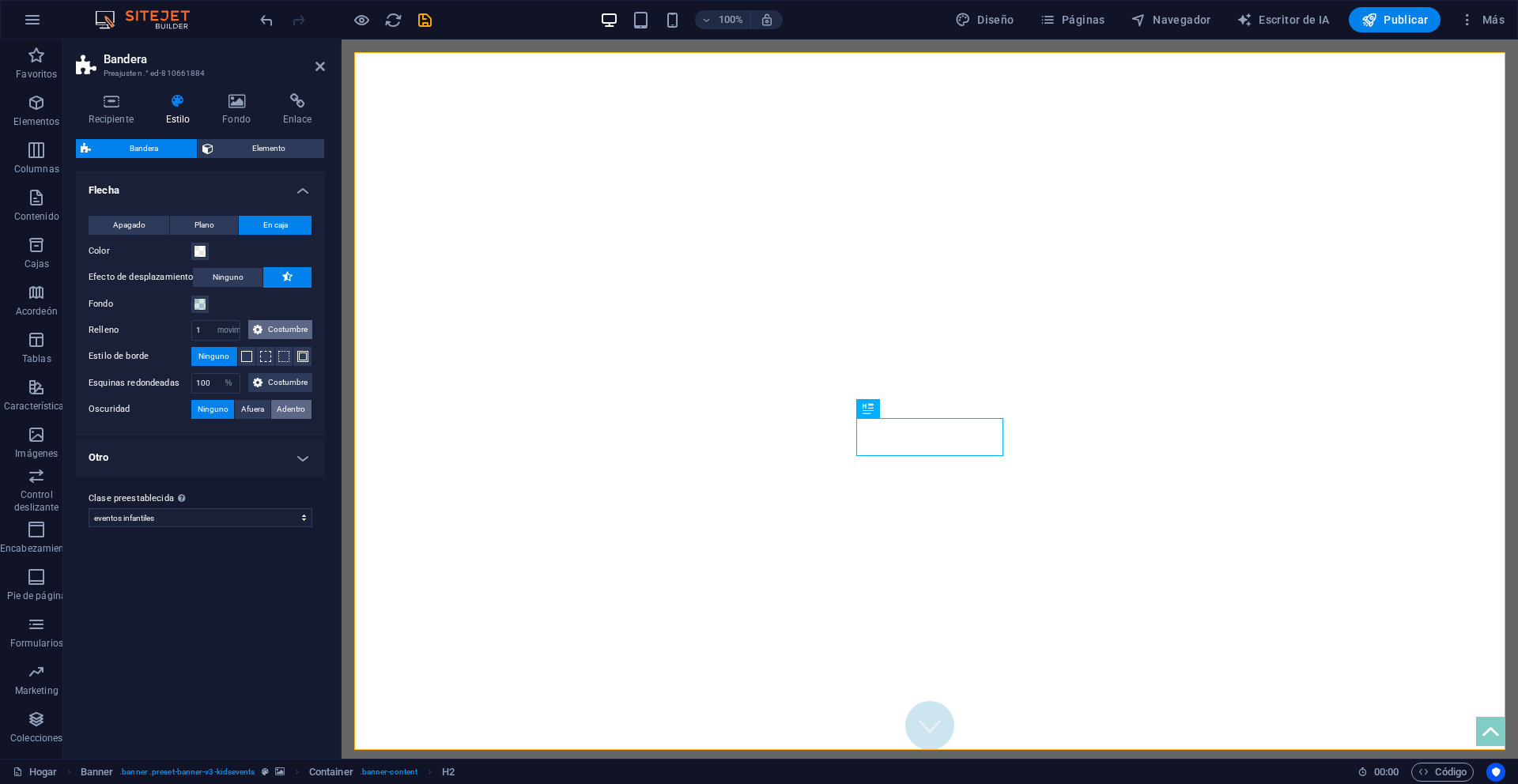 click on "Adentro" at bounding box center [291, 409] 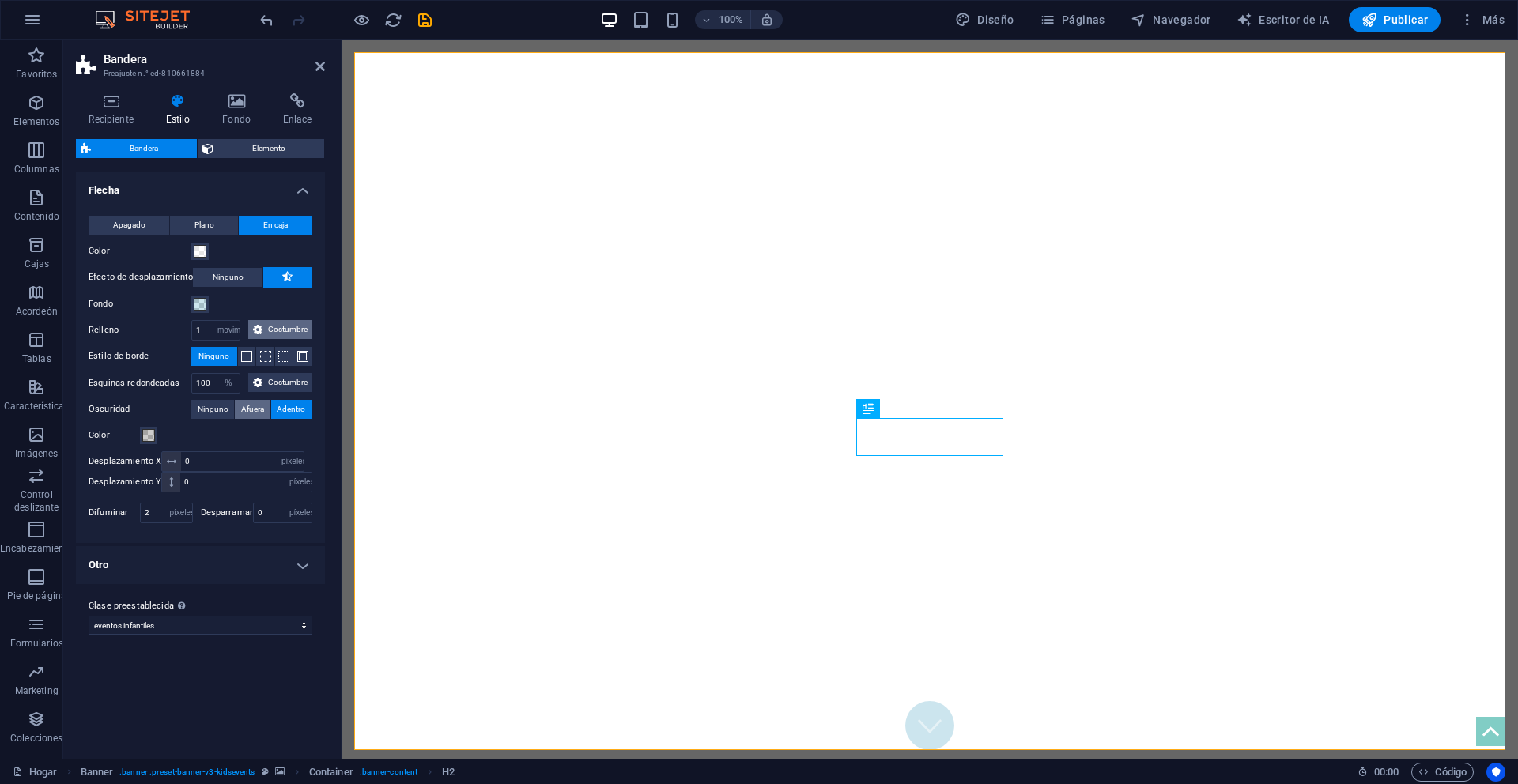 click on "Afuera" at bounding box center (252, 409) 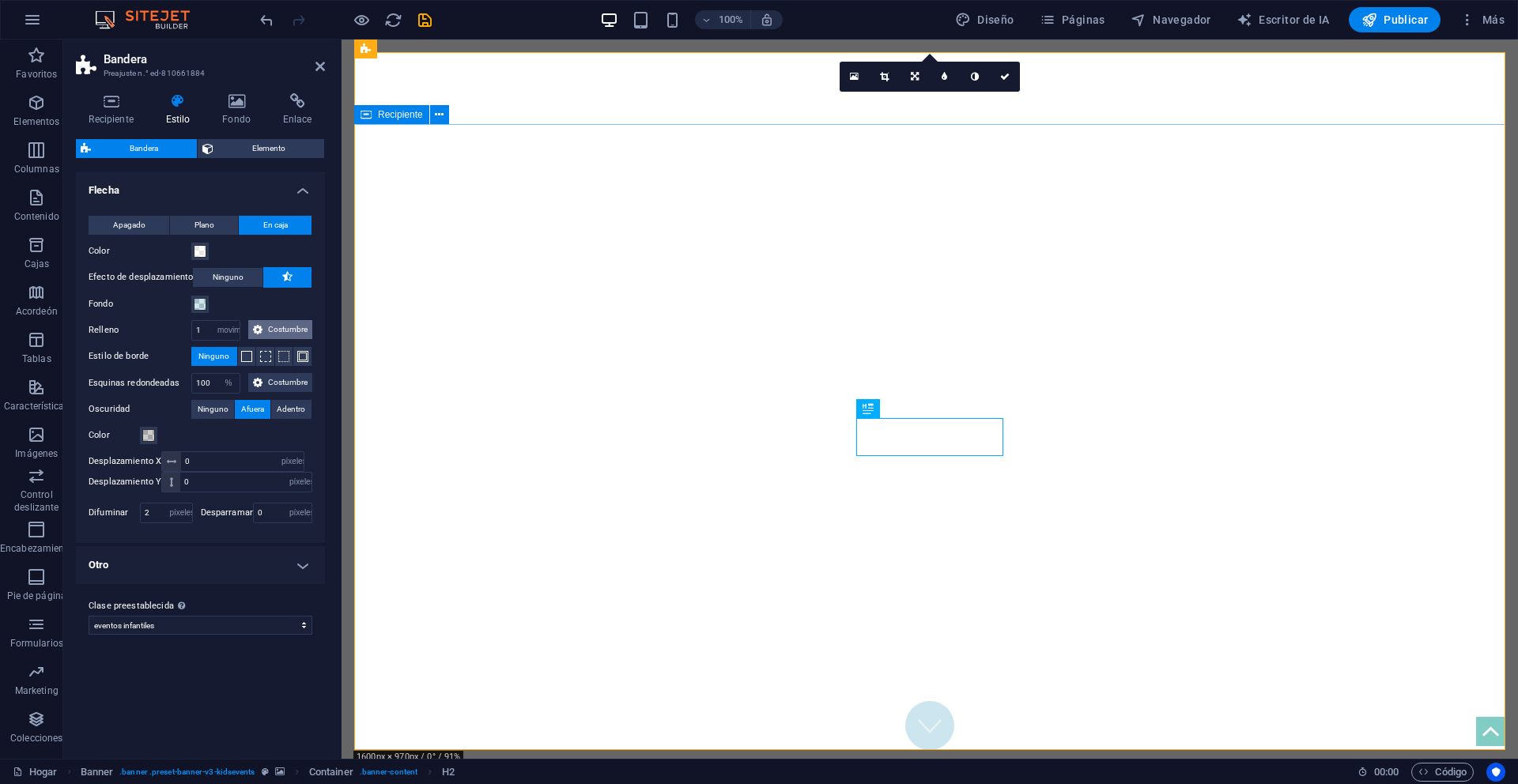click on "Por las infancias" at bounding box center (930, 969) 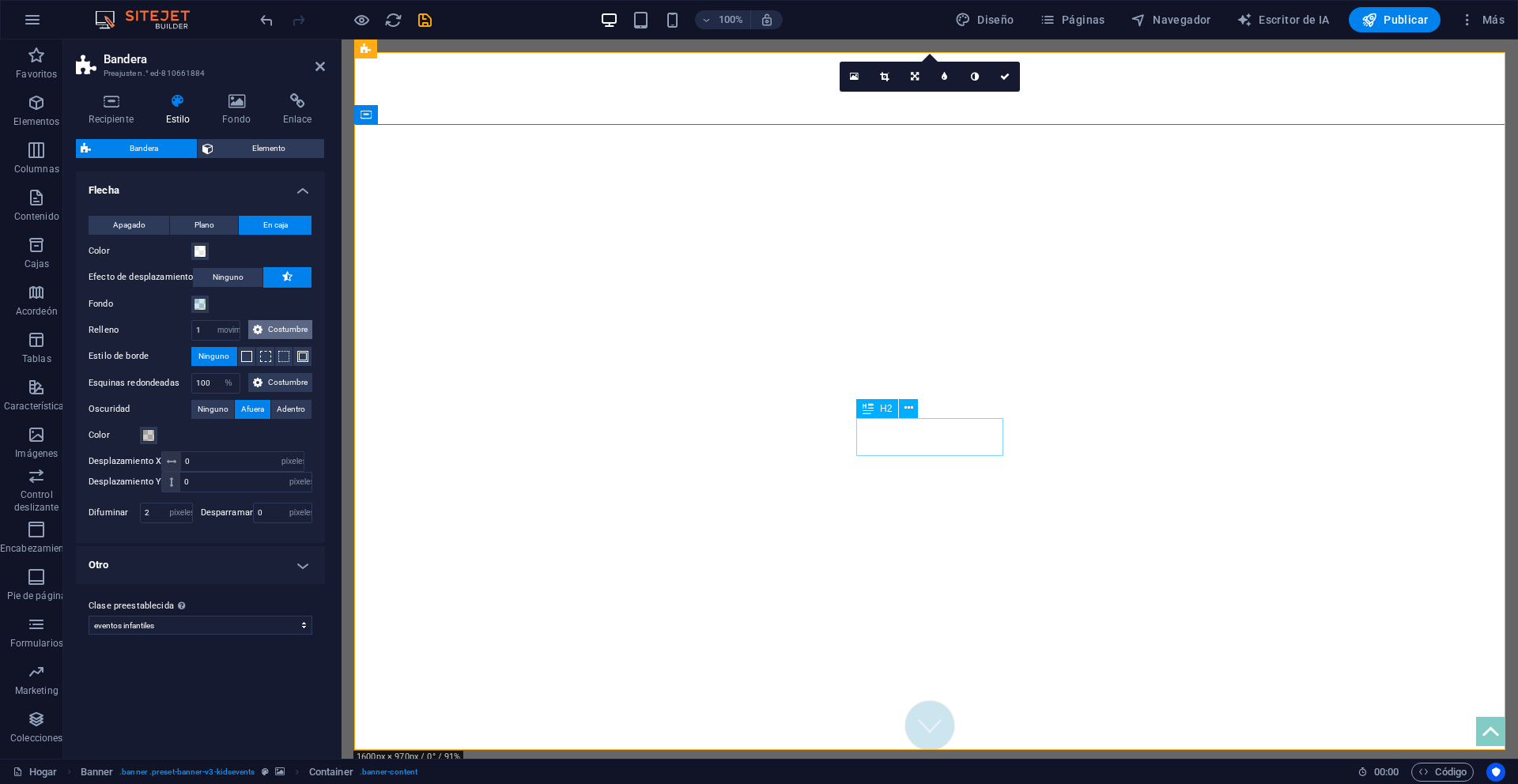 click on "Por las infancias" at bounding box center [930, 969] 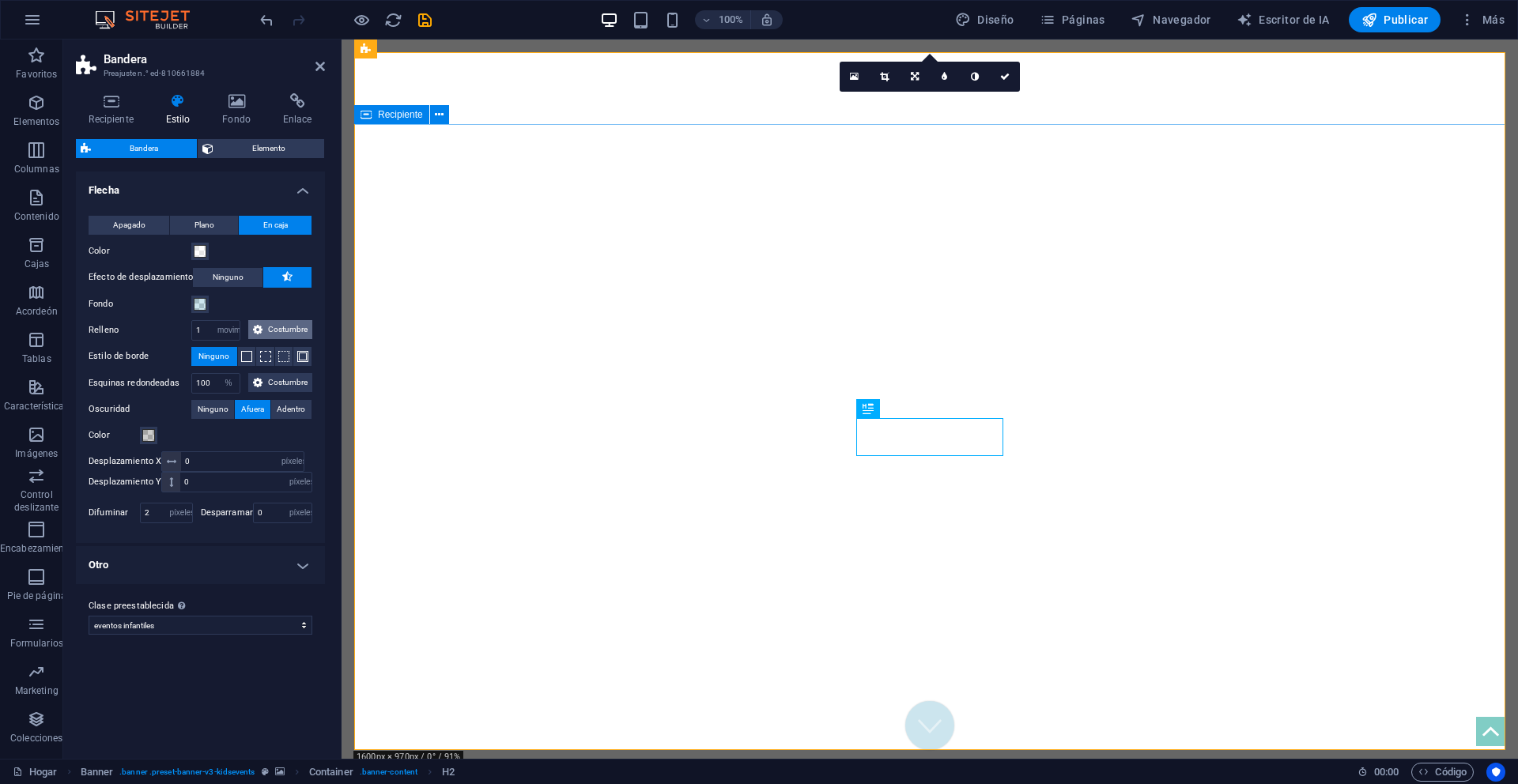 drag, startPoint x: 1247, startPoint y: 450, endPoint x: 852, endPoint y: 412, distance: 396.82364 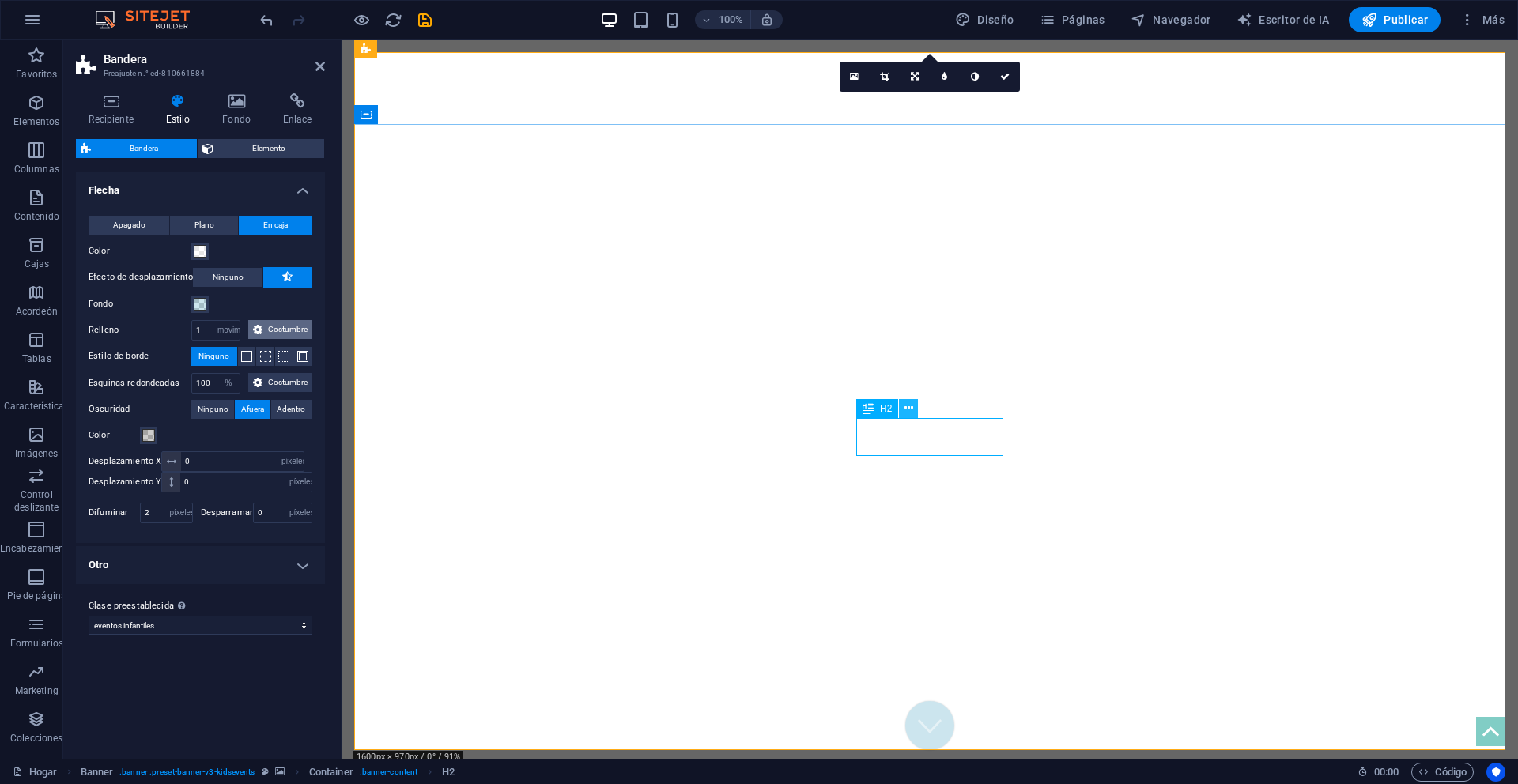 click at bounding box center (908, 408) 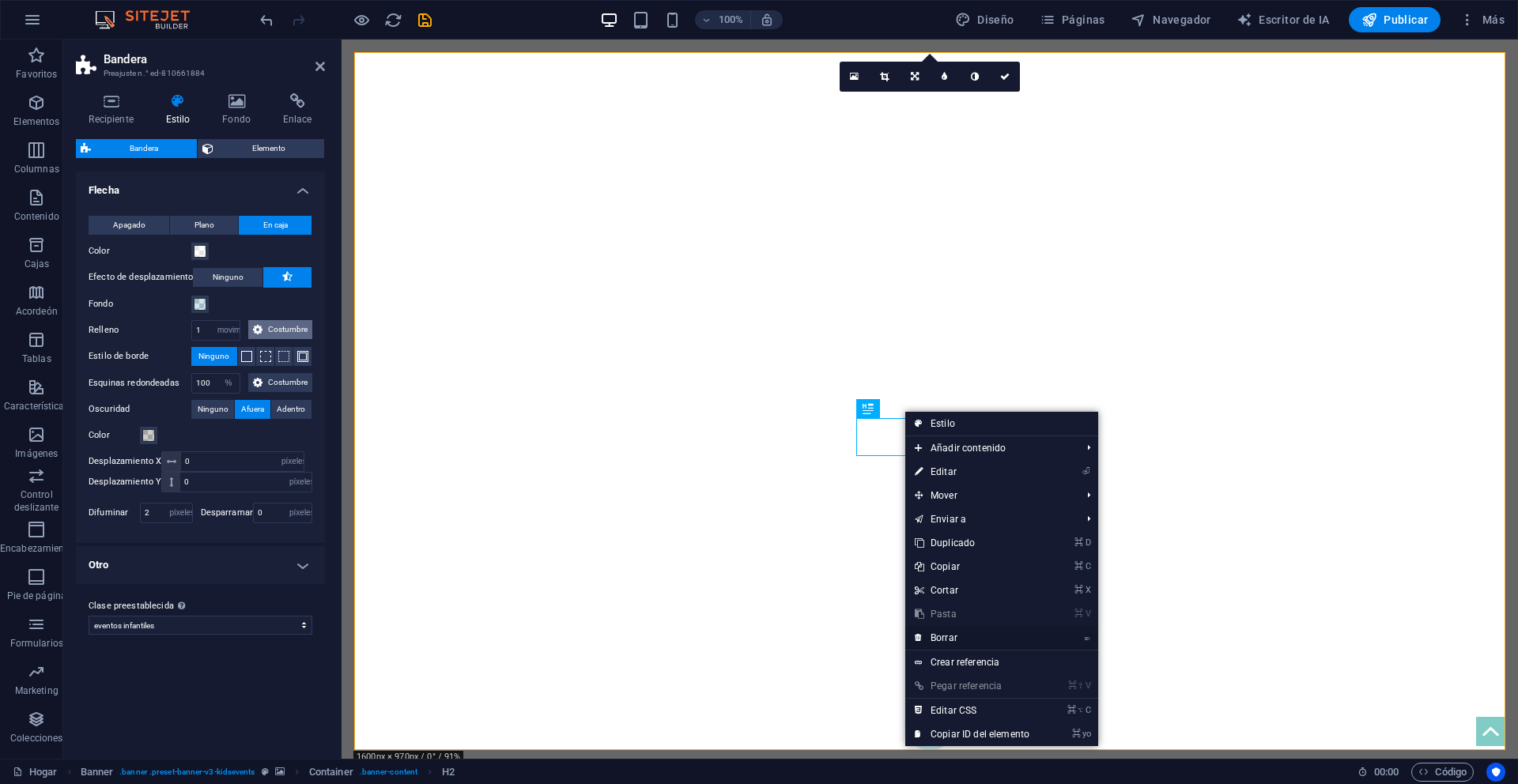 click on "⌦ Borrar" at bounding box center (972, 638) 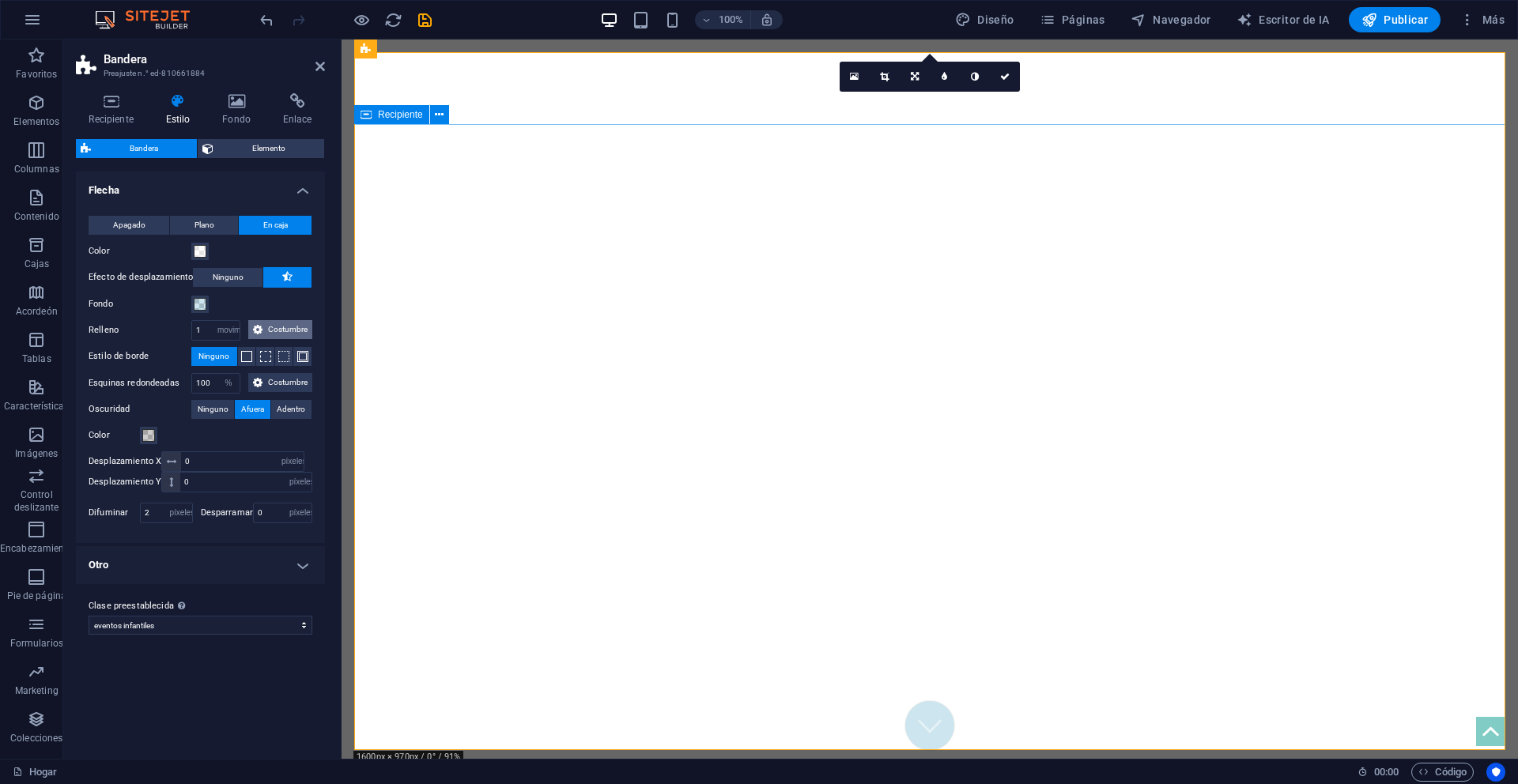 click at bounding box center [930, 950] 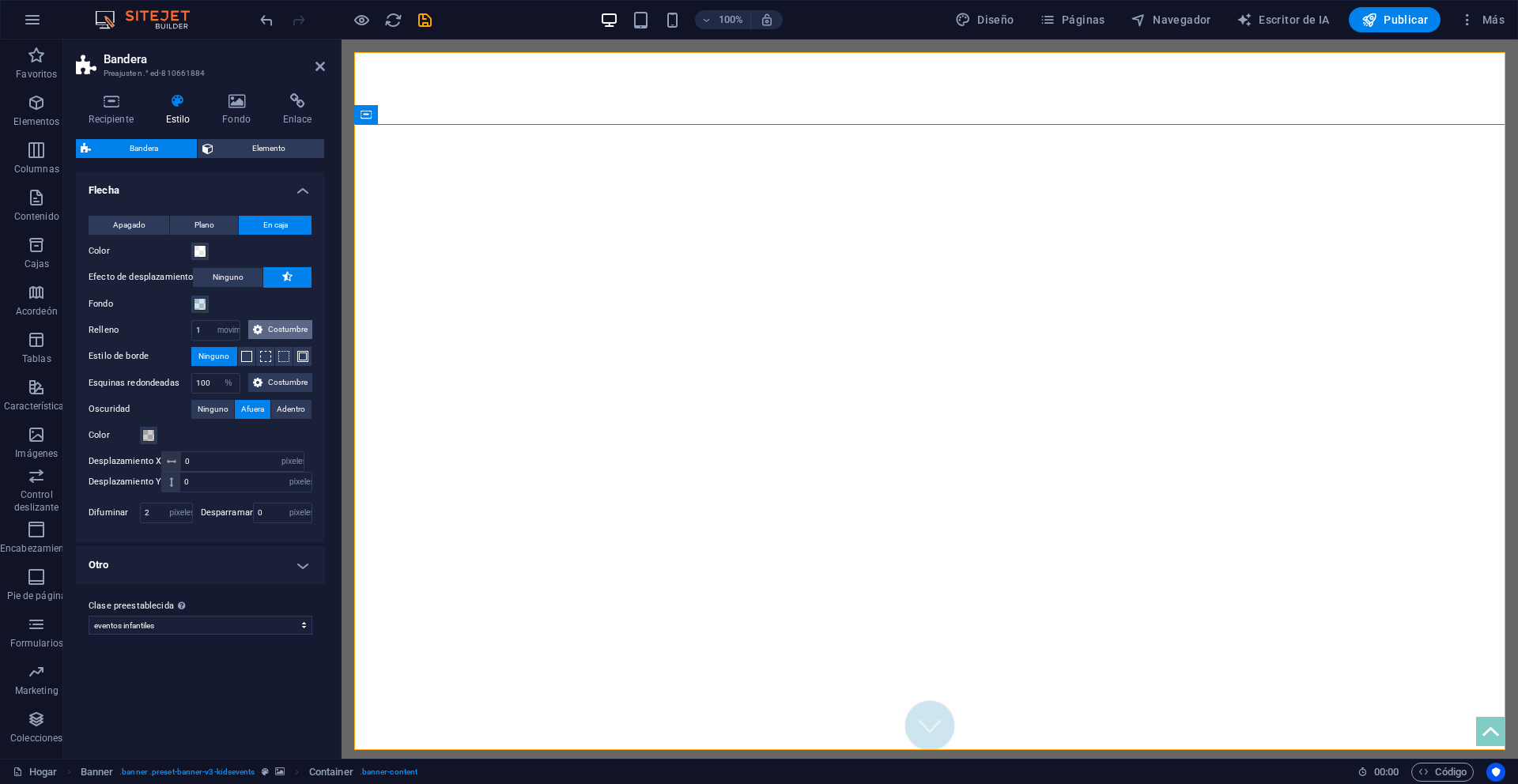 click on "Saltar al contenido principal
Inicio Sobre nosotros Historia Contáctanos Cumpleaños Lorem ipsum dolor sit amet, consectetuer adipiscing elit. Enean commodo ligula eget dolor. Lorem ipsum dolor sit amet, consectetuer adipiscing elit leget dolor. Juegos Lorem ipsum dolor sit amet, consectetuer adipiscing elit. Enean commodo ligula eget dolor. Lorem ipsum dolor sit amet, consectetuer adipiscing elit leget dolor. Fiesta del lema Lorem ipsum dolor sit amet, consectetuer adipiscing elit. Enean commodo ligula eget dolor. Lorem ipsum dolor sit amet, consectetuer adipiscing elit leget dolor. Cumpleaños - Especial Lorem ipsum dolor sit amet, consectetuer adipiscing elit. Enean commodo ligula eget dolor. Lorem ipsum dolor sit amet, consectetuer adipiscing elit leget dolor. Lorem ipsum dolor sit amet, consectetuer adipiscing elit. Enean commodo ligula eget dolor. Lorem ipsum dolor sit amet, consectetuer adipiscing elit dolor. Ver más Cumpleaños de niños - Especial Pastel Juegos Alimento Disfraces Divertido Juegos" at bounding box center [930, 3301] 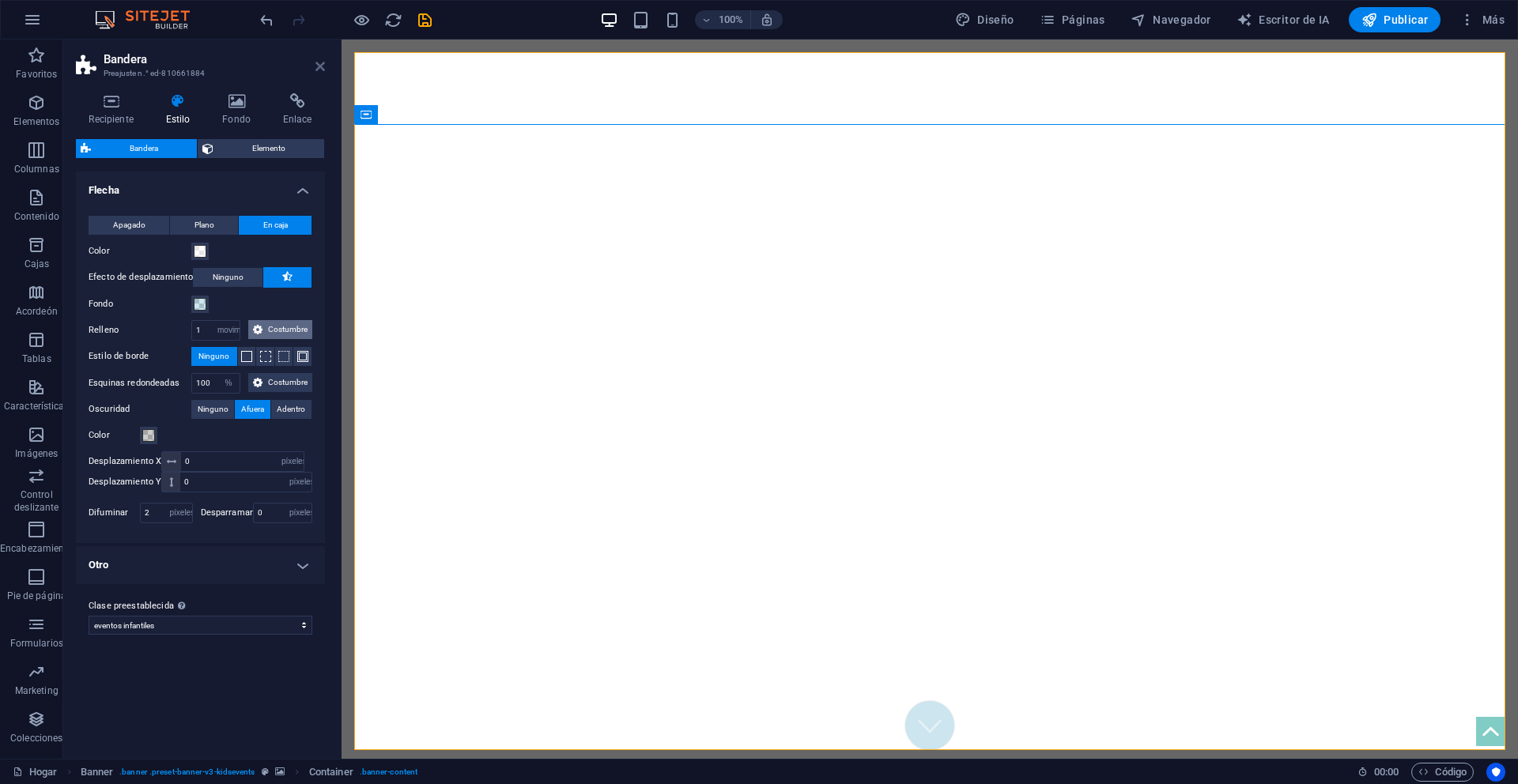 click at bounding box center (320, 66) 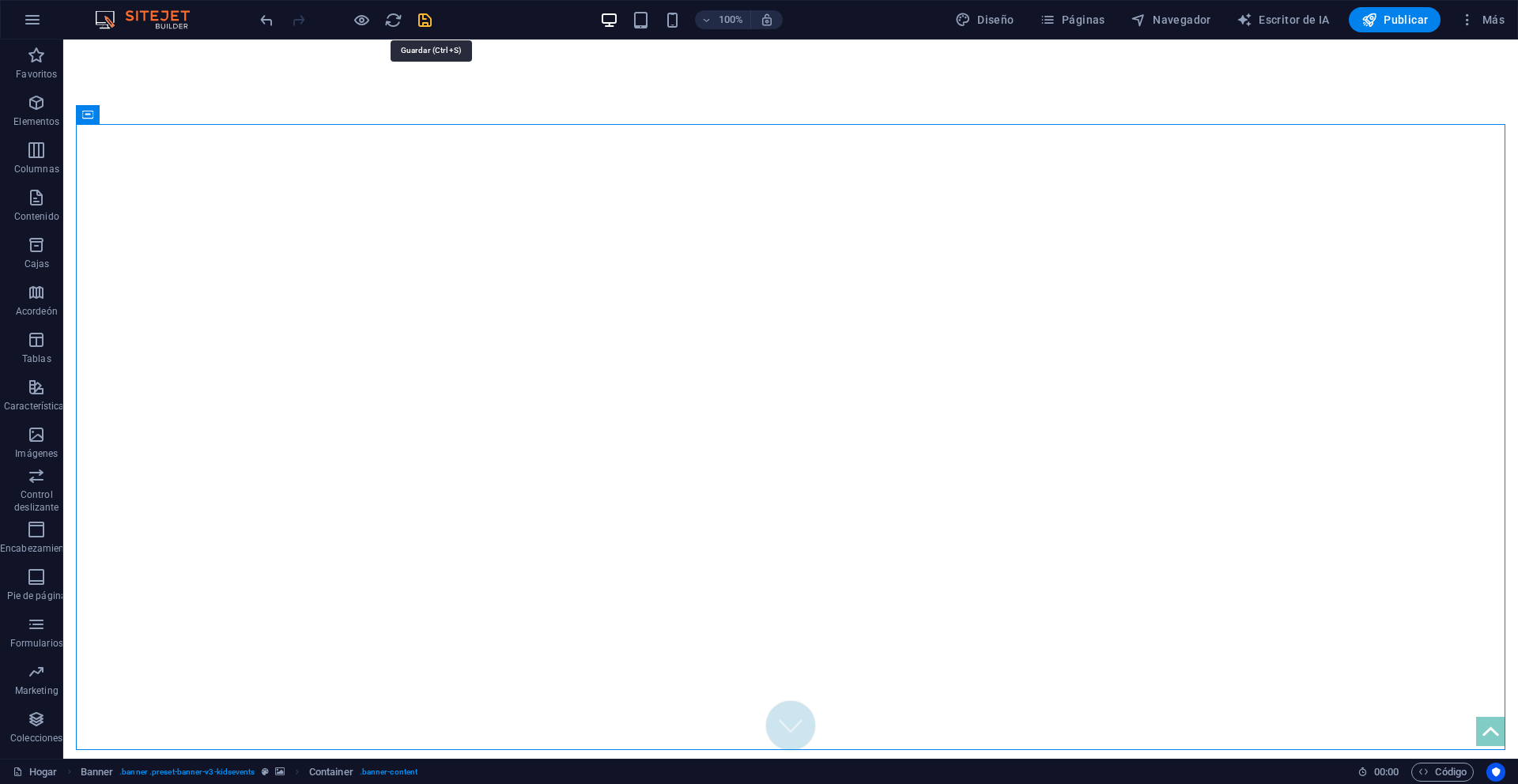click at bounding box center [425, 20] 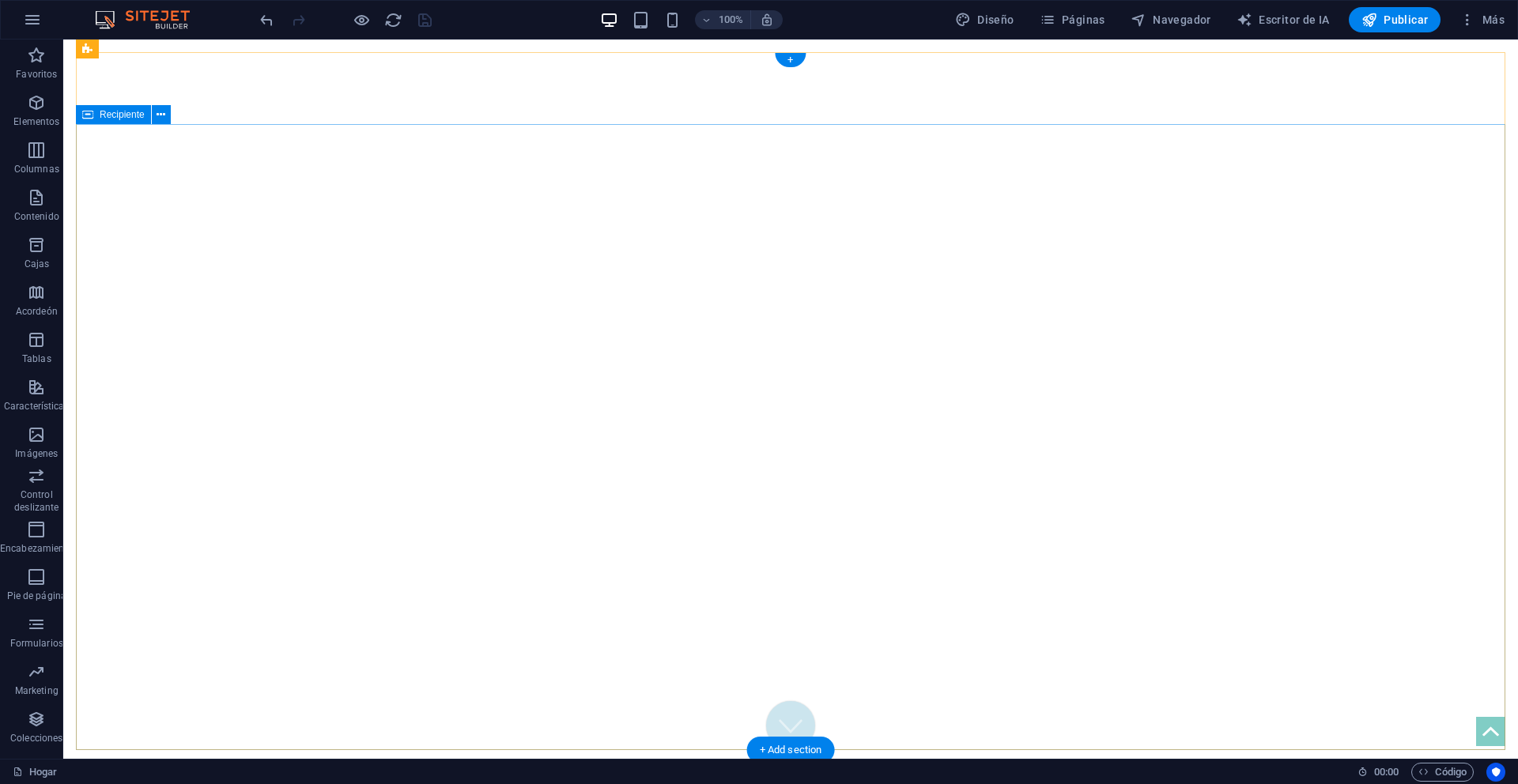 drag, startPoint x: 847, startPoint y: 98, endPoint x: 794, endPoint y: 172, distance: 91.02198 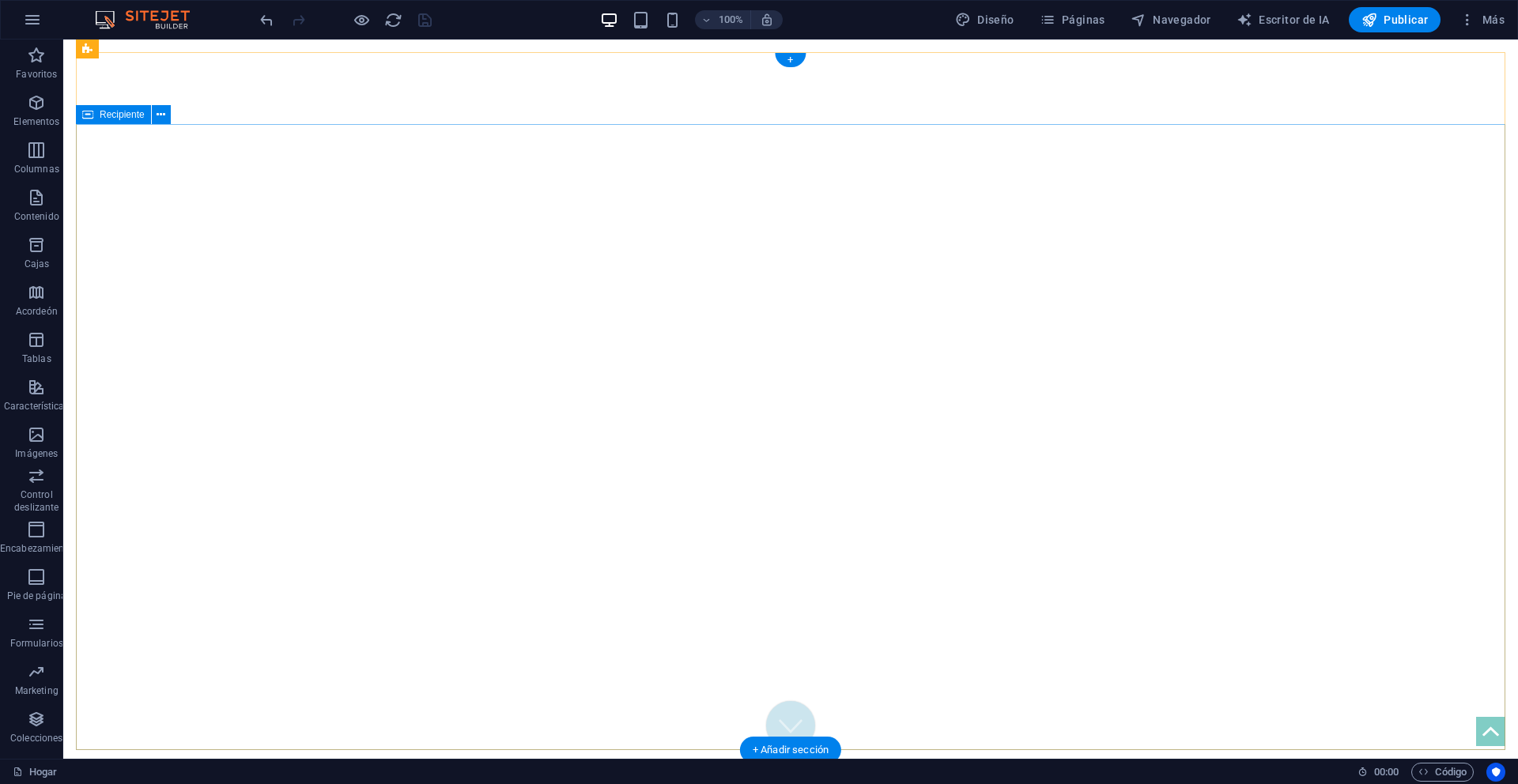 click at bounding box center [791, 950] 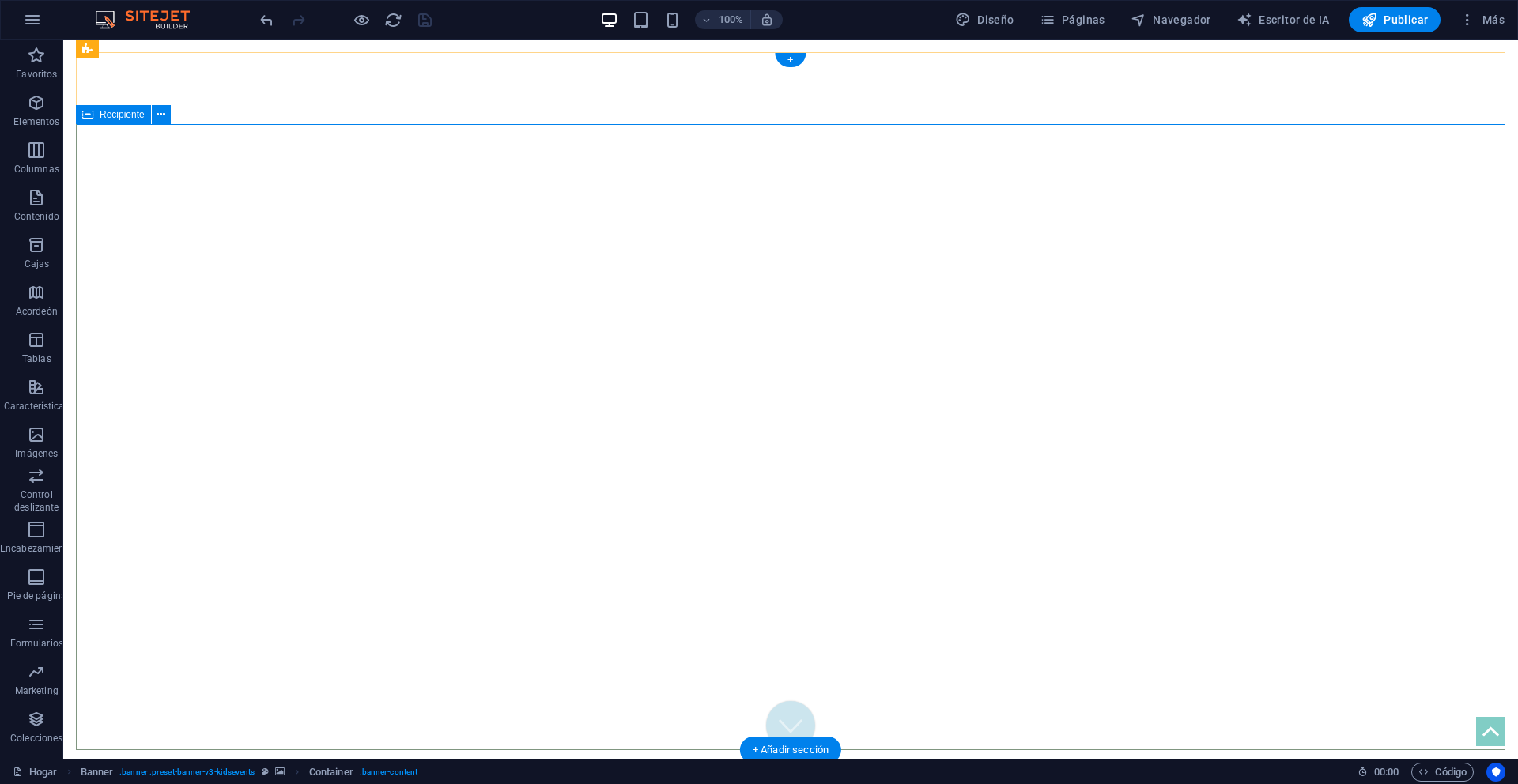 click at bounding box center [791, 950] 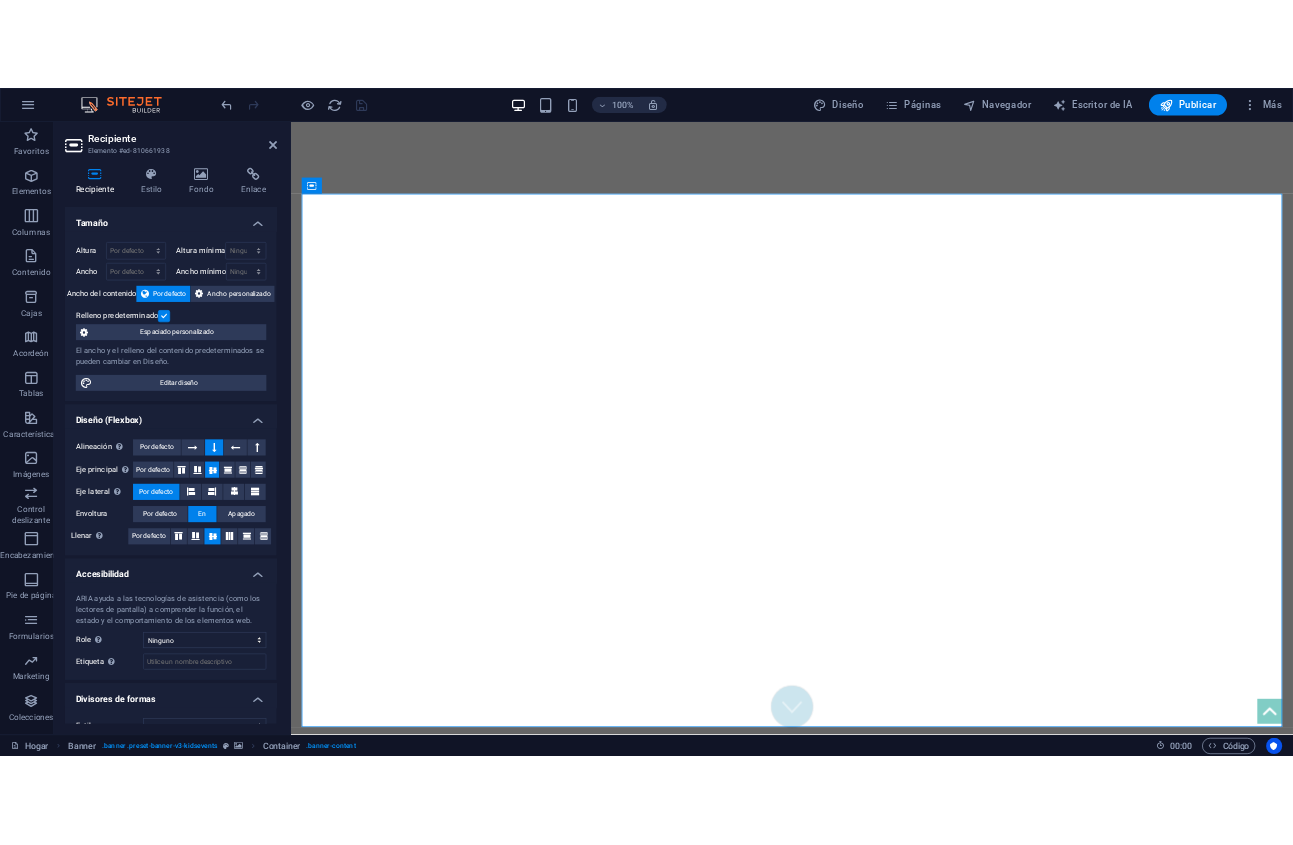scroll, scrollTop: 31, scrollLeft: 0, axis: vertical 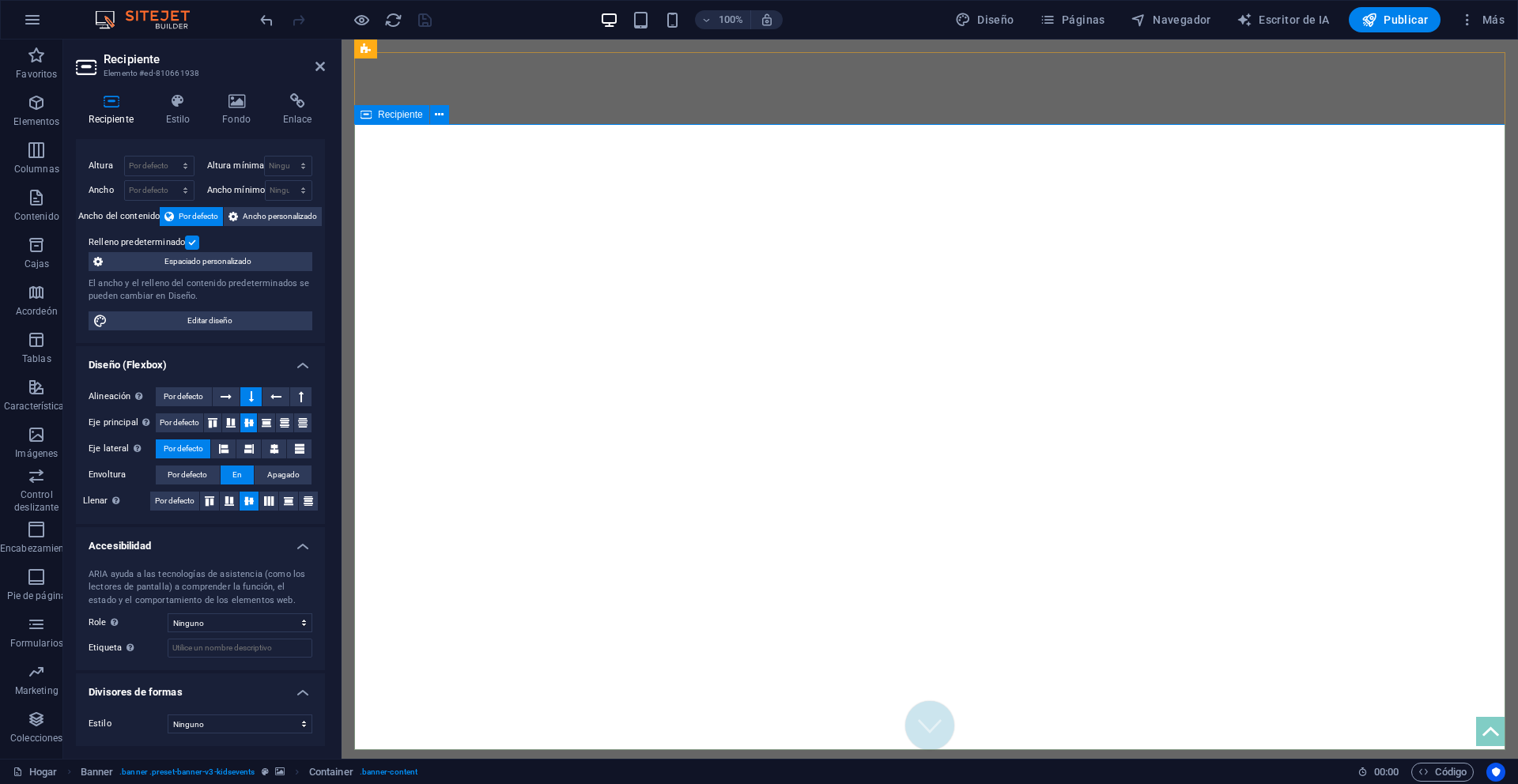 click at bounding box center [930, 950] 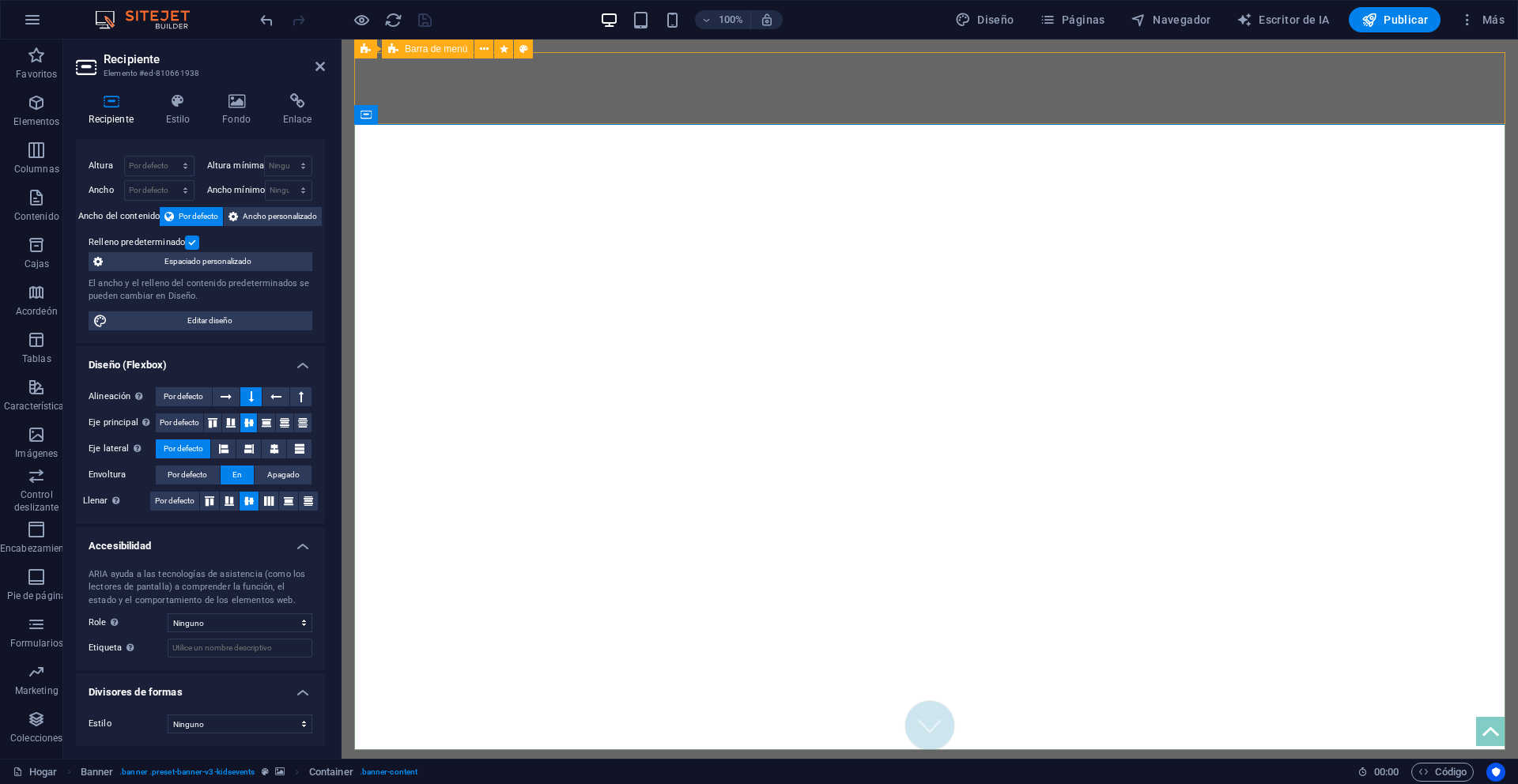 click on "Inicio Sobre nosotros Historia Contáctanos" at bounding box center (930, 805) 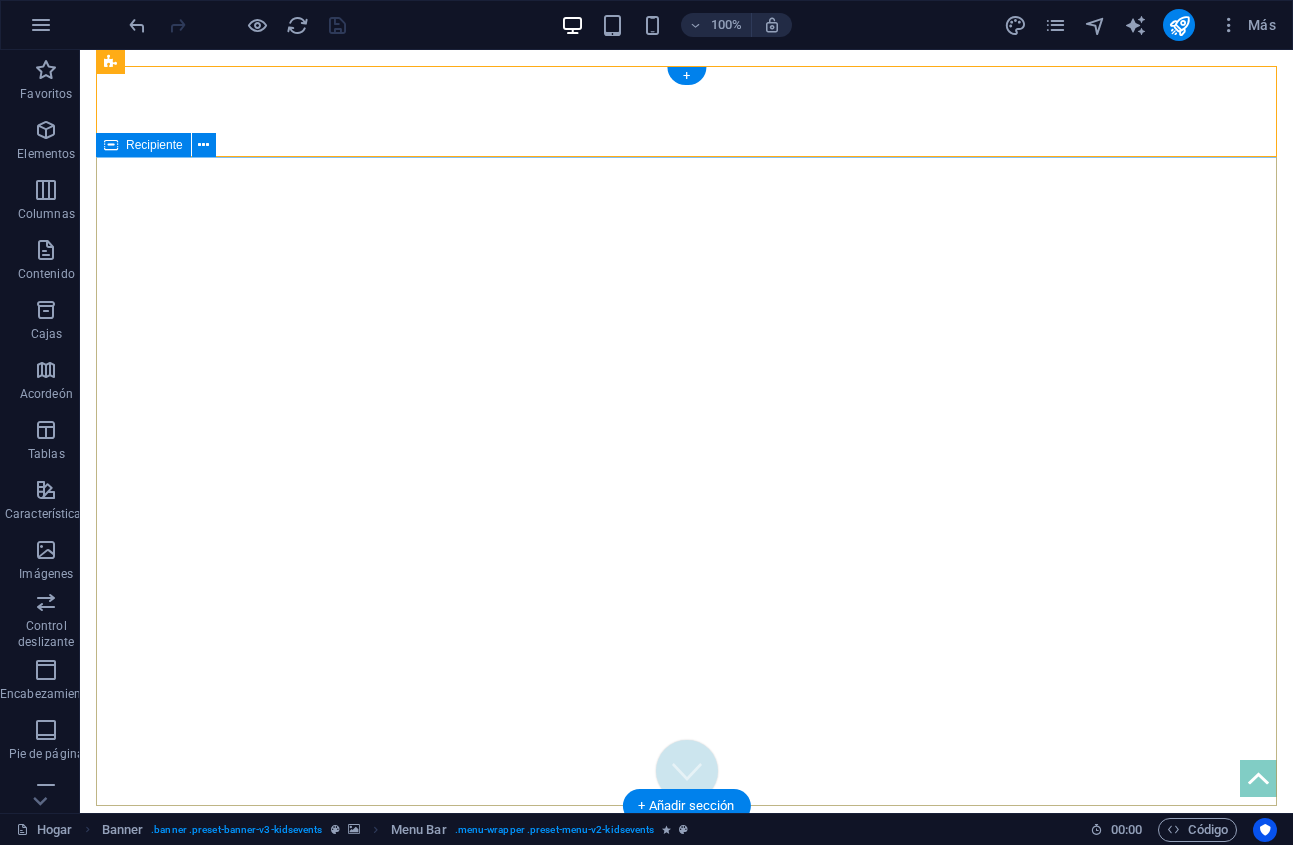 click at bounding box center [686, 1202] 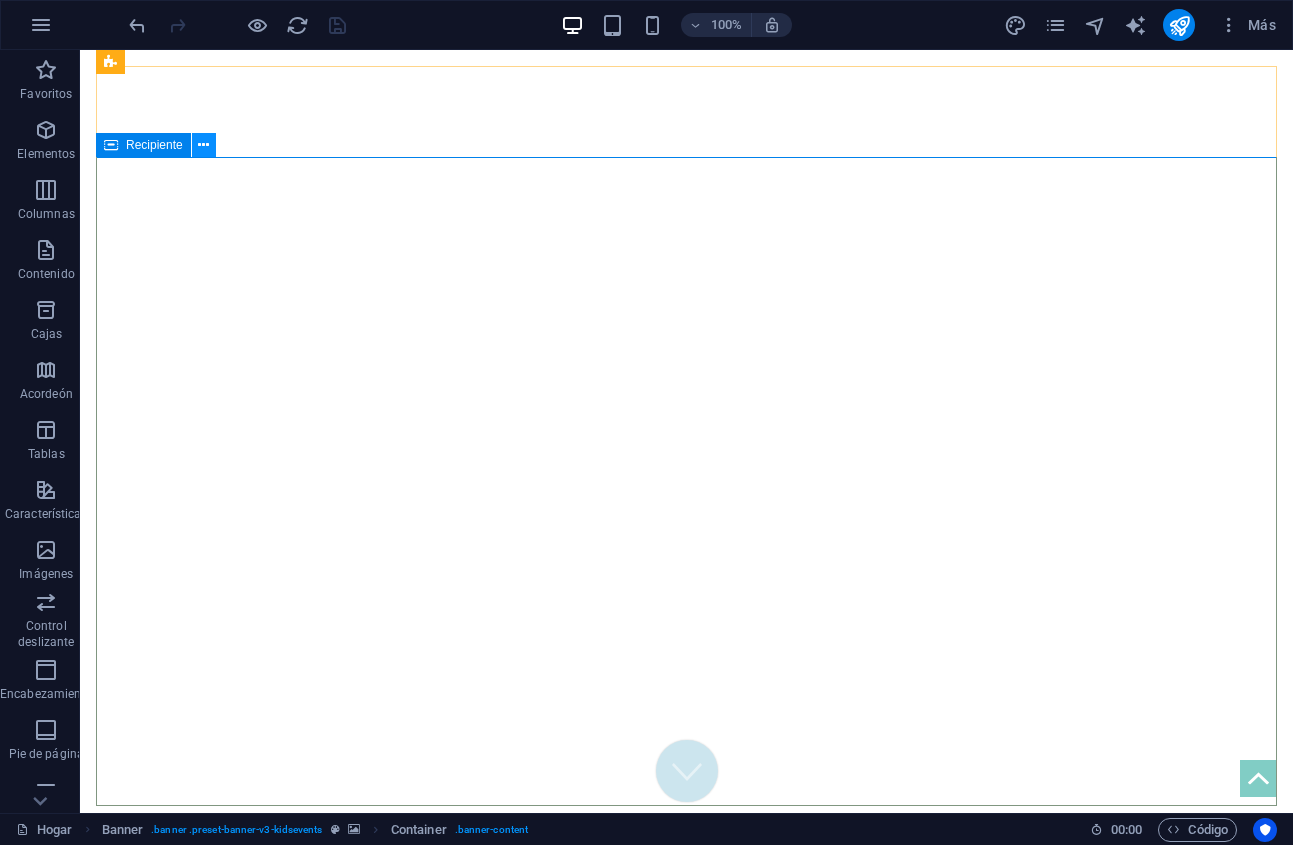 click at bounding box center (203, 145) 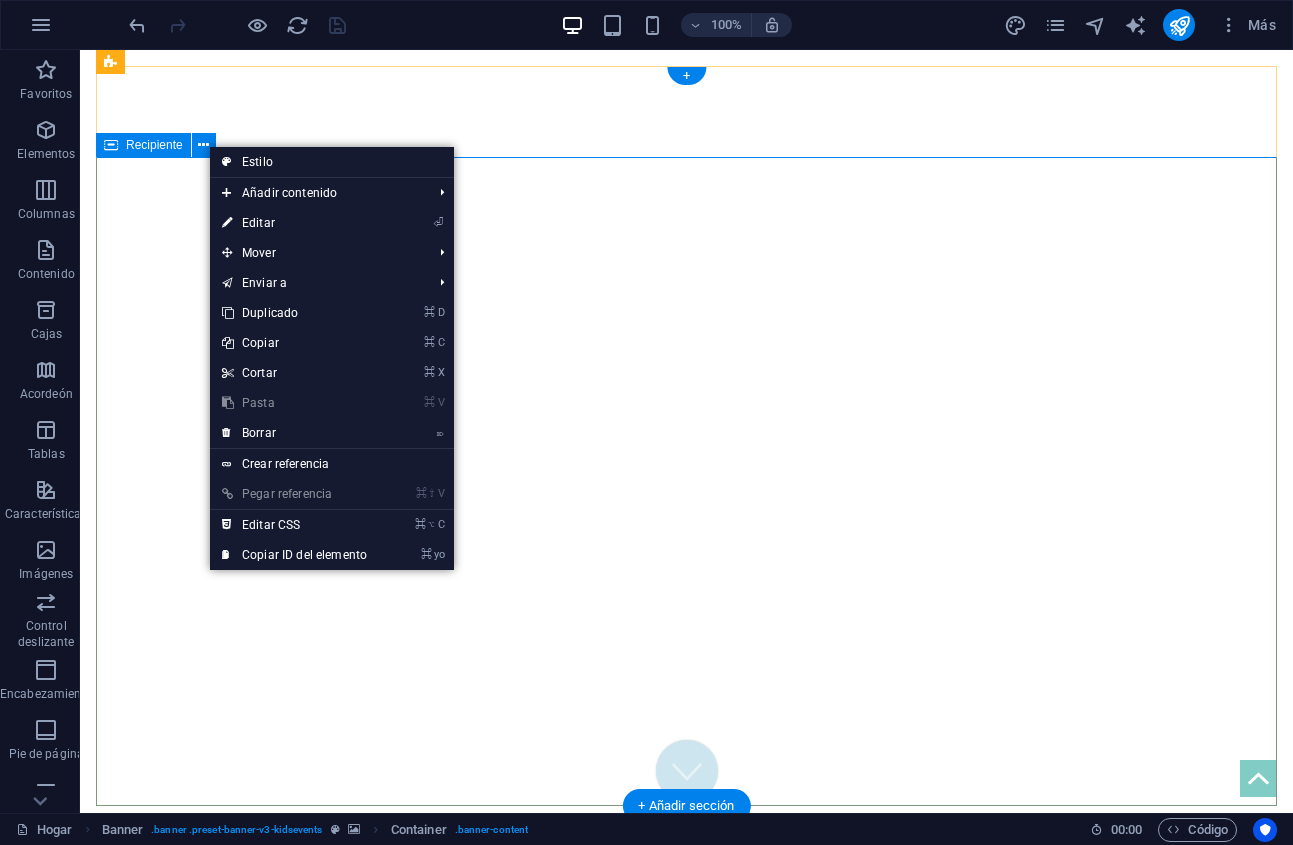 click at bounding box center (686, 1202) 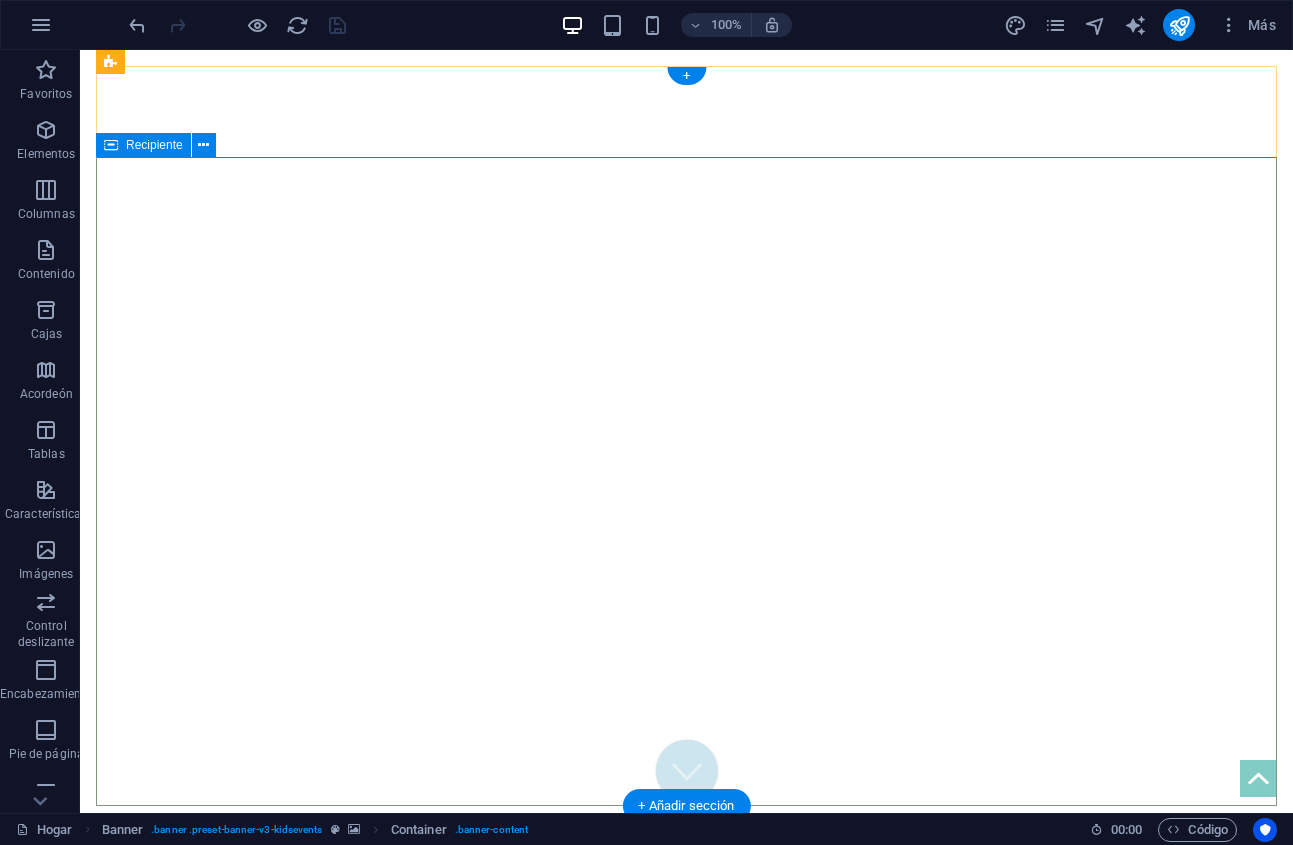 click at bounding box center [686, 1202] 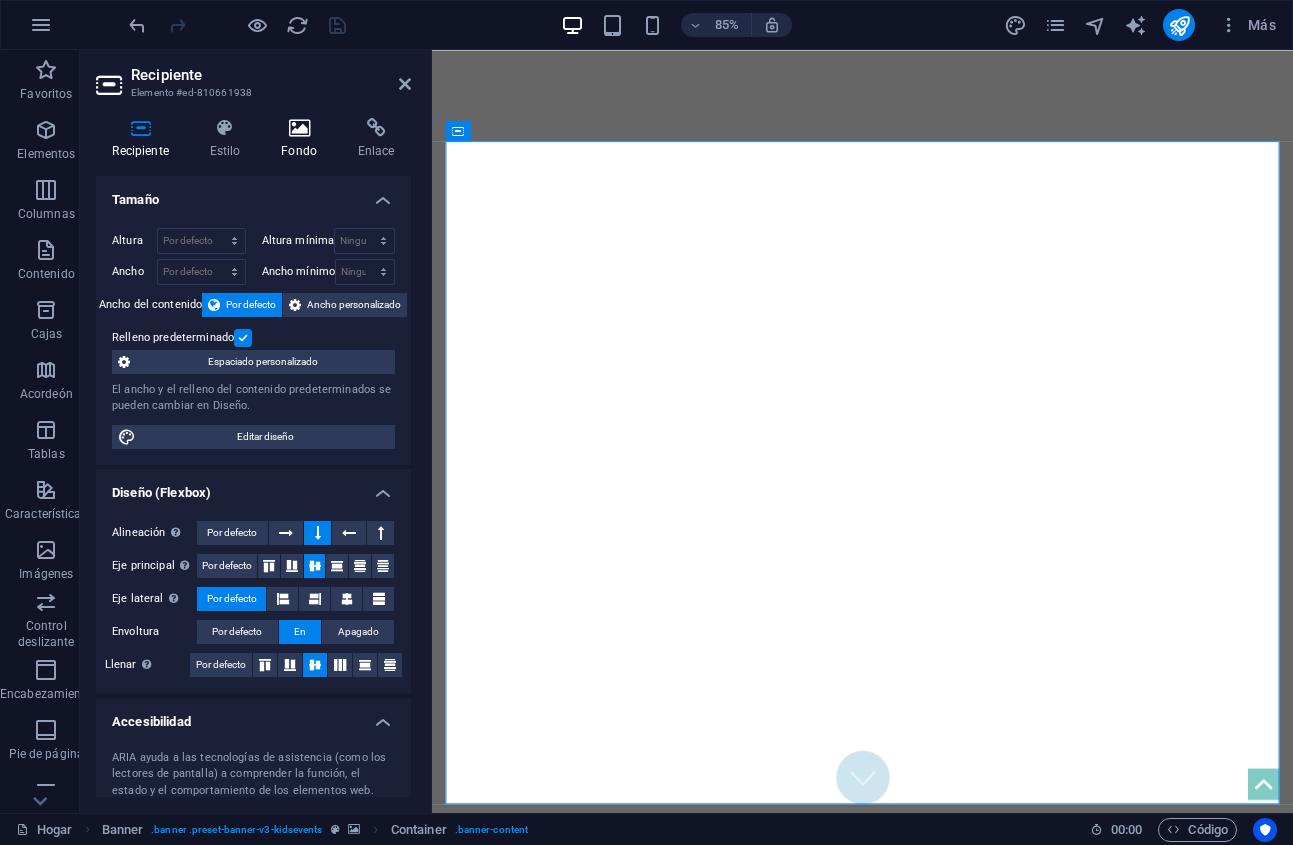 click at bounding box center [299, 128] 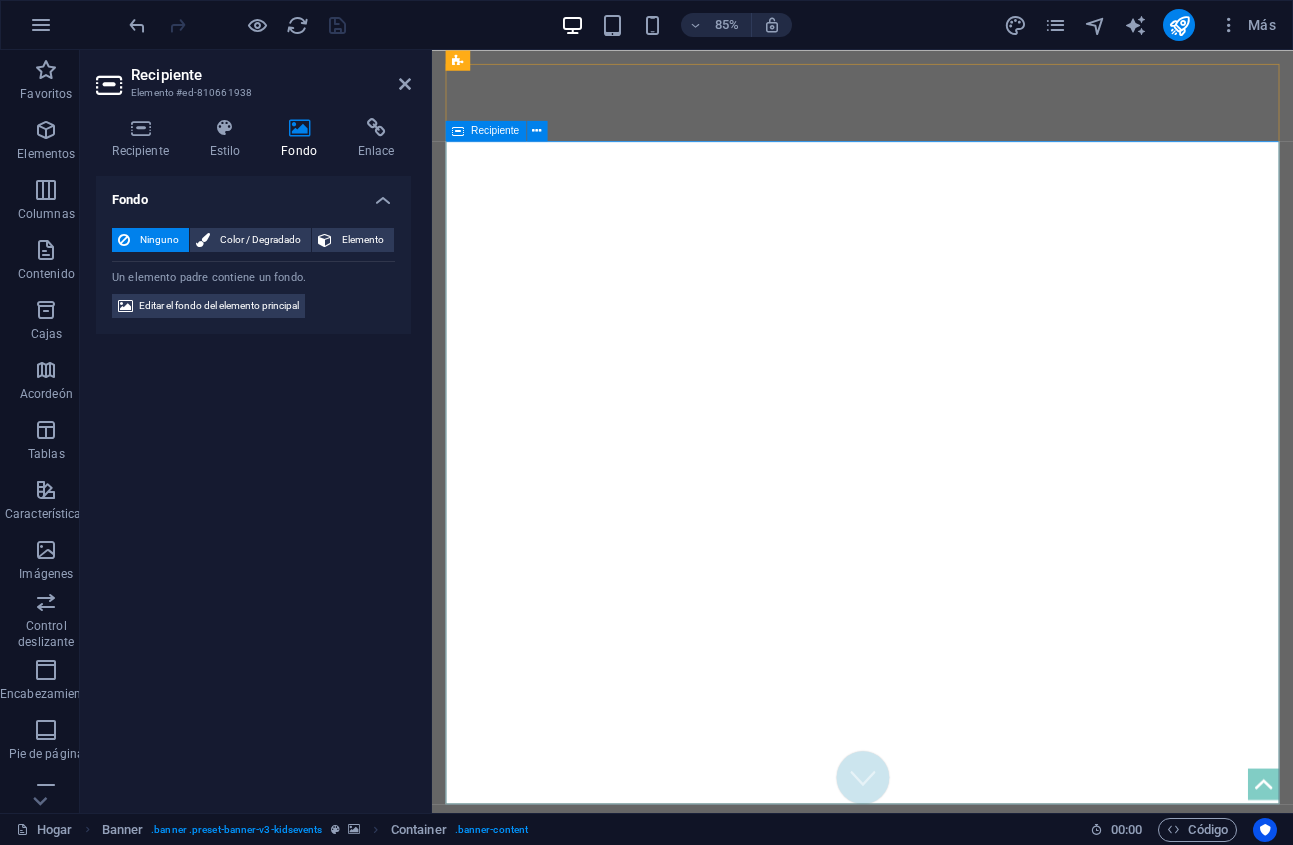 click at bounding box center [938, 1202] 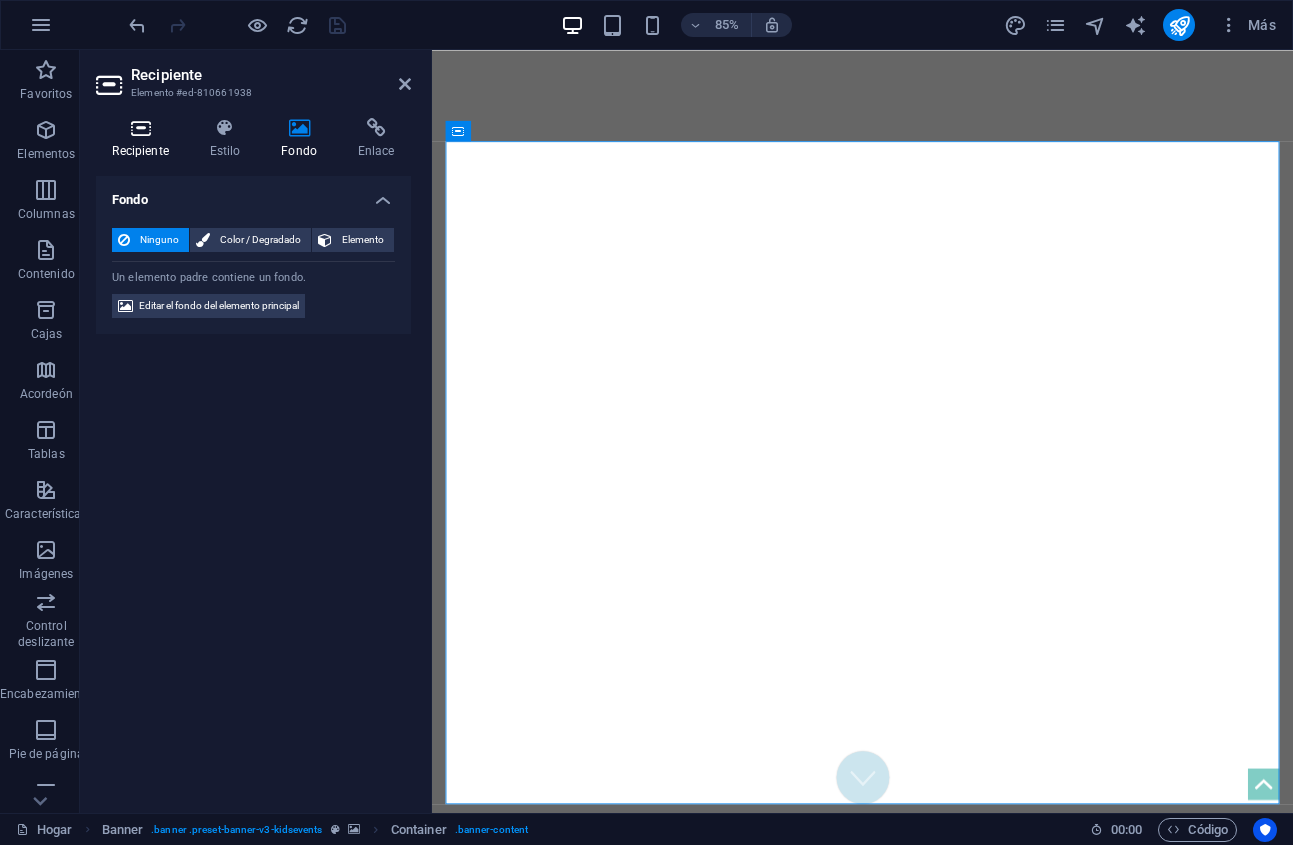 click on "Recipiente" at bounding box center (140, 151) 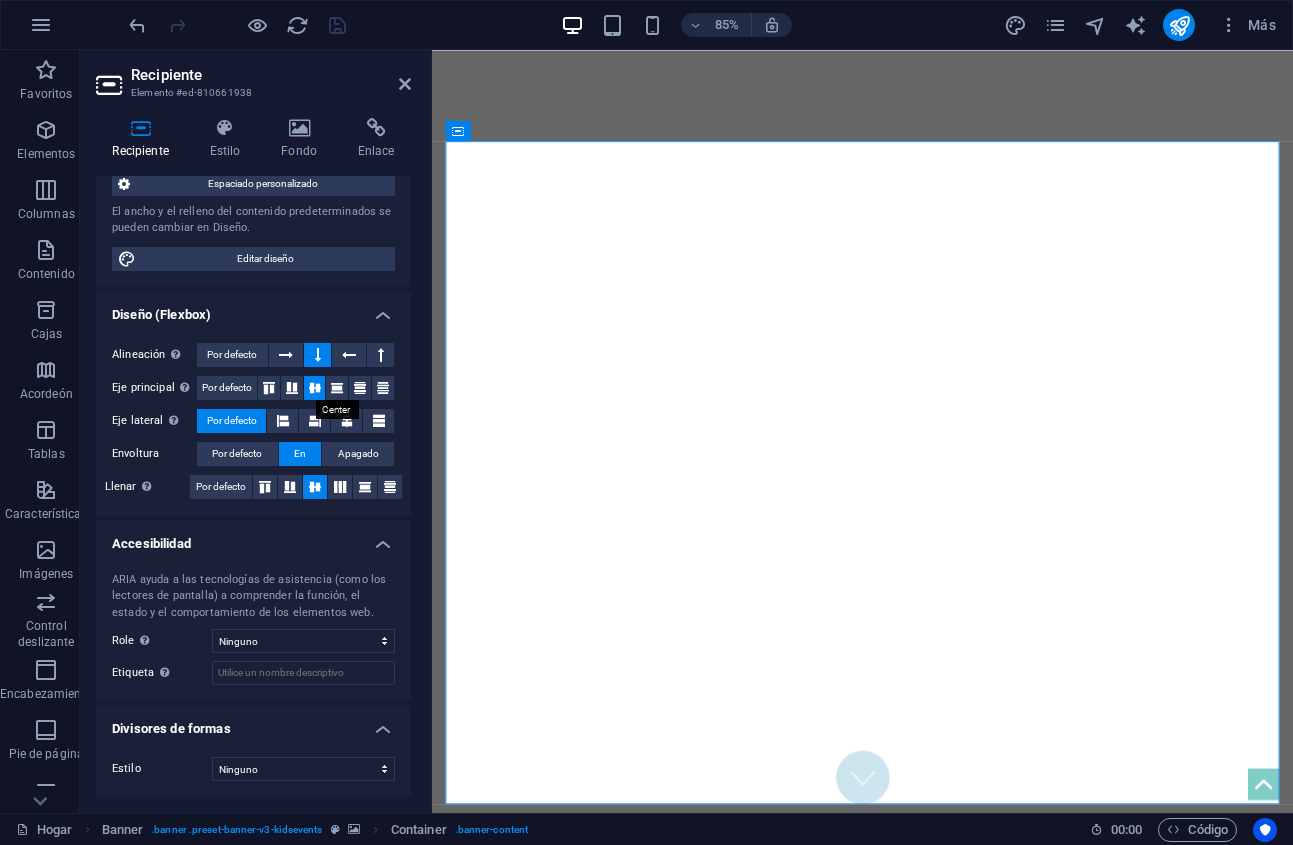 scroll, scrollTop: 0, scrollLeft: 0, axis: both 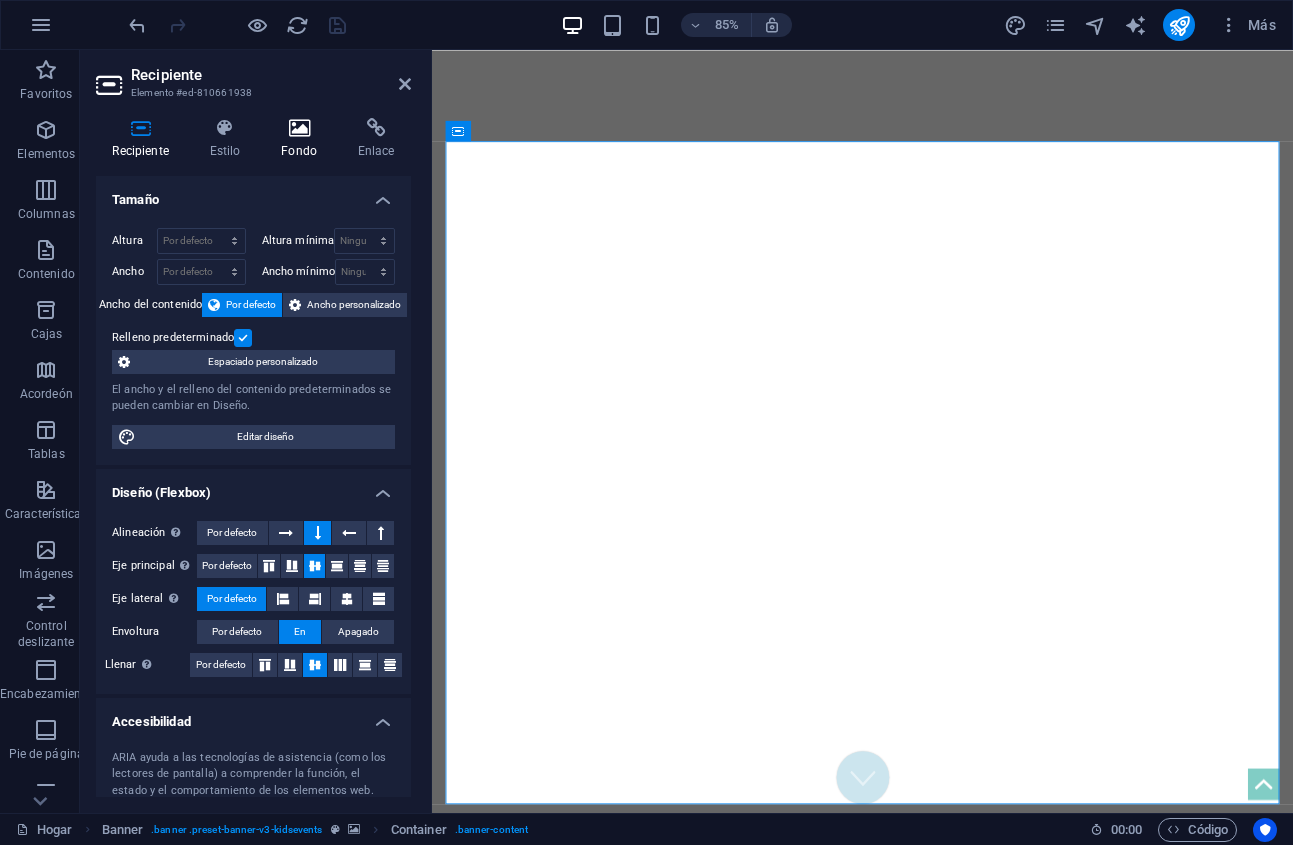 click at bounding box center [299, 128] 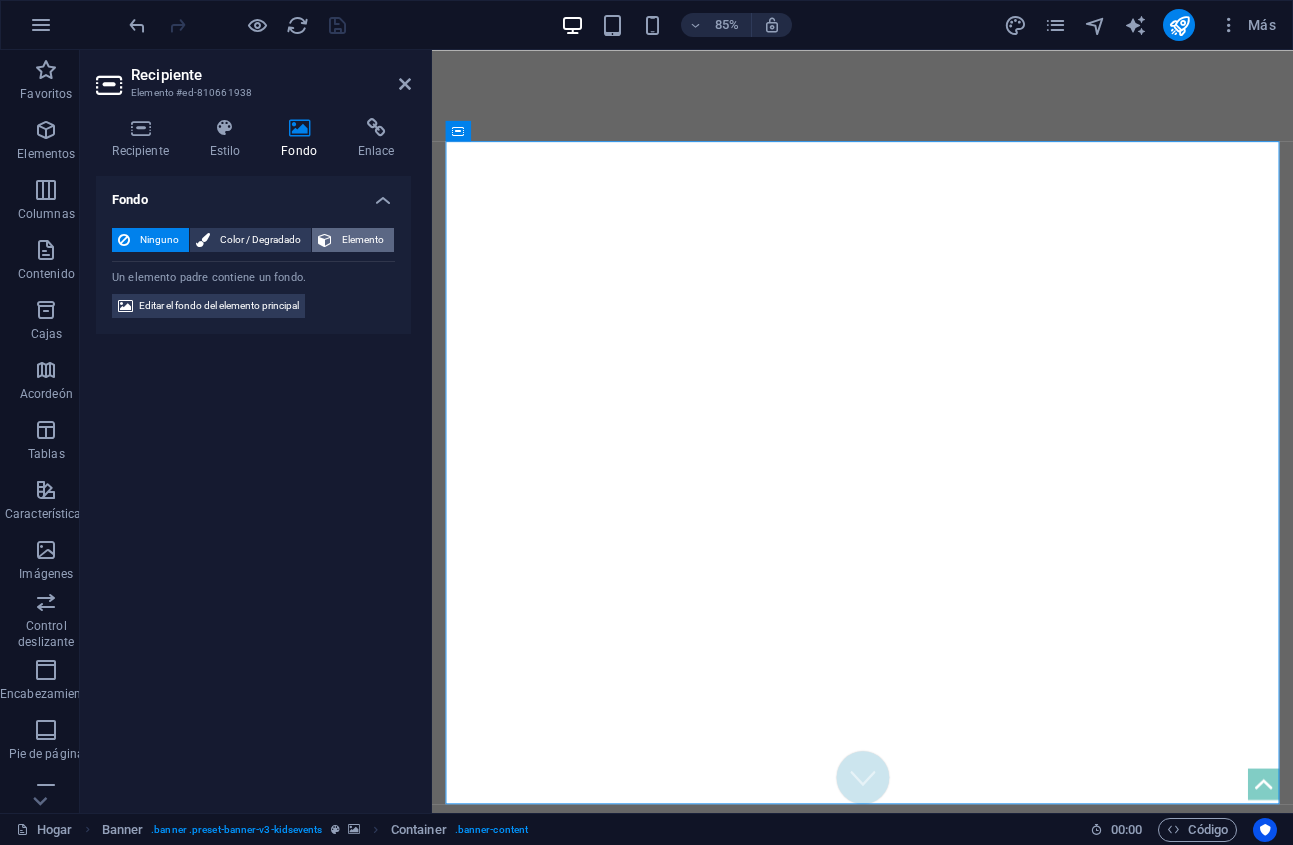 click on "Elemento" at bounding box center (363, 239) 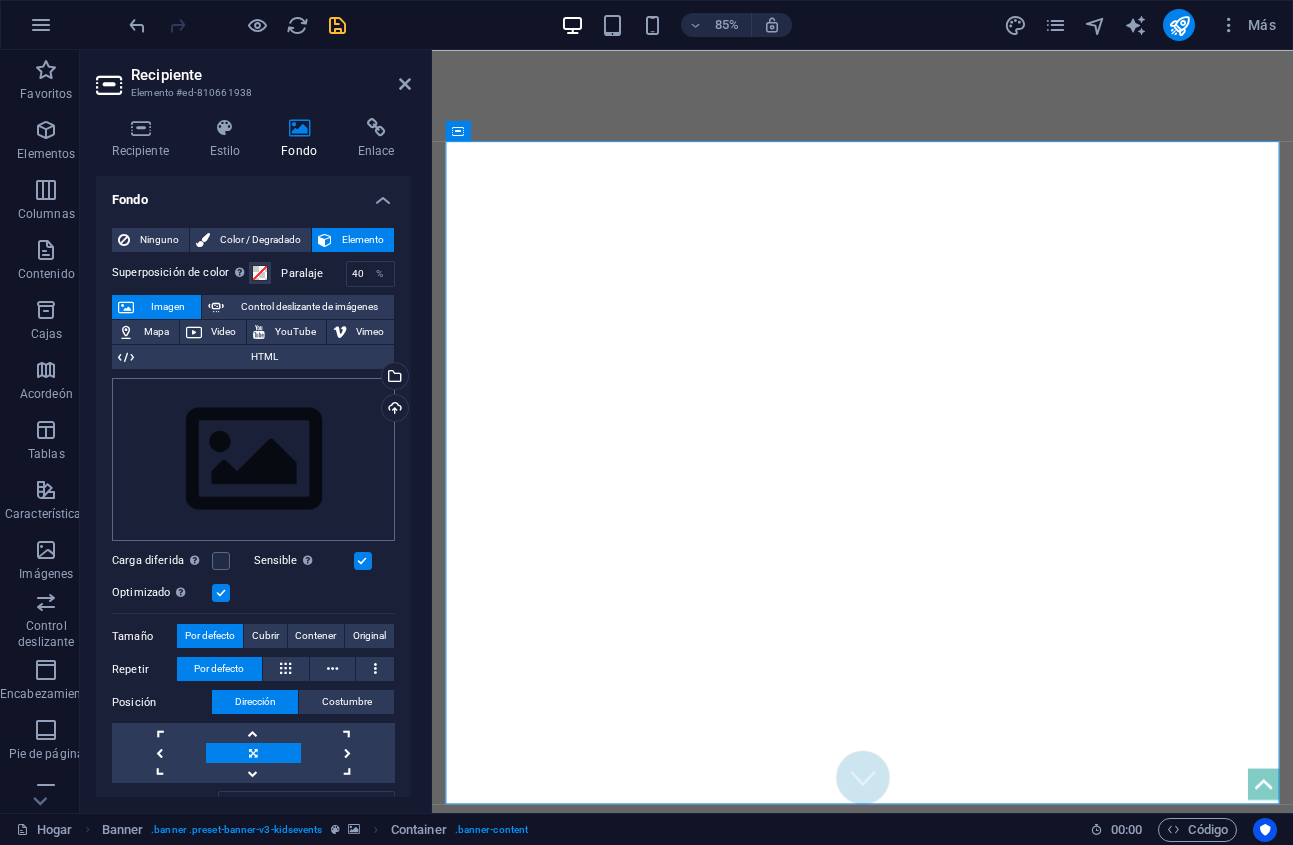 scroll, scrollTop: 241, scrollLeft: 0, axis: vertical 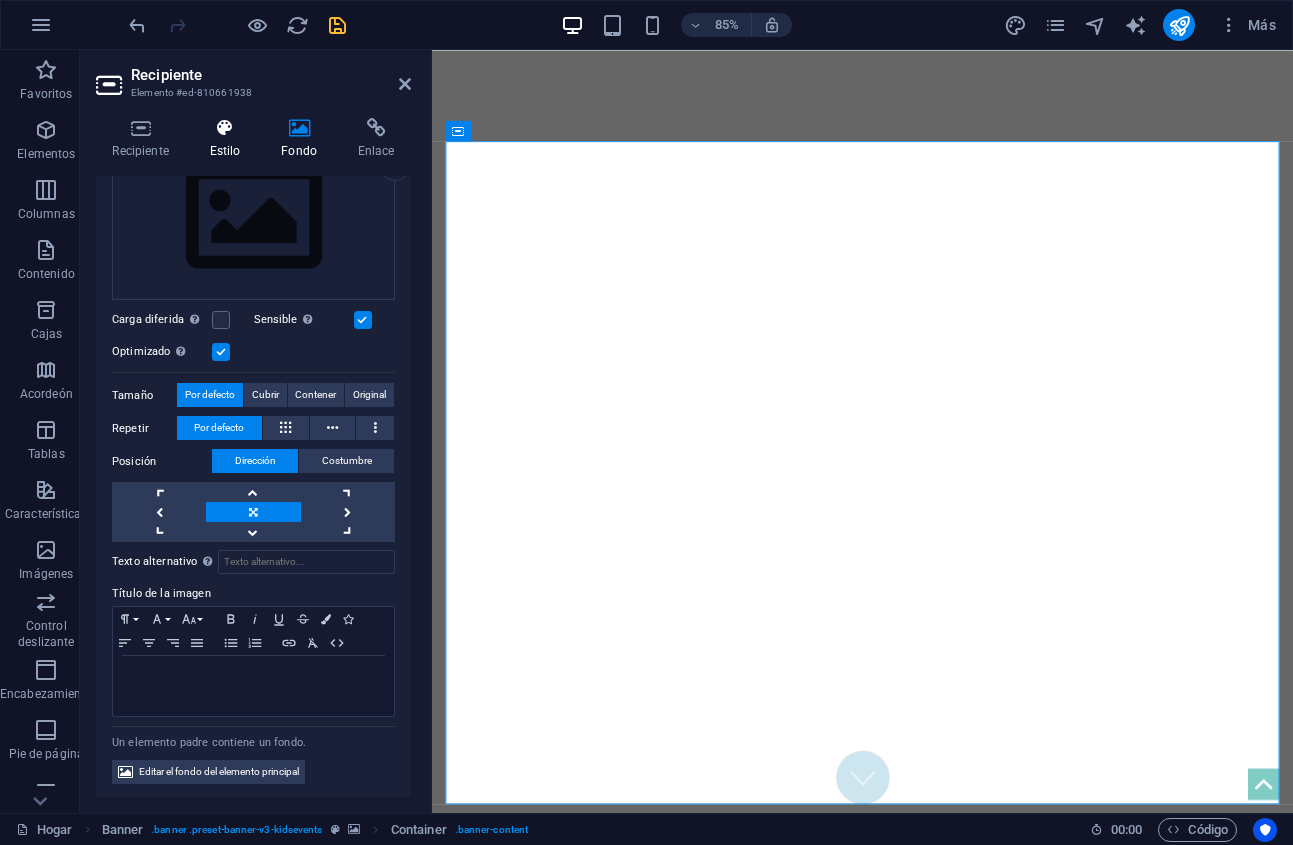 click on "Estilo" at bounding box center [225, 151] 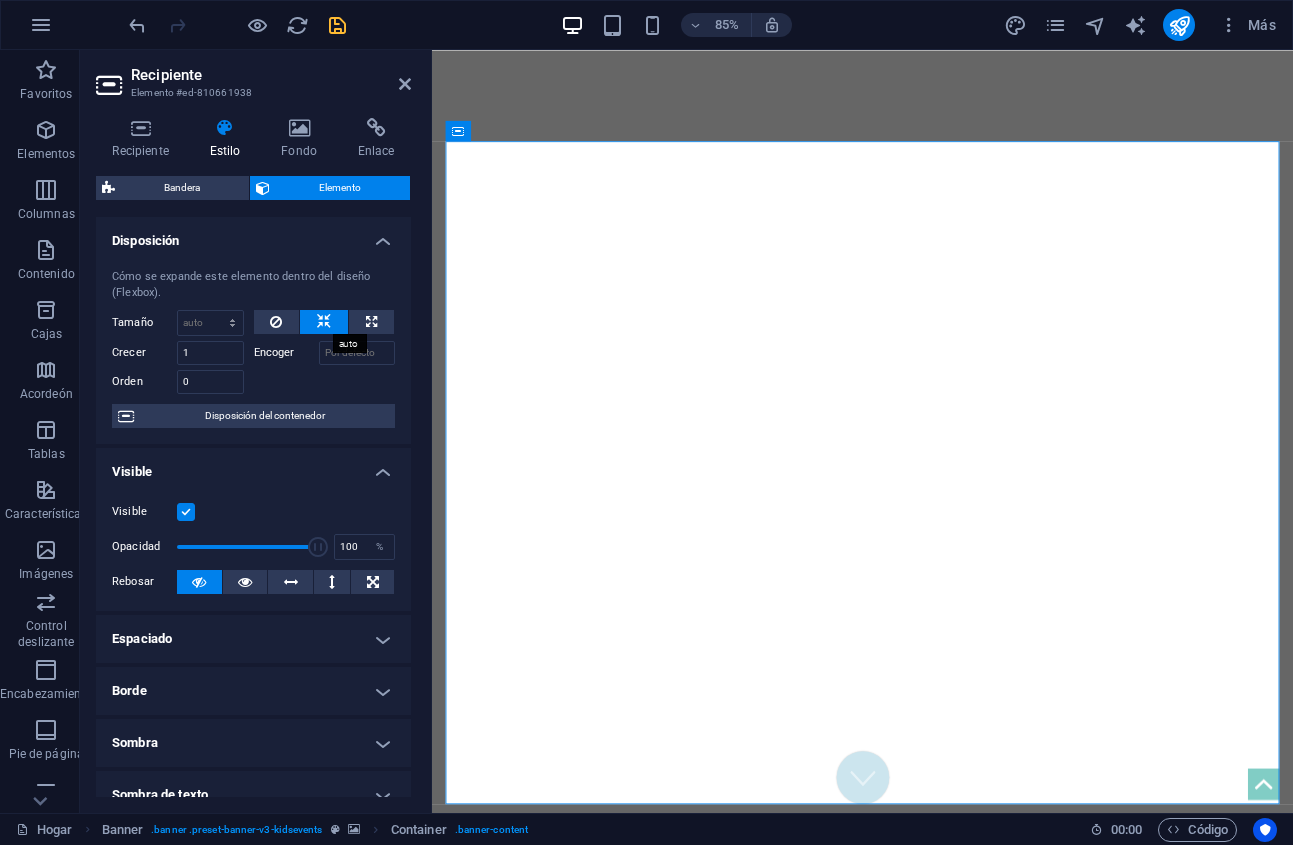 scroll, scrollTop: 282, scrollLeft: 0, axis: vertical 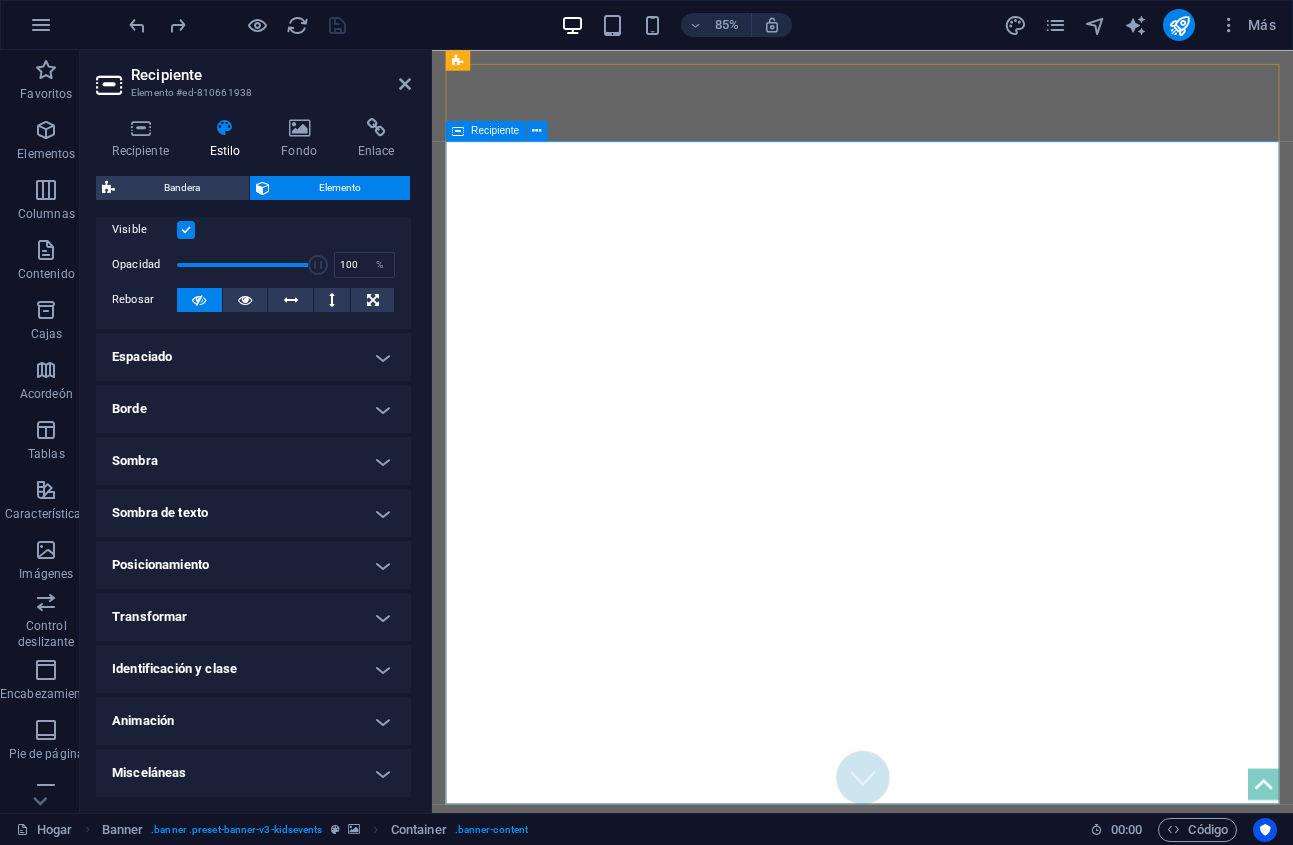 click at bounding box center [938, 1190] 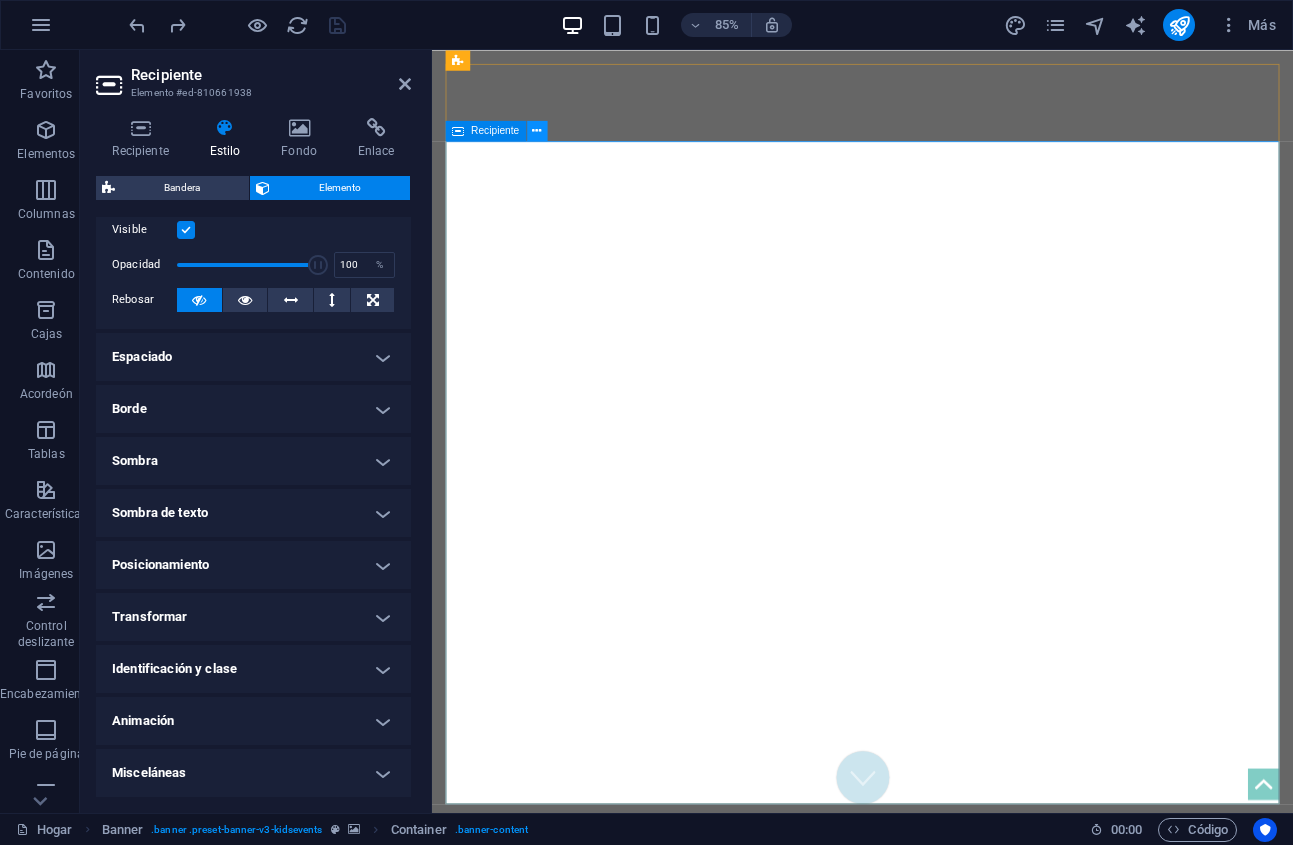 click at bounding box center [536, 131] 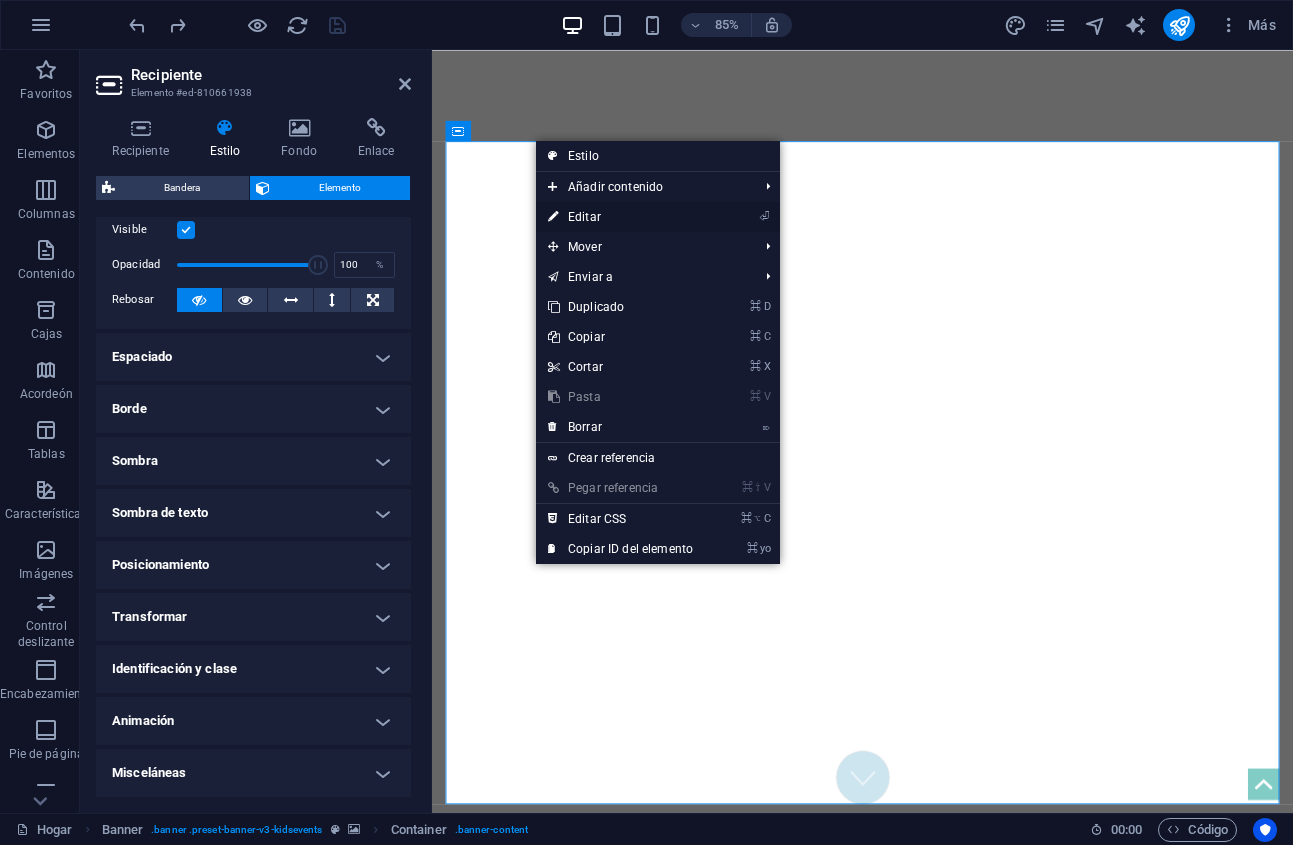click on "⏎ Editar" at bounding box center (658, 217) 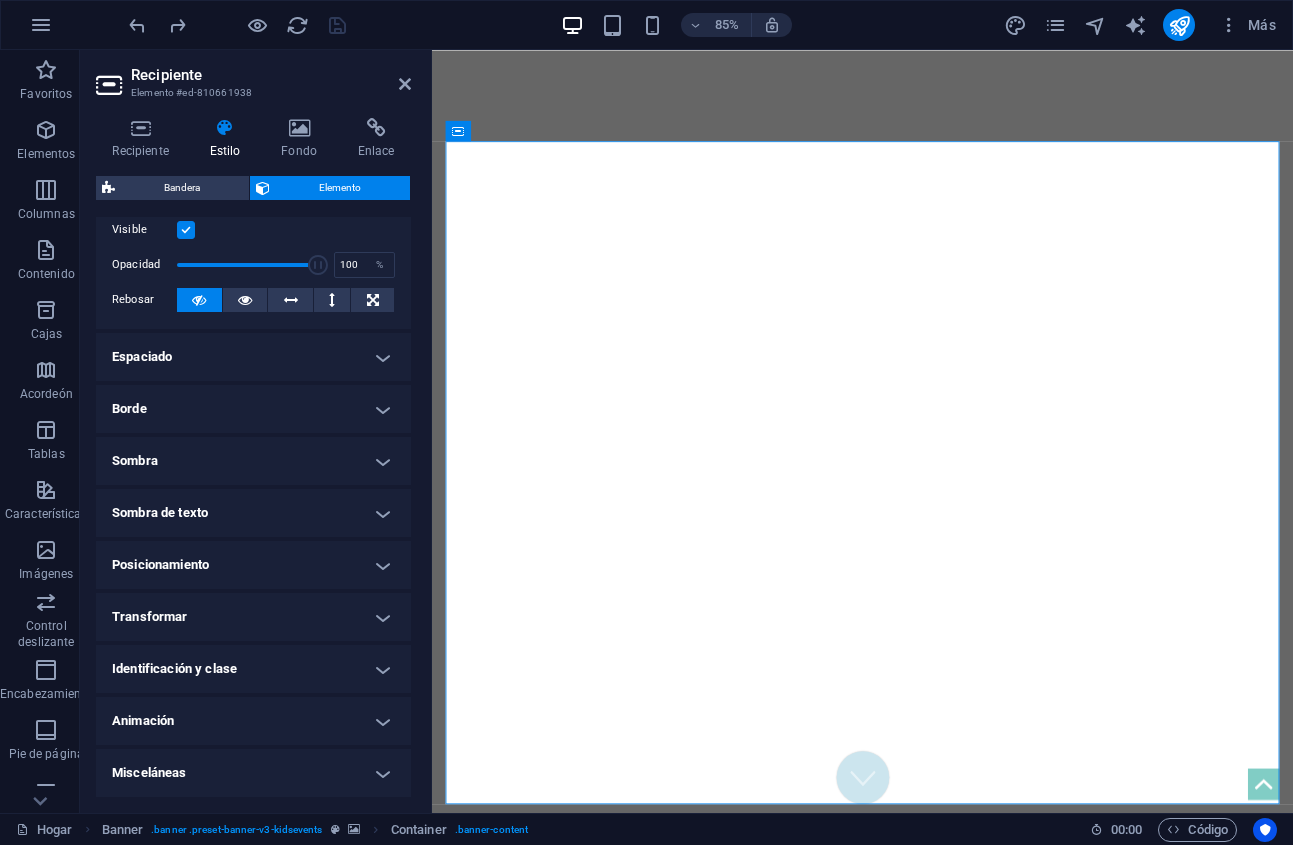 click on "Espaciado" at bounding box center (253, 357) 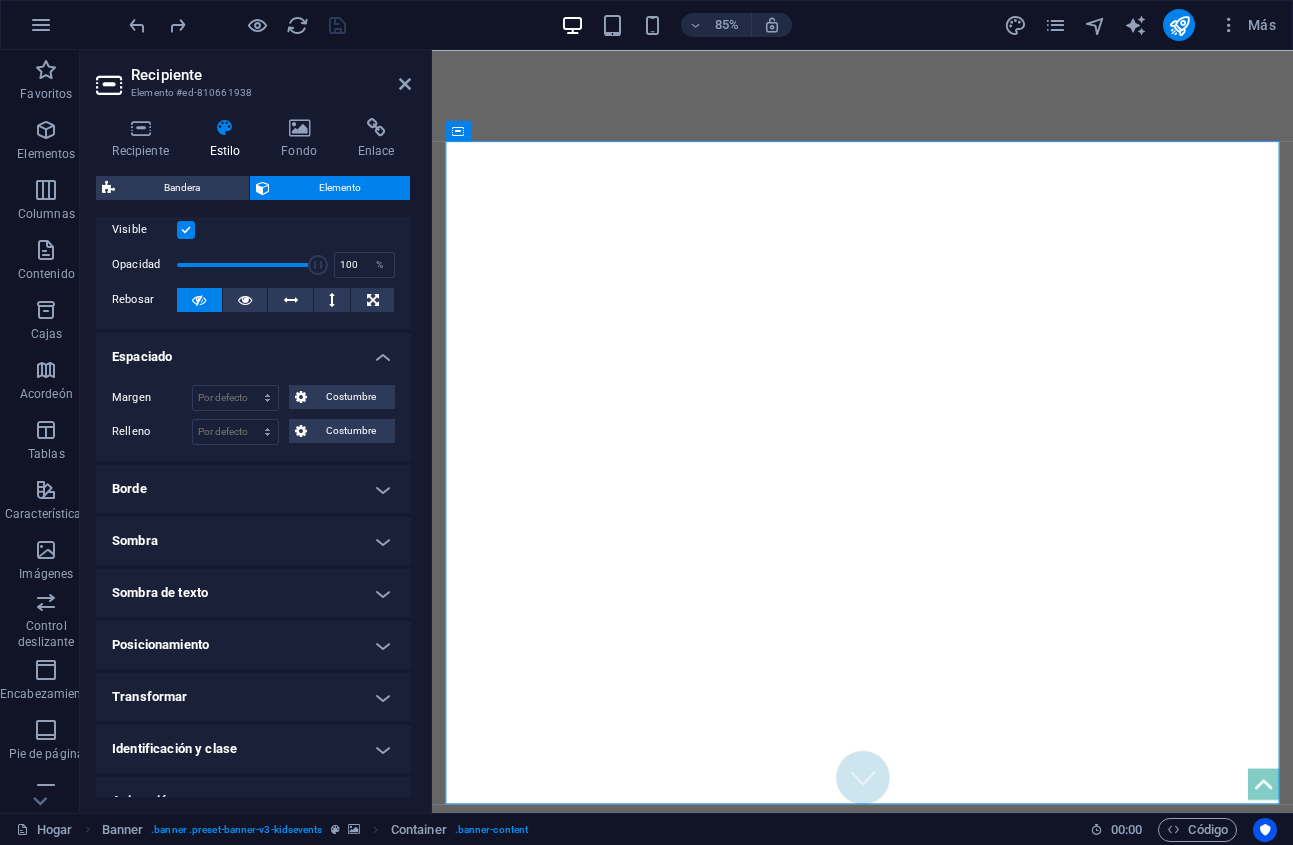 click on "Espaciado" at bounding box center (253, 351) 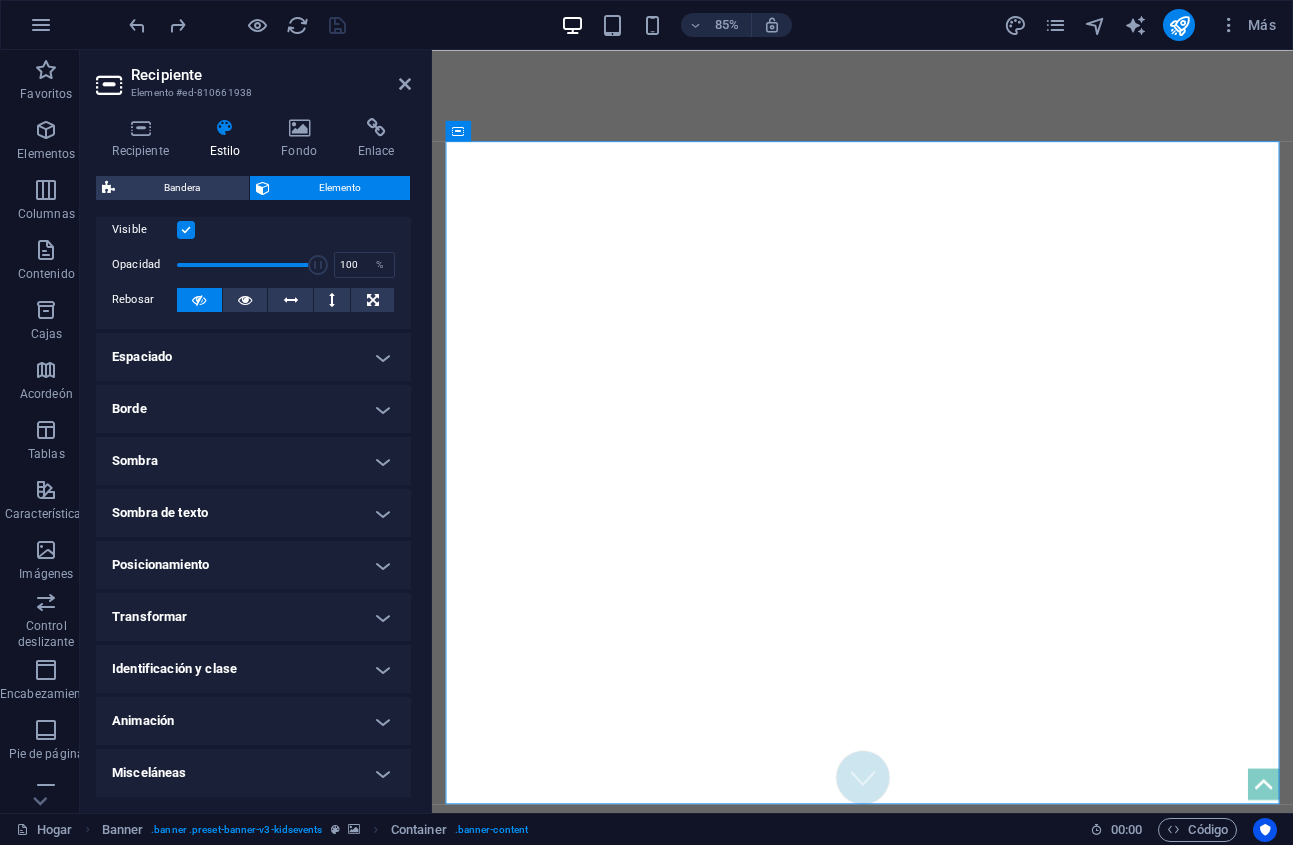 click on "Transformar" at bounding box center [253, 617] 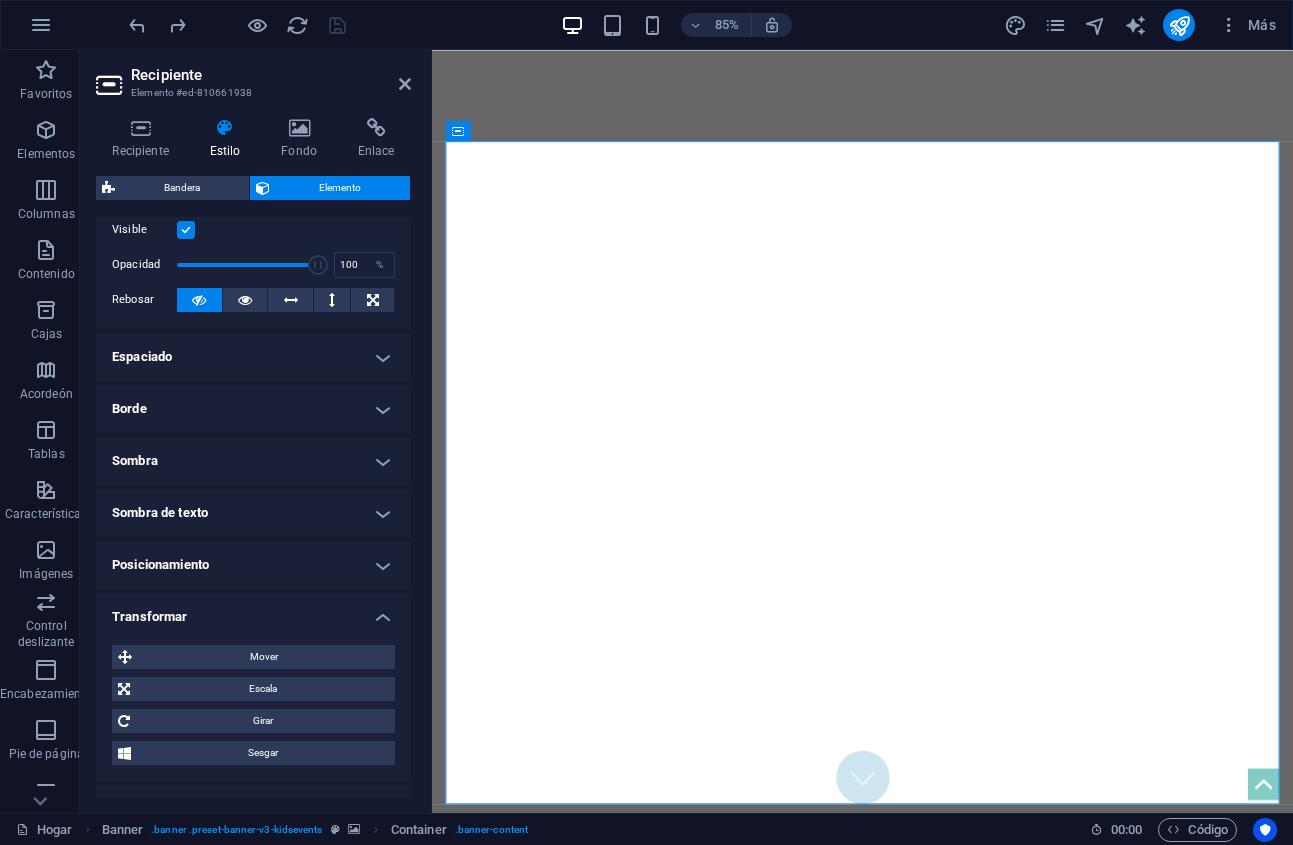 click on "Transformar" at bounding box center [253, 611] 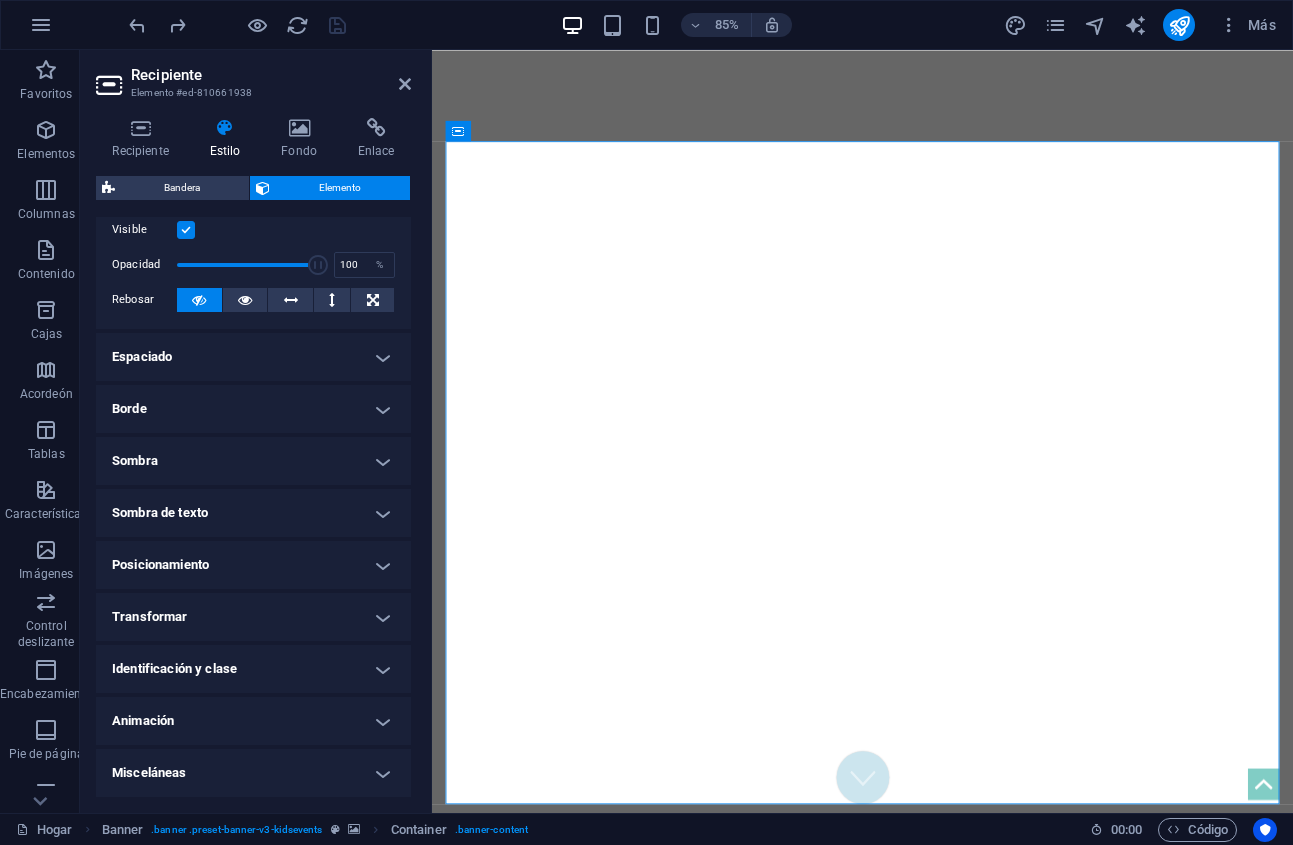 click on "Posicionamiento" at bounding box center (253, 565) 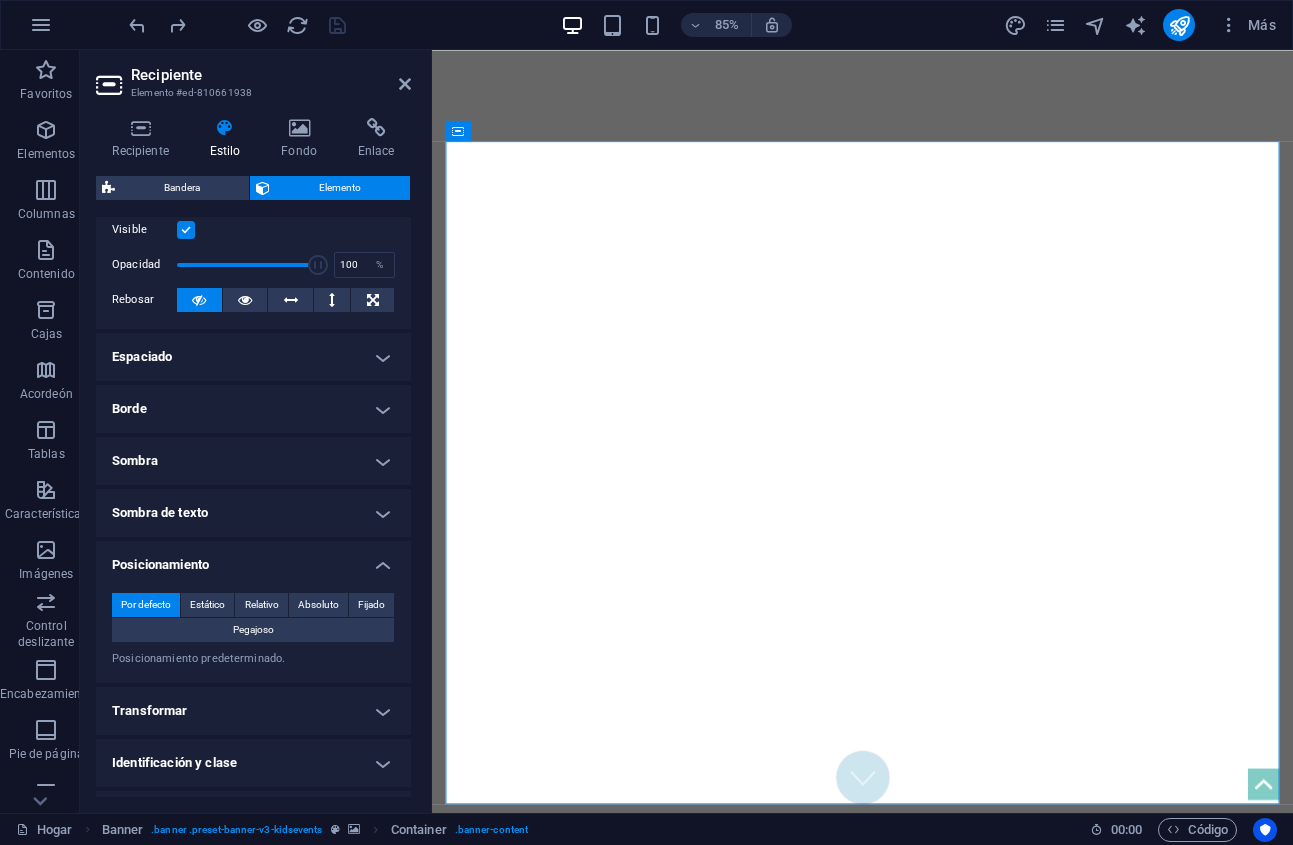 click on "Posicionamiento" at bounding box center [253, 559] 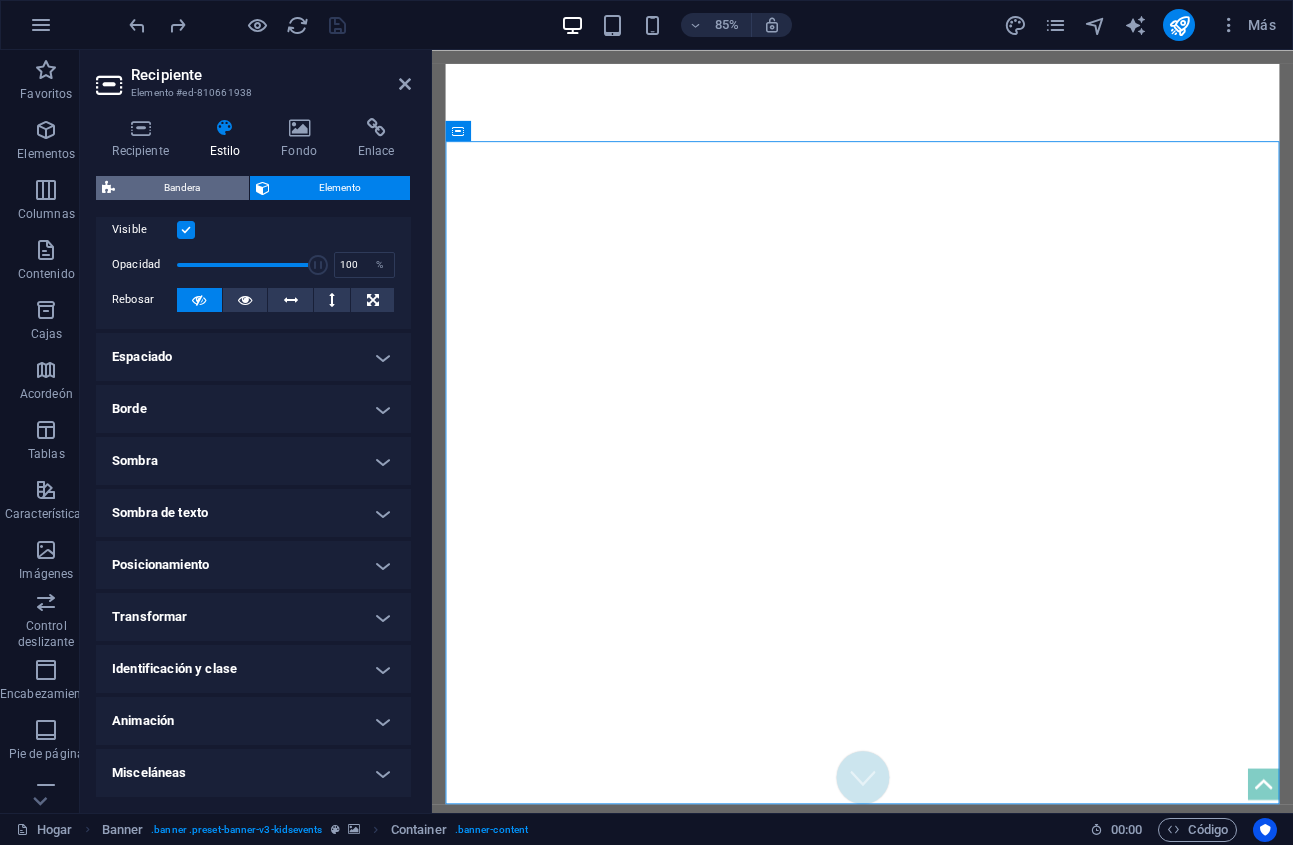 click on "Bandera" at bounding box center (182, 187) 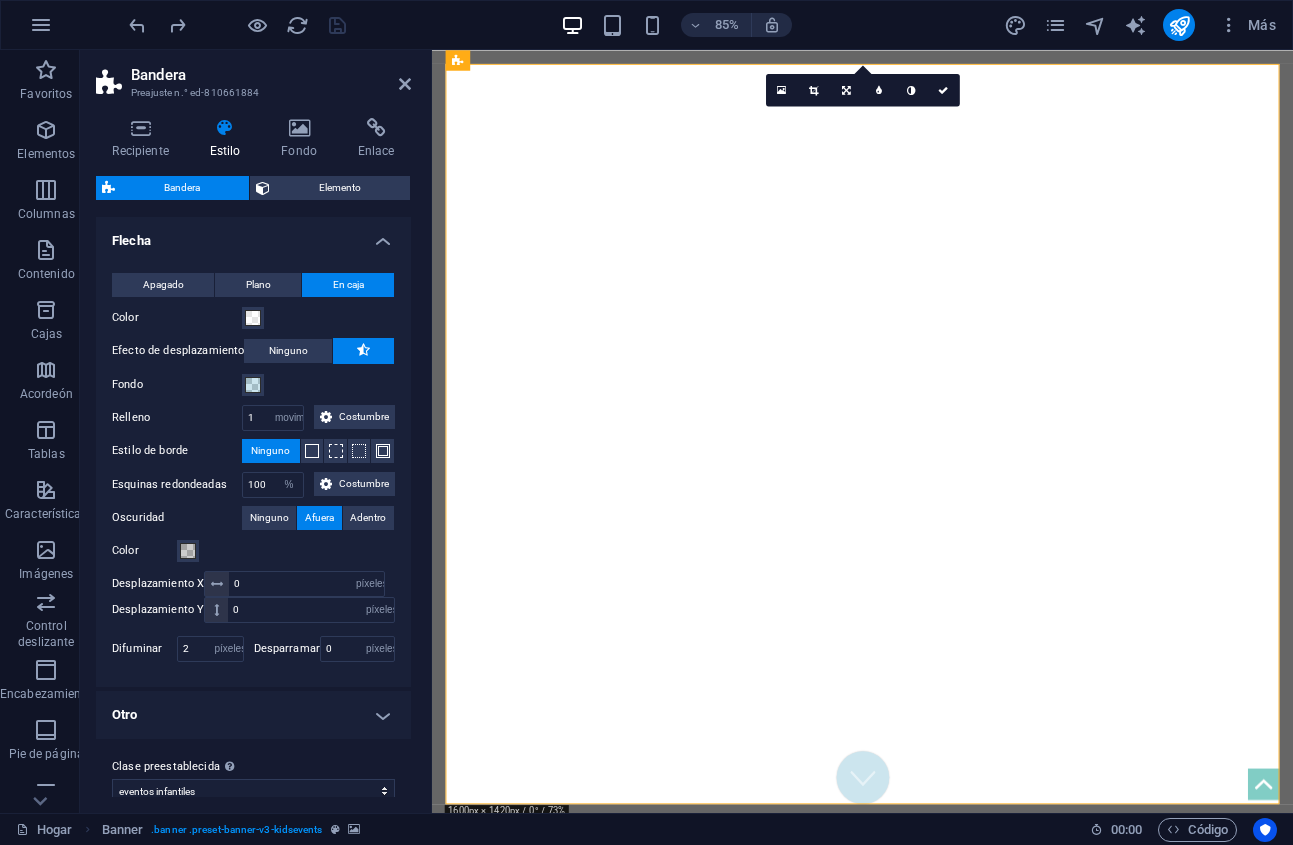 scroll, scrollTop: 70, scrollLeft: 0, axis: vertical 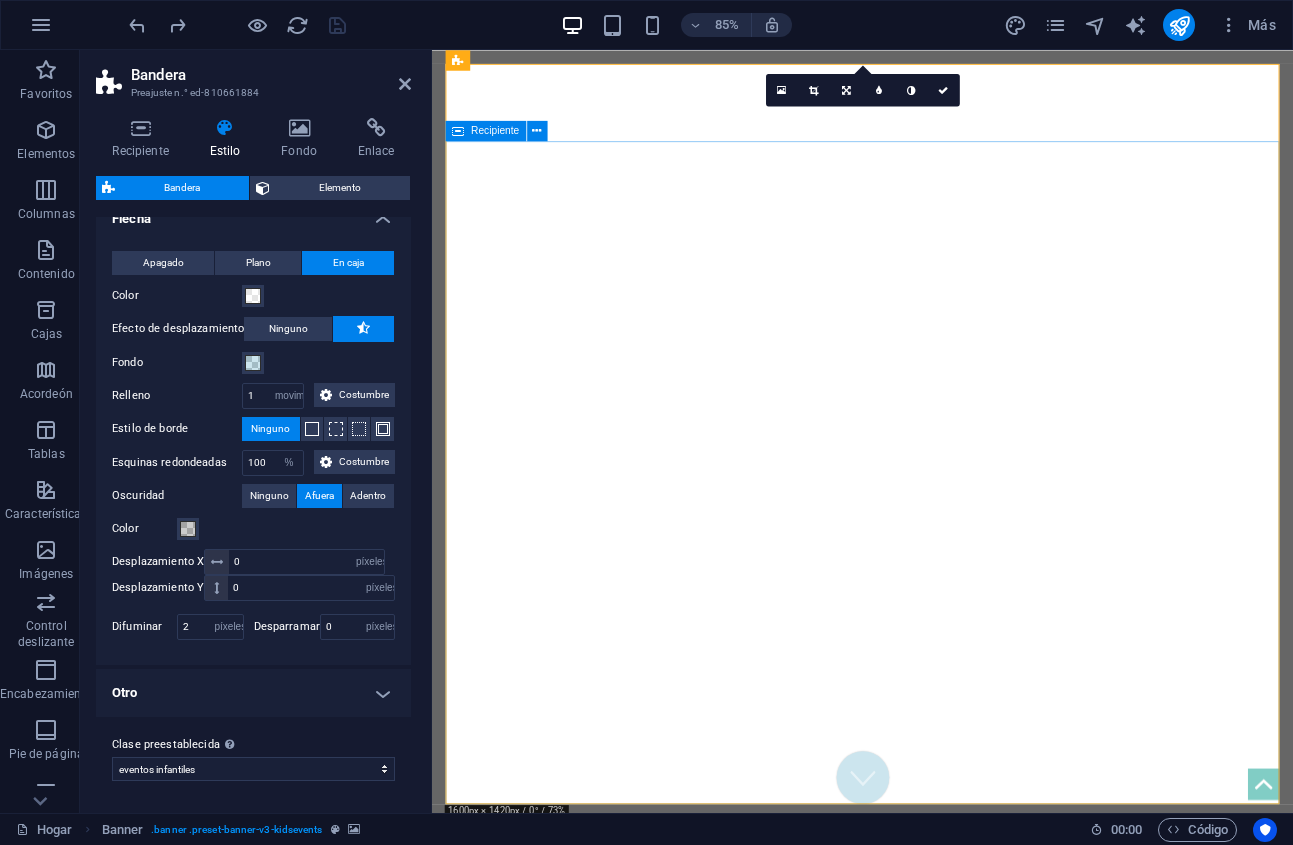 click at bounding box center [938, 1190] 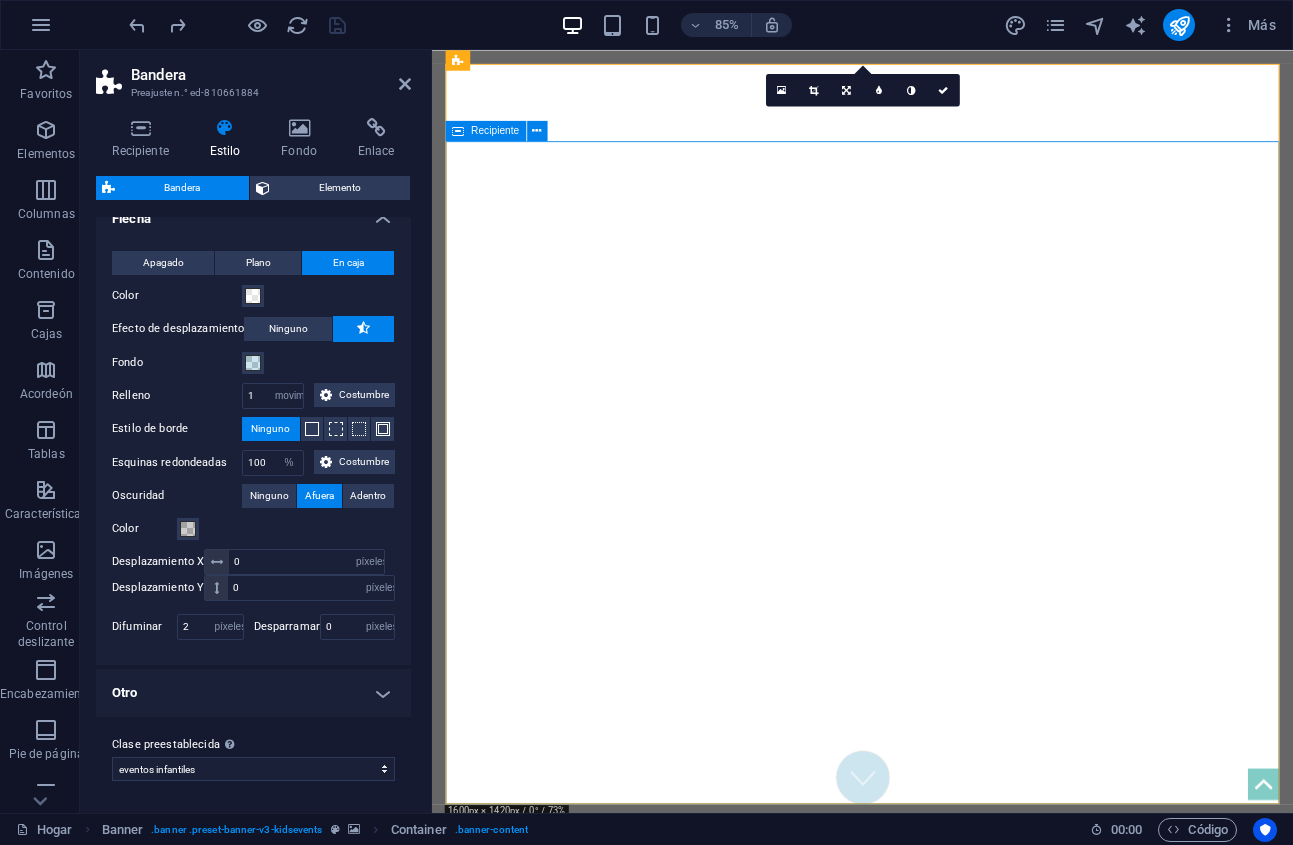 click at bounding box center (938, 1190) 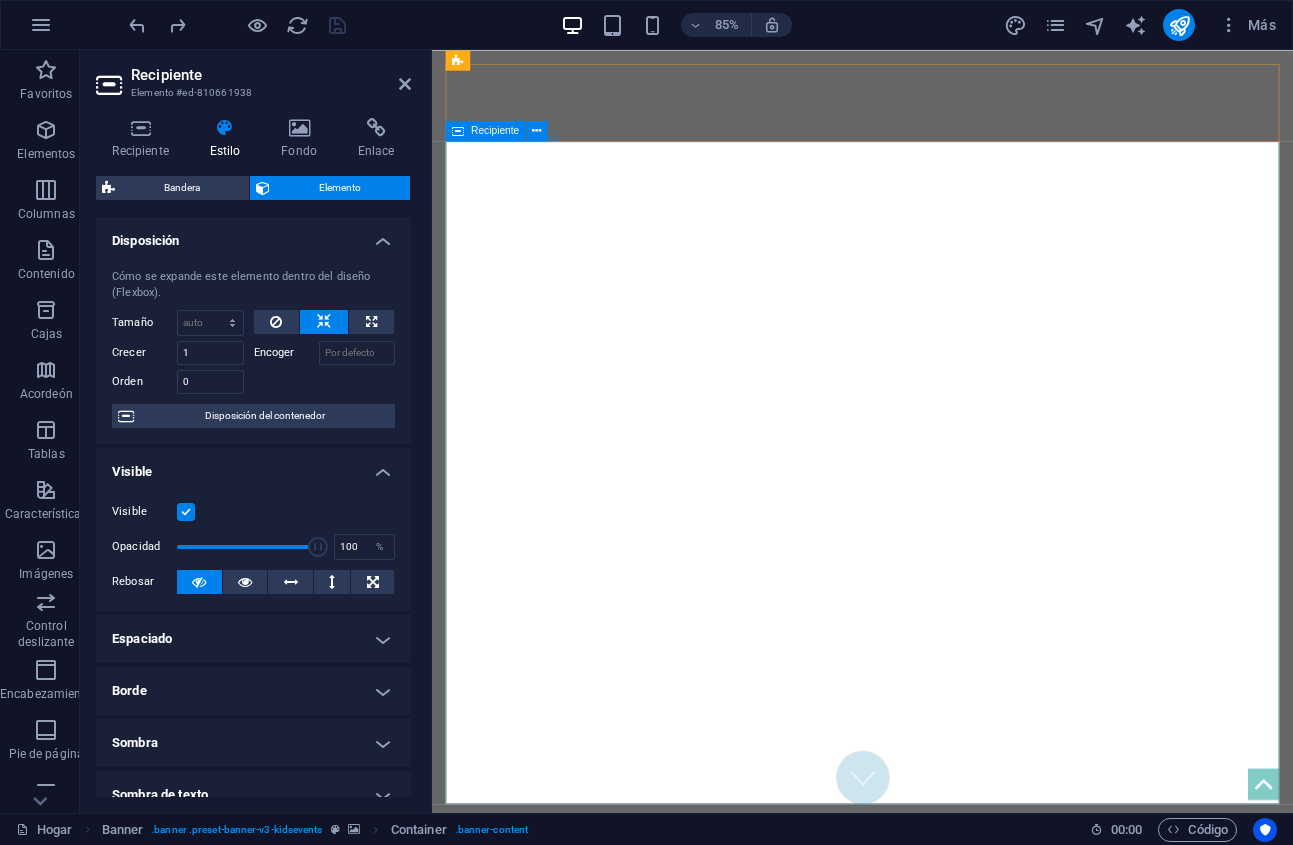 click on "Recipiente" at bounding box center (495, 131) 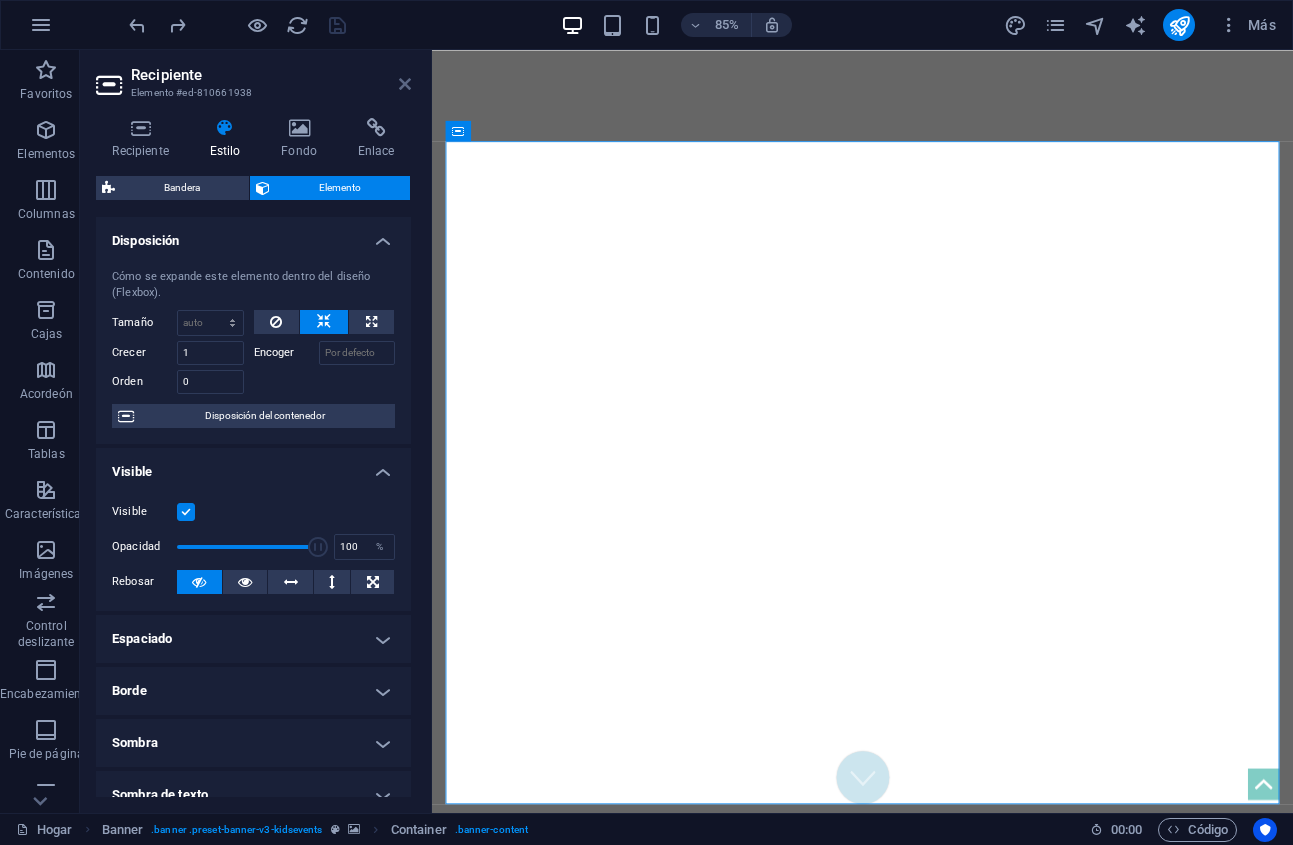 drag, startPoint x: 410, startPoint y: 82, endPoint x: 329, endPoint y: 46, distance: 88.63972 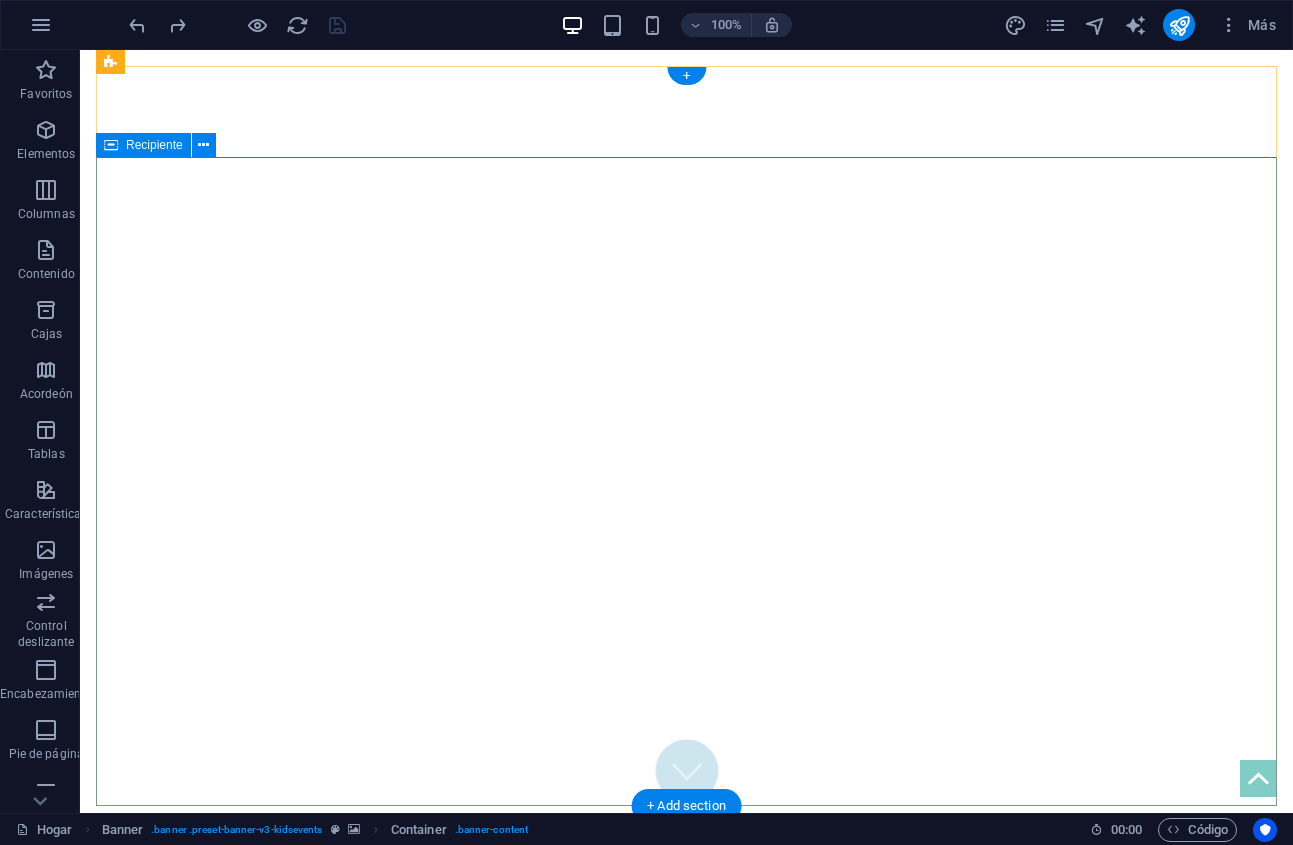 click at bounding box center (686, 1190) 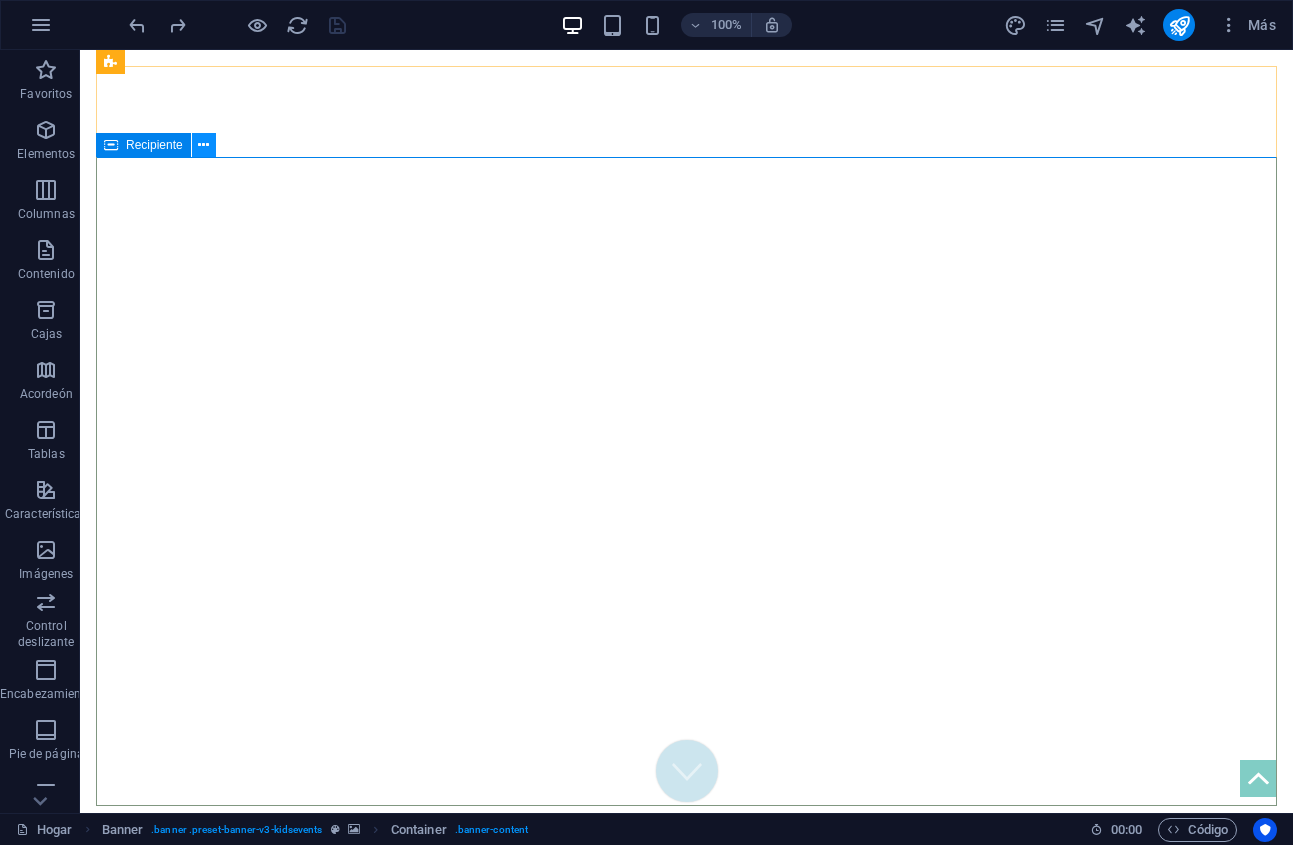 click at bounding box center [203, 145] 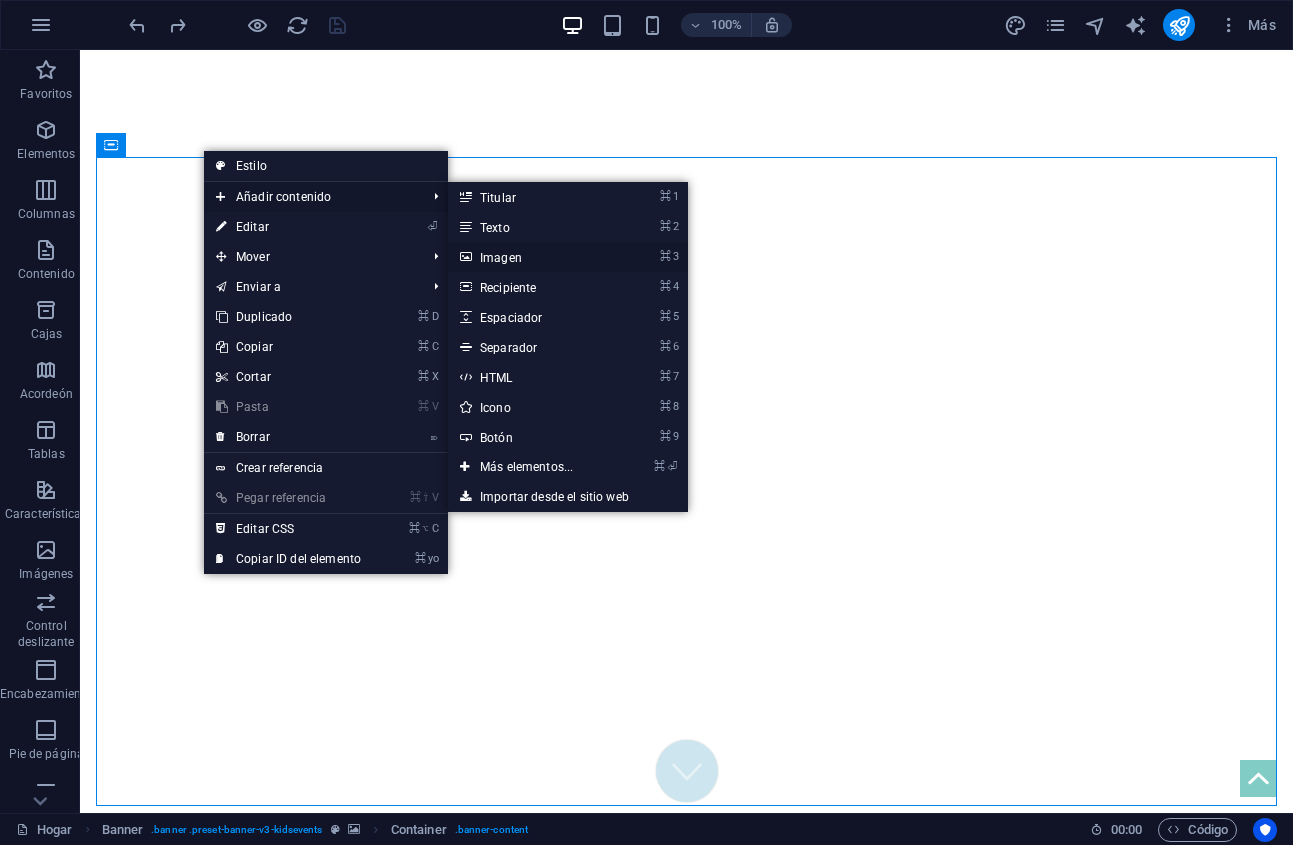 click on "⌘  3 Imagen" at bounding box center [530, 257] 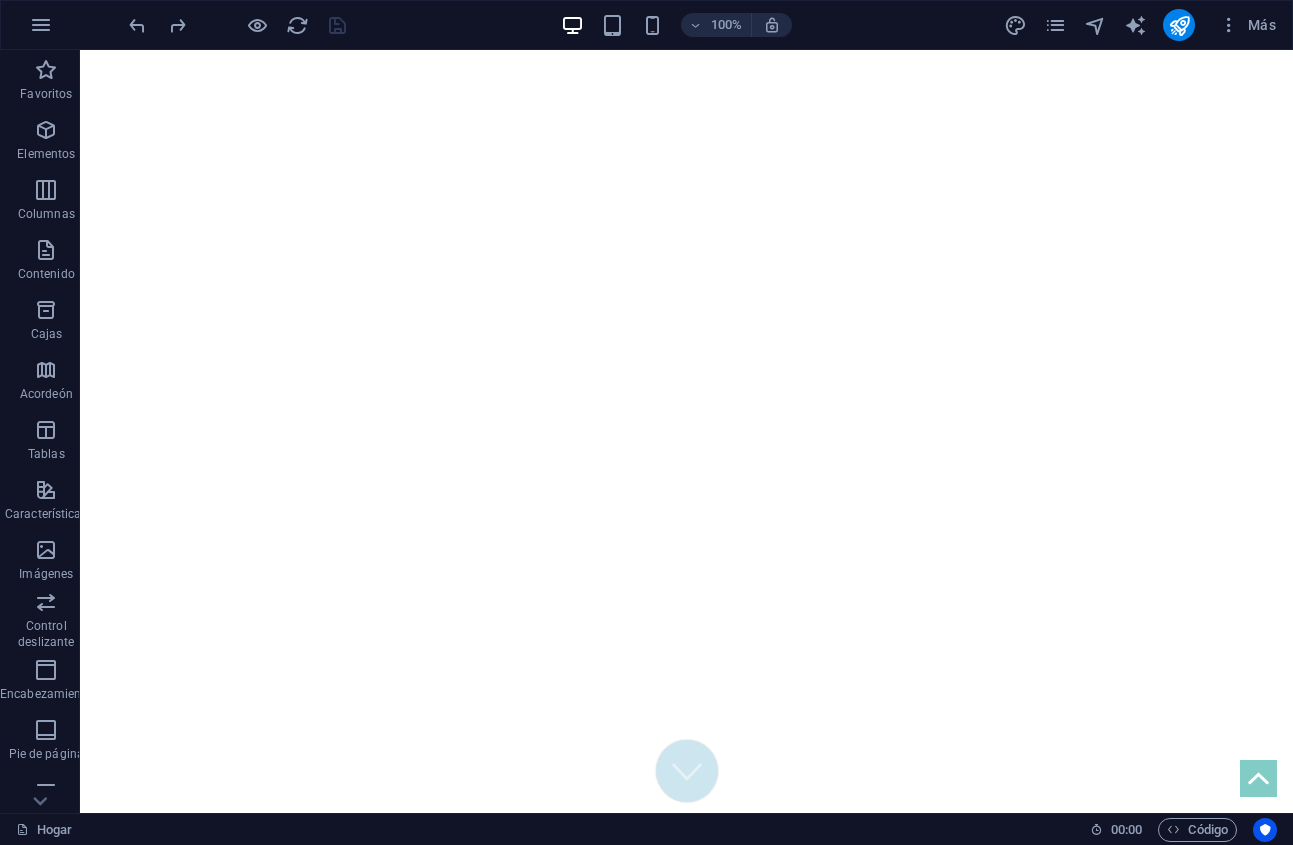 click at bounding box center (686, 1059) 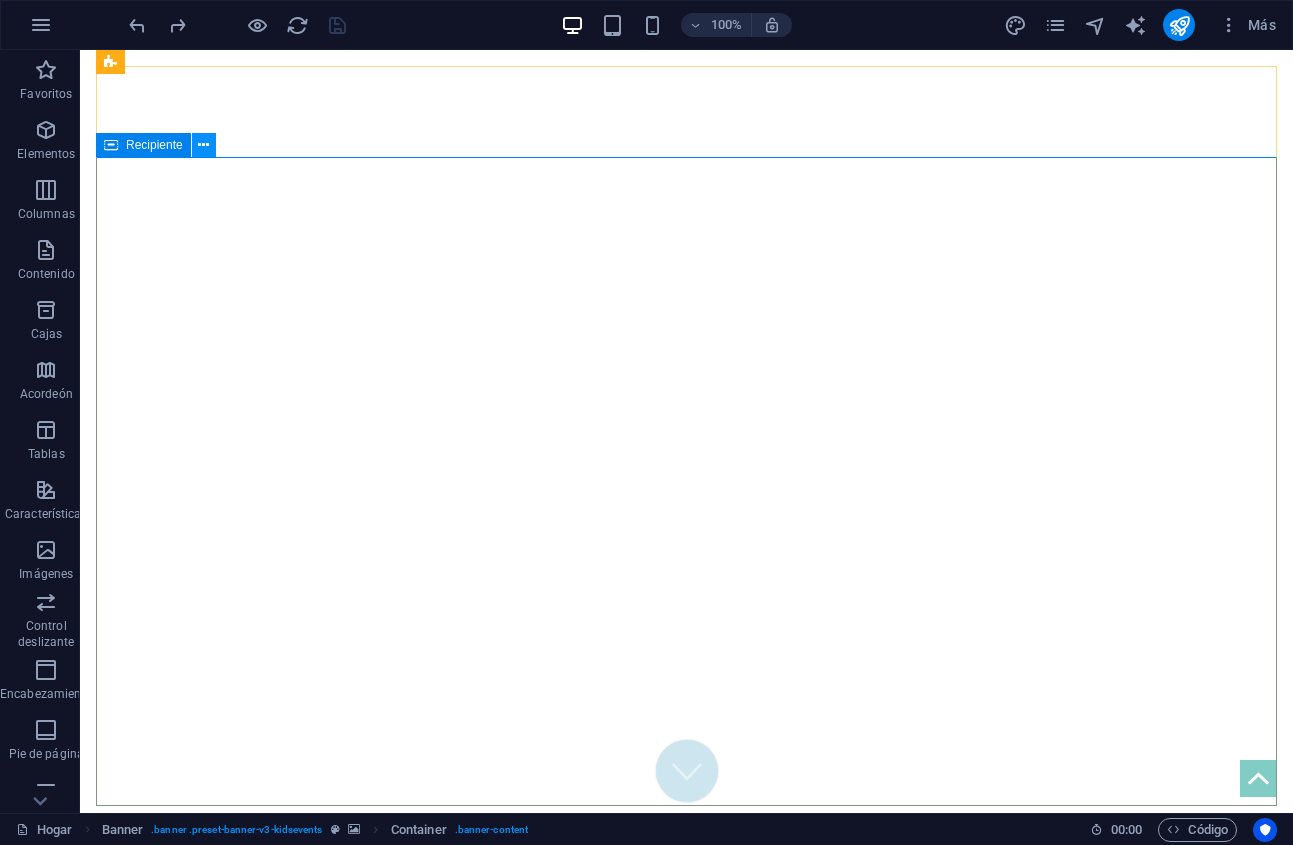 click at bounding box center [203, 145] 